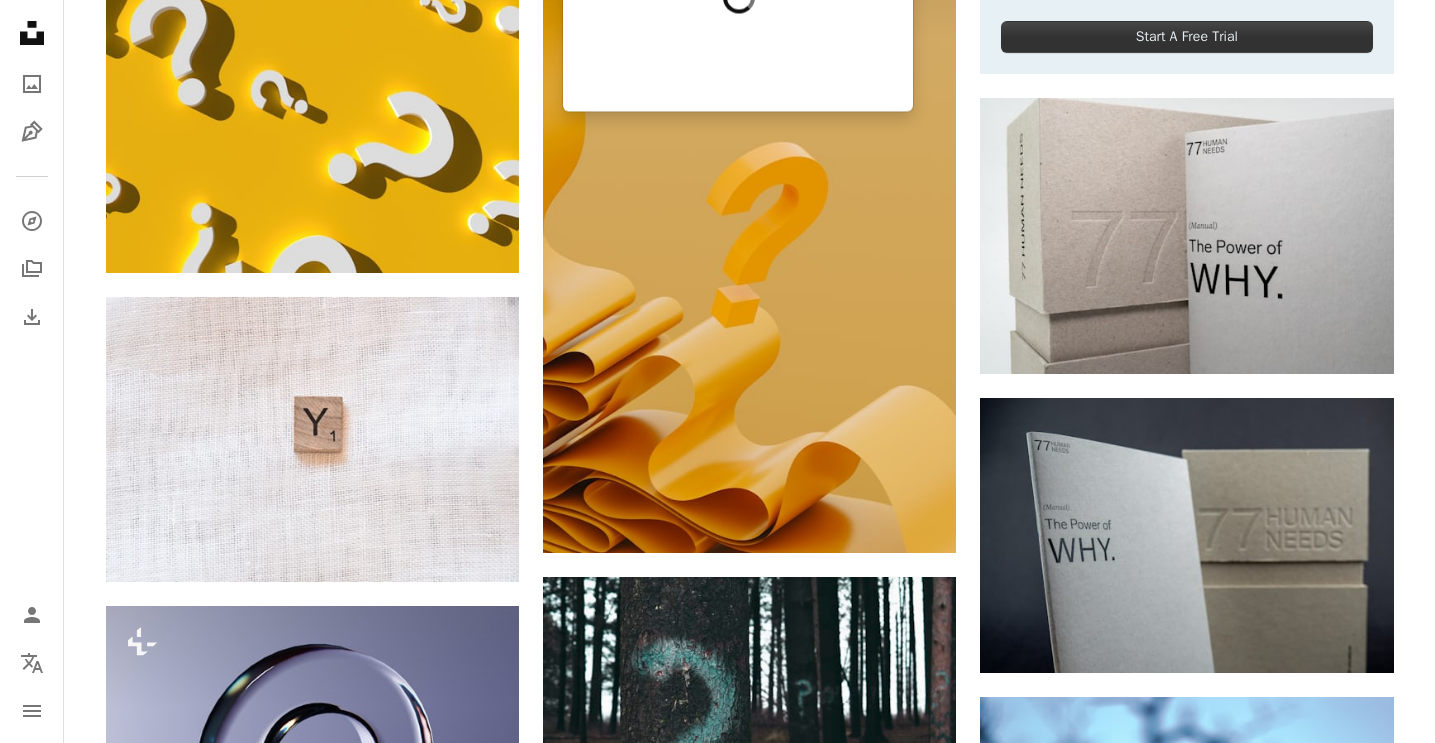 scroll, scrollTop: 968, scrollLeft: 0, axis: vertical 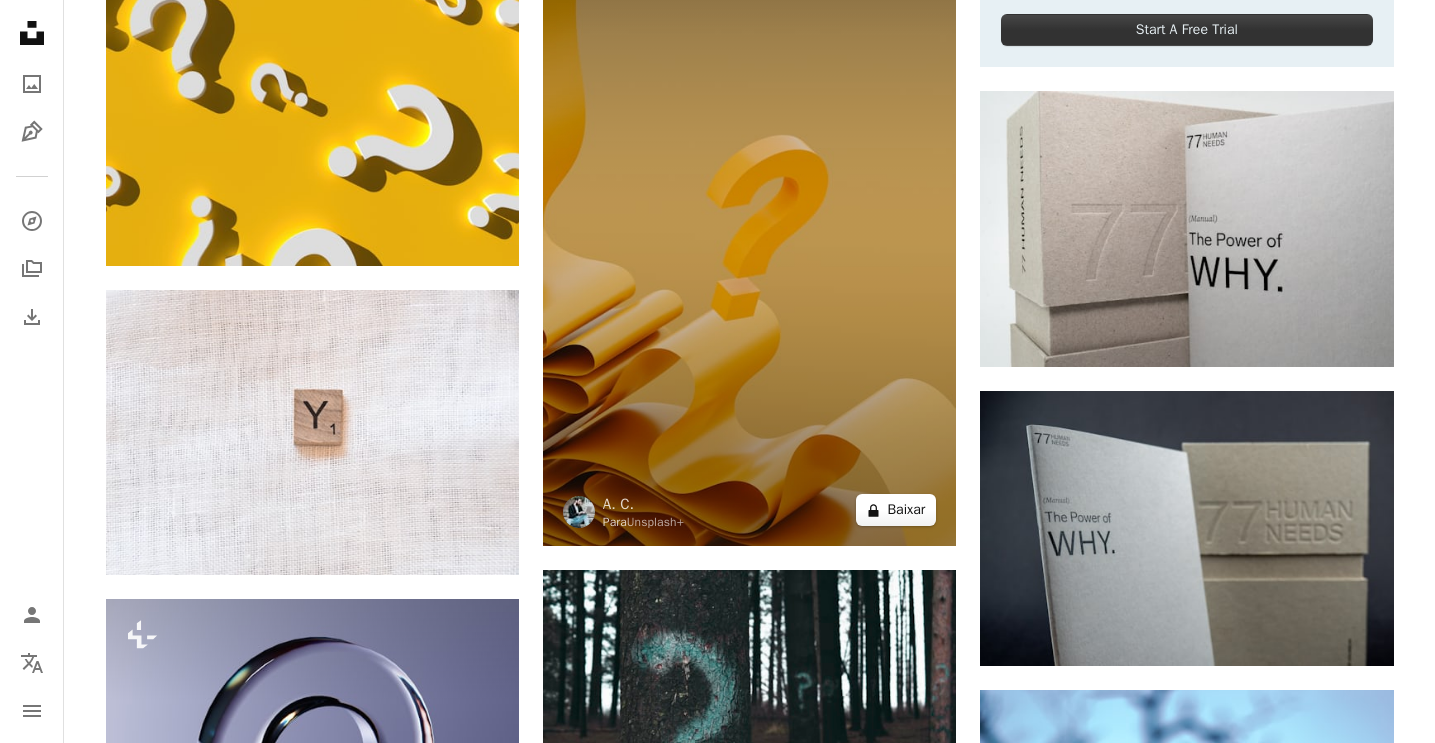 click on "A lock Baixar" at bounding box center (896, 510) 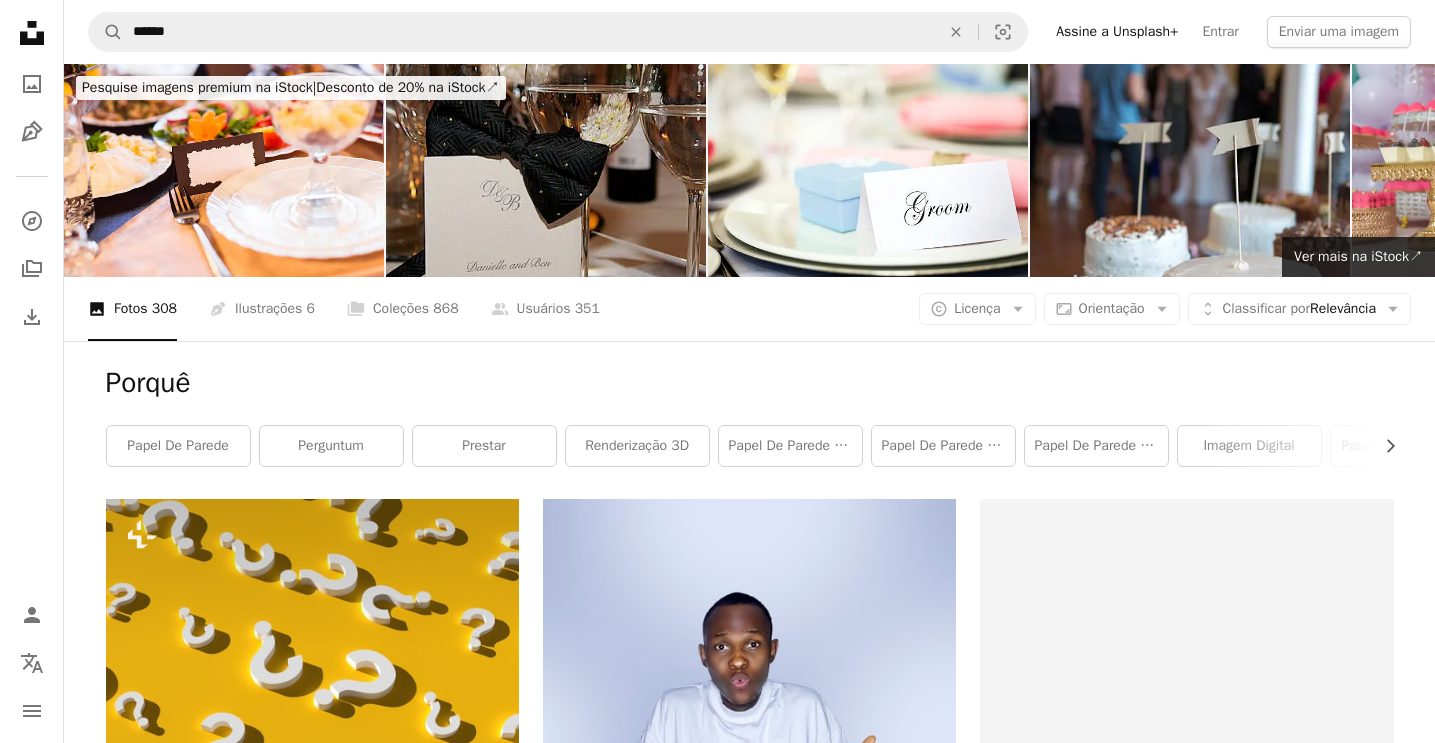 scroll, scrollTop: 0, scrollLeft: 0, axis: both 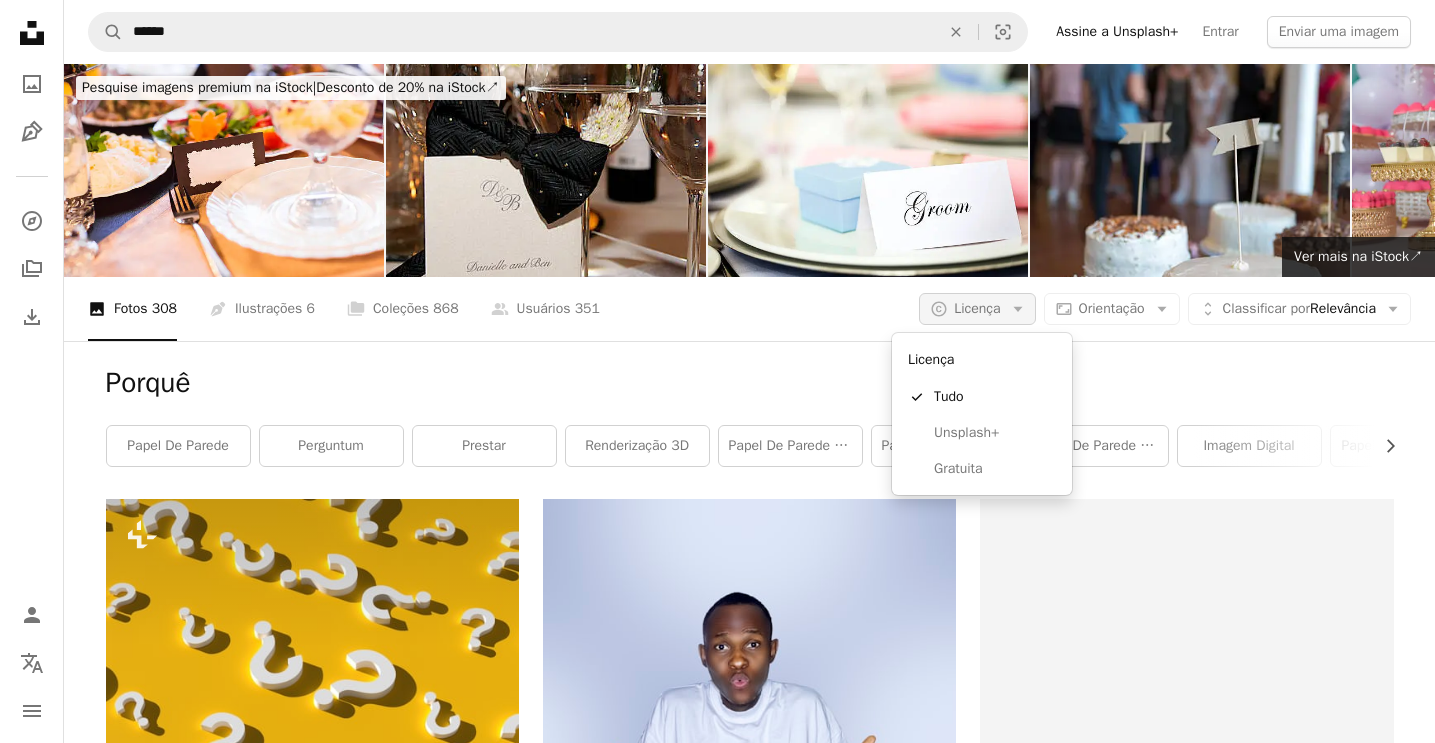 click on "Arrow down" 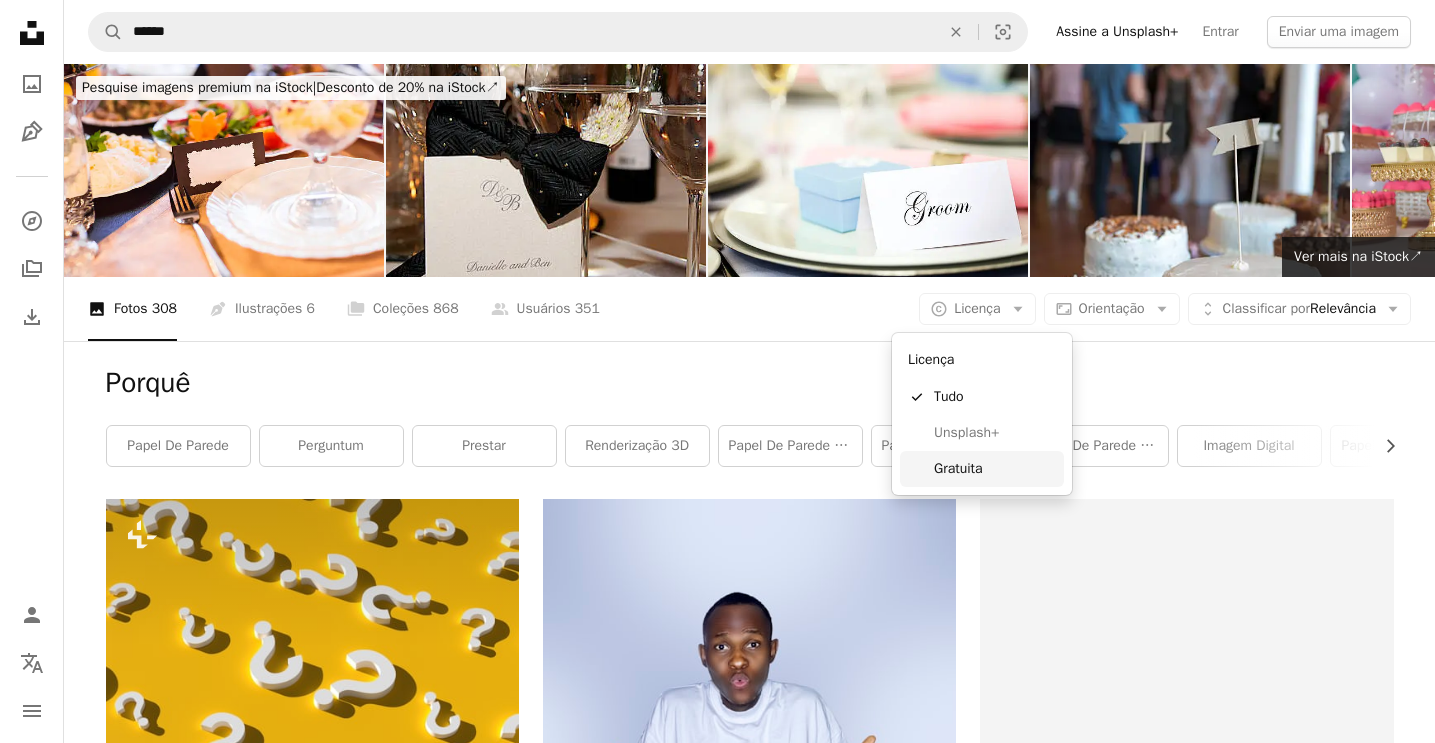 click on "Gratuita" at bounding box center [995, 469] 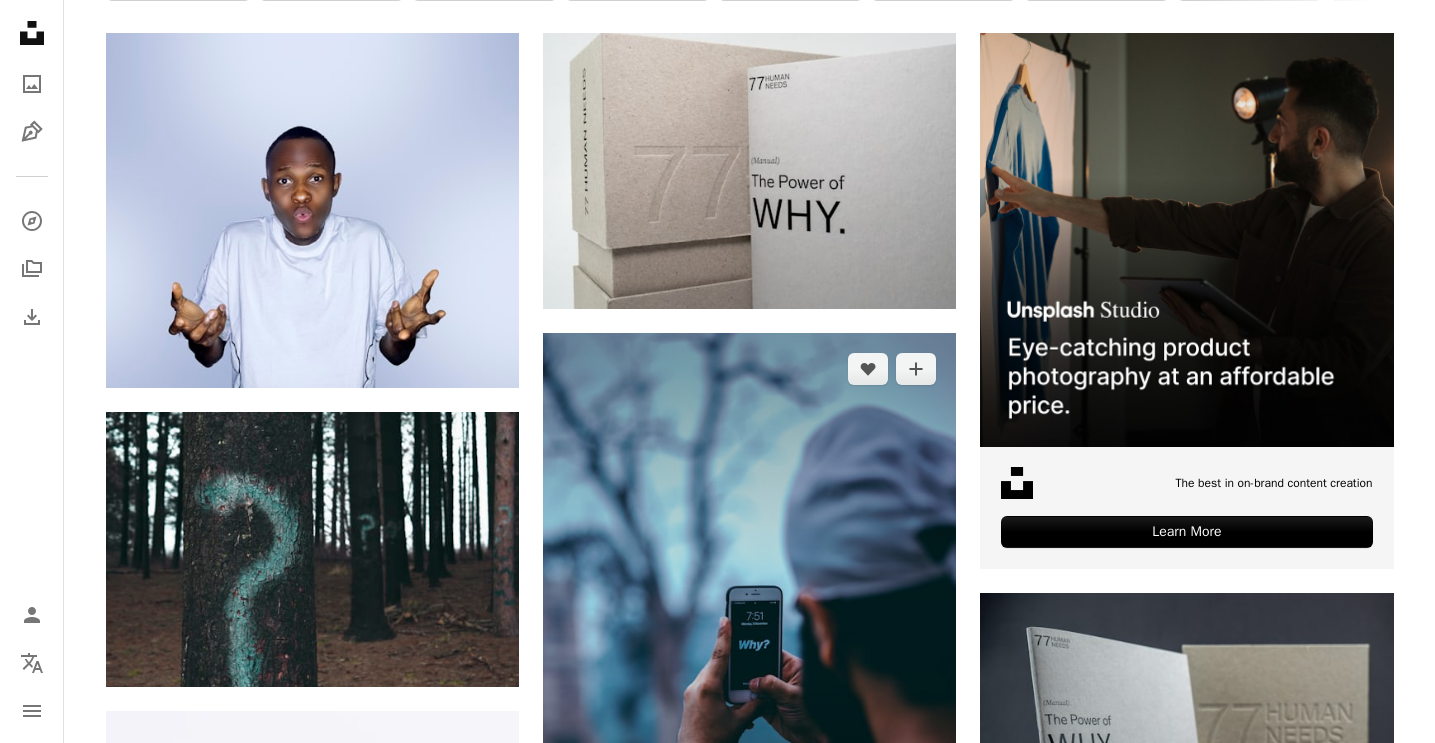 scroll, scrollTop: 467, scrollLeft: 0, axis: vertical 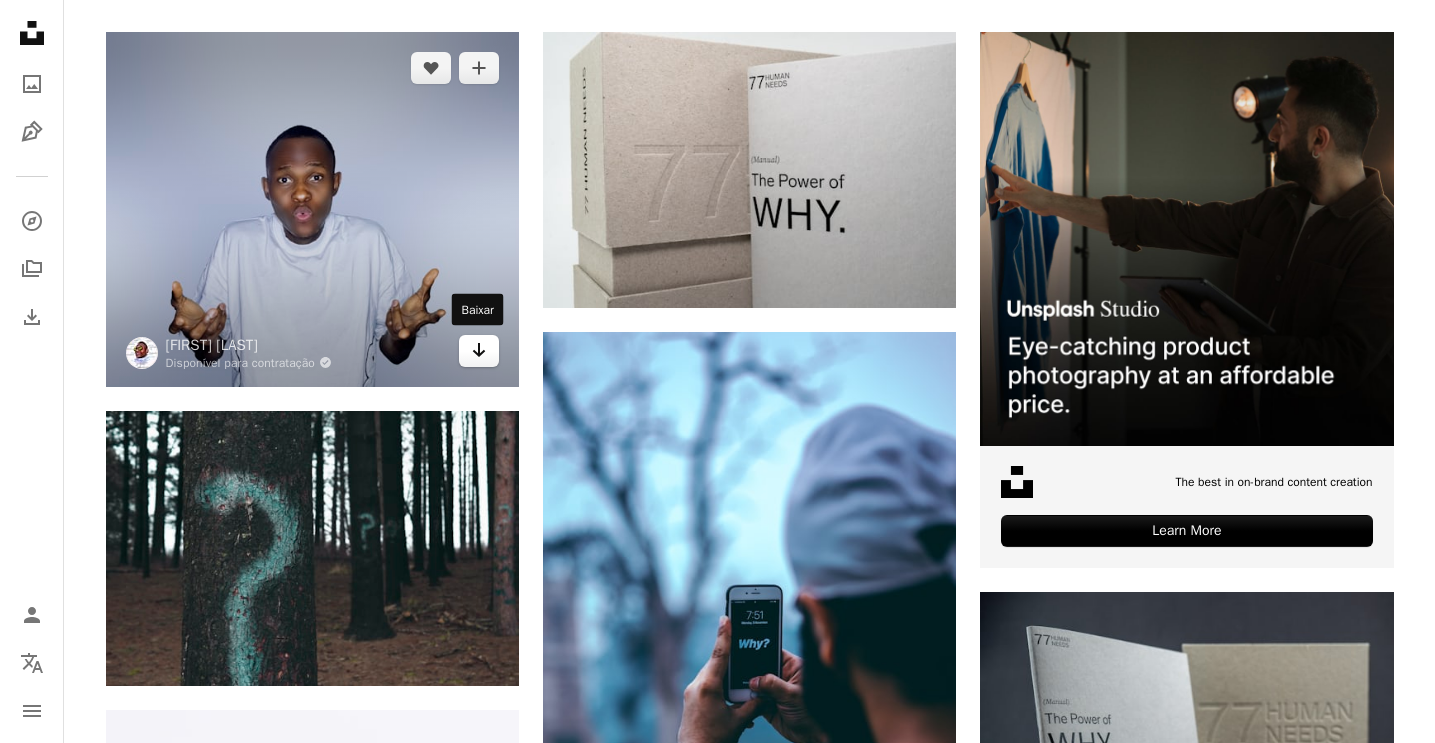 click on "Arrow pointing down" 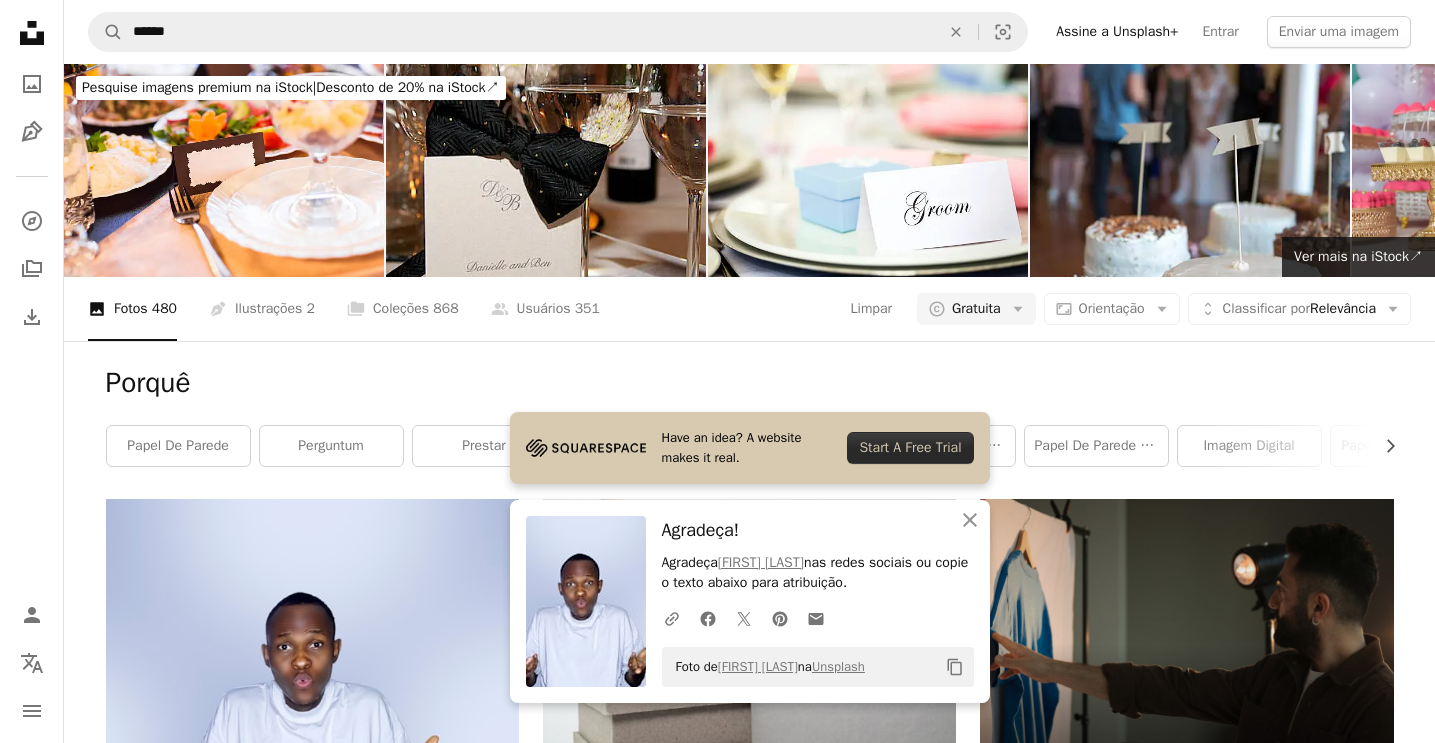 scroll, scrollTop: 0, scrollLeft: 0, axis: both 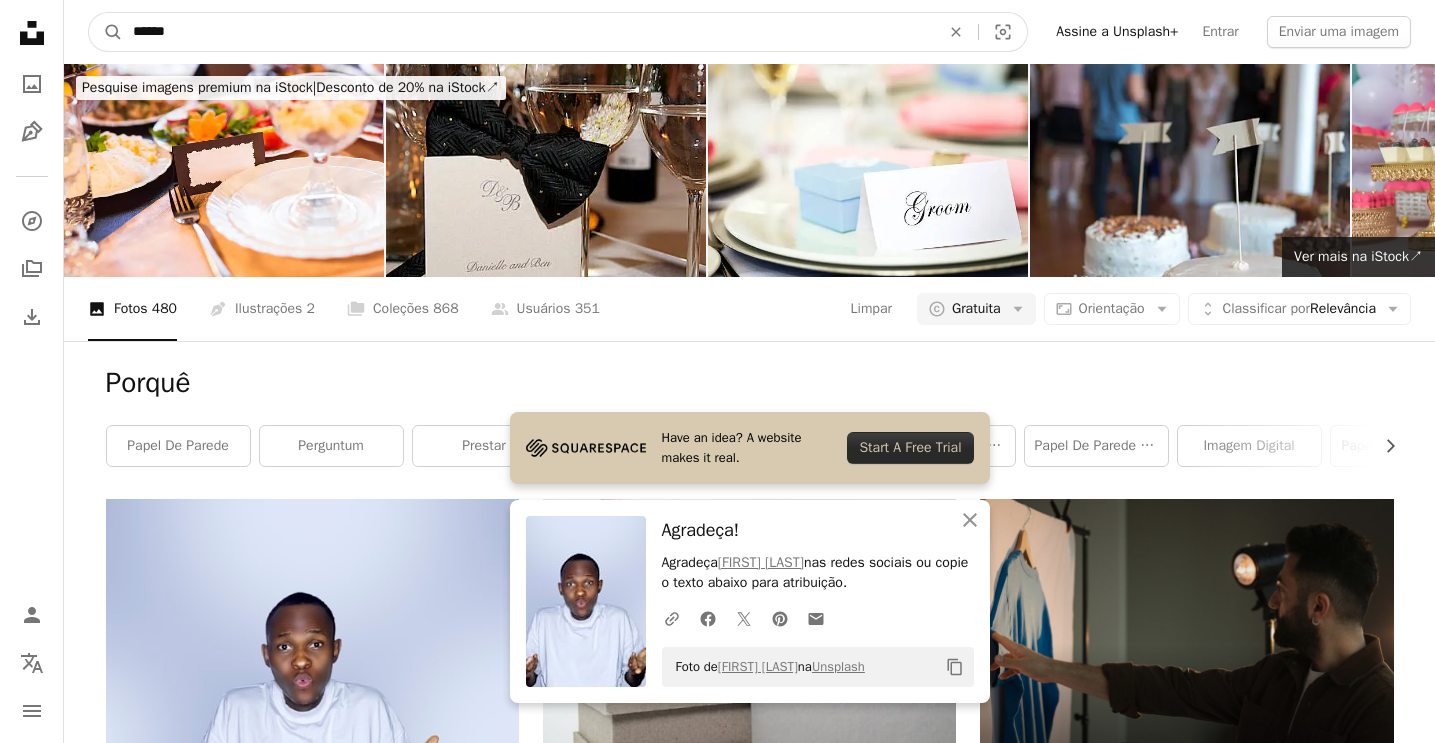 click on "******" at bounding box center [528, 32] 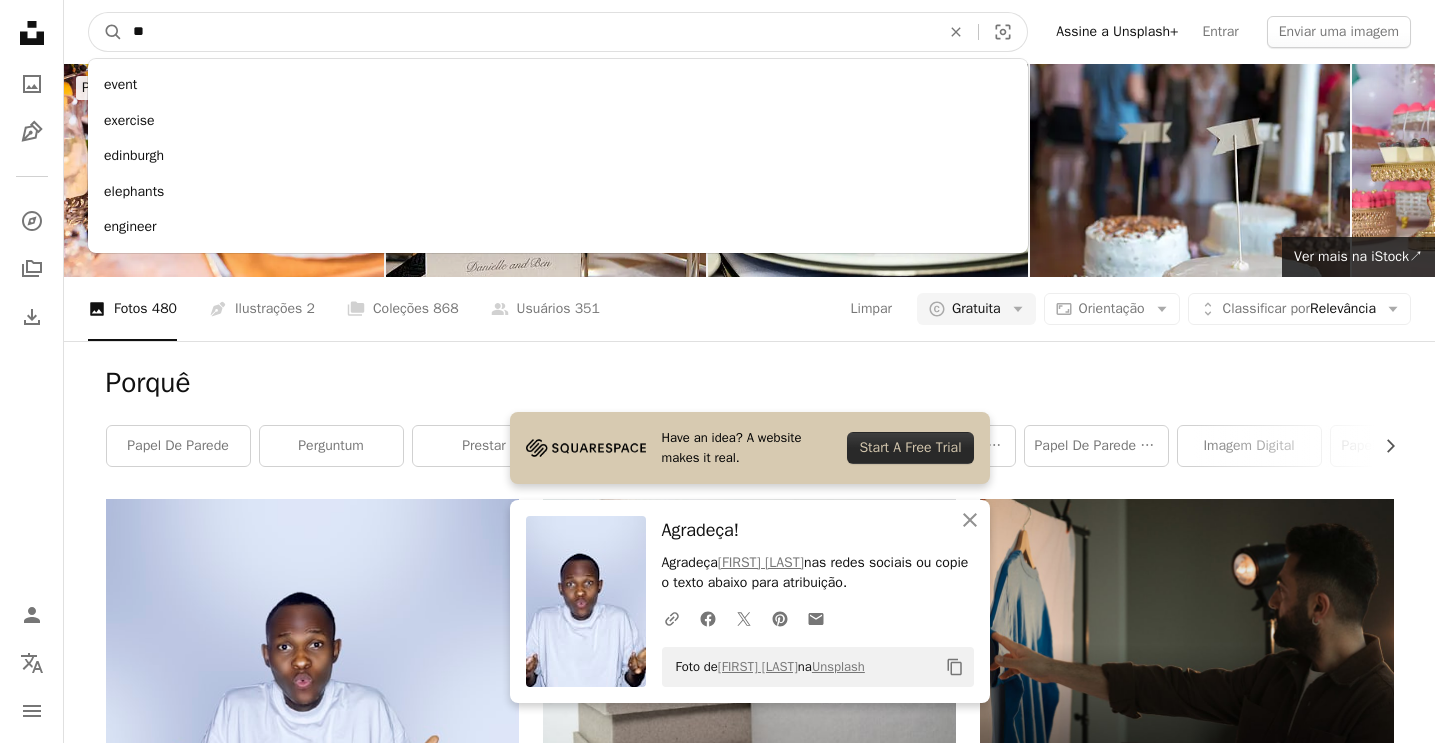 type on "***" 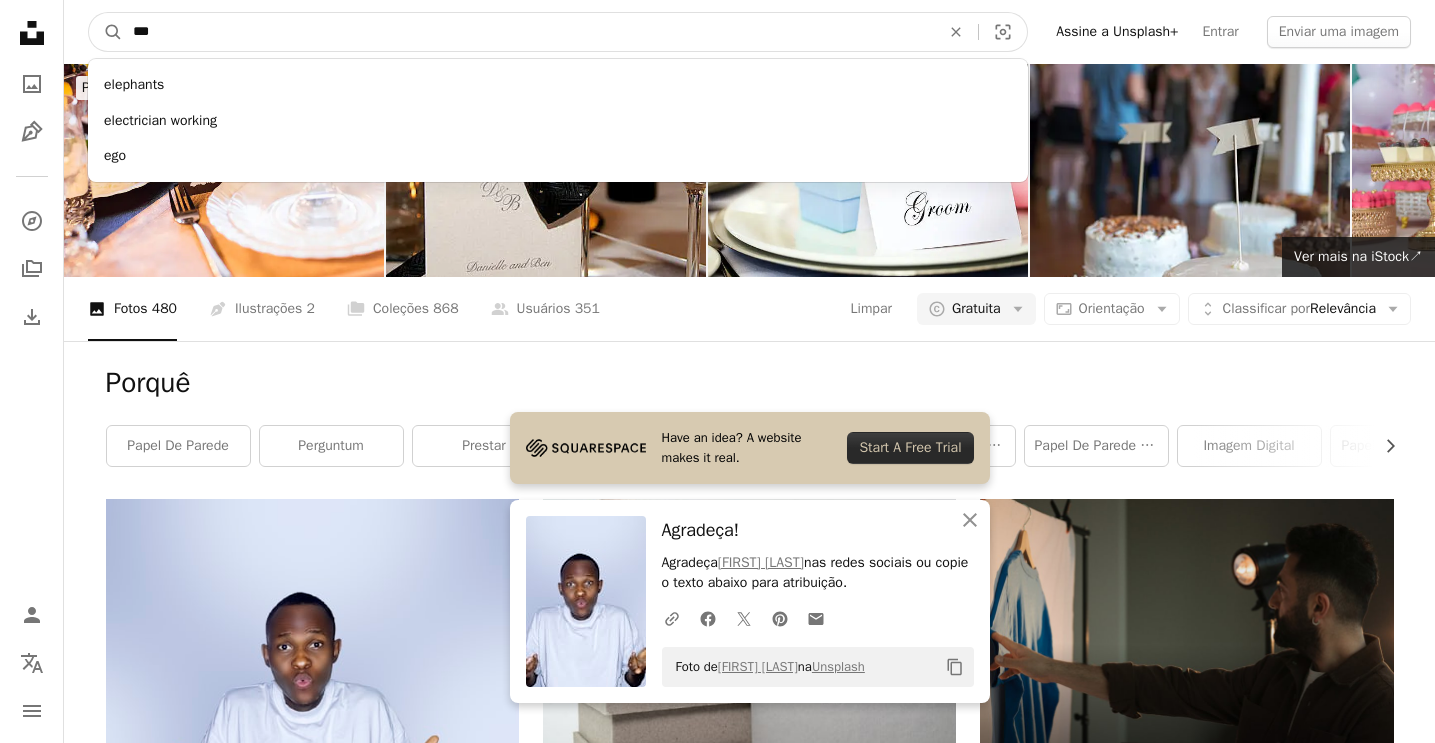 click on "A magnifying glass" at bounding box center [106, 32] 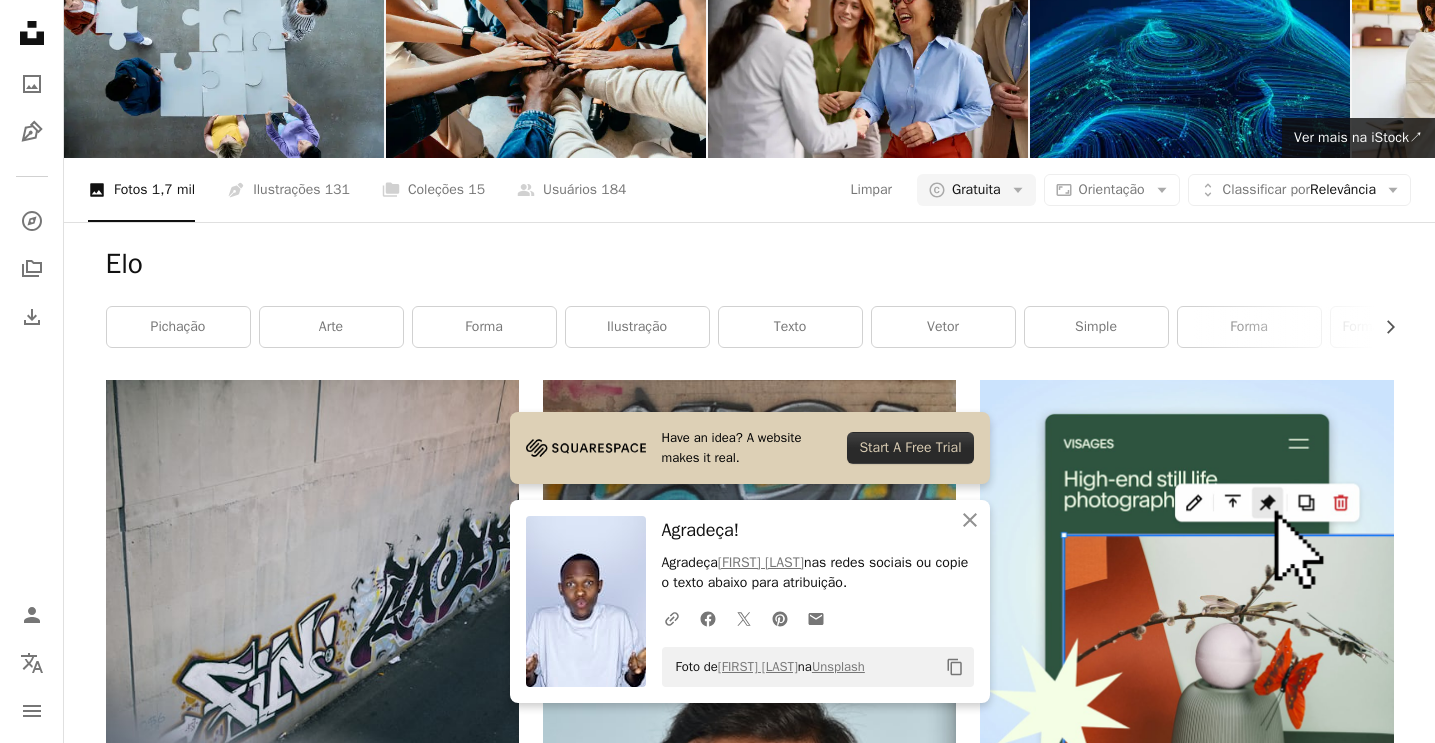 scroll, scrollTop: 235, scrollLeft: 0, axis: vertical 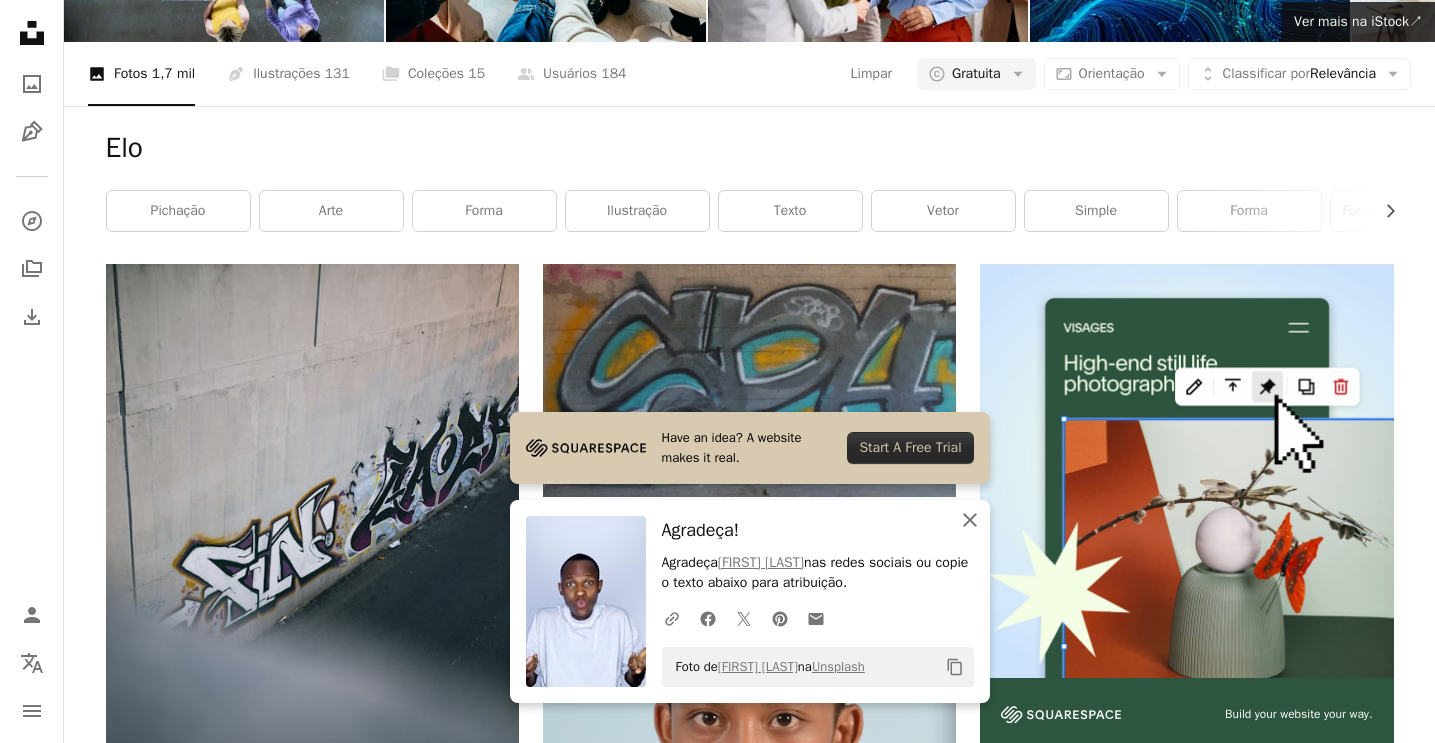 click on "An X shape" 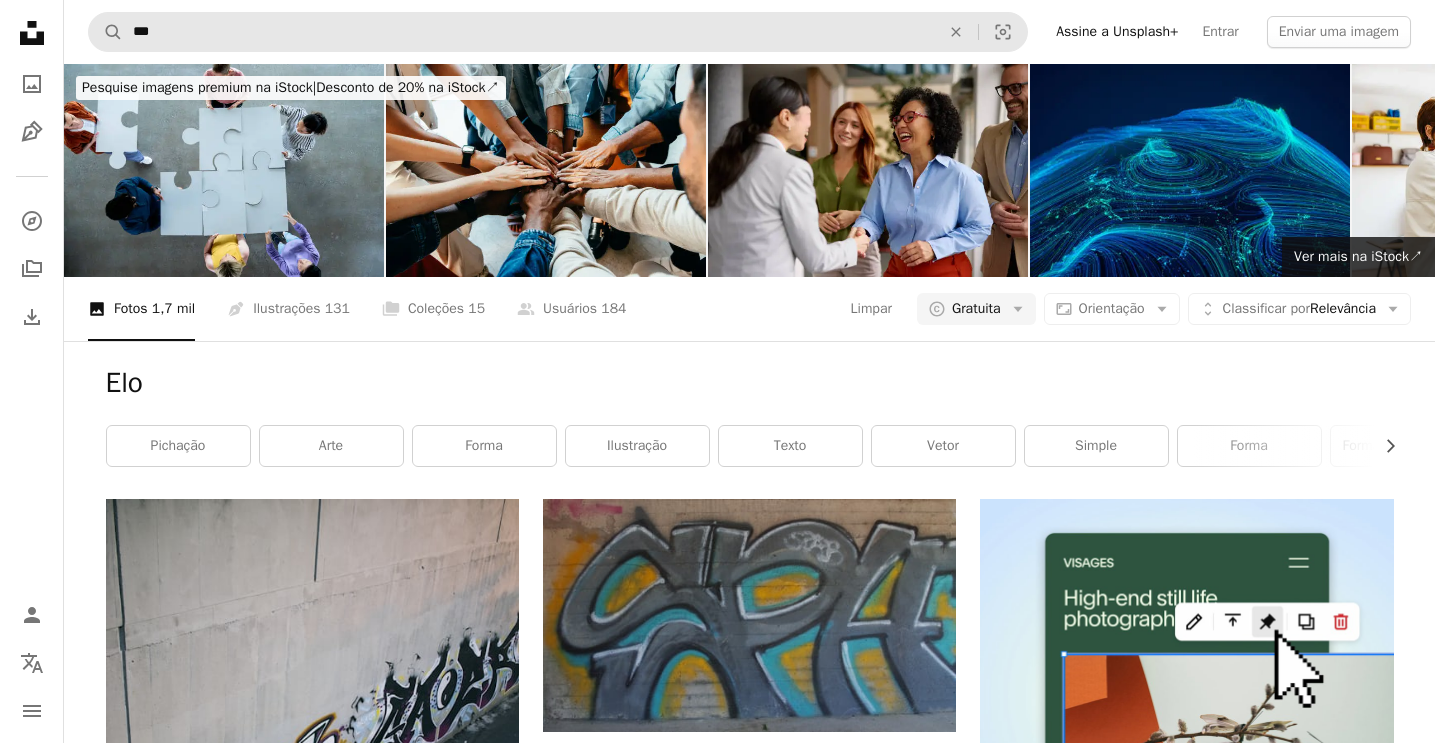scroll, scrollTop: 0, scrollLeft: 0, axis: both 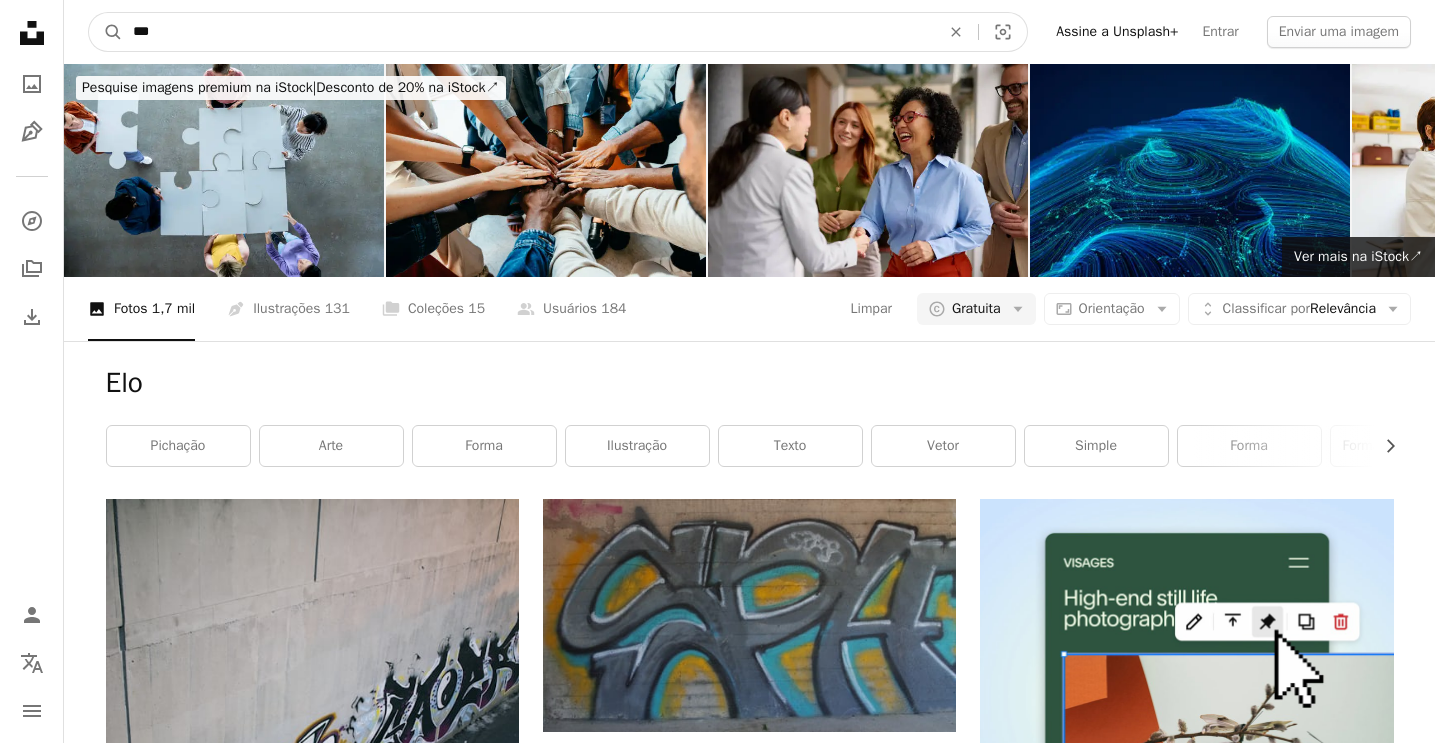 click on "***" at bounding box center (528, 32) 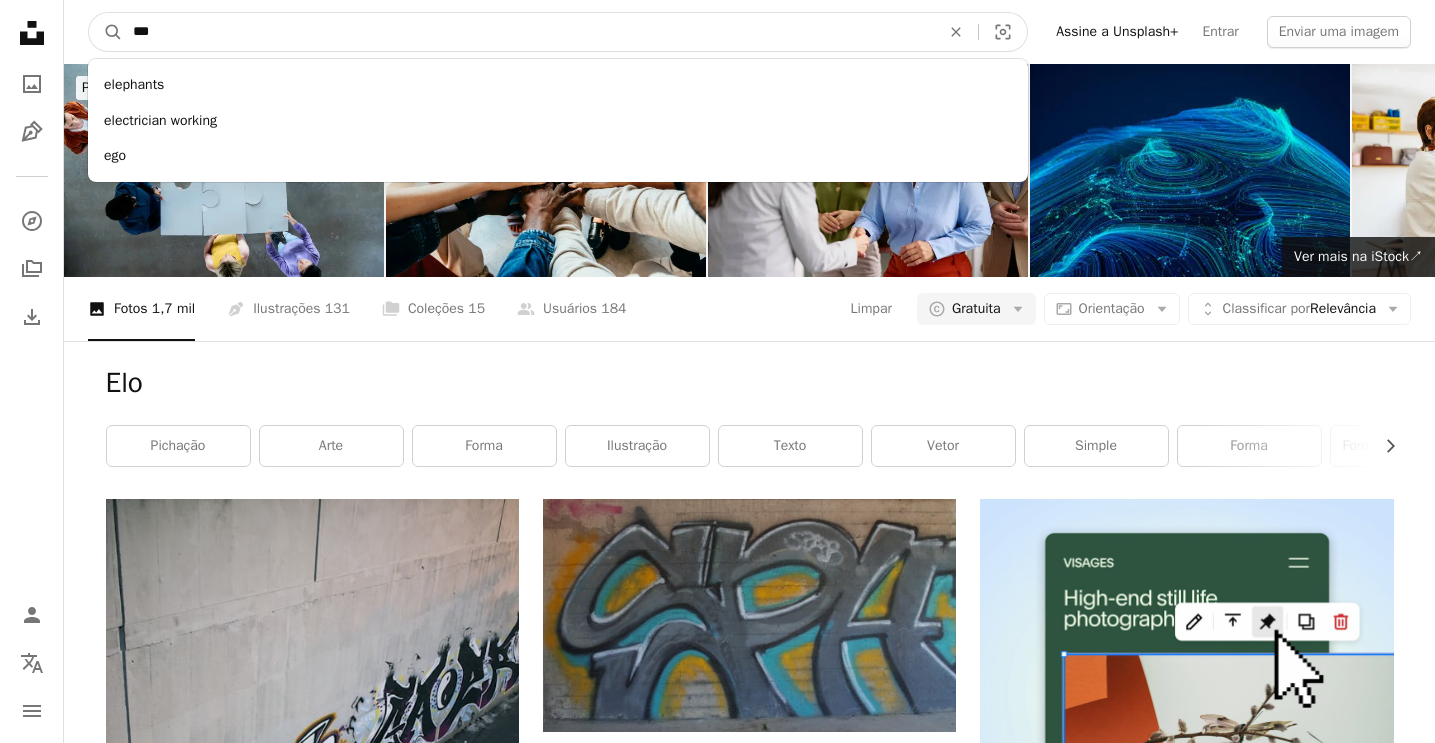 click on "***" at bounding box center [528, 32] 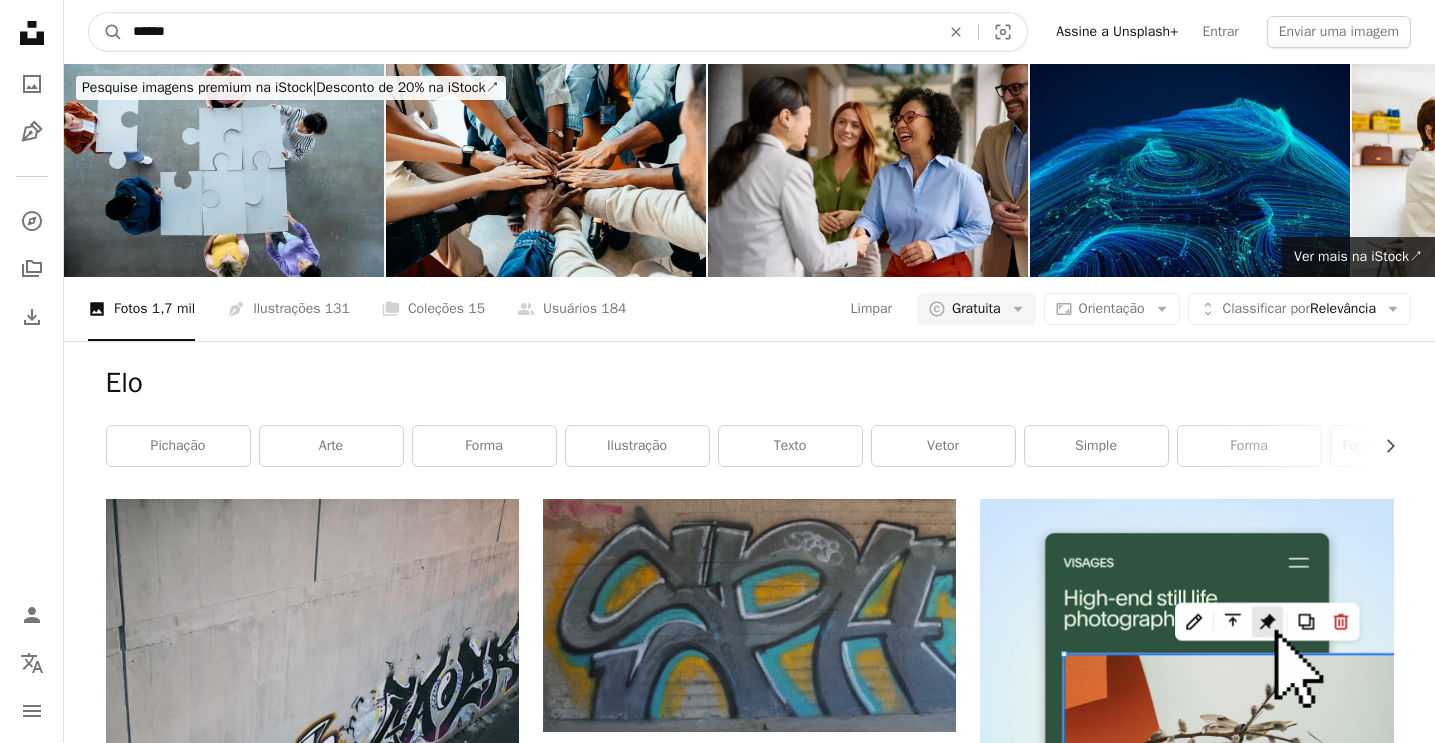 type on "*******" 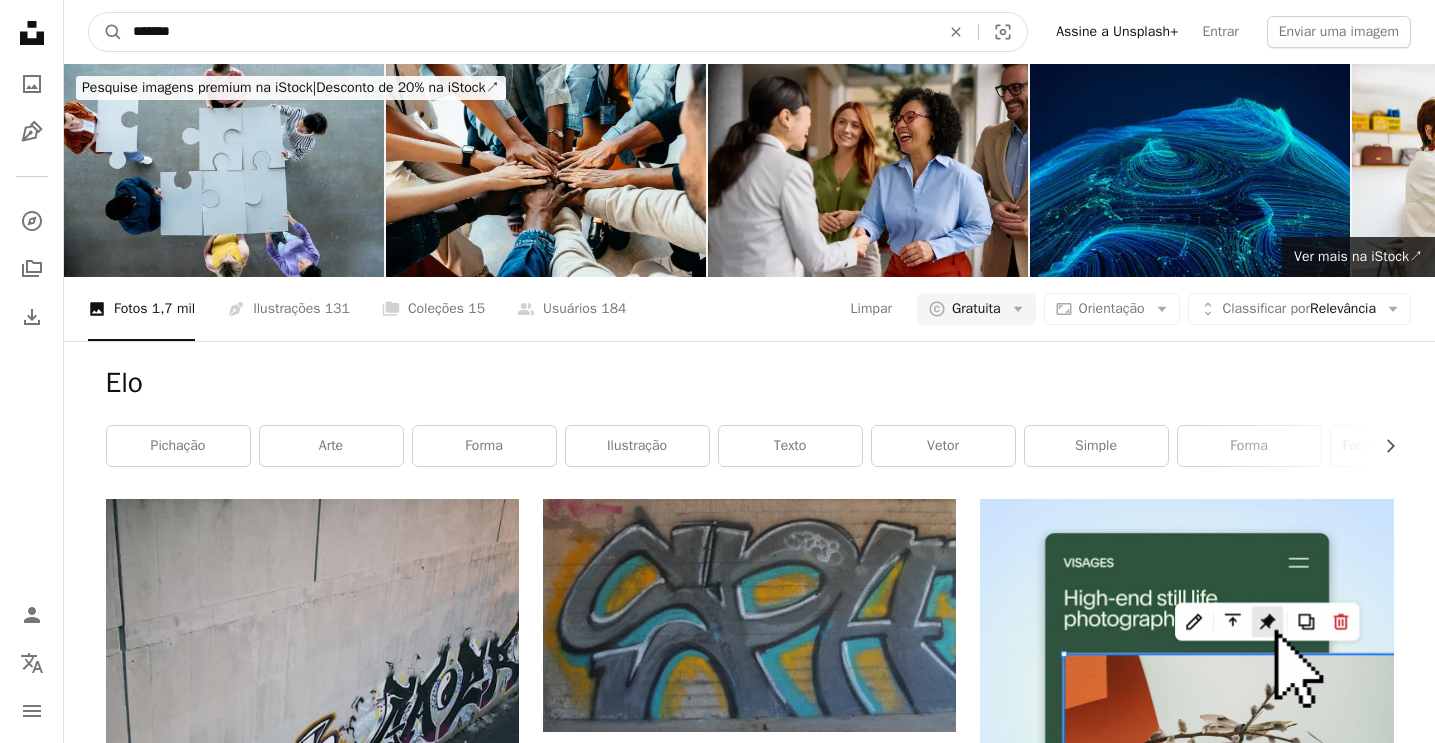 click on "A magnifying glass" at bounding box center (106, 32) 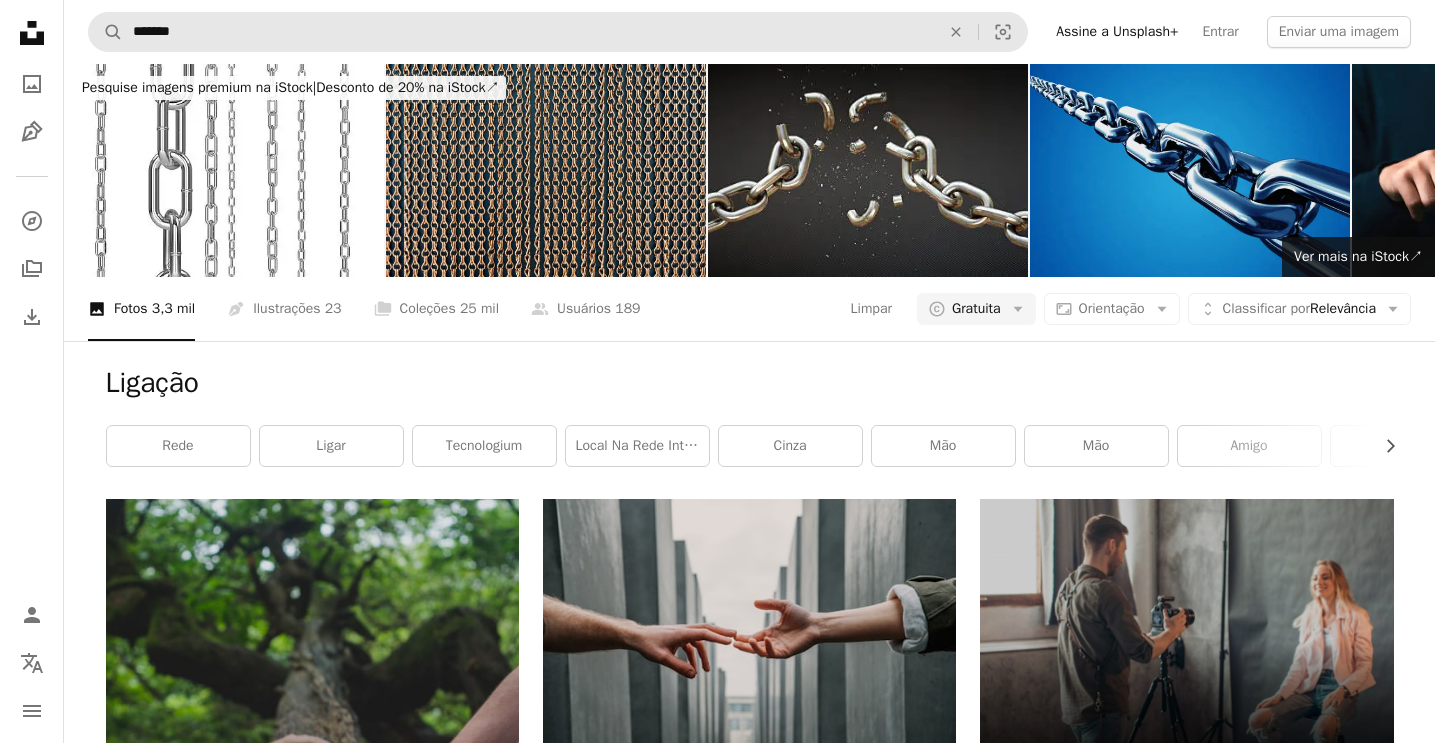 scroll, scrollTop: 0, scrollLeft: 0, axis: both 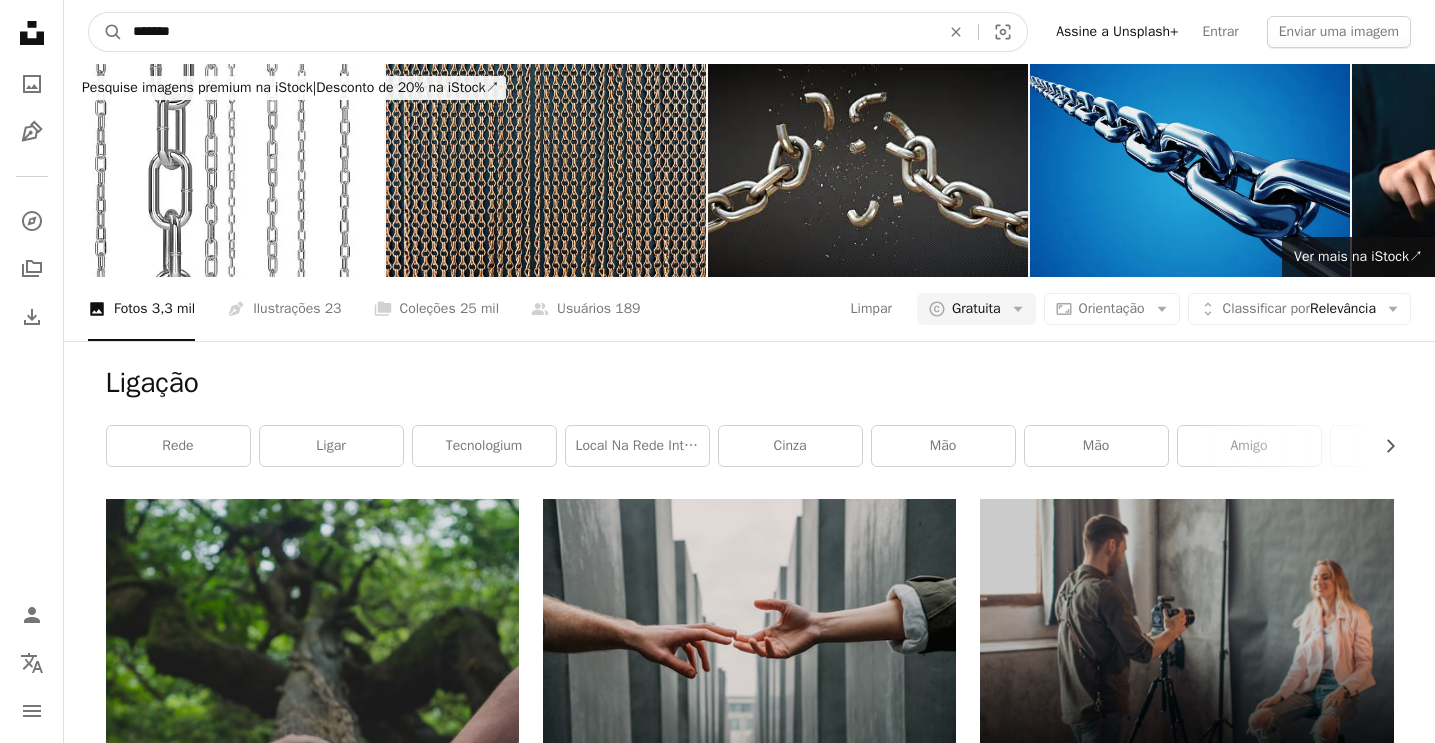 click on "*******" at bounding box center (528, 32) 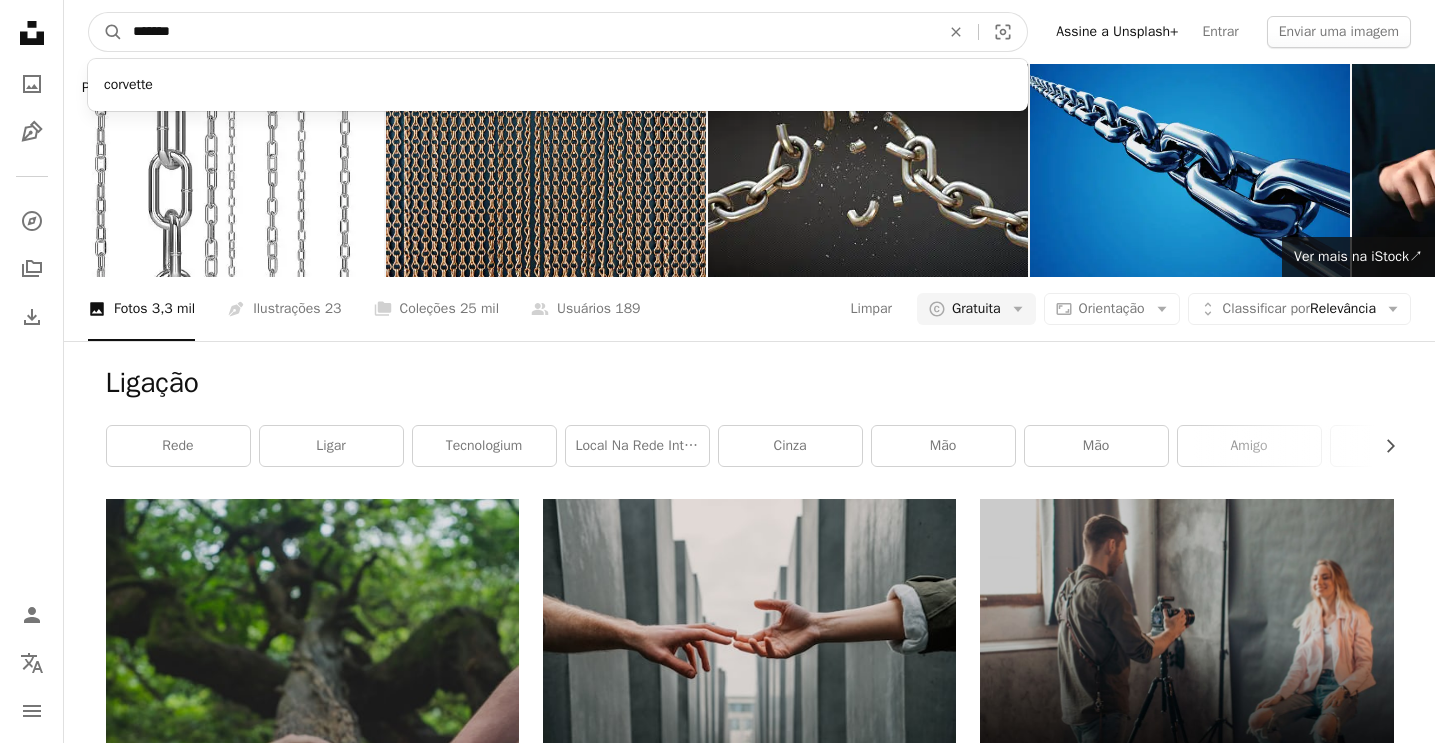 type on "********" 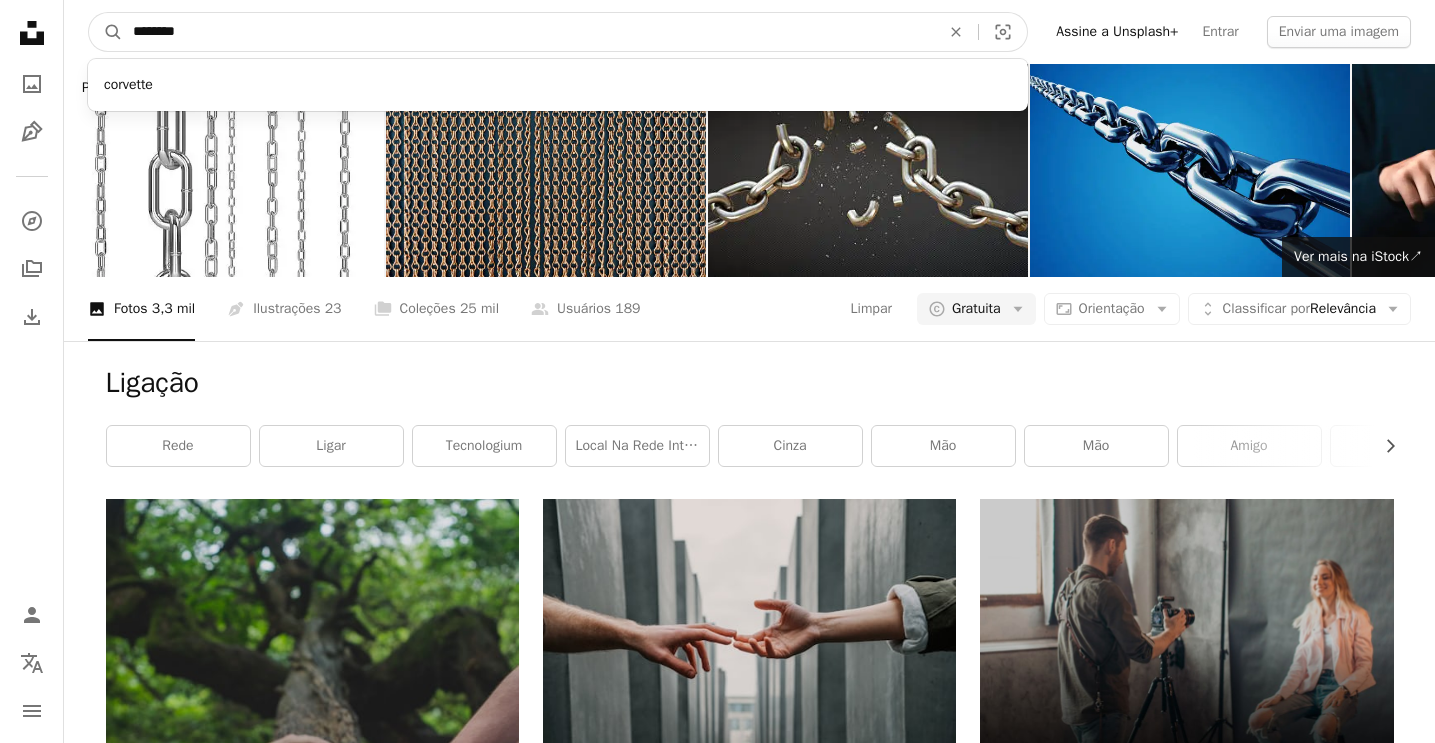 click on "A magnifying glass" at bounding box center [106, 32] 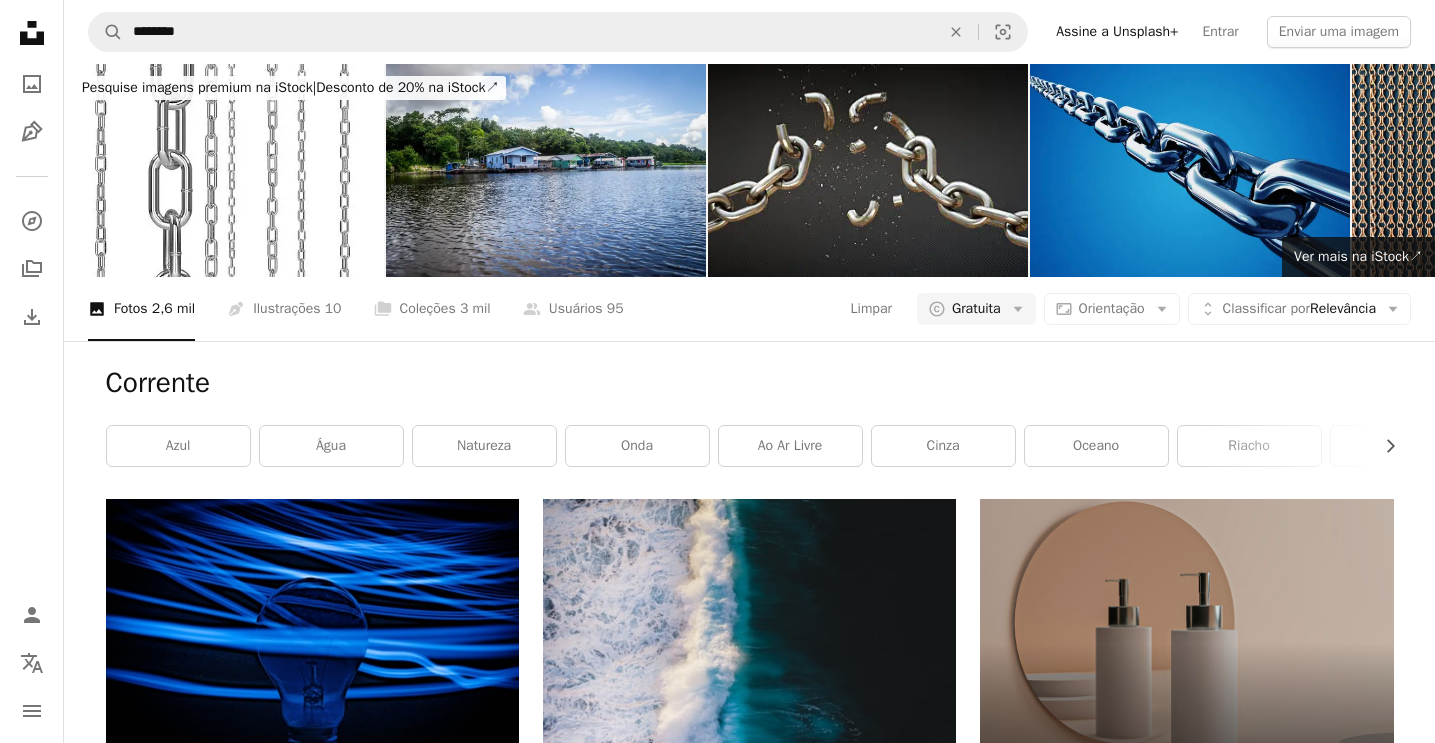 scroll, scrollTop: 0, scrollLeft: 0, axis: both 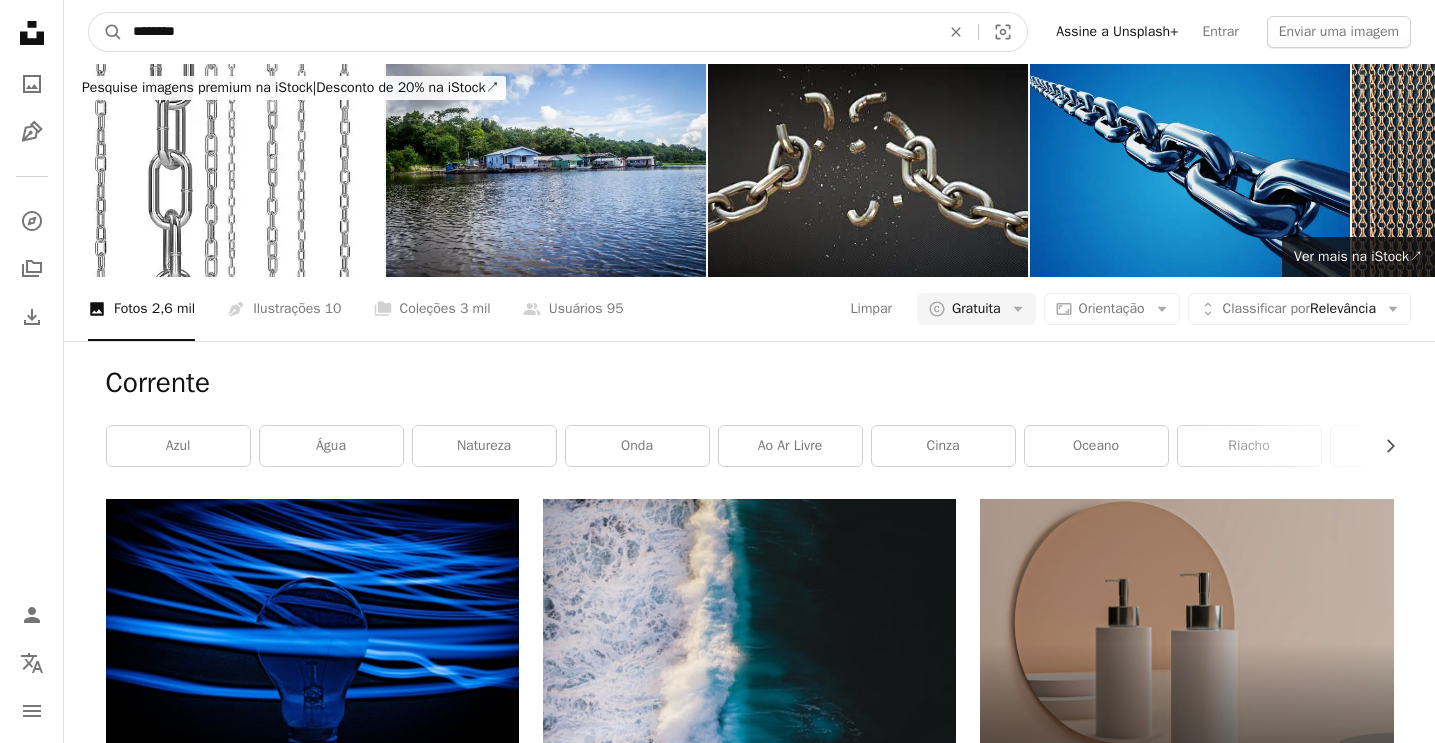 click on "********" at bounding box center [528, 32] 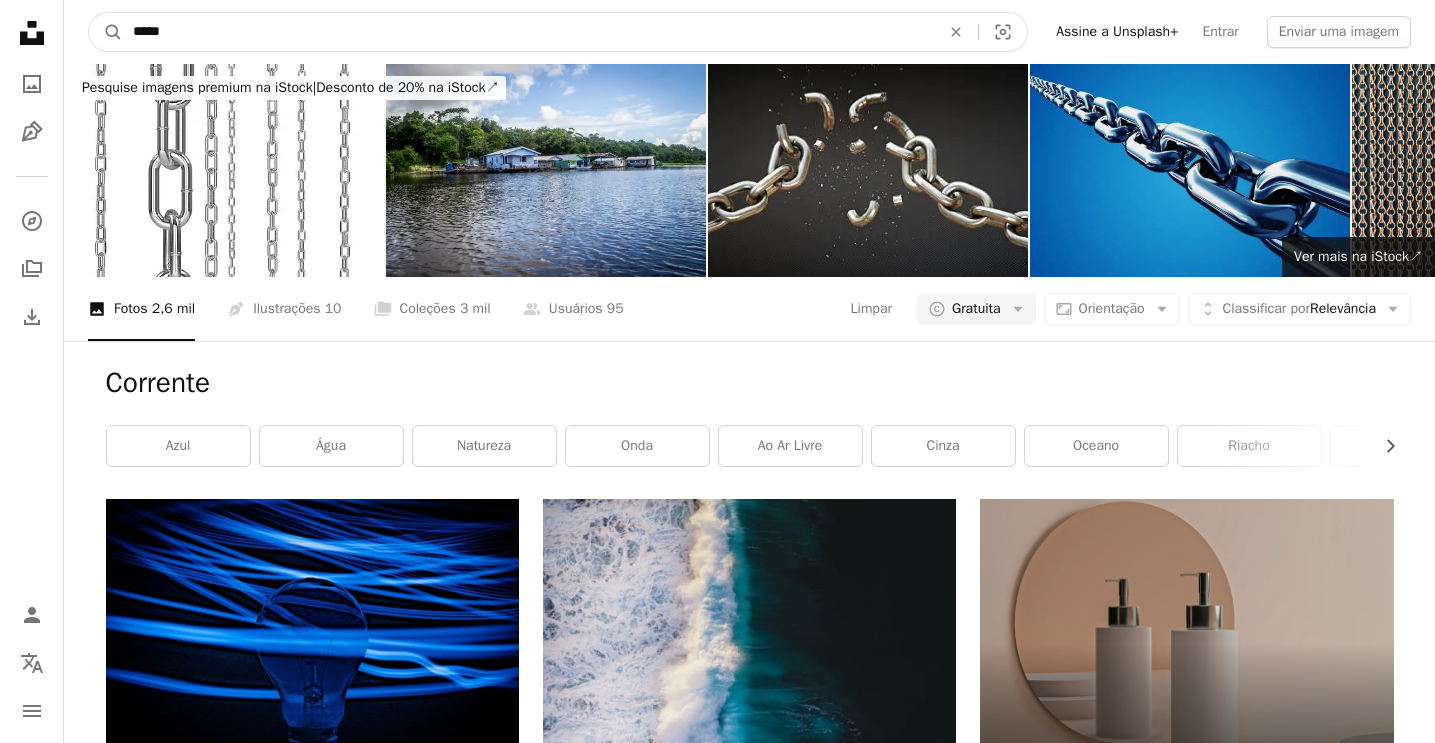 type on "******" 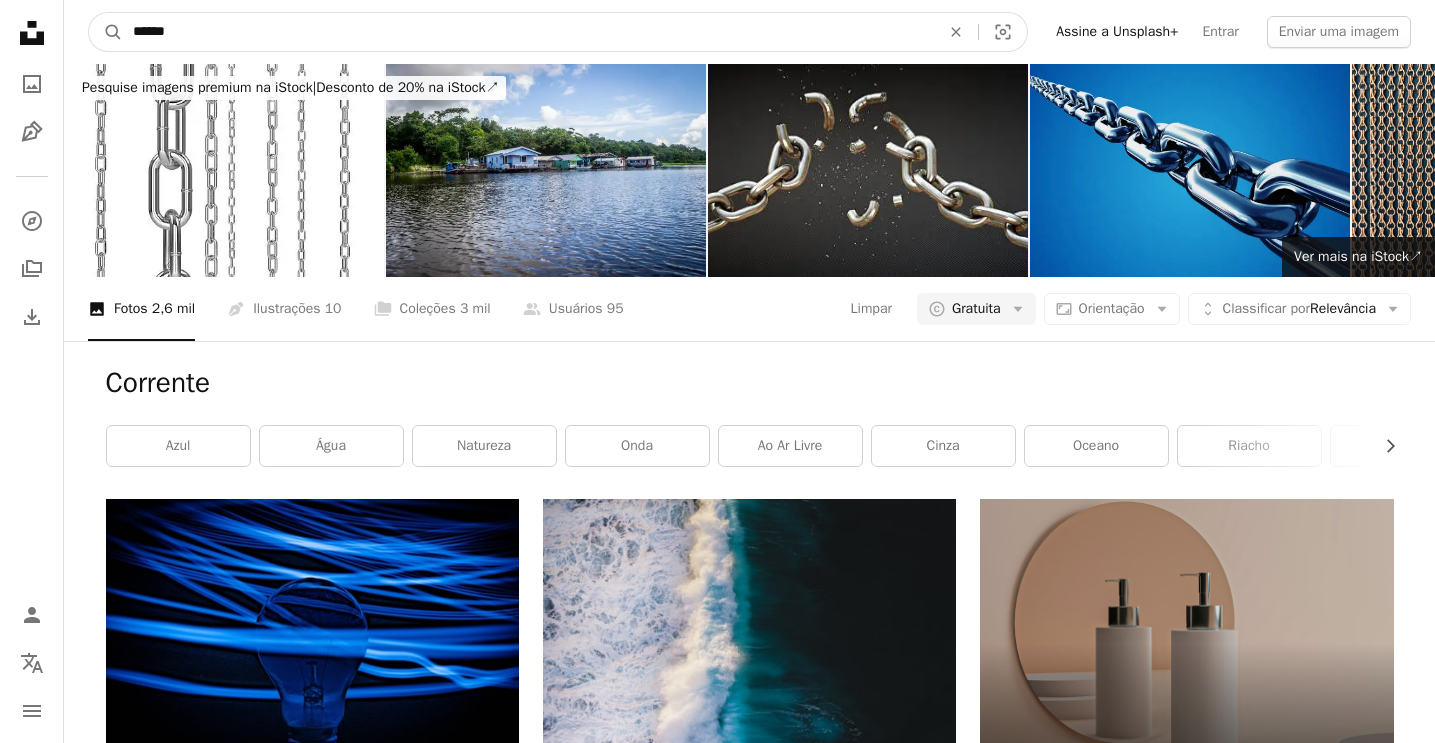 click on "A magnifying glass" at bounding box center [106, 32] 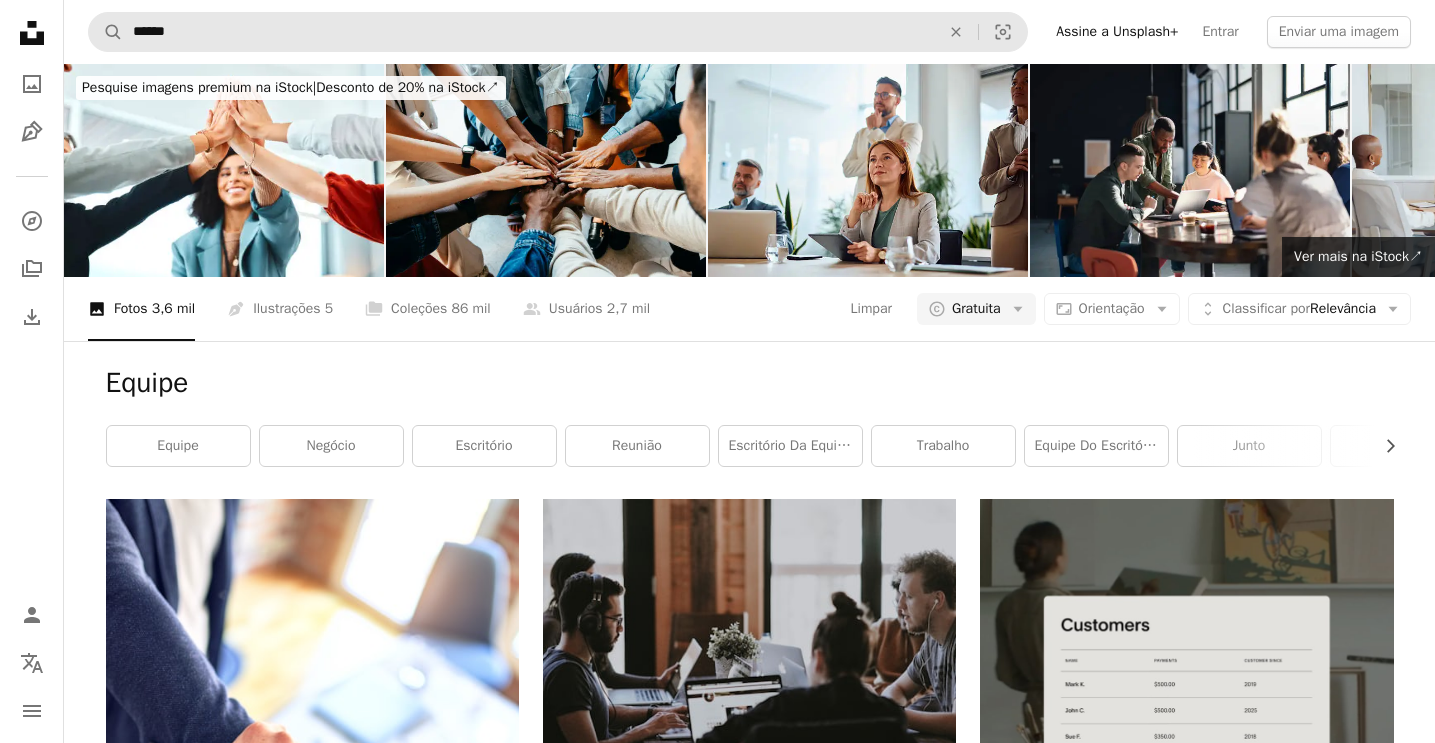 scroll, scrollTop: 0, scrollLeft: 0, axis: both 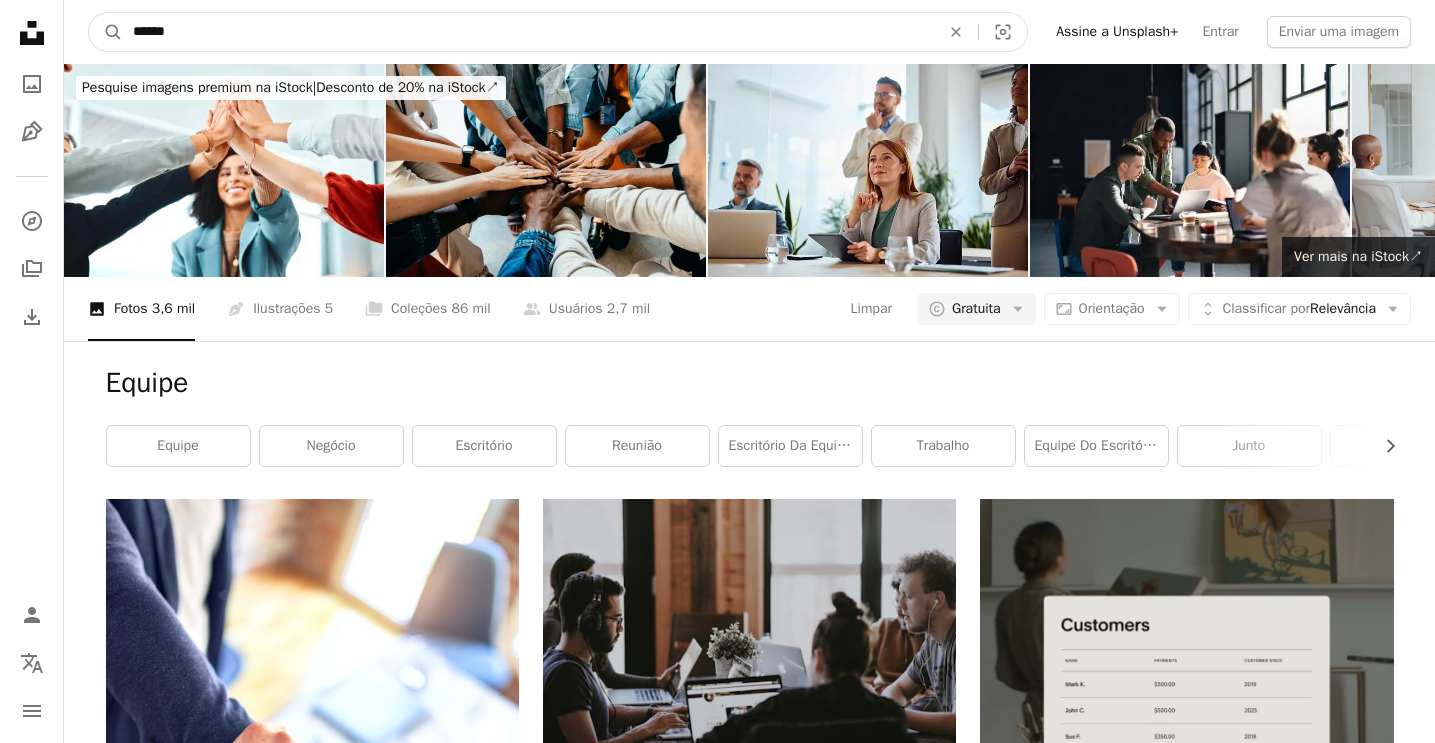 click on "******" at bounding box center [528, 32] 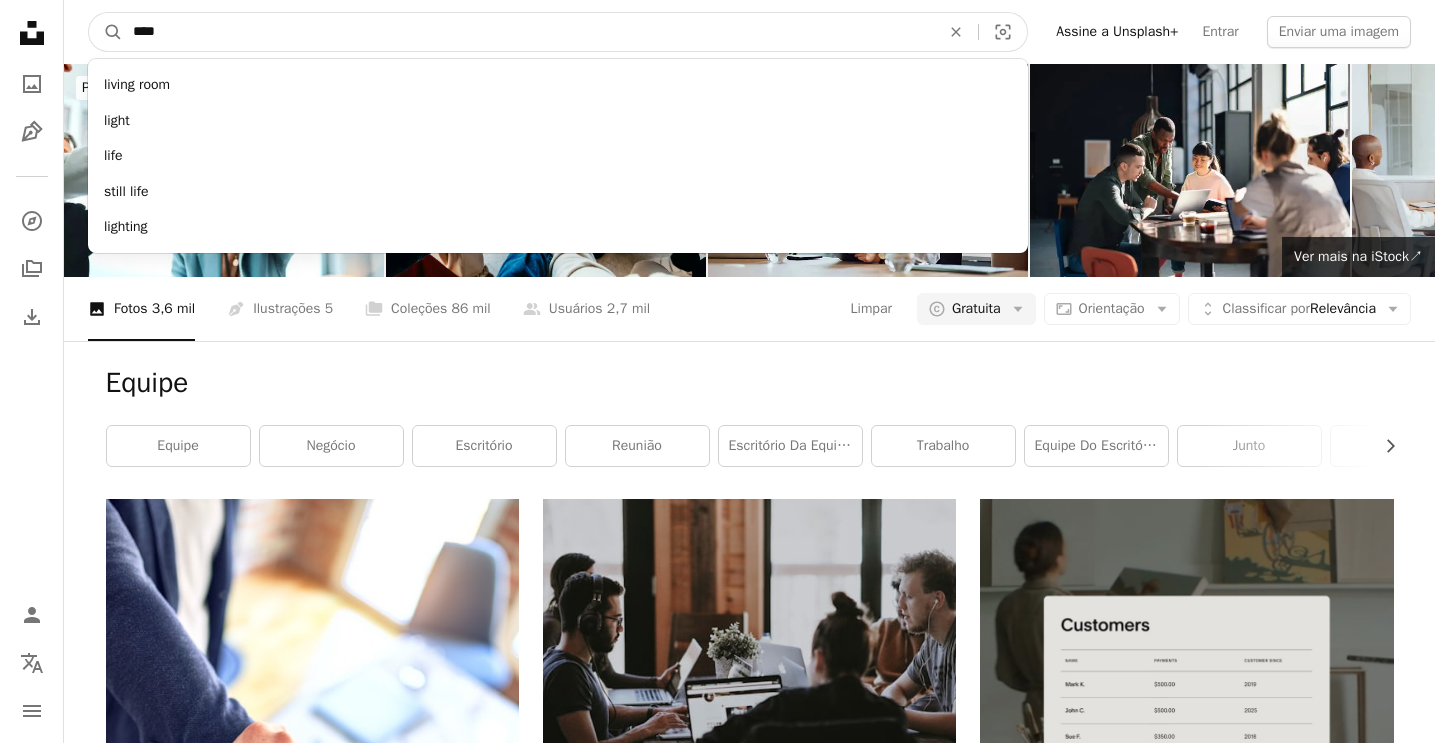 type on "*****" 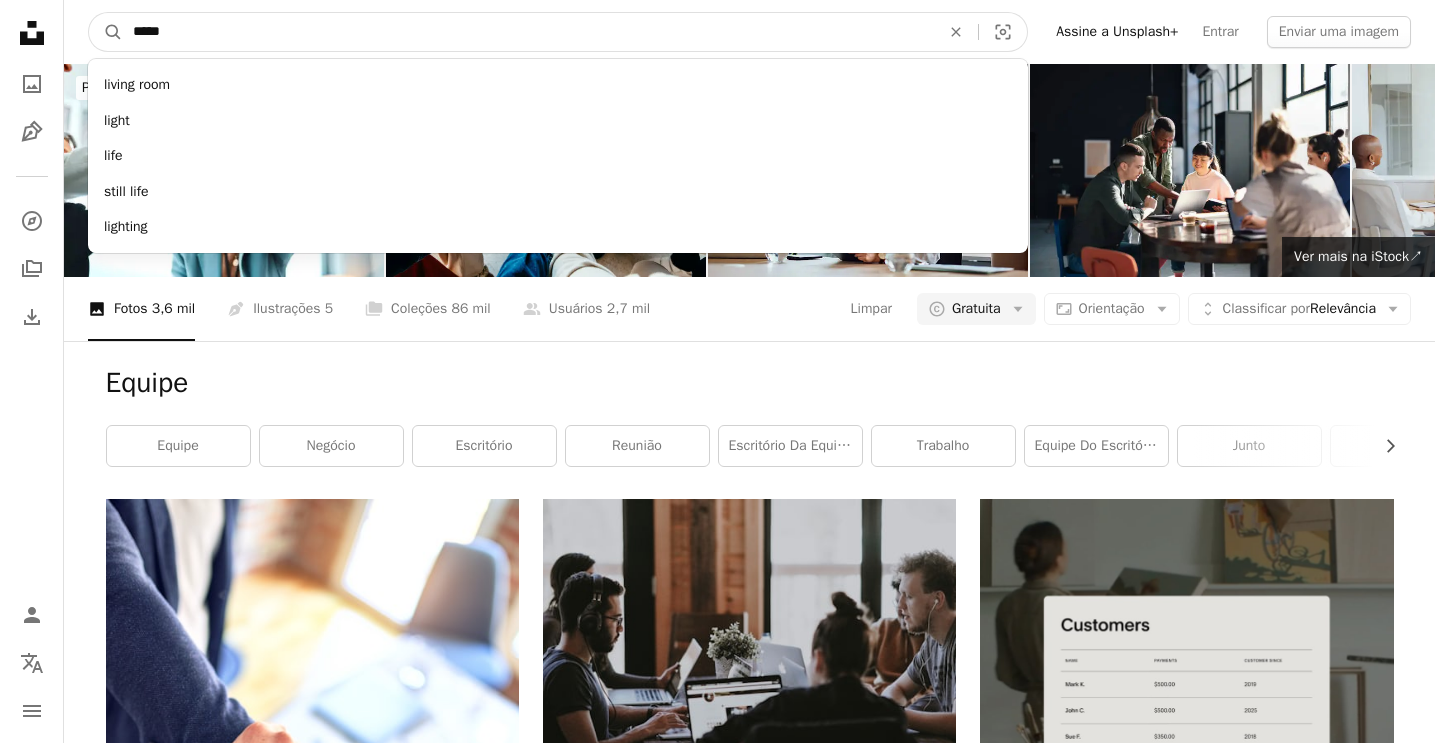 click on "A magnifying glass" at bounding box center [106, 32] 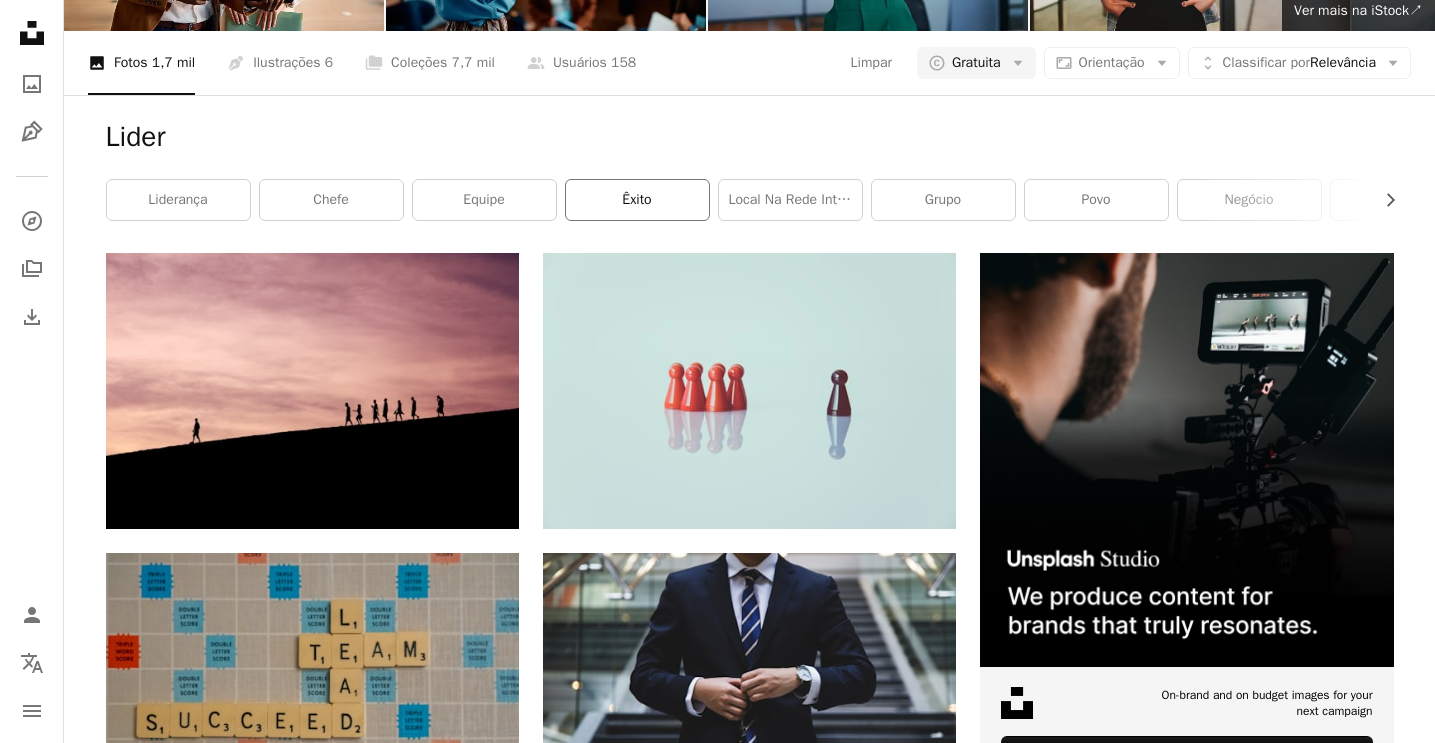 scroll, scrollTop: 291, scrollLeft: 0, axis: vertical 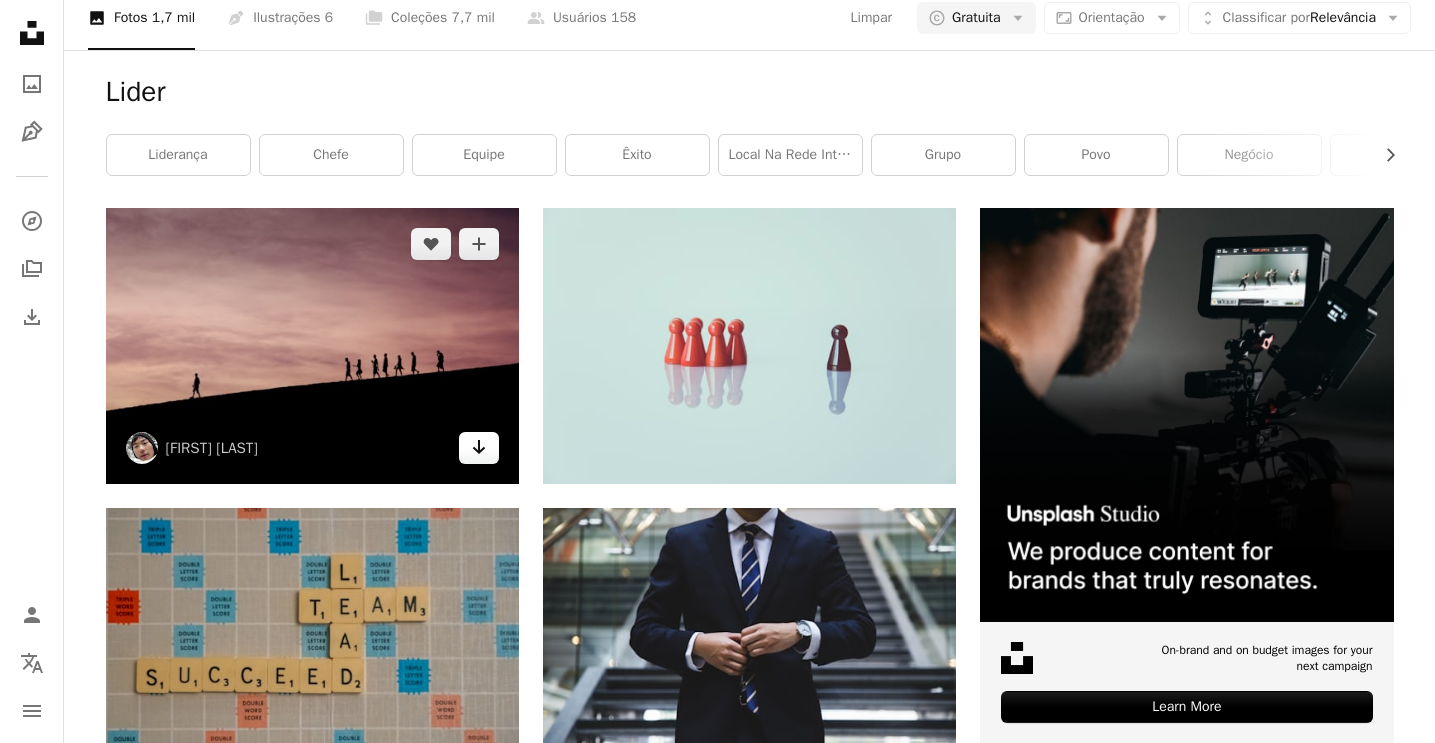 click on "Arrow pointing down" 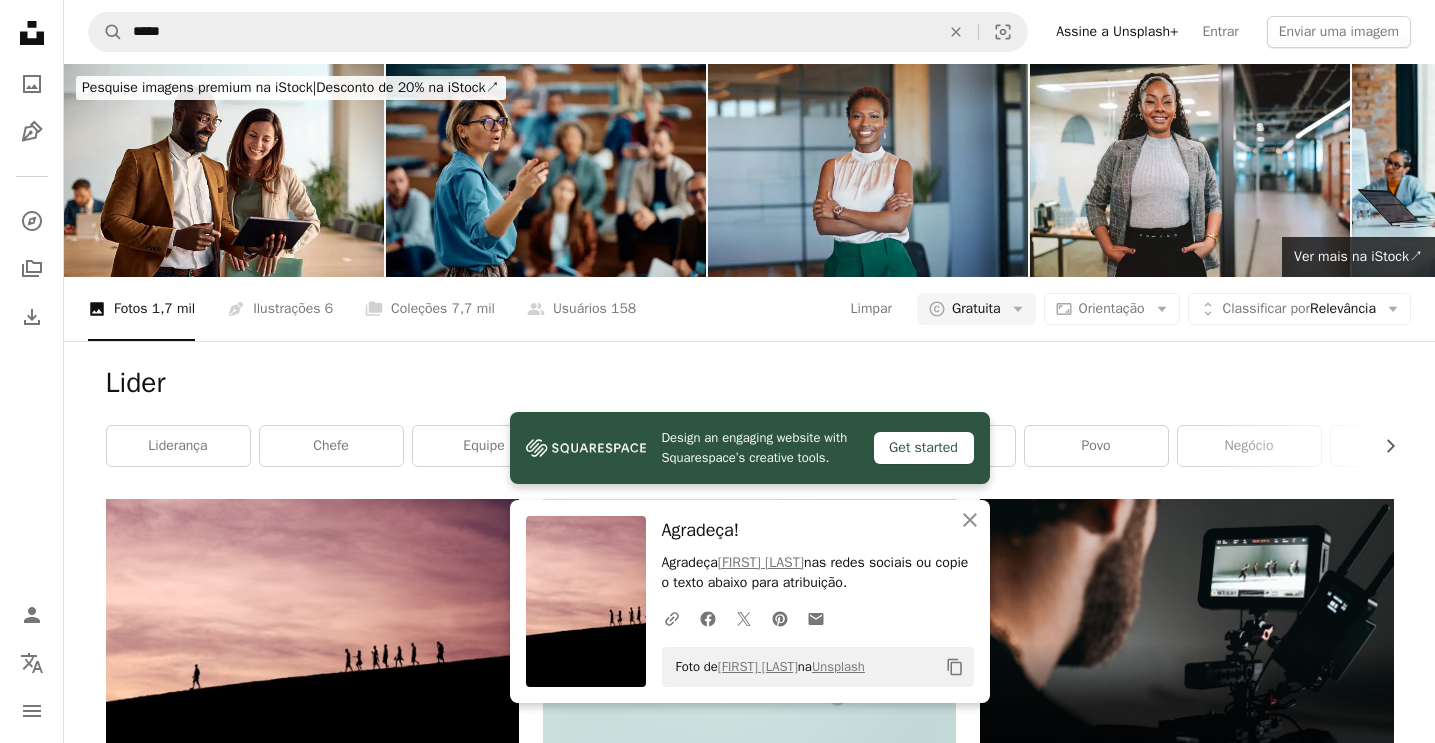 scroll, scrollTop: 0, scrollLeft: 0, axis: both 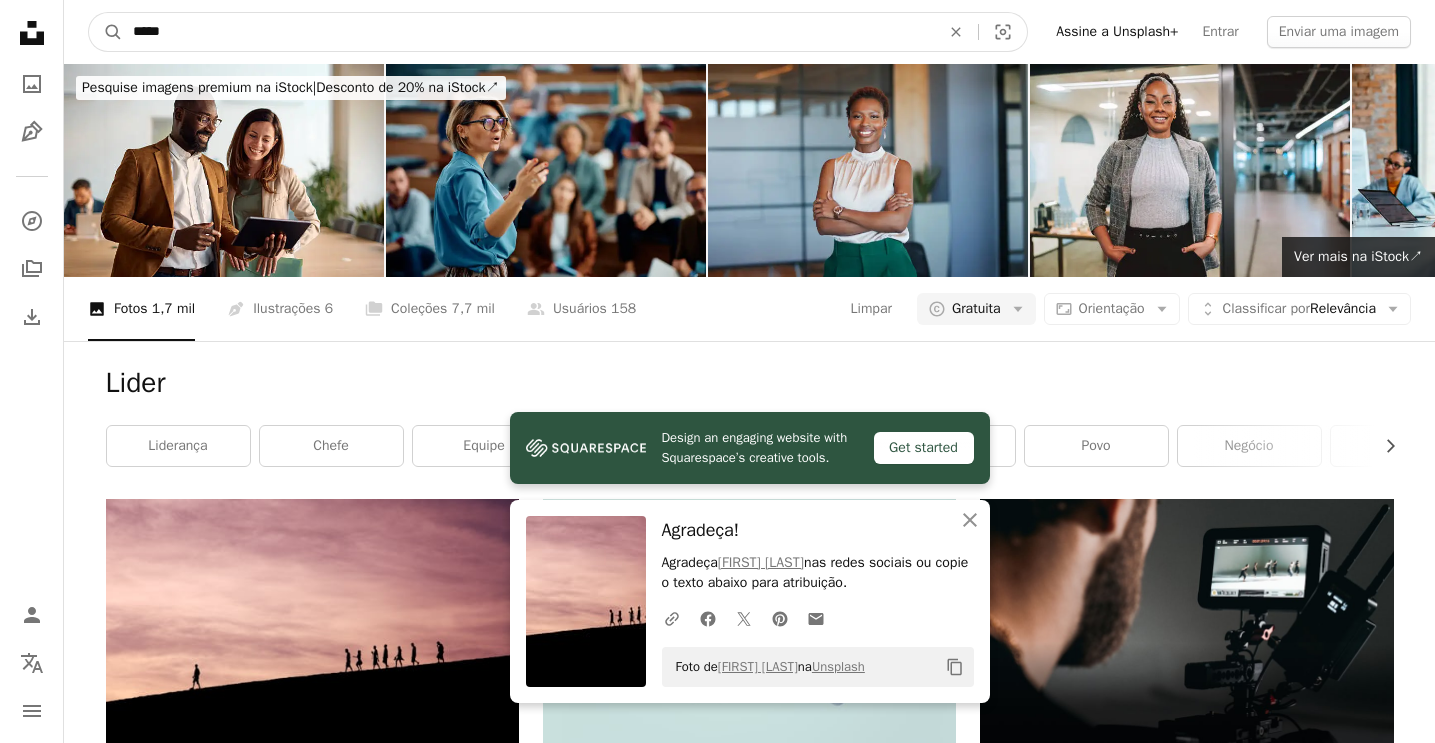 click on "*****" at bounding box center (528, 32) 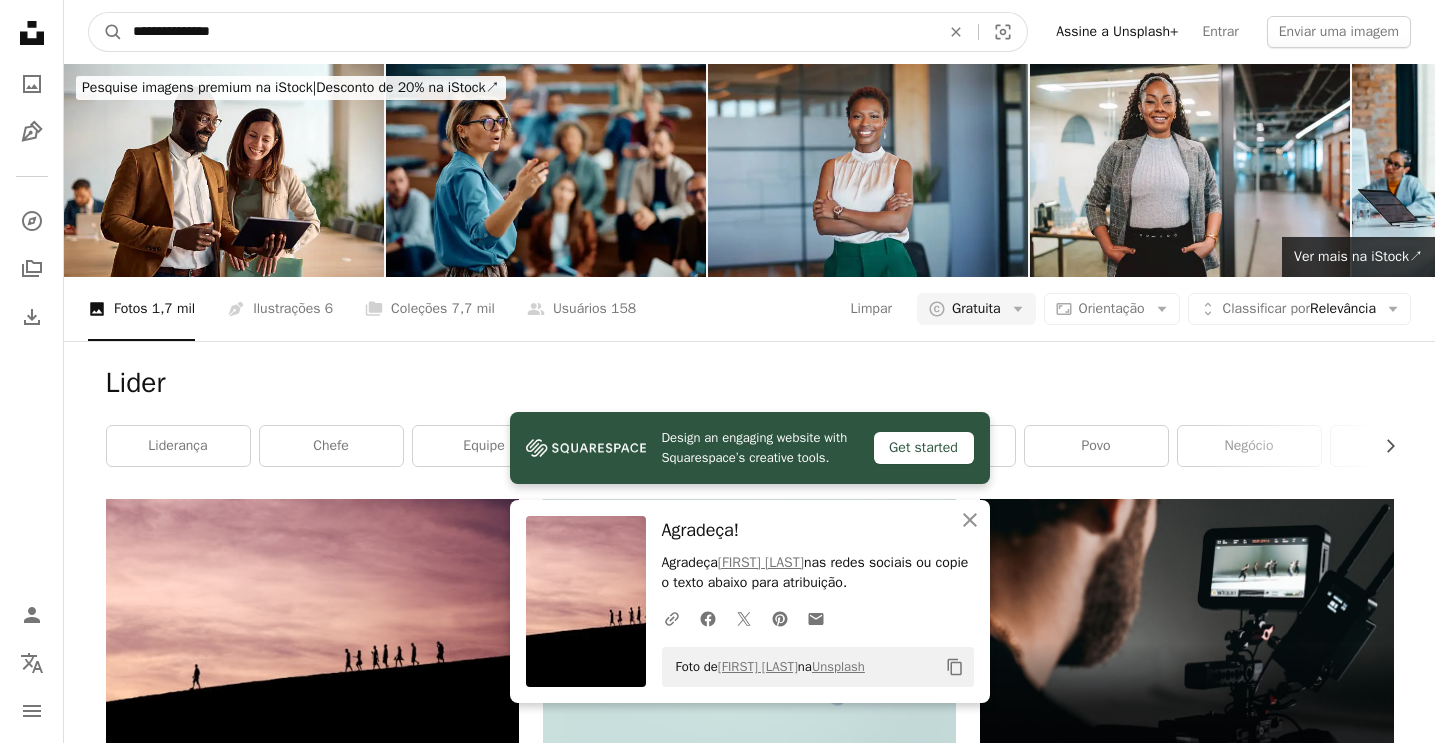 type on "**********" 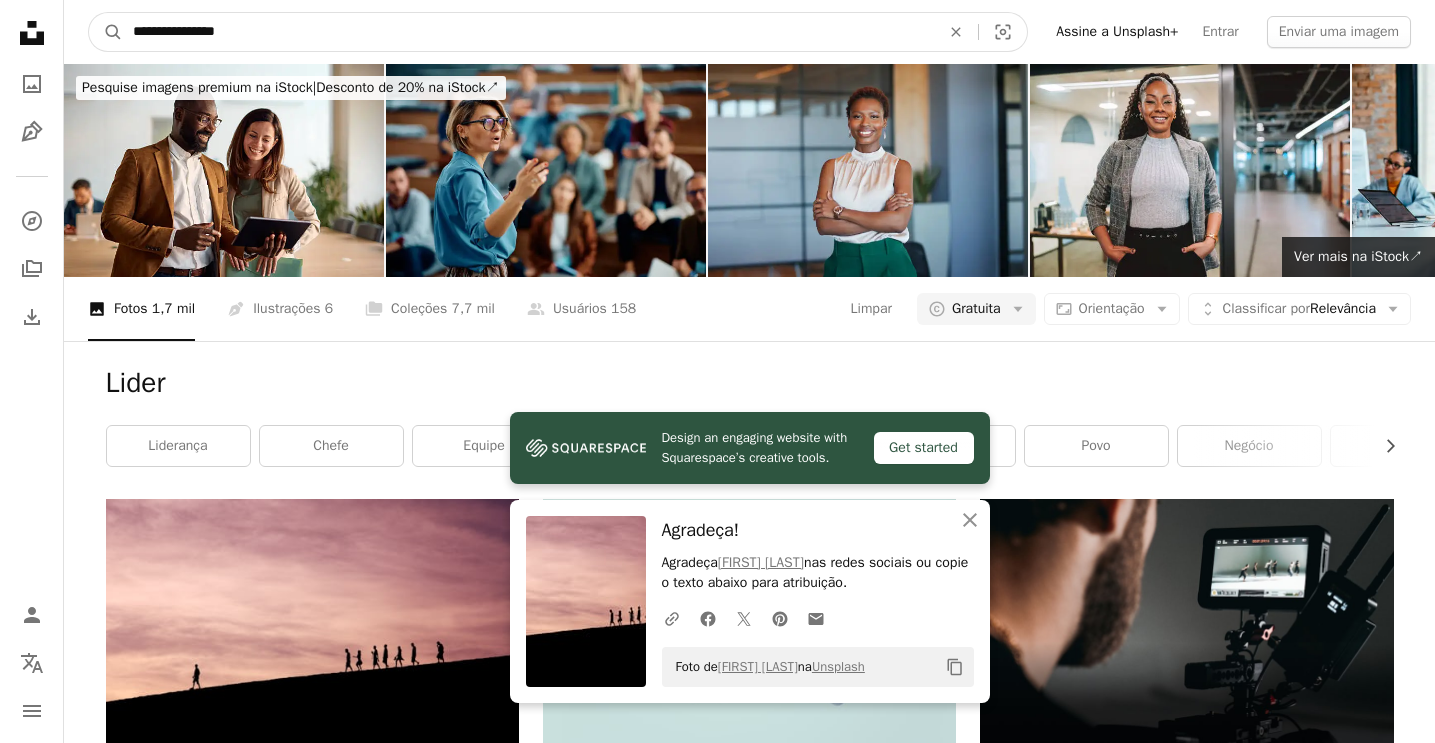 click on "A magnifying glass" at bounding box center [106, 32] 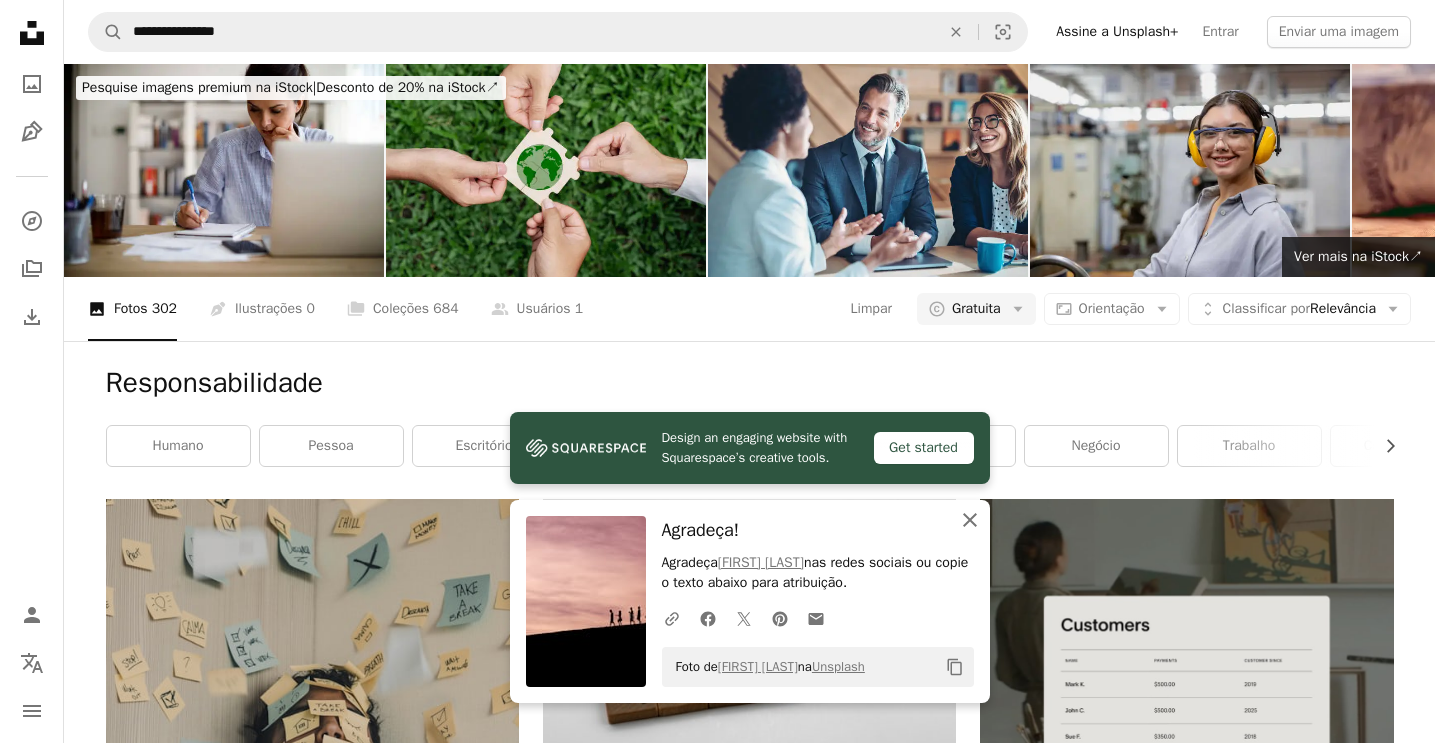click on "An X shape" 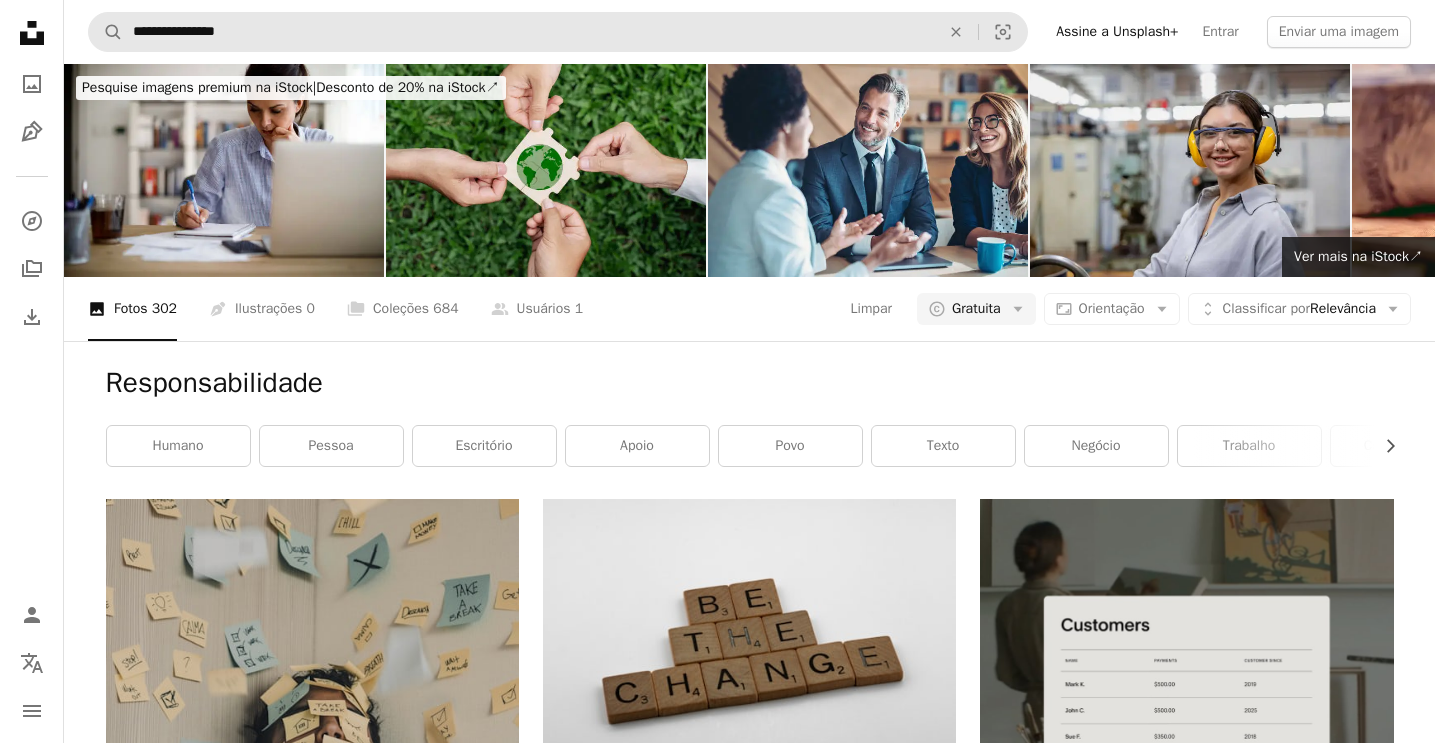 scroll, scrollTop: 0, scrollLeft: 0, axis: both 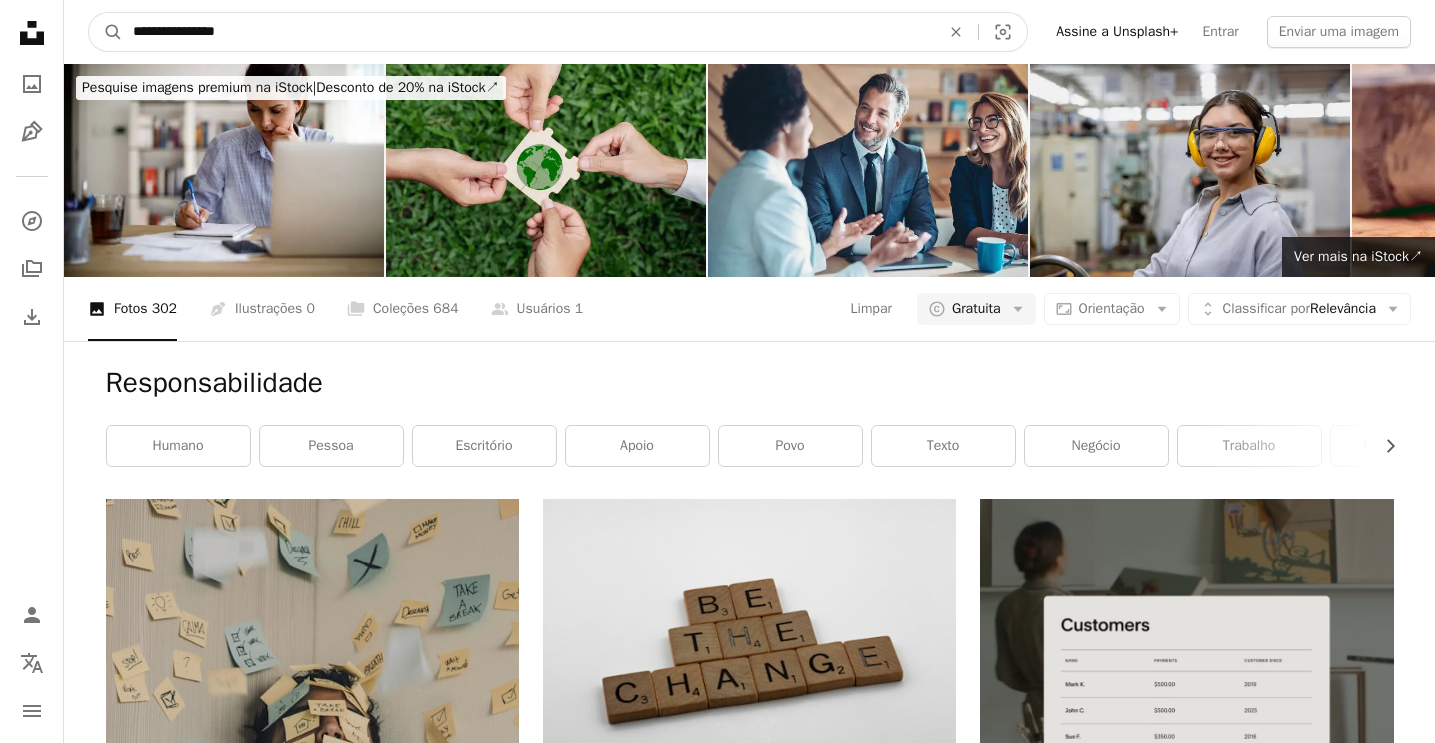 click on "**********" at bounding box center [528, 32] 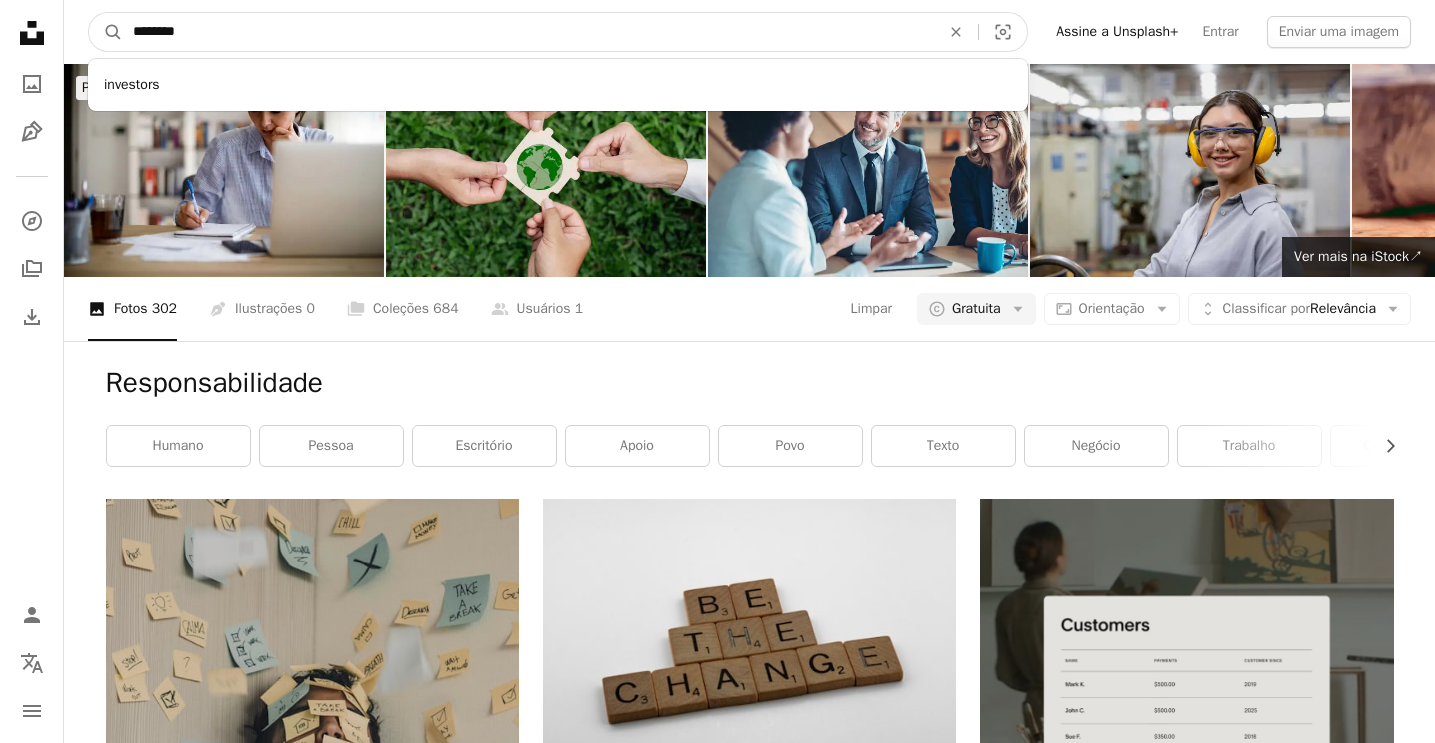 type on "*********" 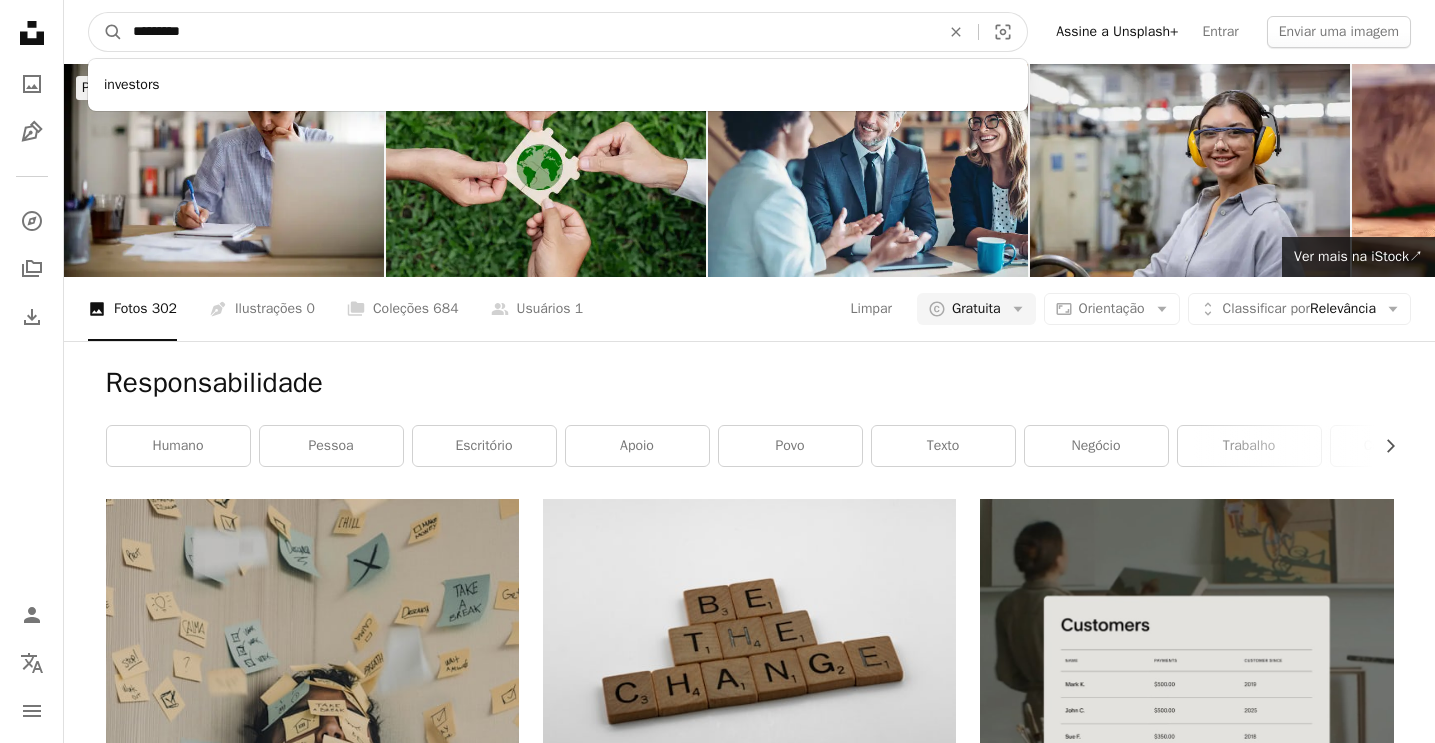 click on "A magnifying glass" at bounding box center [106, 32] 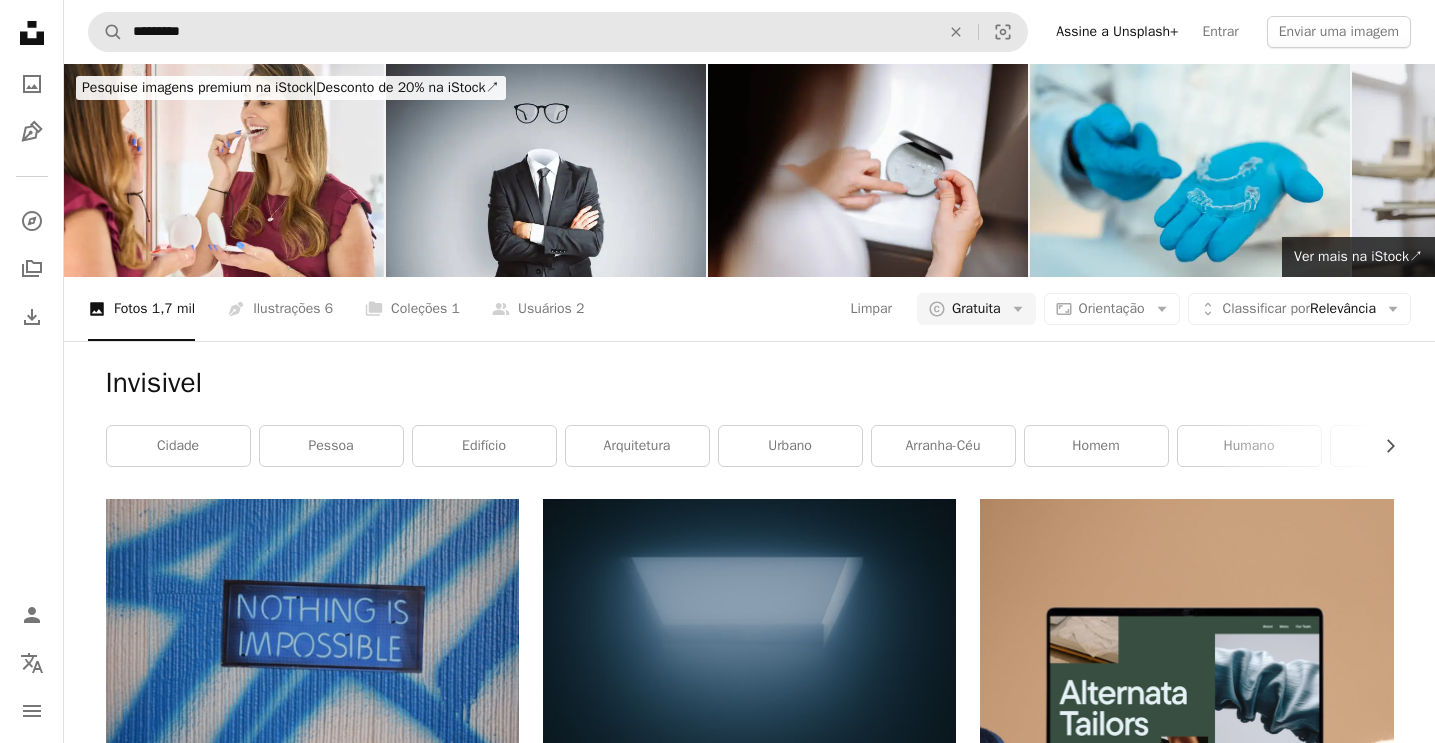 scroll, scrollTop: 0, scrollLeft: 0, axis: both 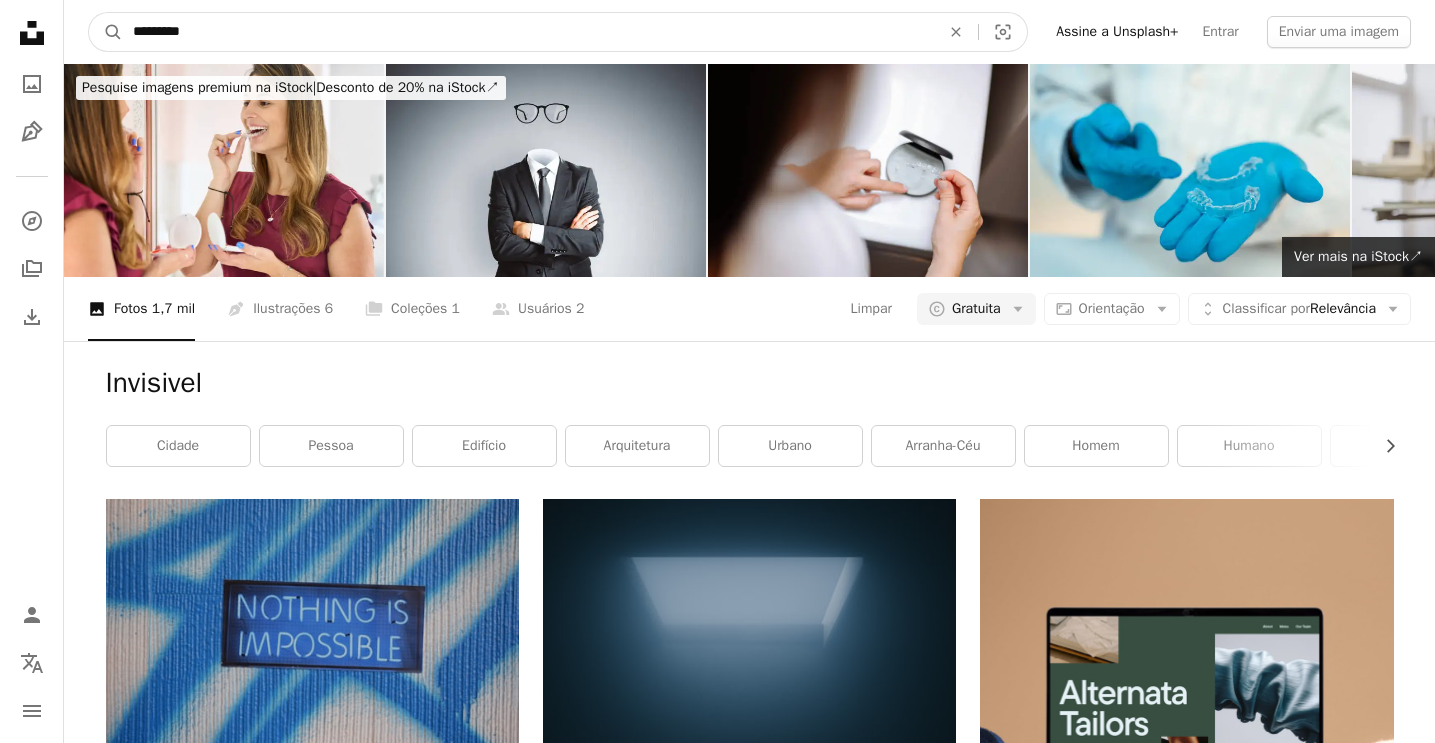 click on "*********" at bounding box center (528, 32) 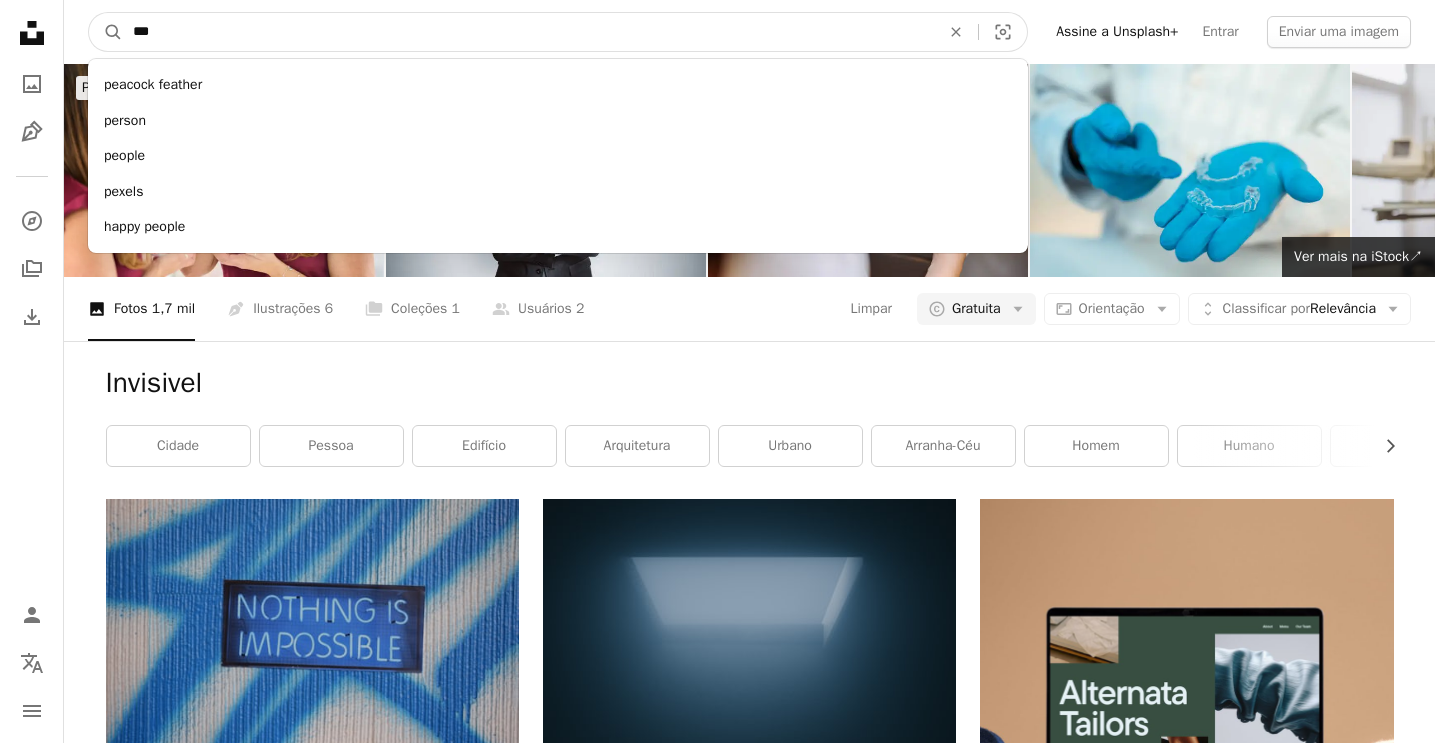 type on "****" 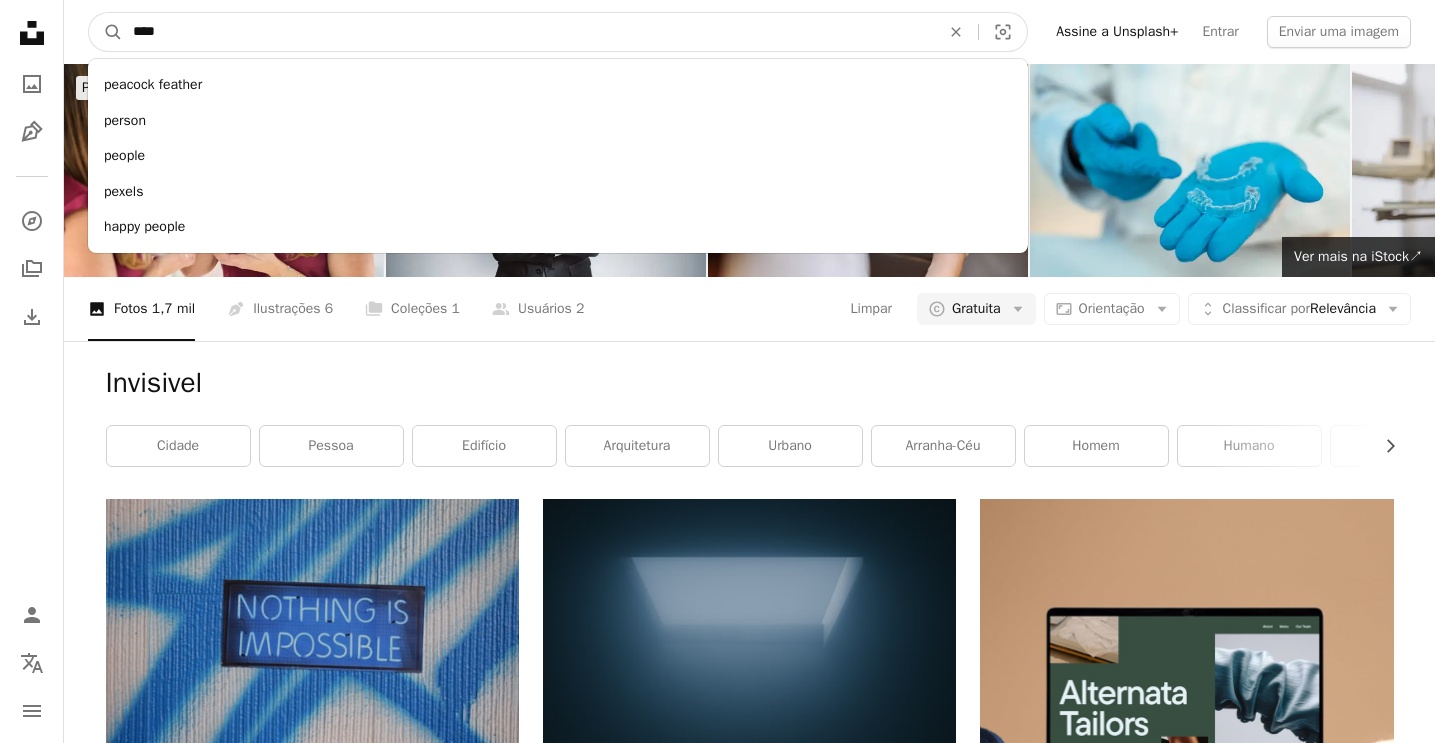 click on "A magnifying glass" at bounding box center (106, 32) 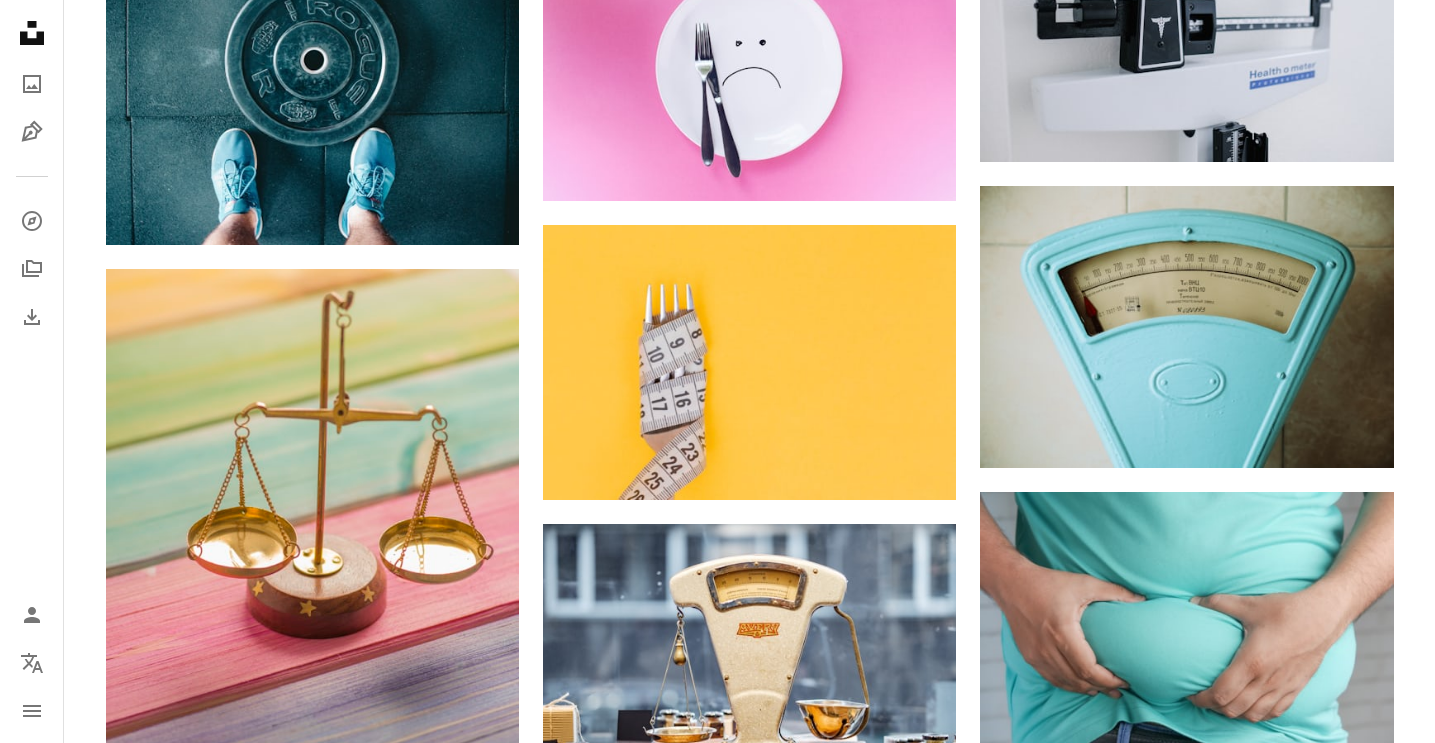 scroll, scrollTop: 0, scrollLeft: 0, axis: both 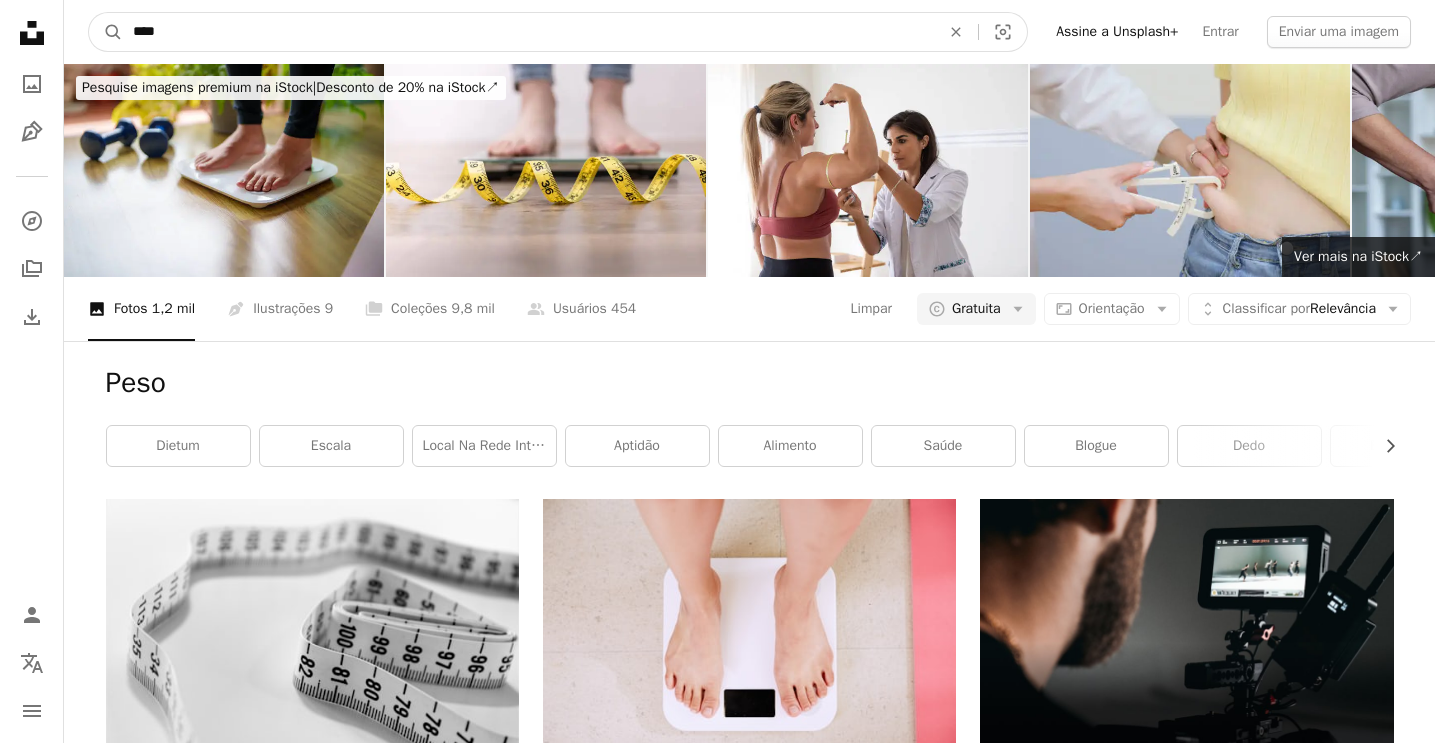 click on "****" at bounding box center [528, 32] 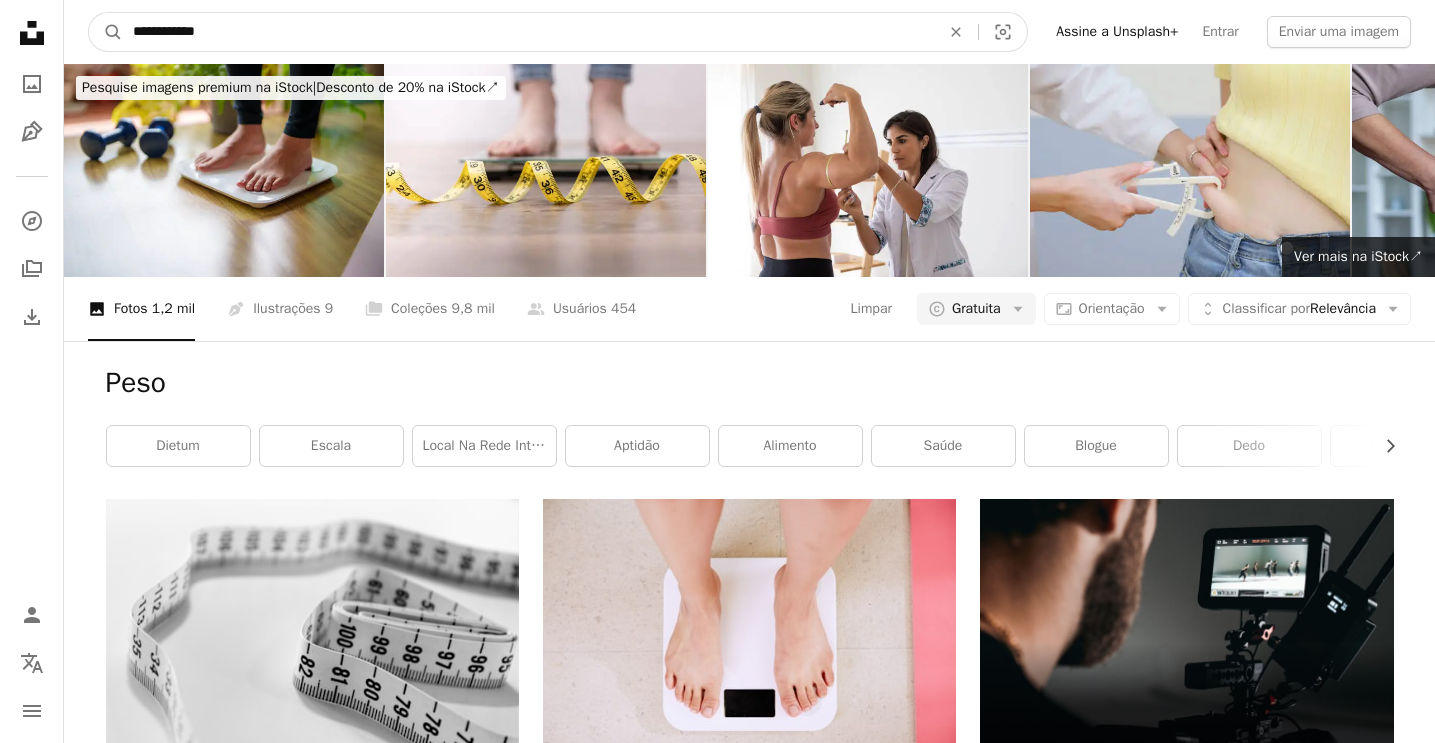 type on "**********" 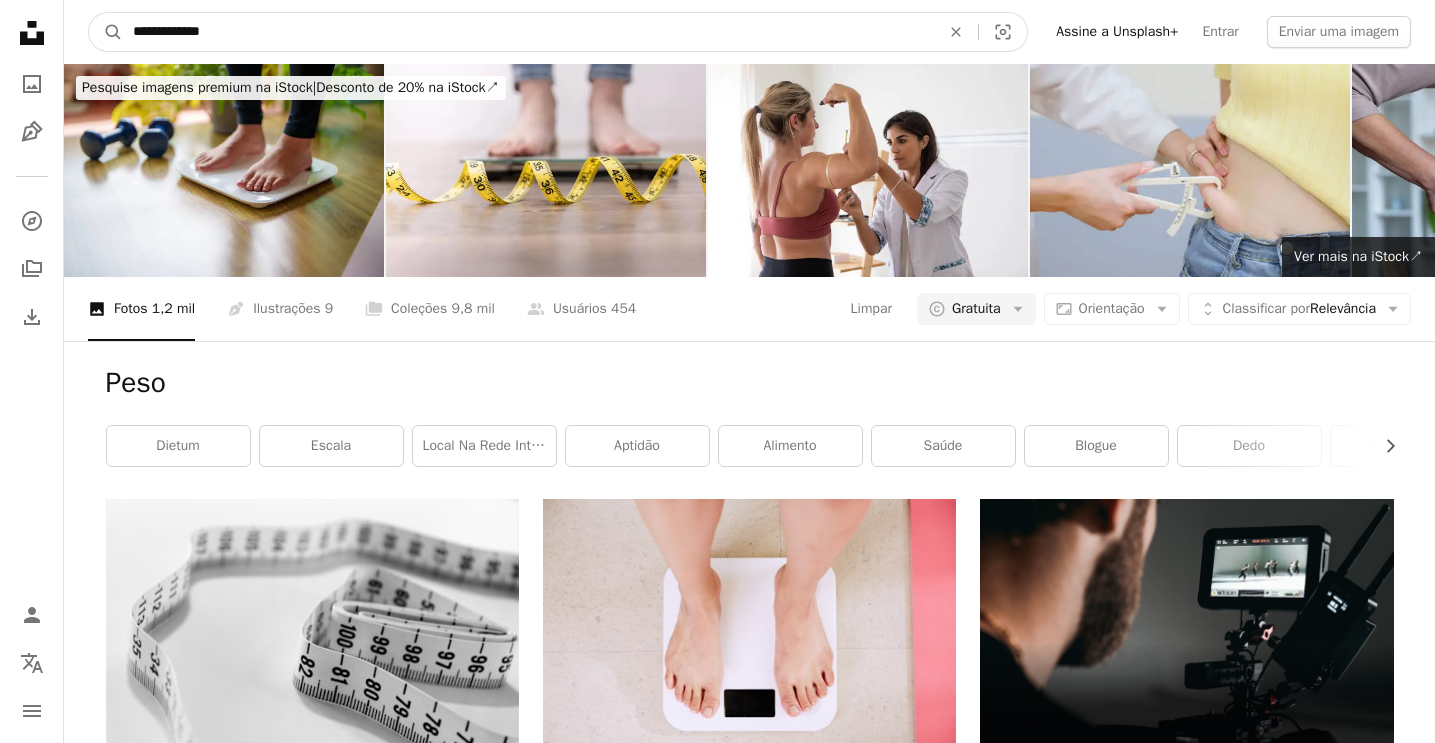 click on "A magnifying glass" at bounding box center [106, 32] 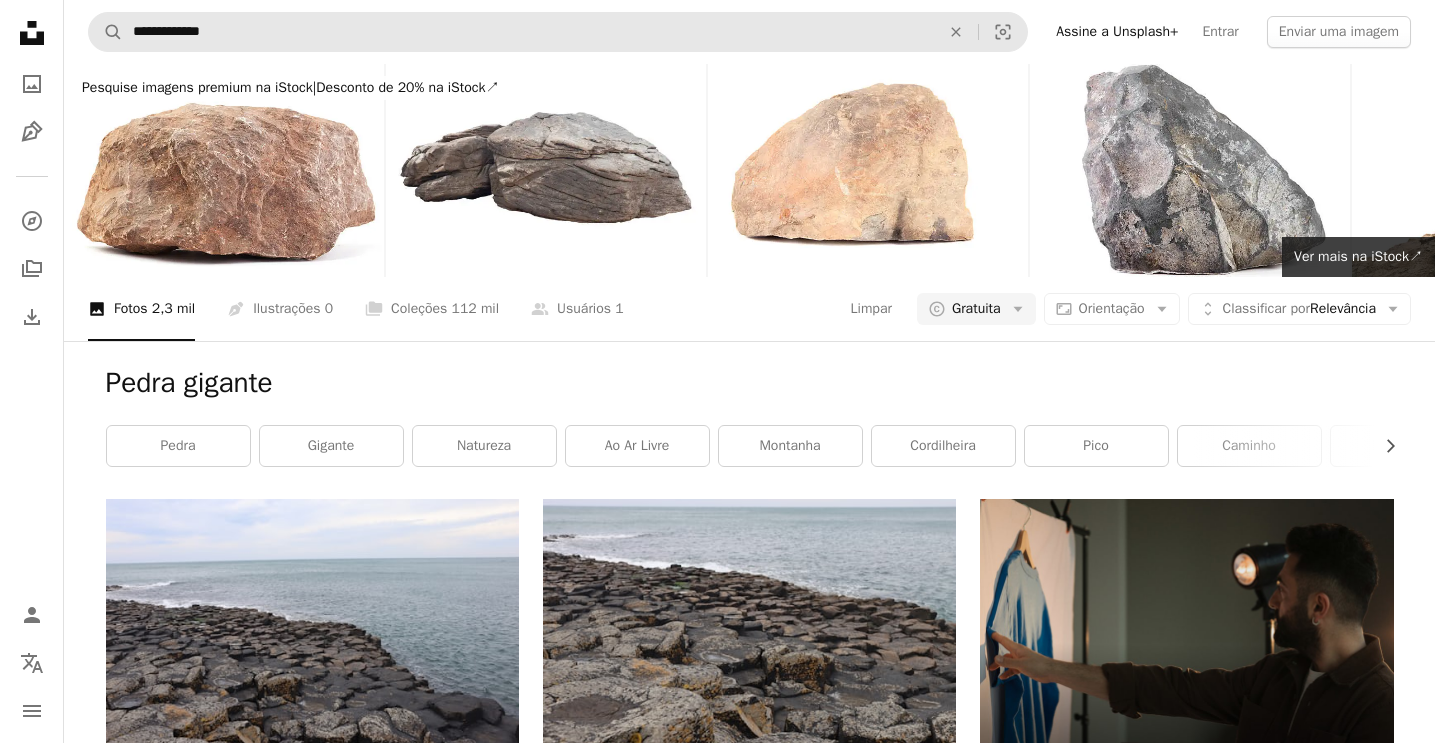 scroll, scrollTop: 0, scrollLeft: 0, axis: both 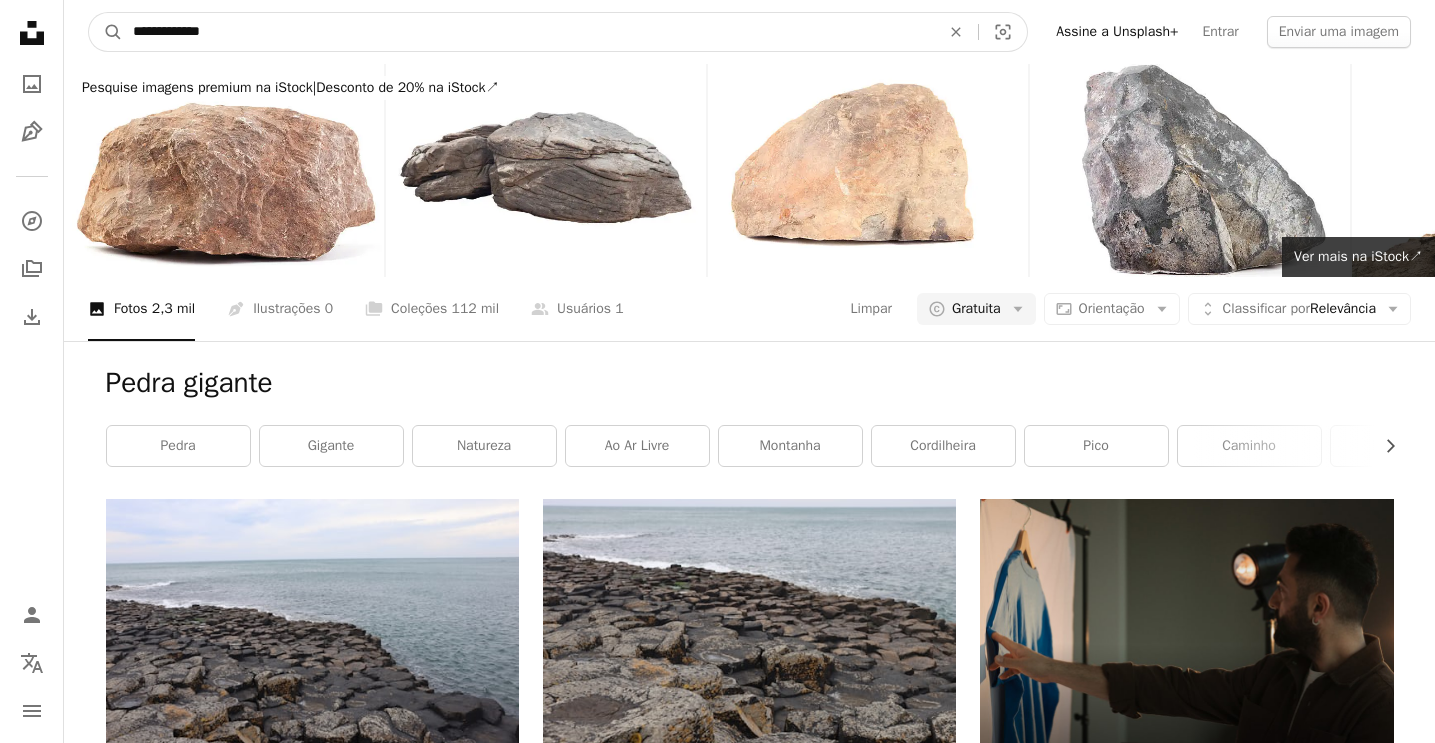 click on "**********" at bounding box center (528, 32) 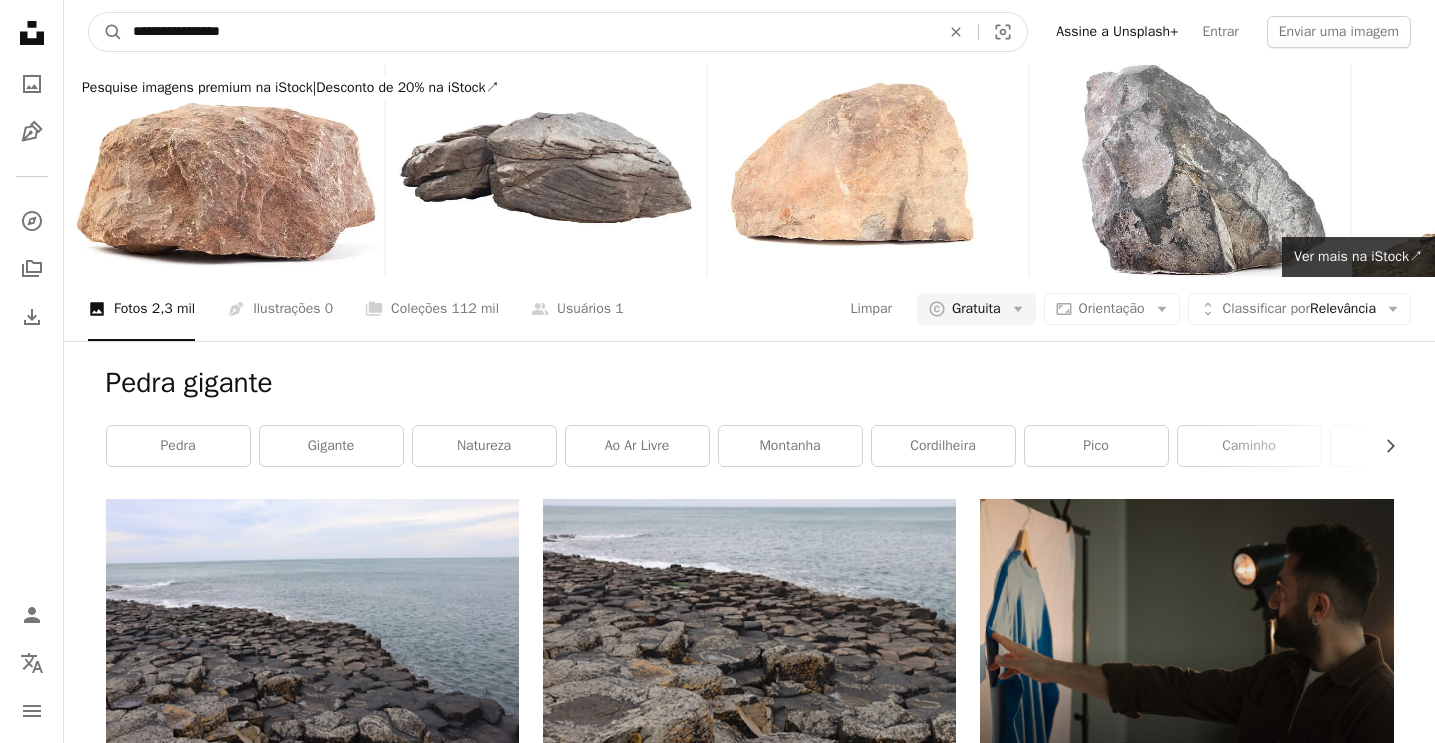 type on "**********" 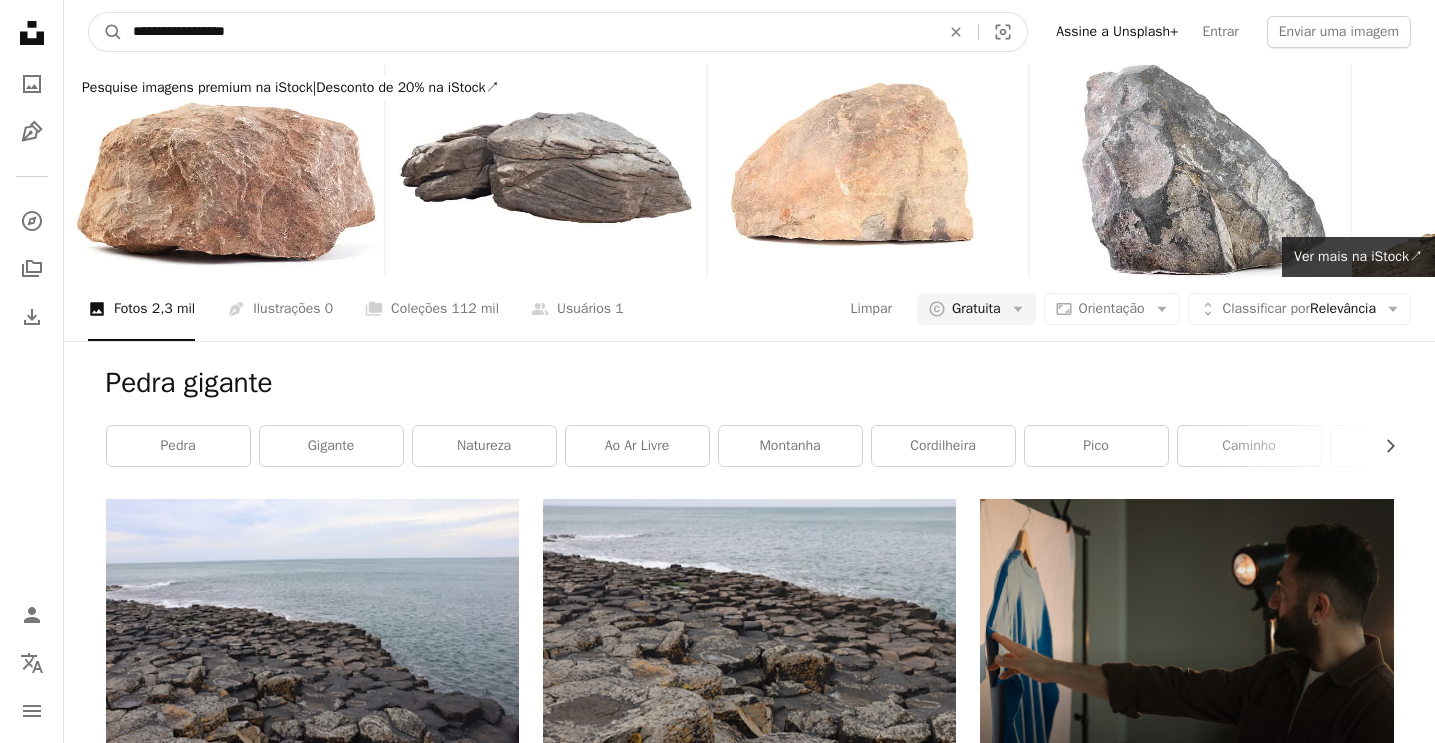 click on "A magnifying glass" at bounding box center [106, 32] 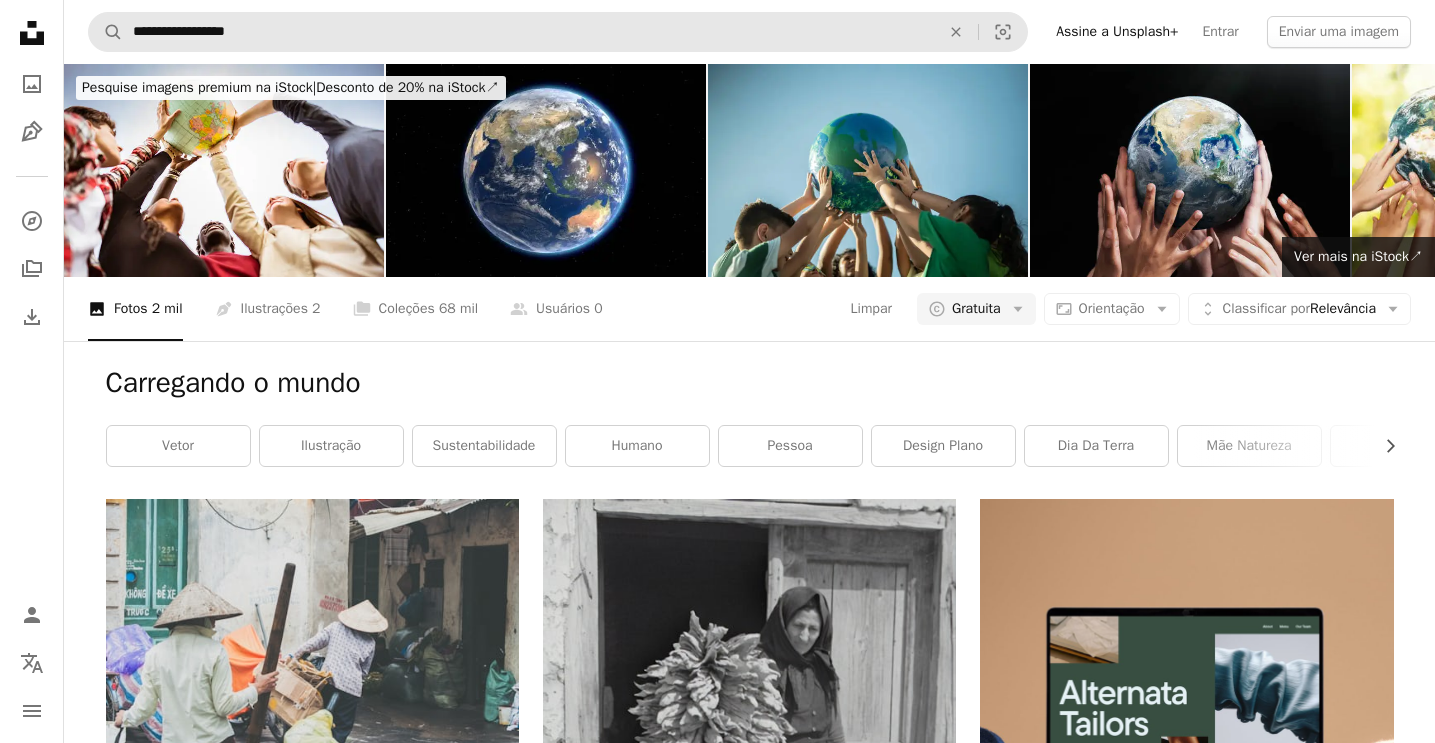 scroll, scrollTop: 0, scrollLeft: 0, axis: both 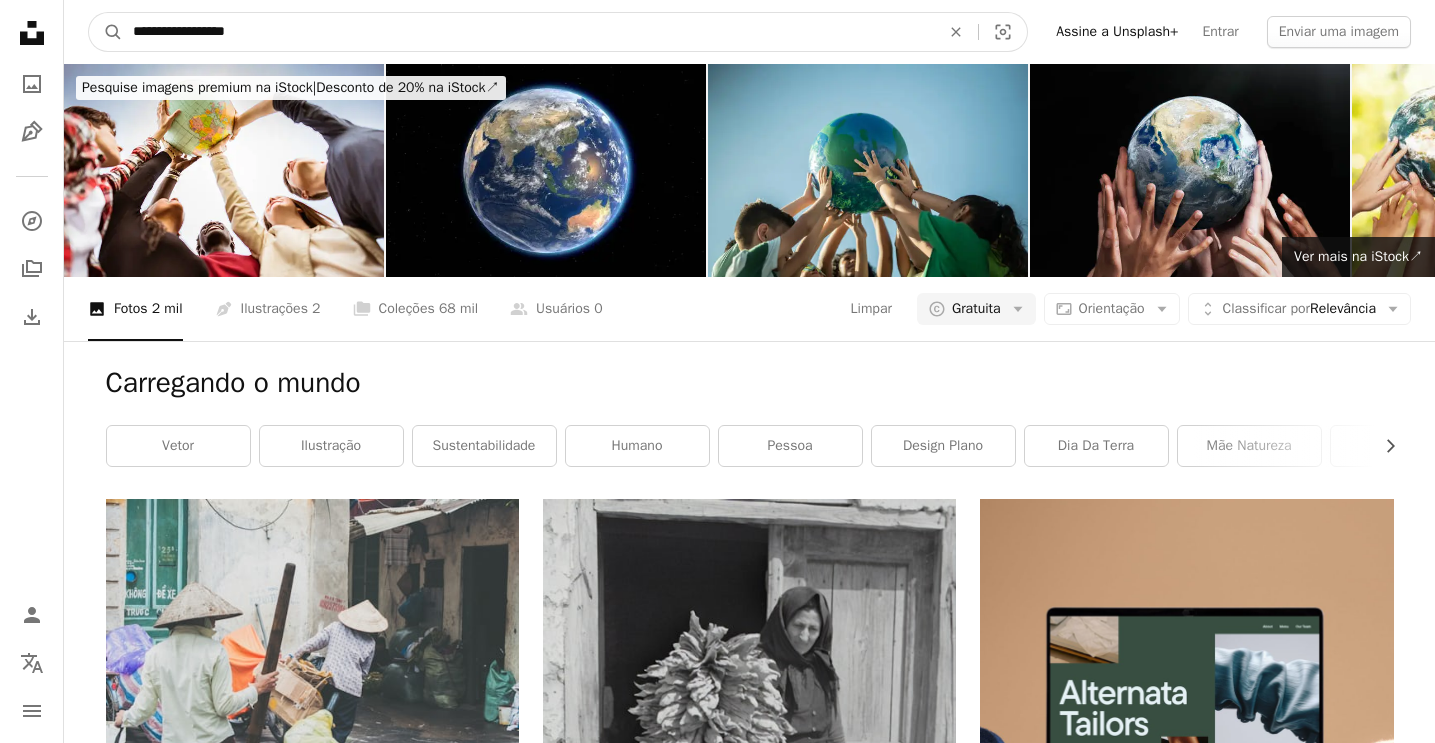click on "**********" at bounding box center (528, 32) 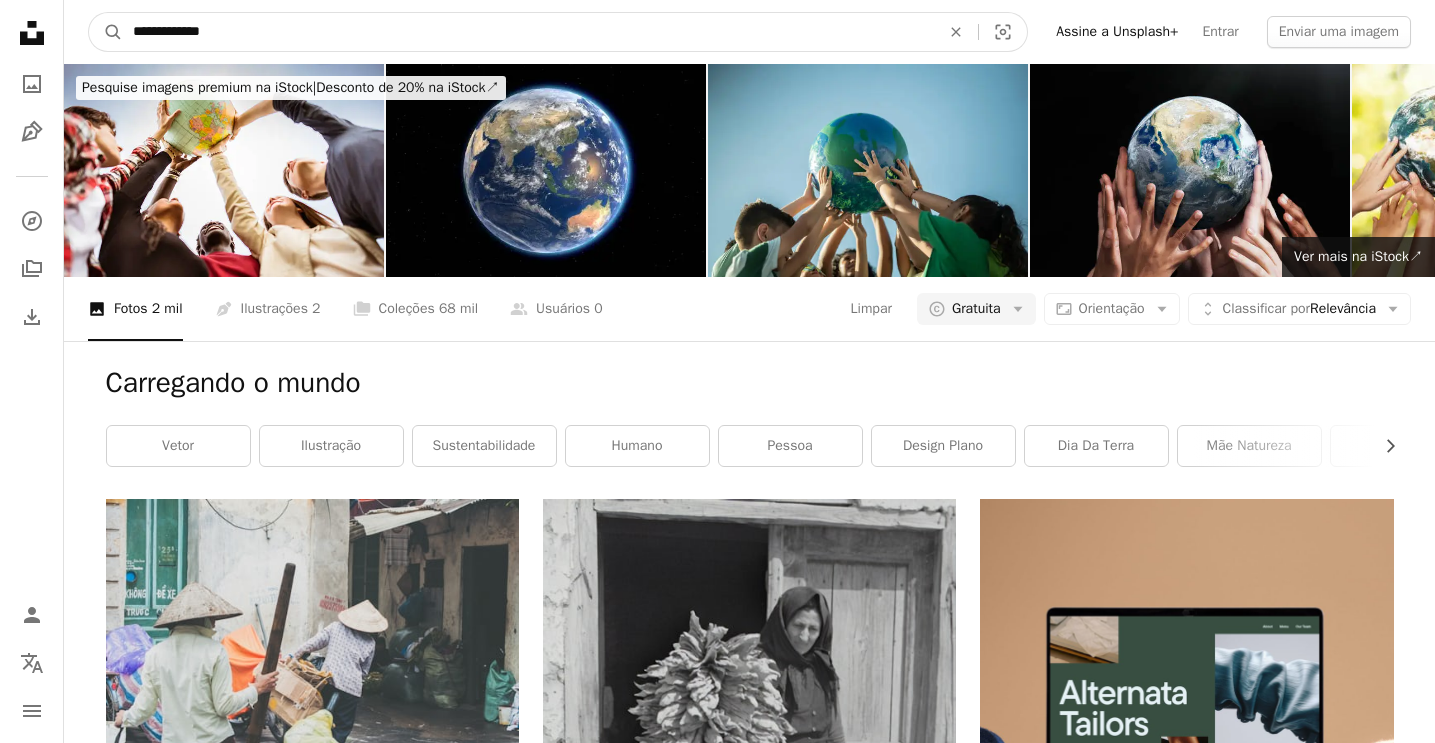 type on "**********" 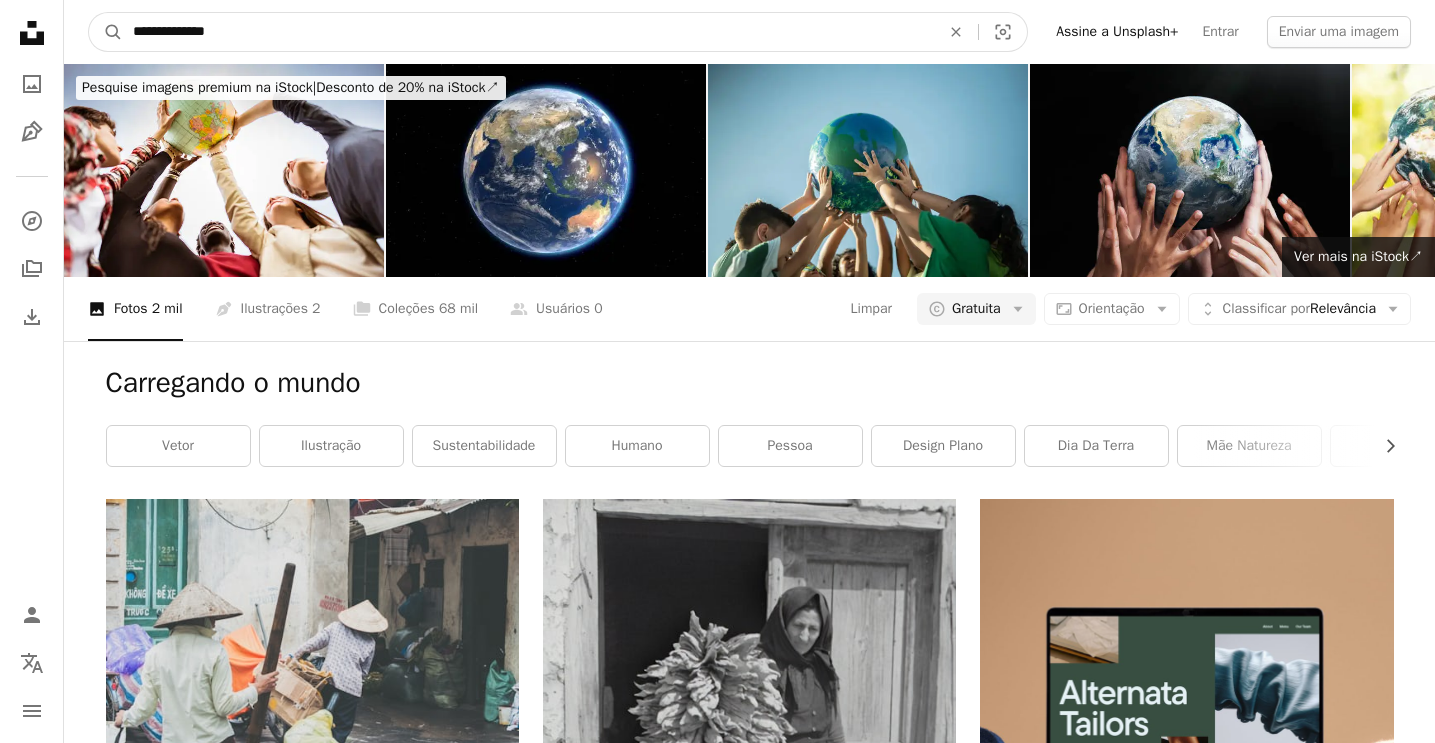 click on "A magnifying glass" at bounding box center [106, 32] 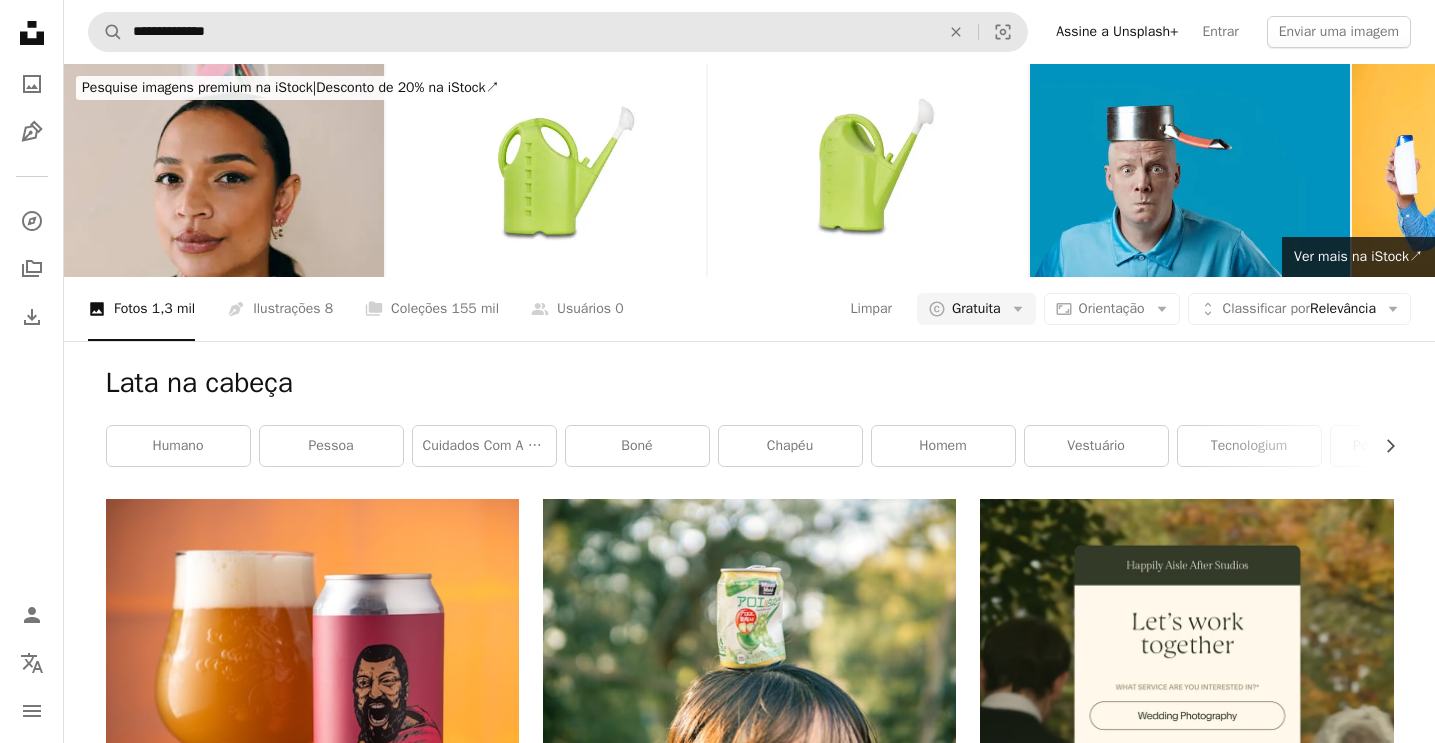 scroll, scrollTop: 0, scrollLeft: 0, axis: both 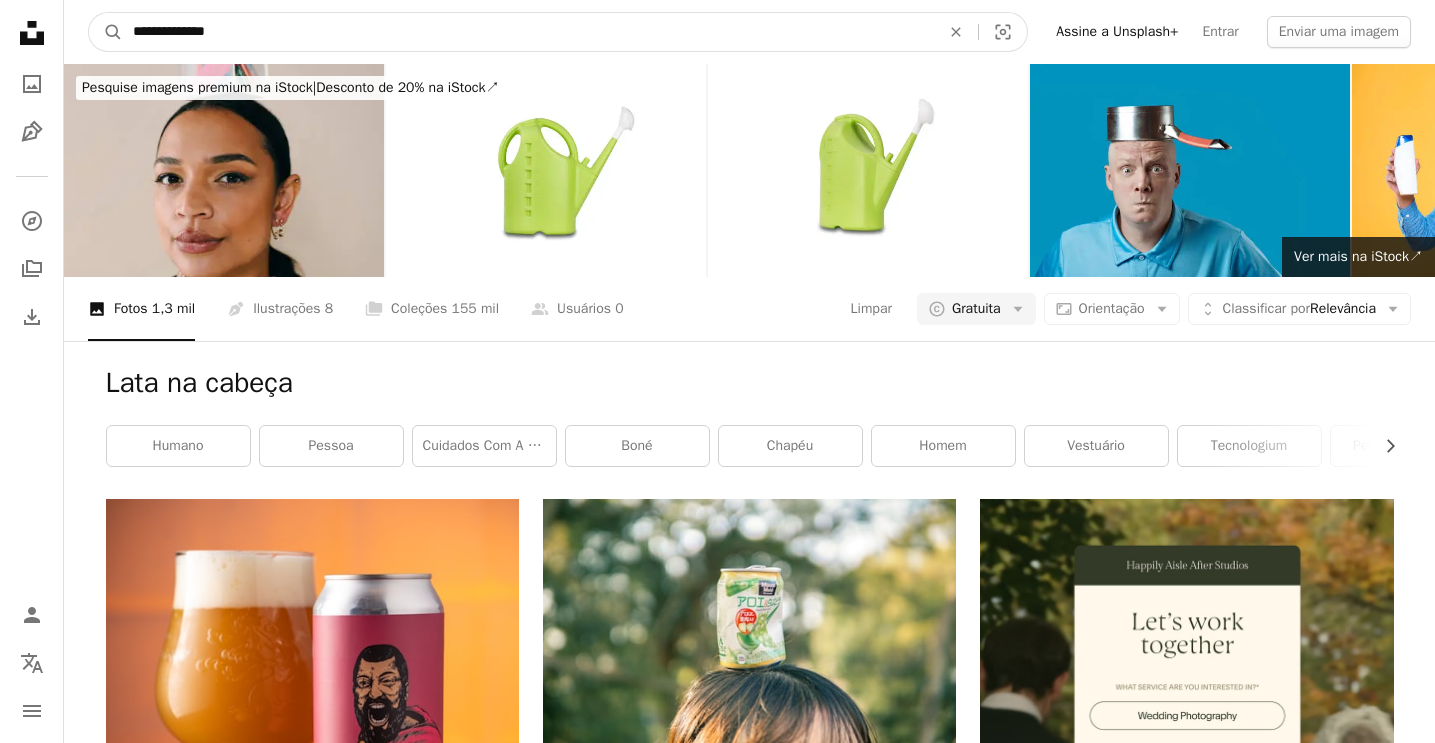 click on "**********" at bounding box center [528, 32] 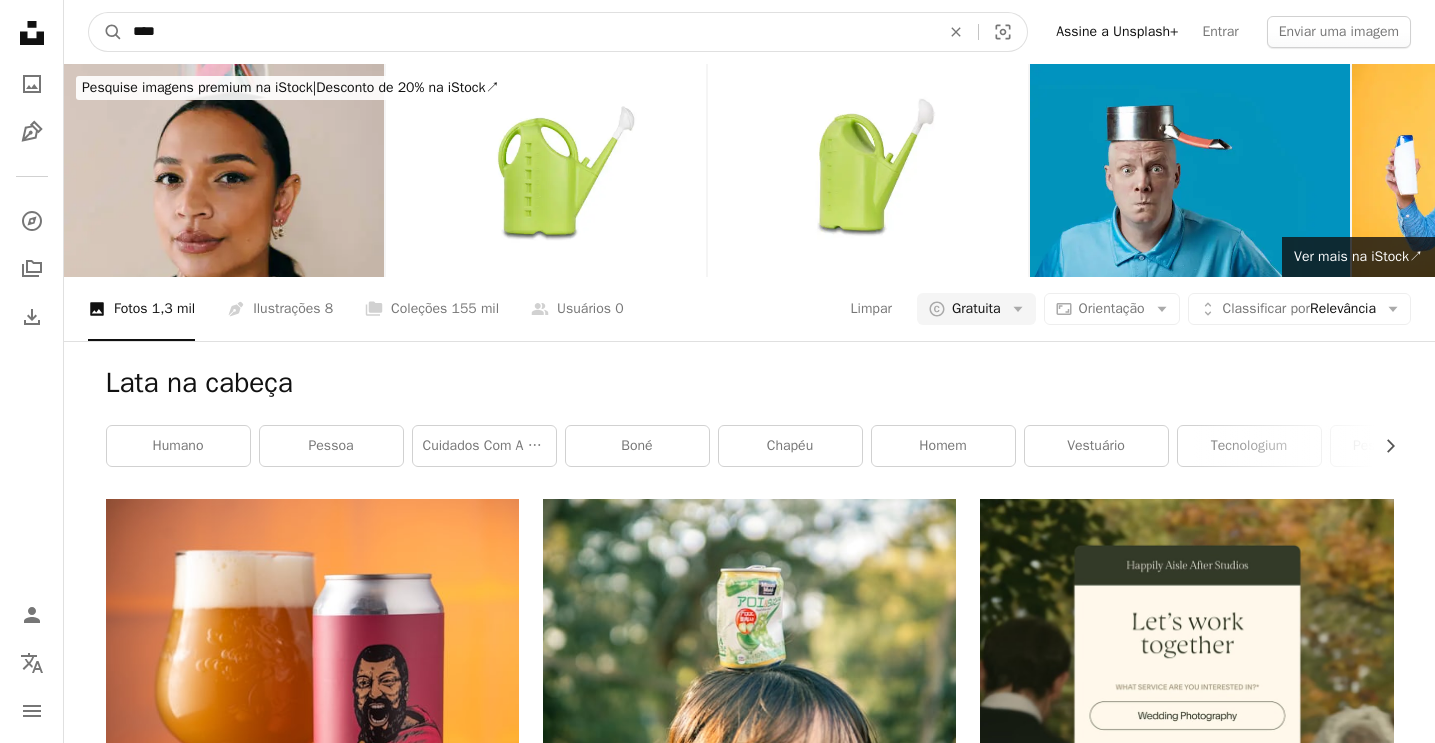type on "*****" 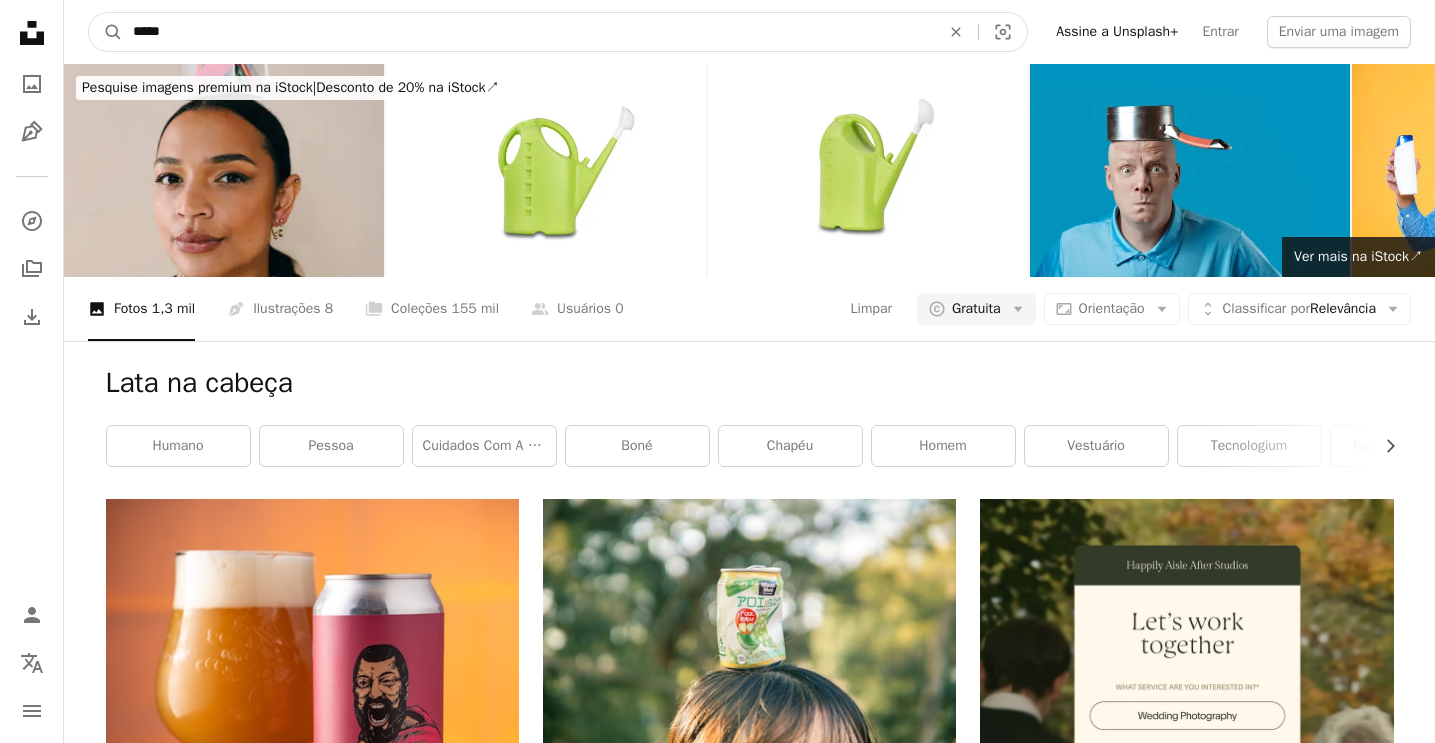 click on "A magnifying glass" at bounding box center [106, 32] 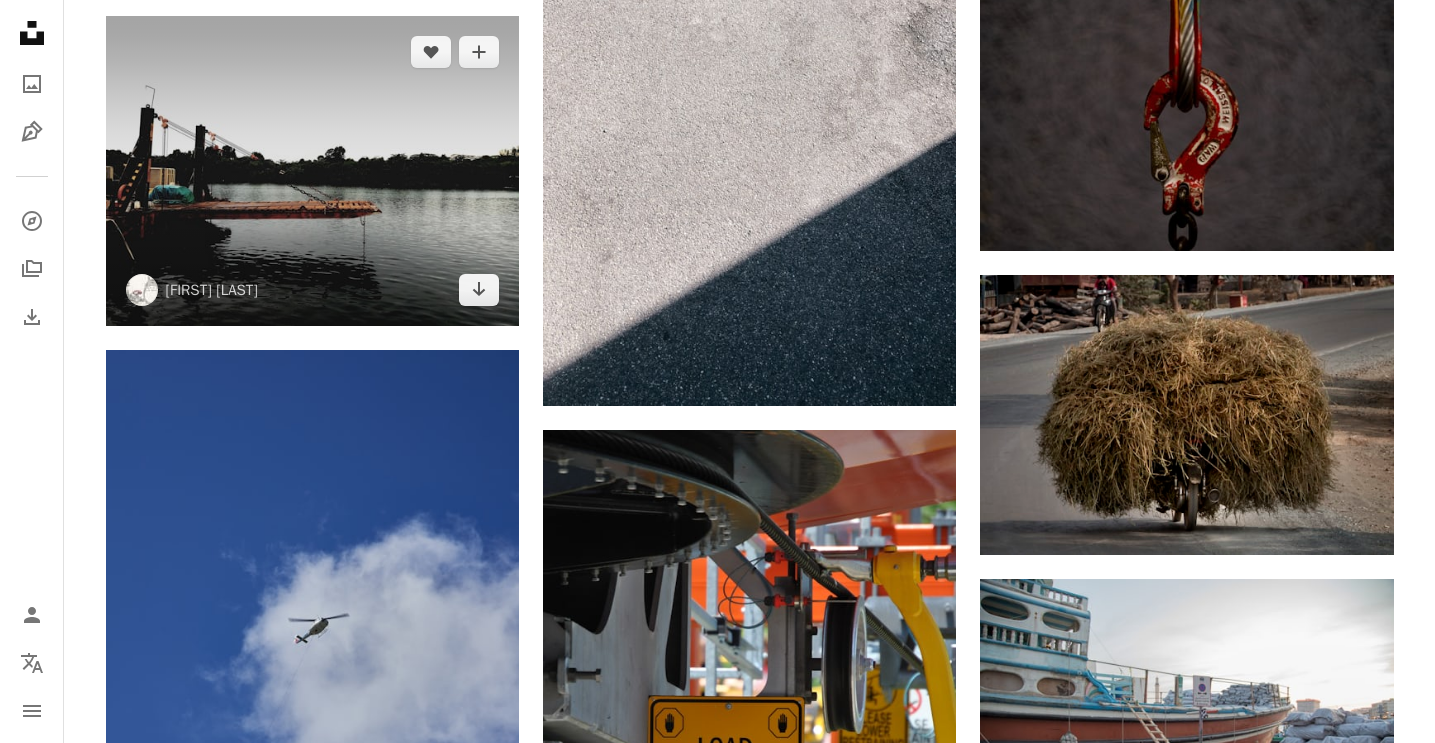 scroll, scrollTop: 1394, scrollLeft: 0, axis: vertical 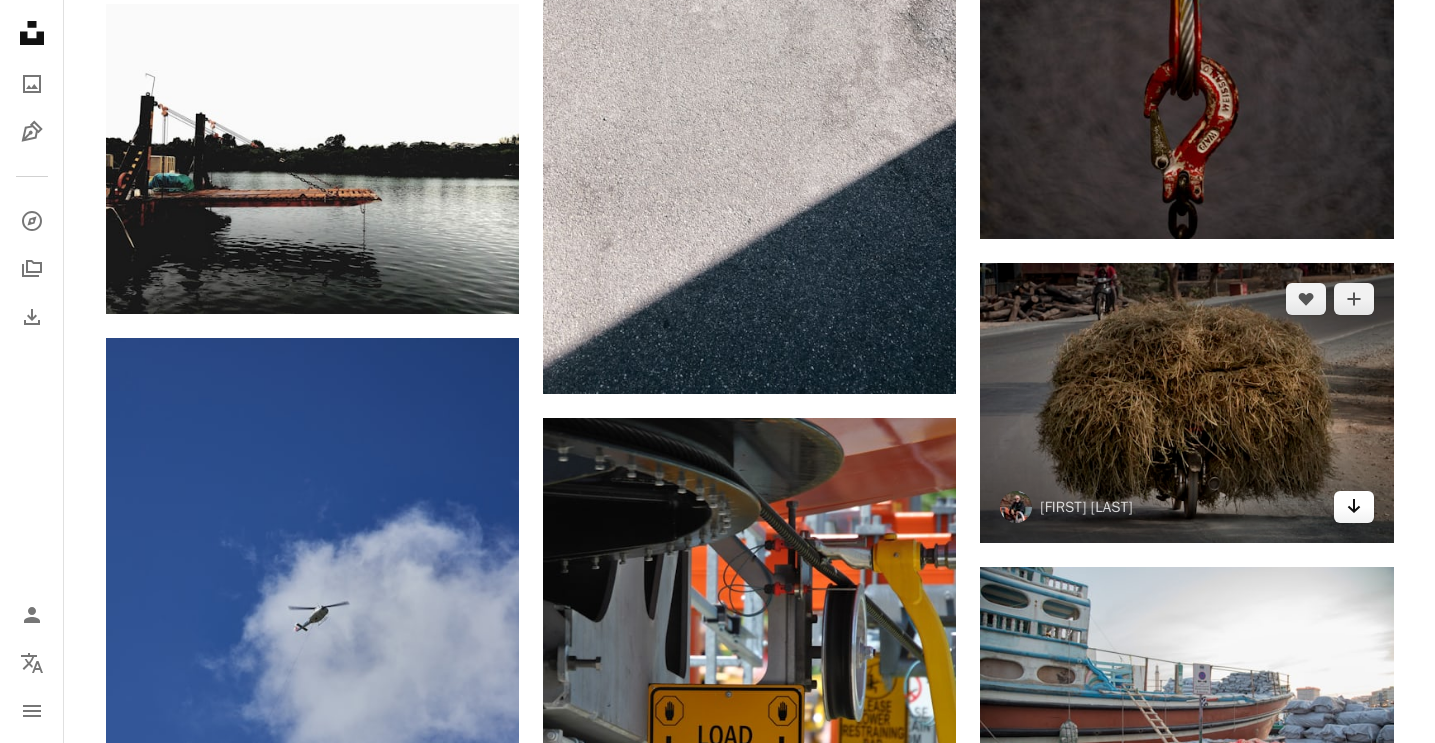 click on "Arrow pointing down" 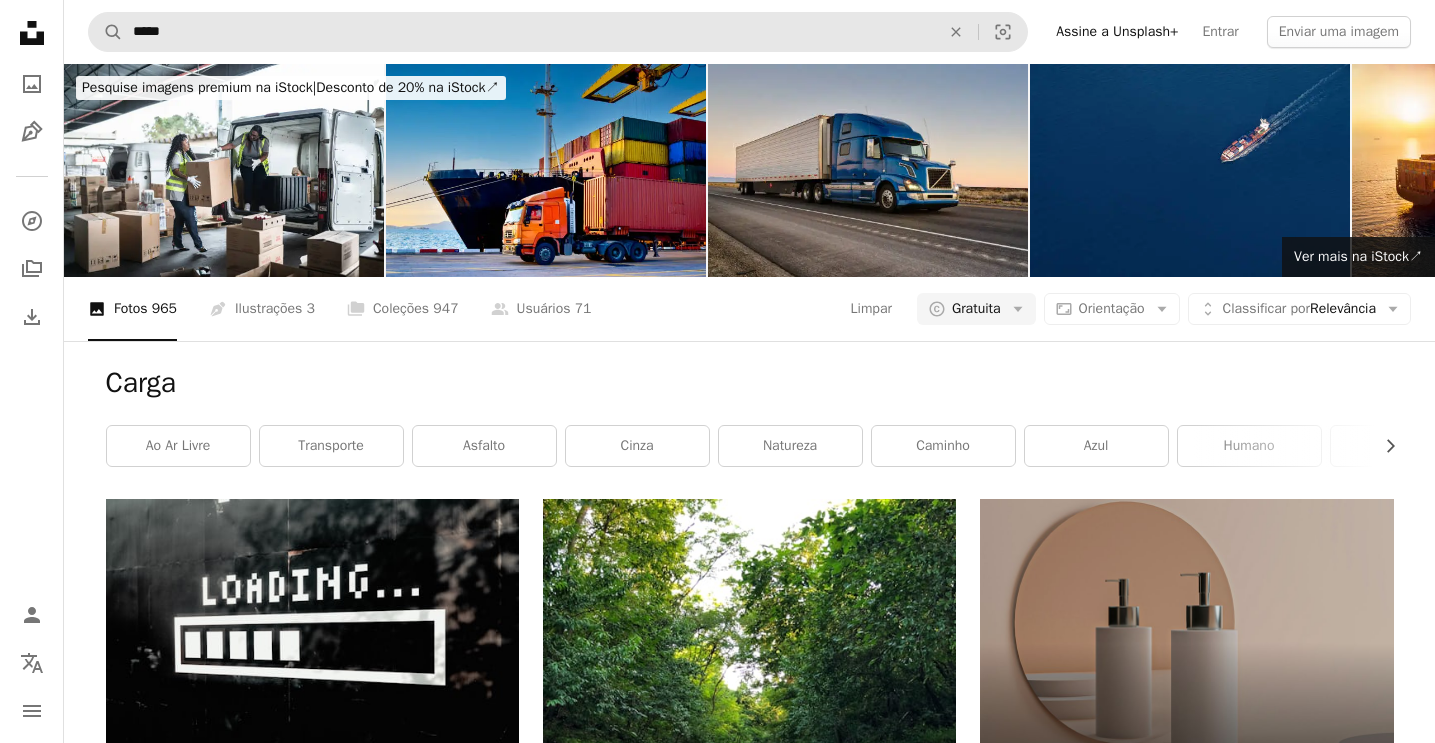 scroll, scrollTop: -1, scrollLeft: 0, axis: vertical 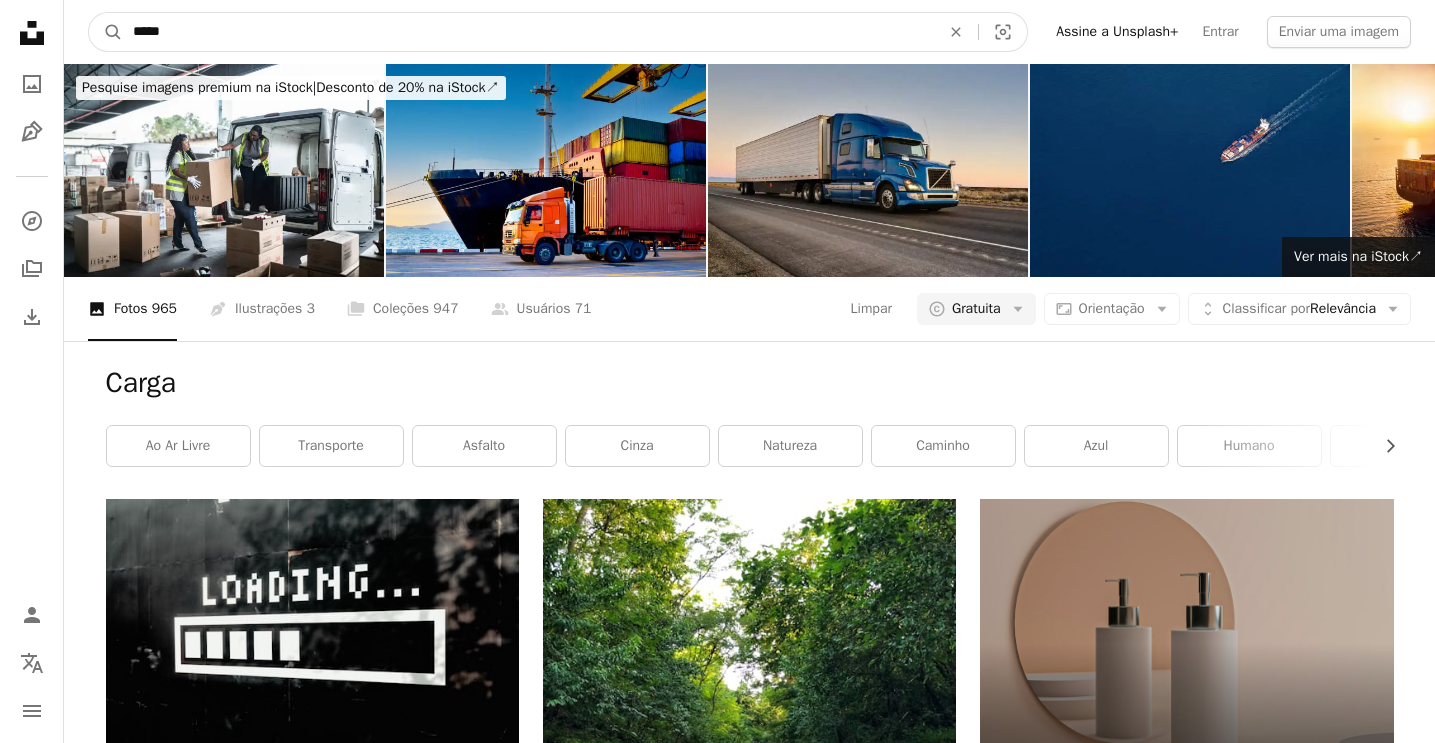click on "*****" at bounding box center [528, 32] 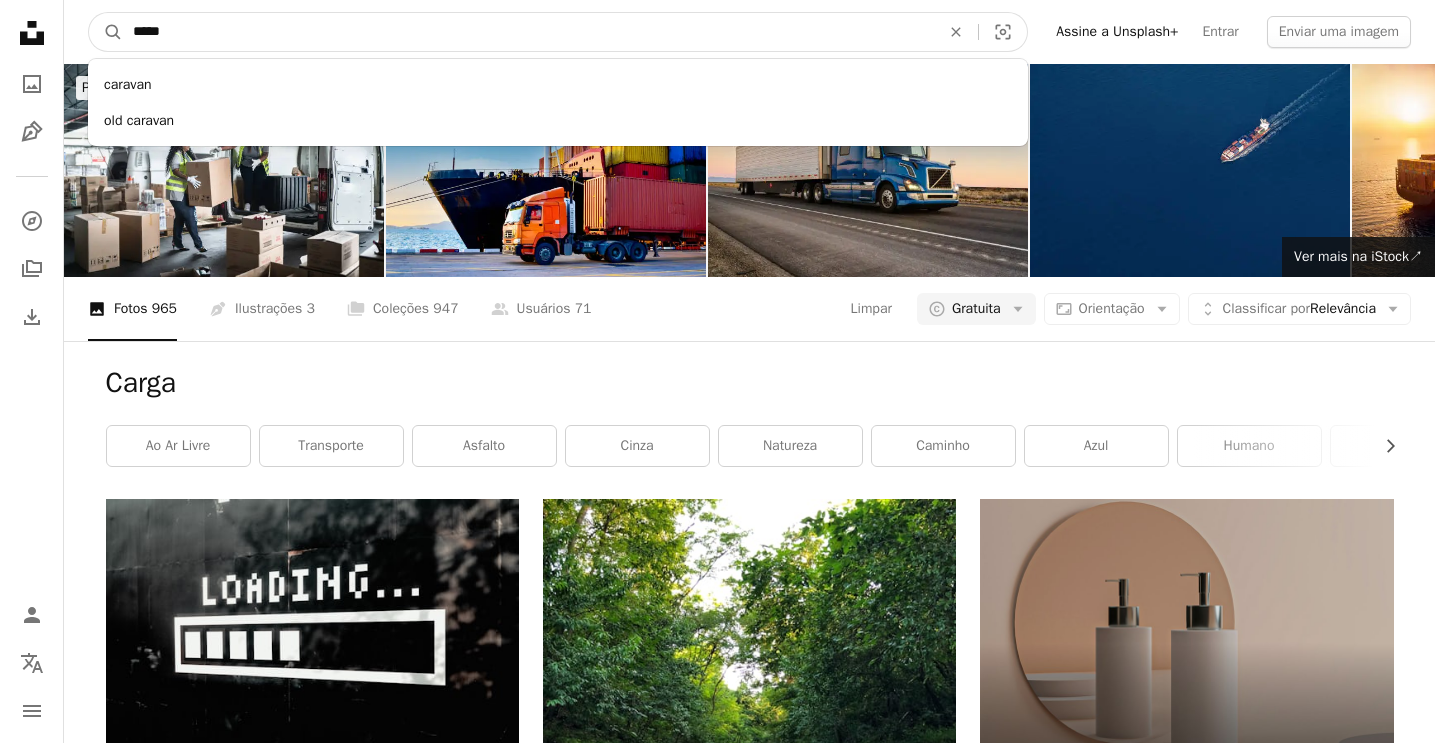click on "*****" at bounding box center [528, 32] 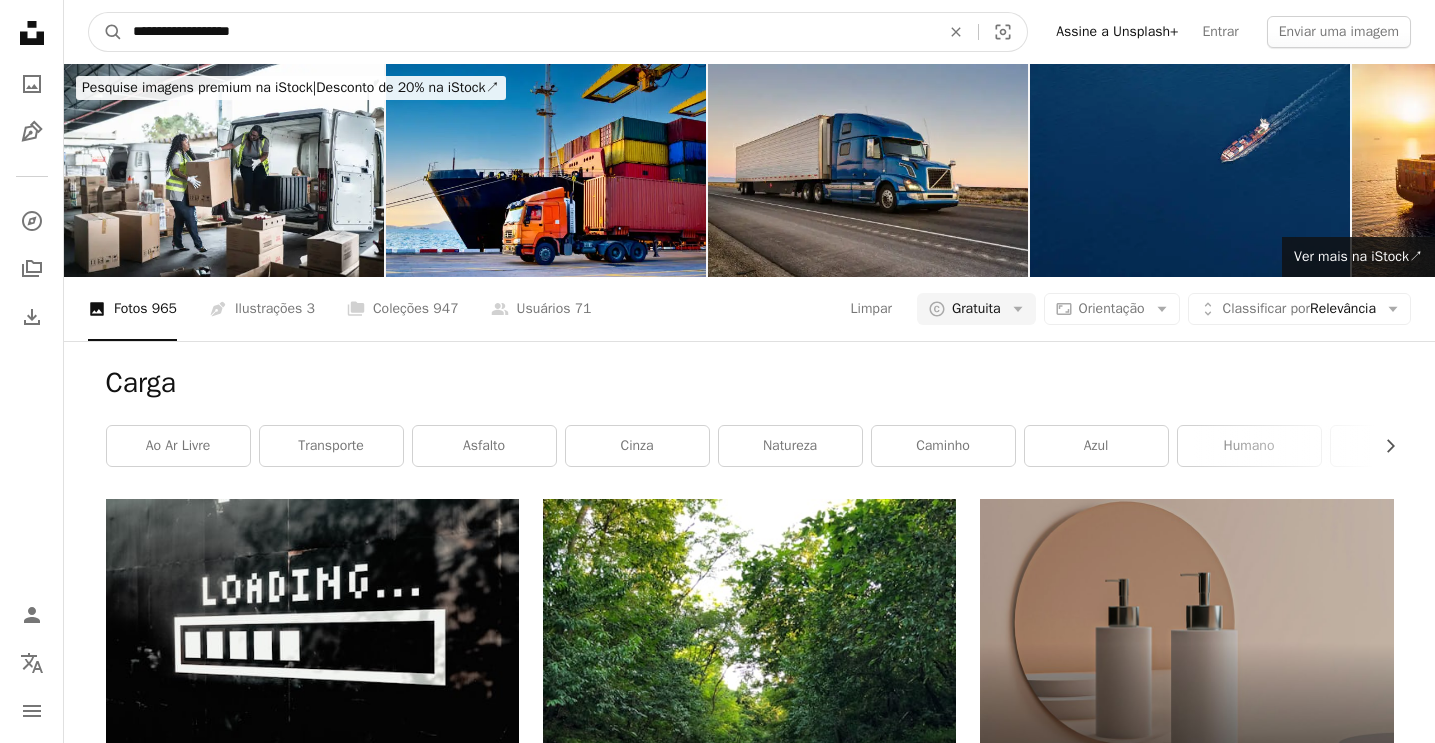 type on "**********" 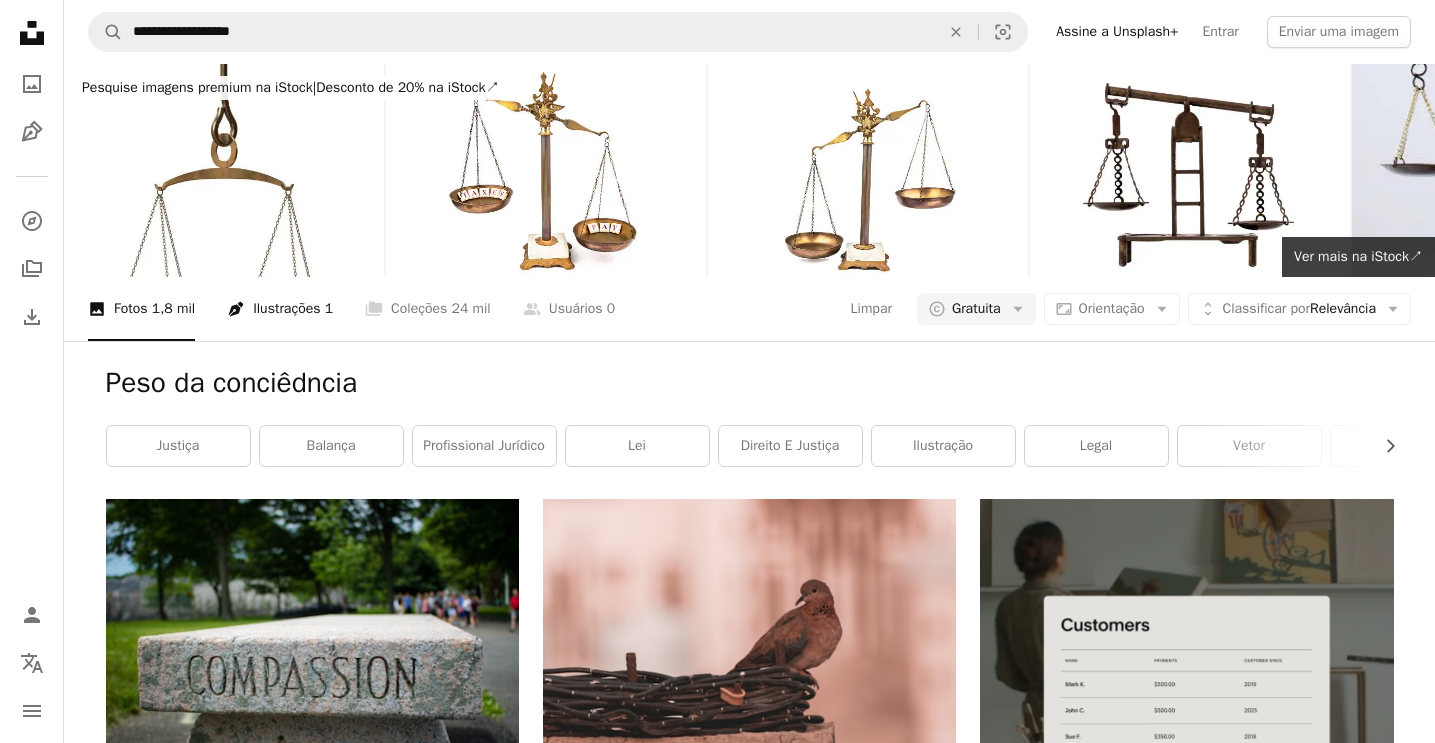 scroll, scrollTop: 0, scrollLeft: 0, axis: both 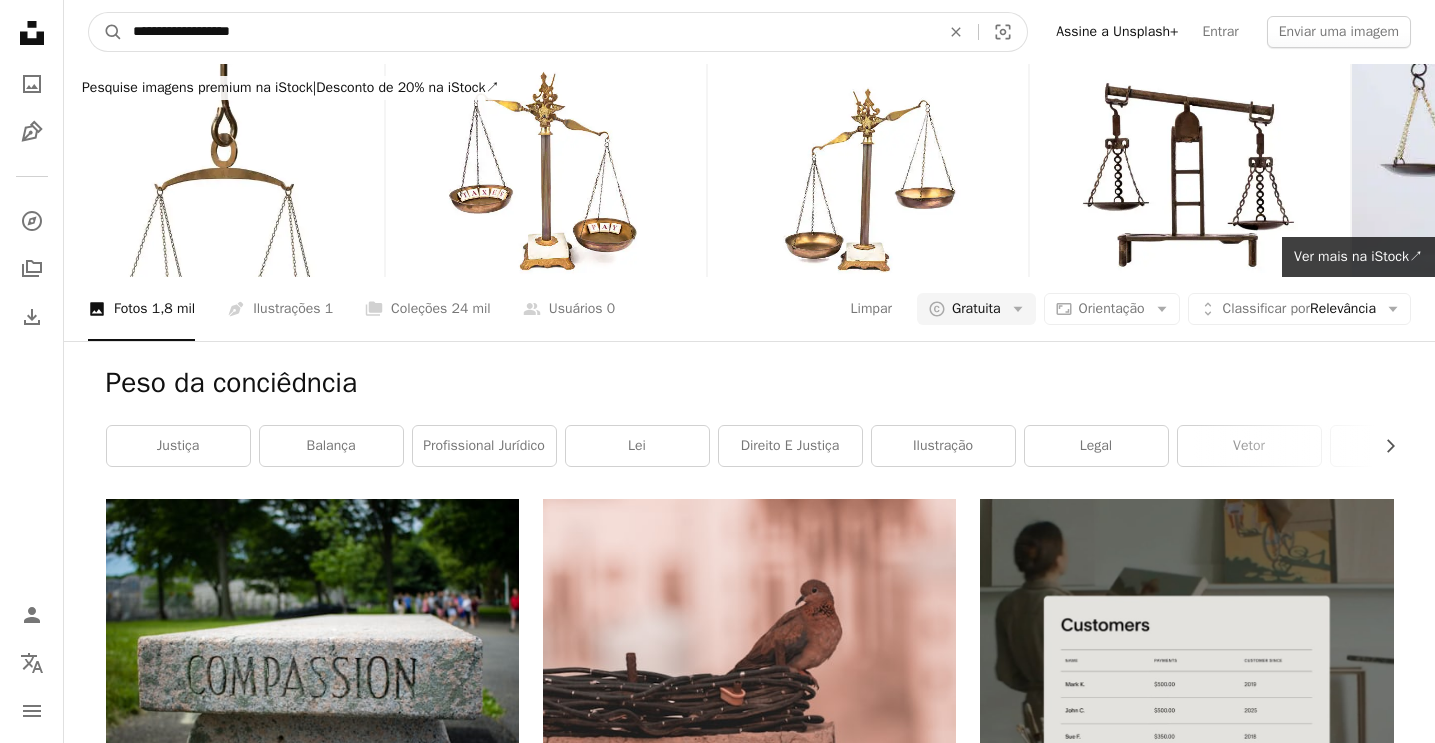 click on "**********" at bounding box center [528, 32] 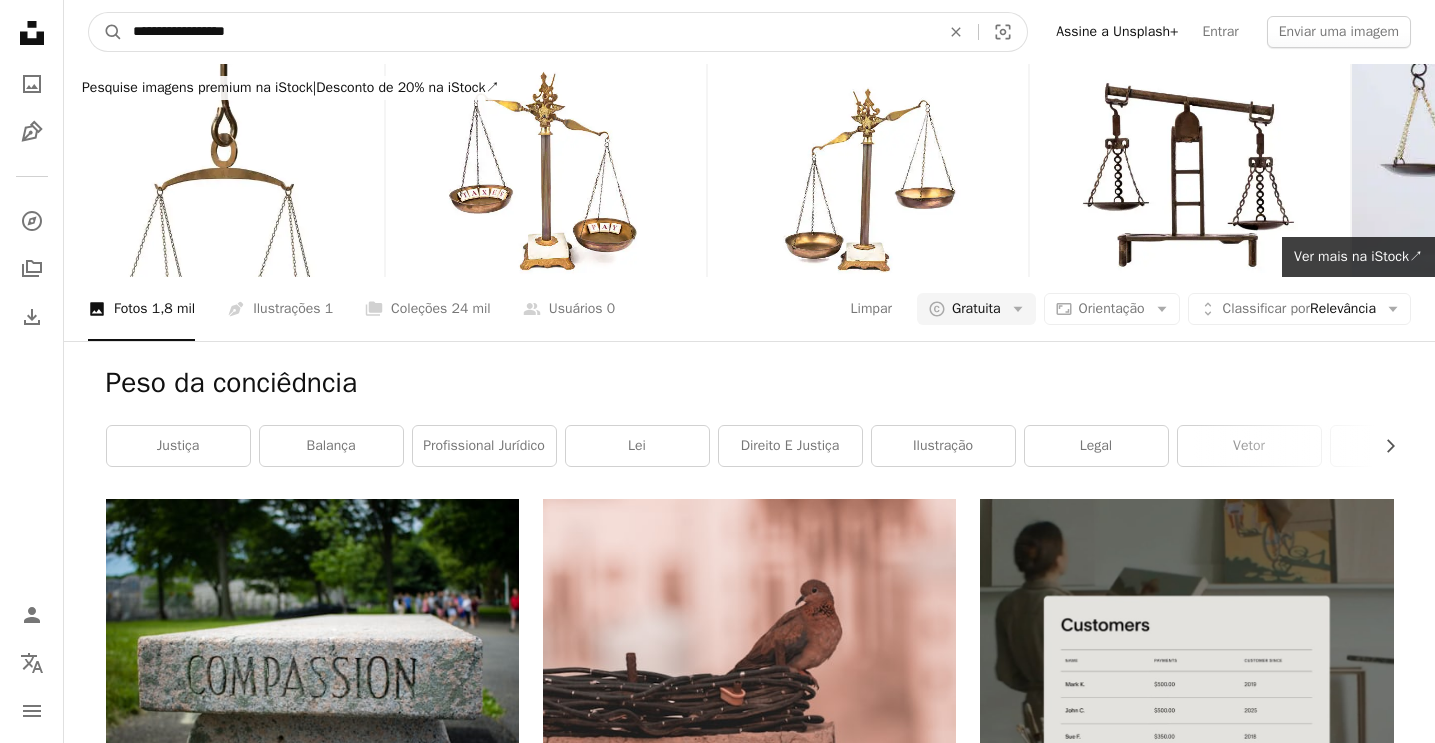 click on "A magnifying glass" at bounding box center (106, 32) 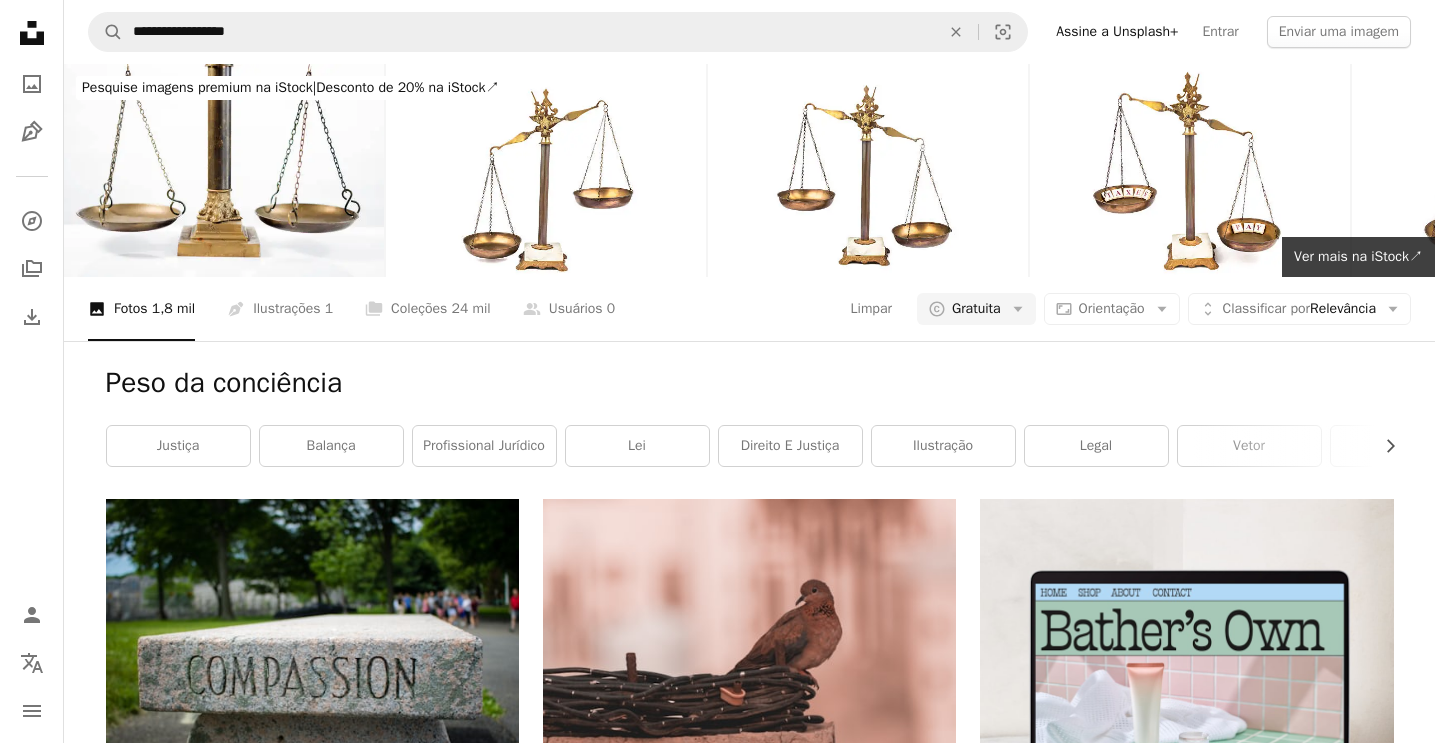 scroll, scrollTop: 0, scrollLeft: 0, axis: both 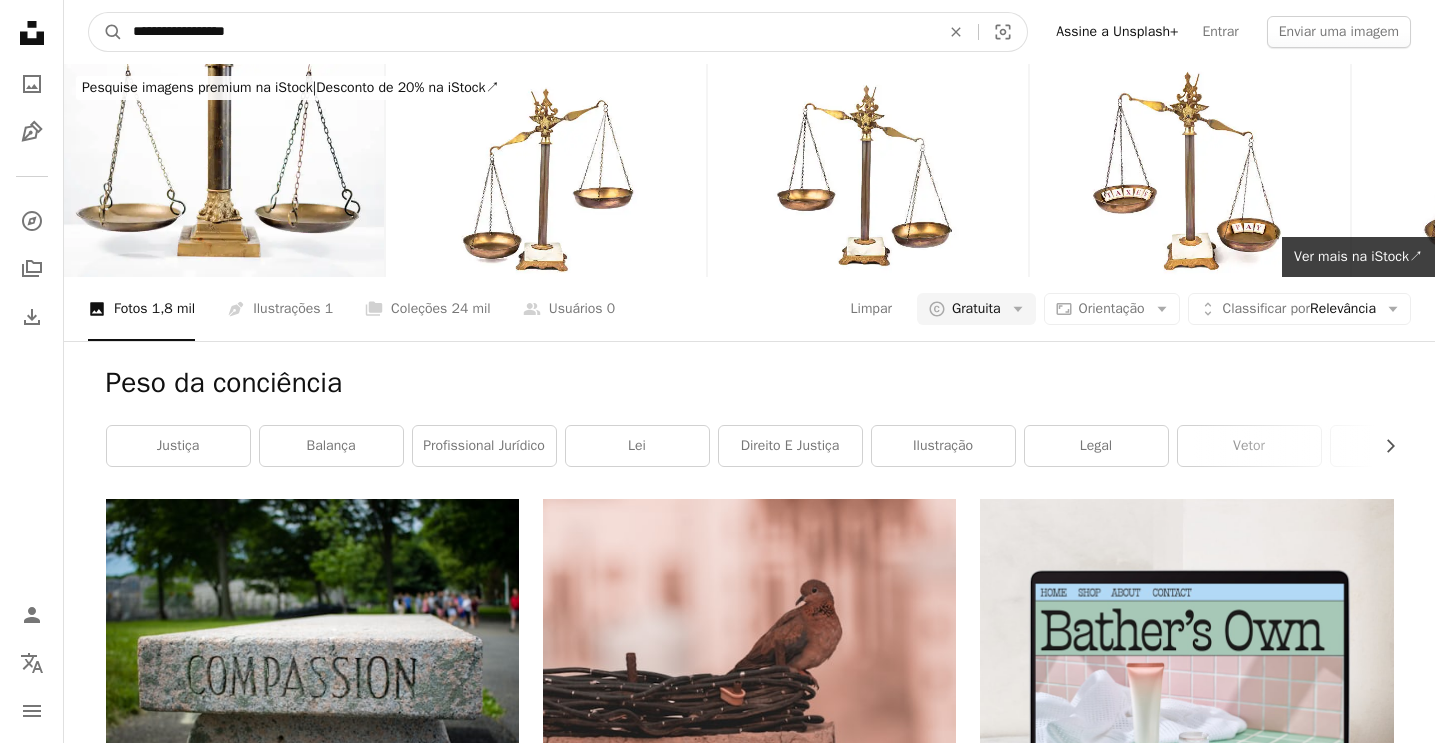 click on "**********" at bounding box center [528, 32] 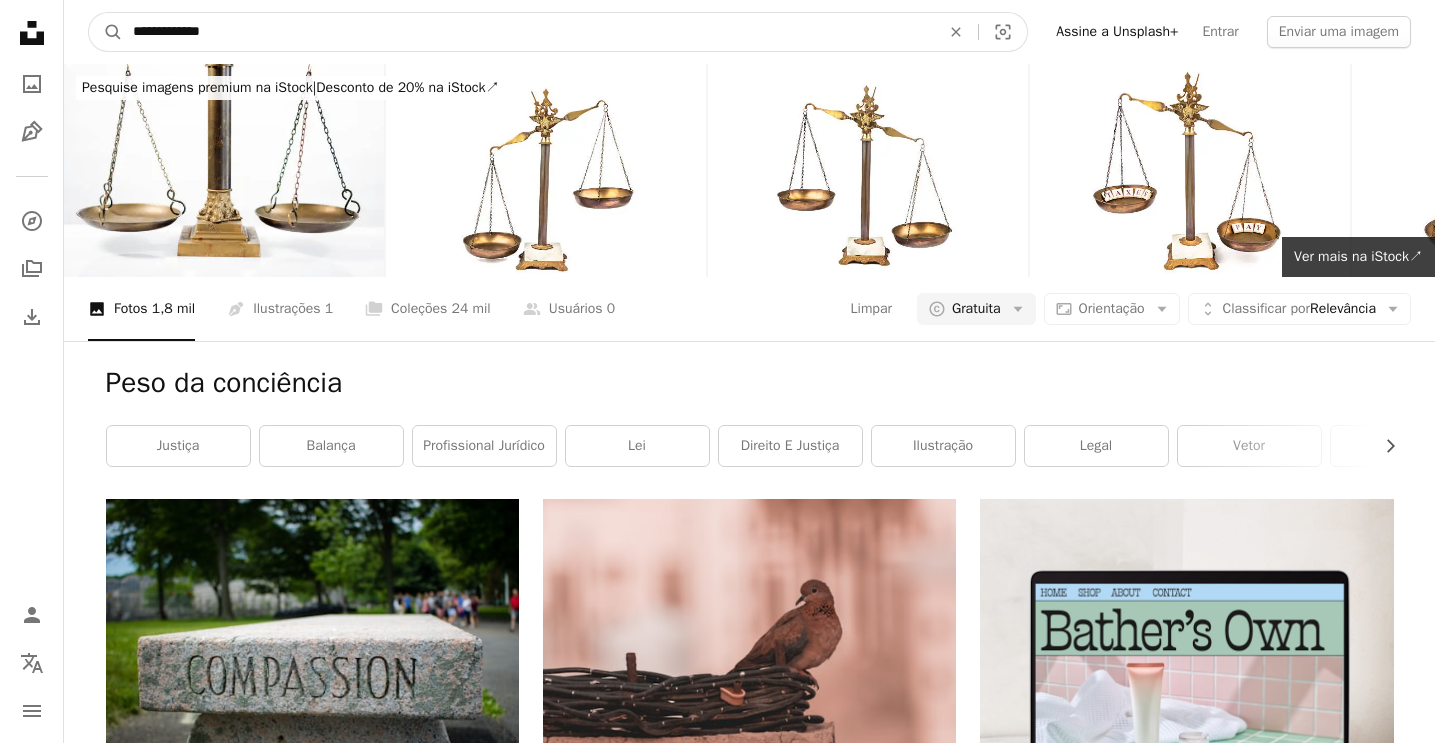 type on "**********" 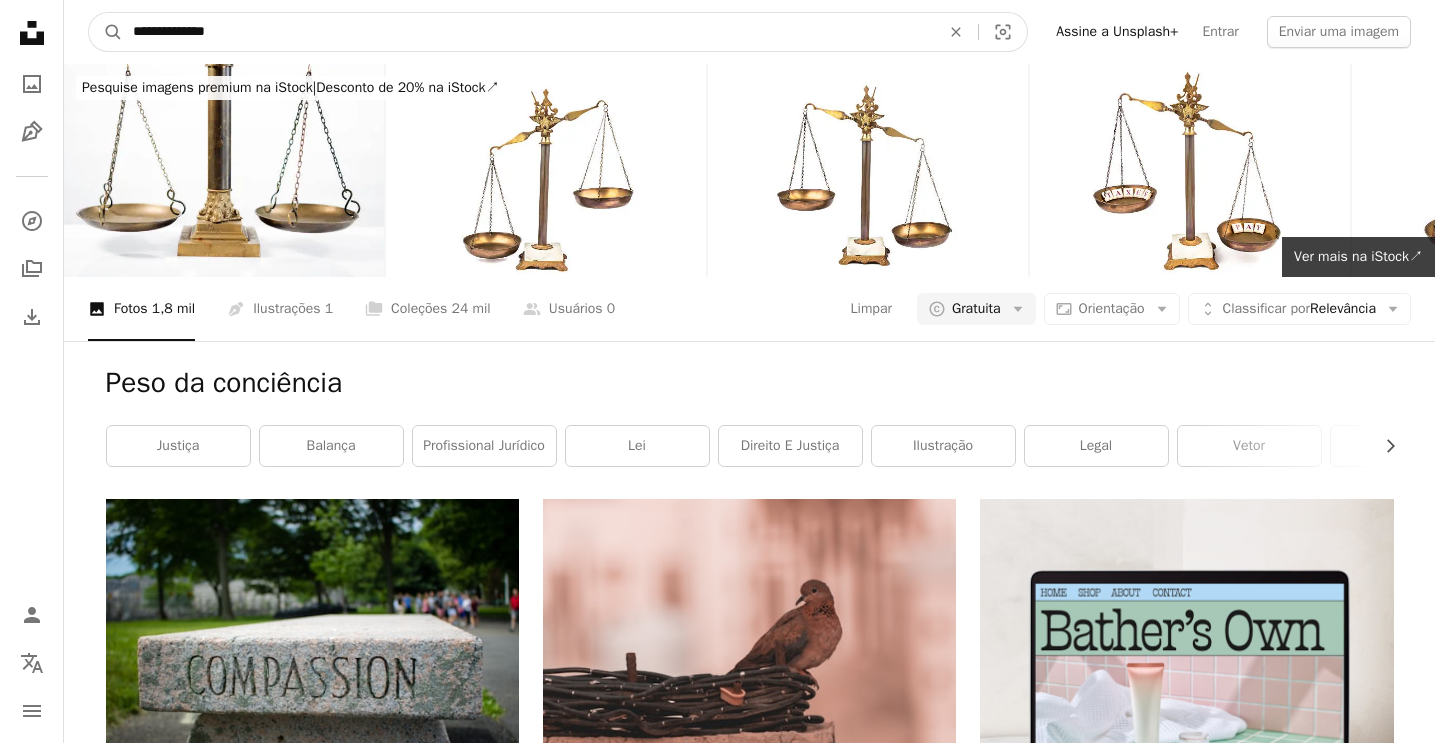click on "A magnifying glass" at bounding box center (106, 32) 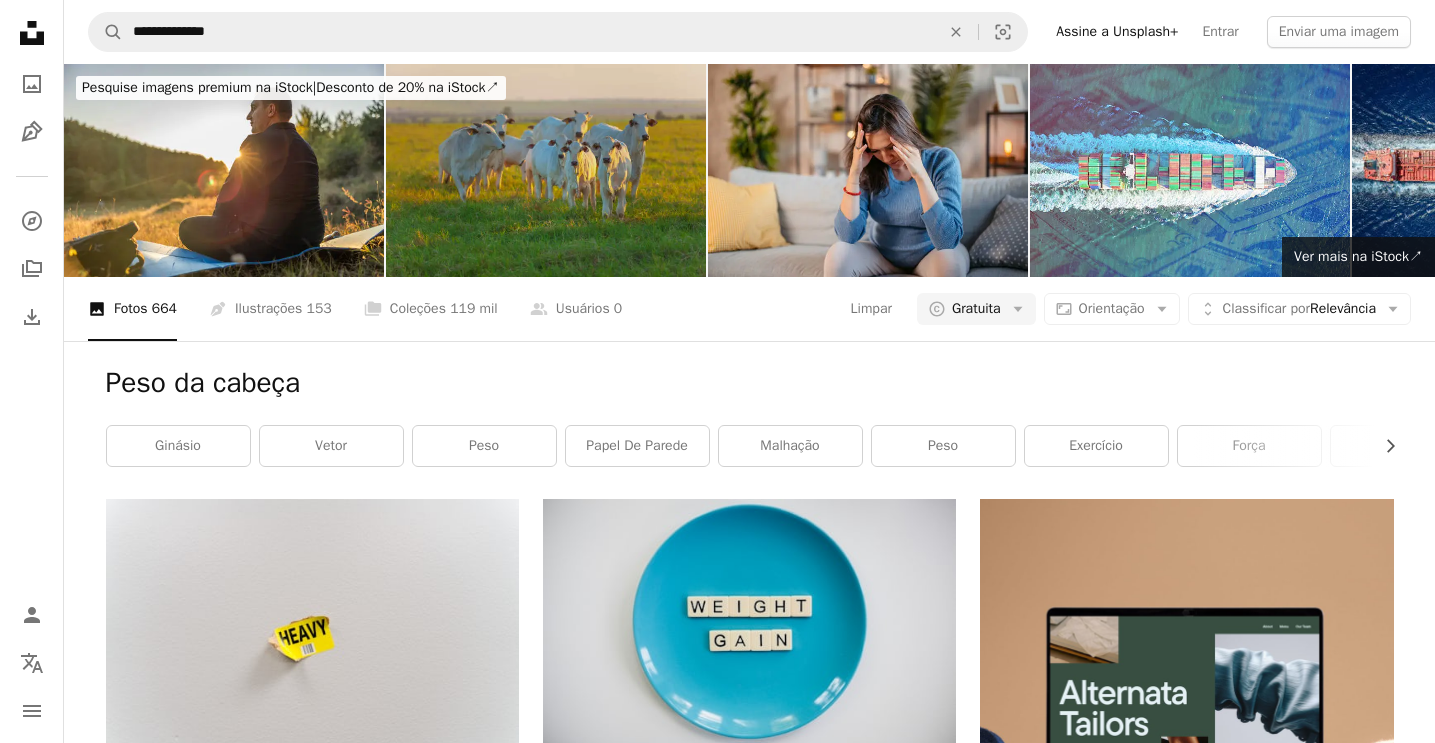 scroll, scrollTop: 0, scrollLeft: 0, axis: both 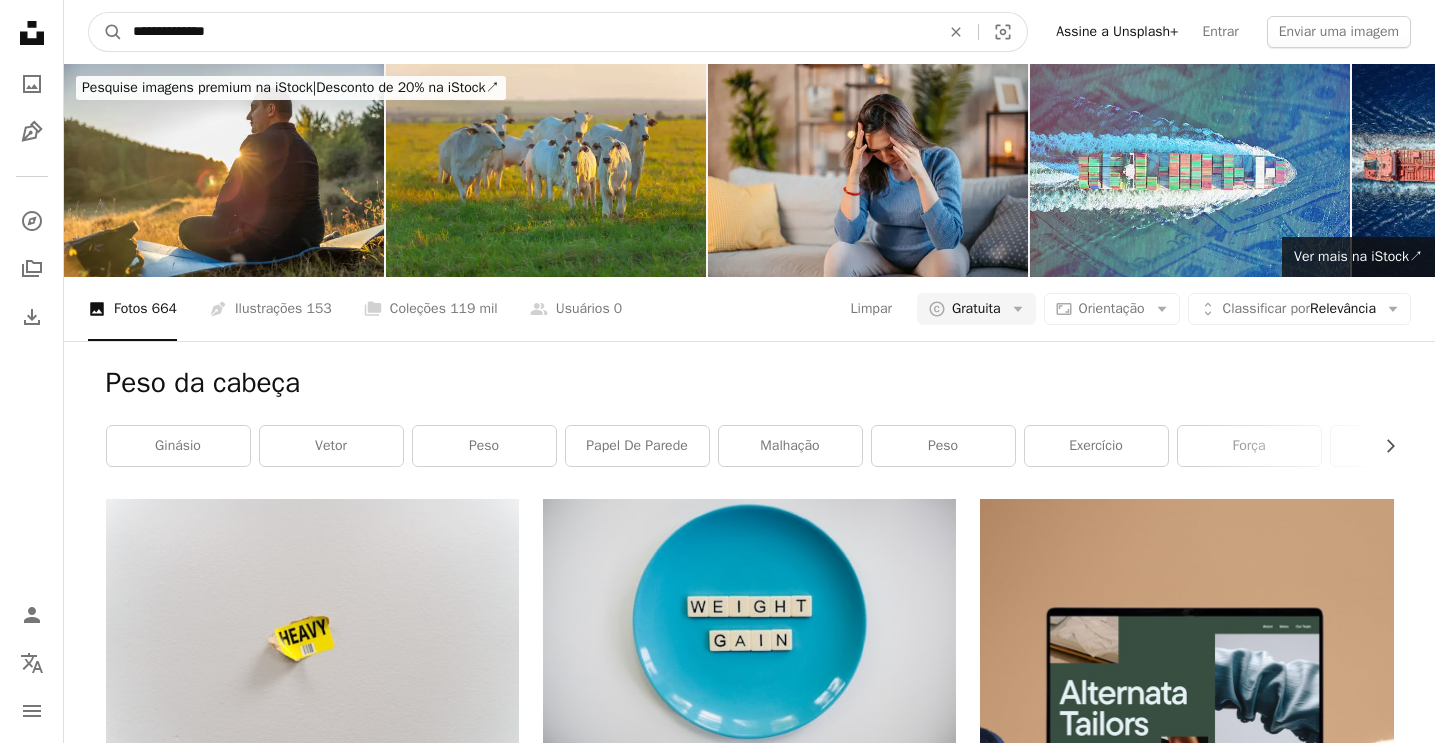 click on "**********" at bounding box center [528, 32] 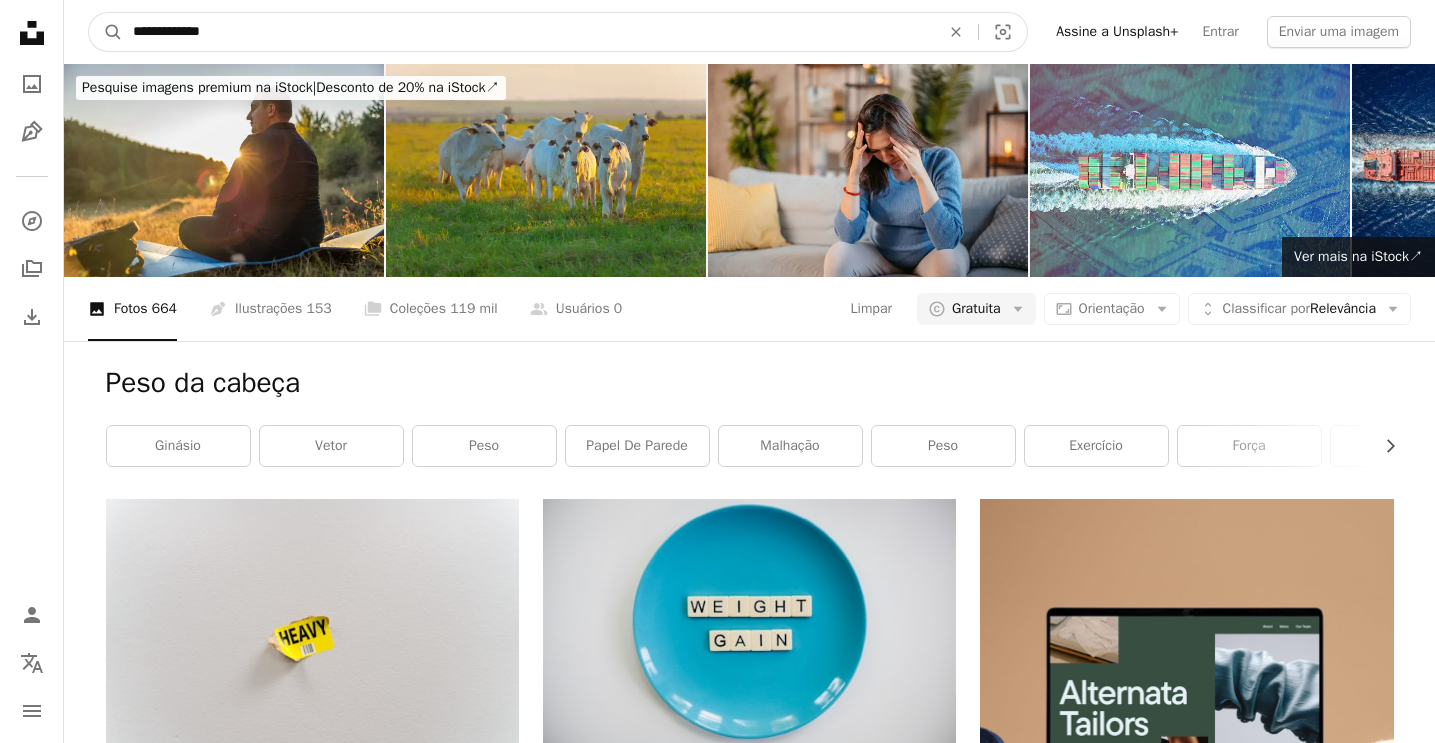 type on "**********" 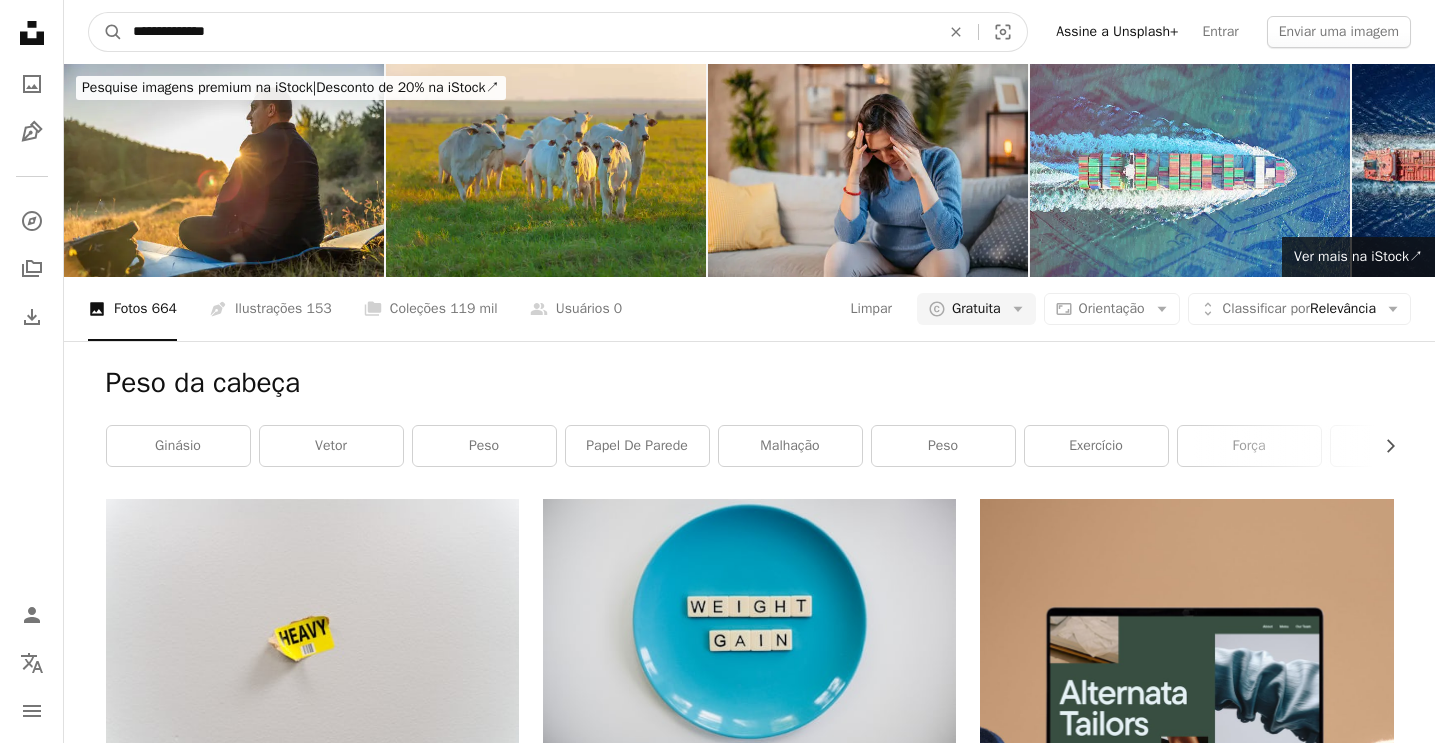 click on "A magnifying glass" at bounding box center [106, 32] 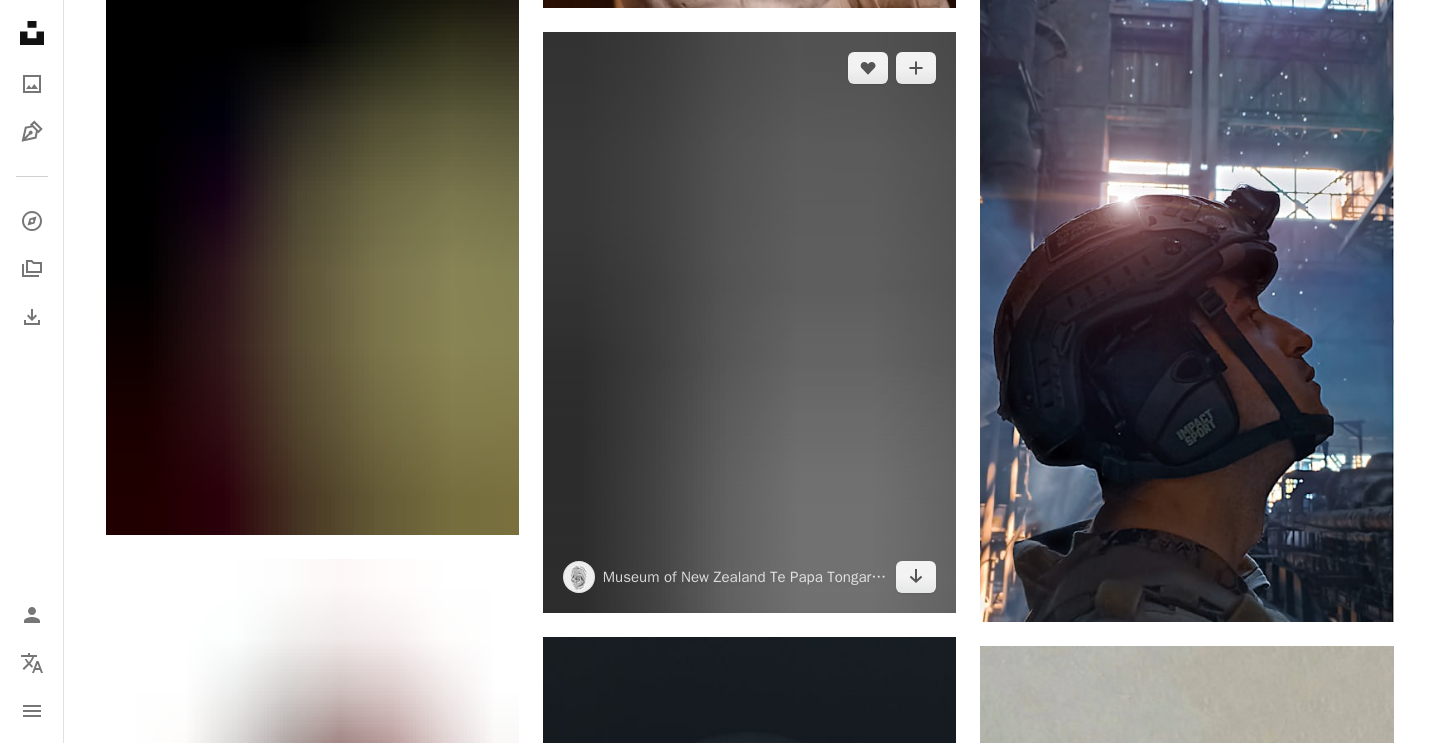 scroll, scrollTop: 2074, scrollLeft: 0, axis: vertical 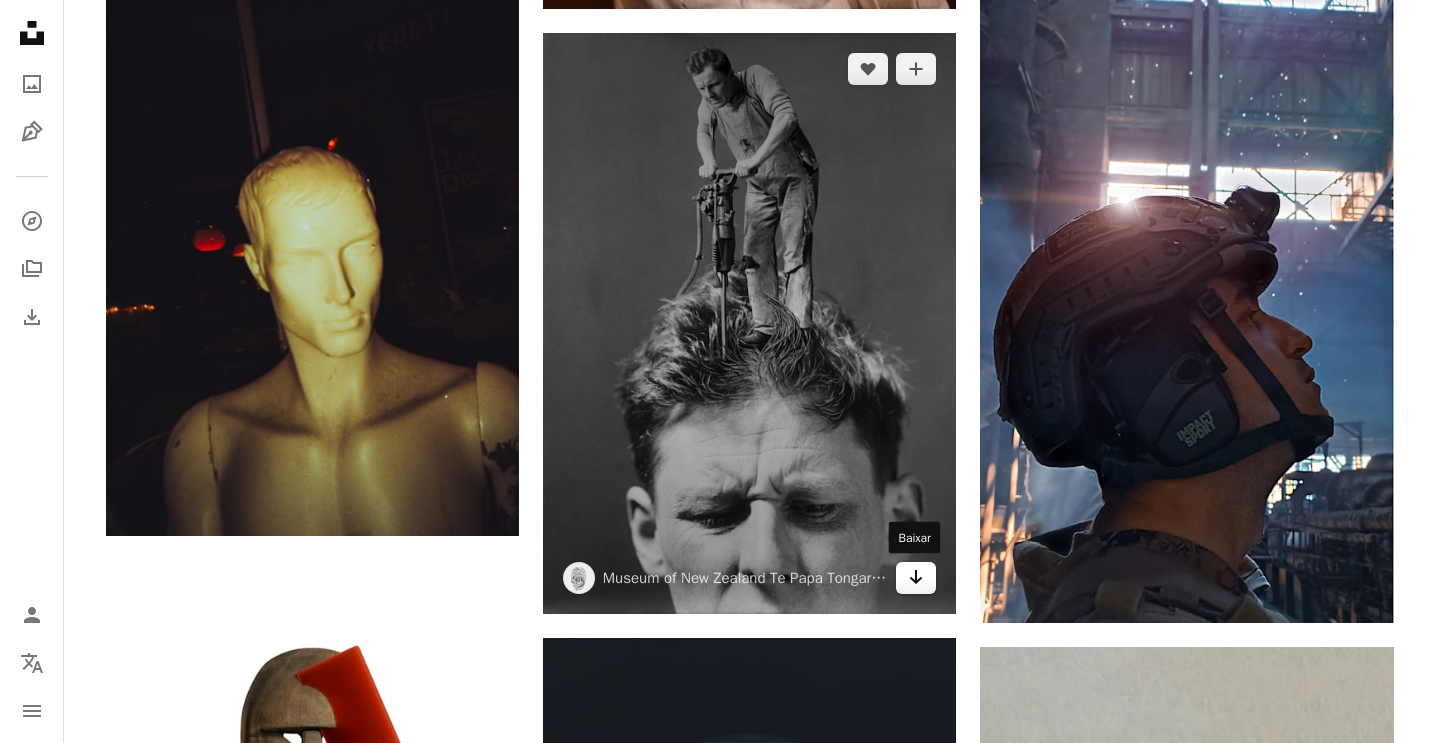 click on "Arrow pointing down" 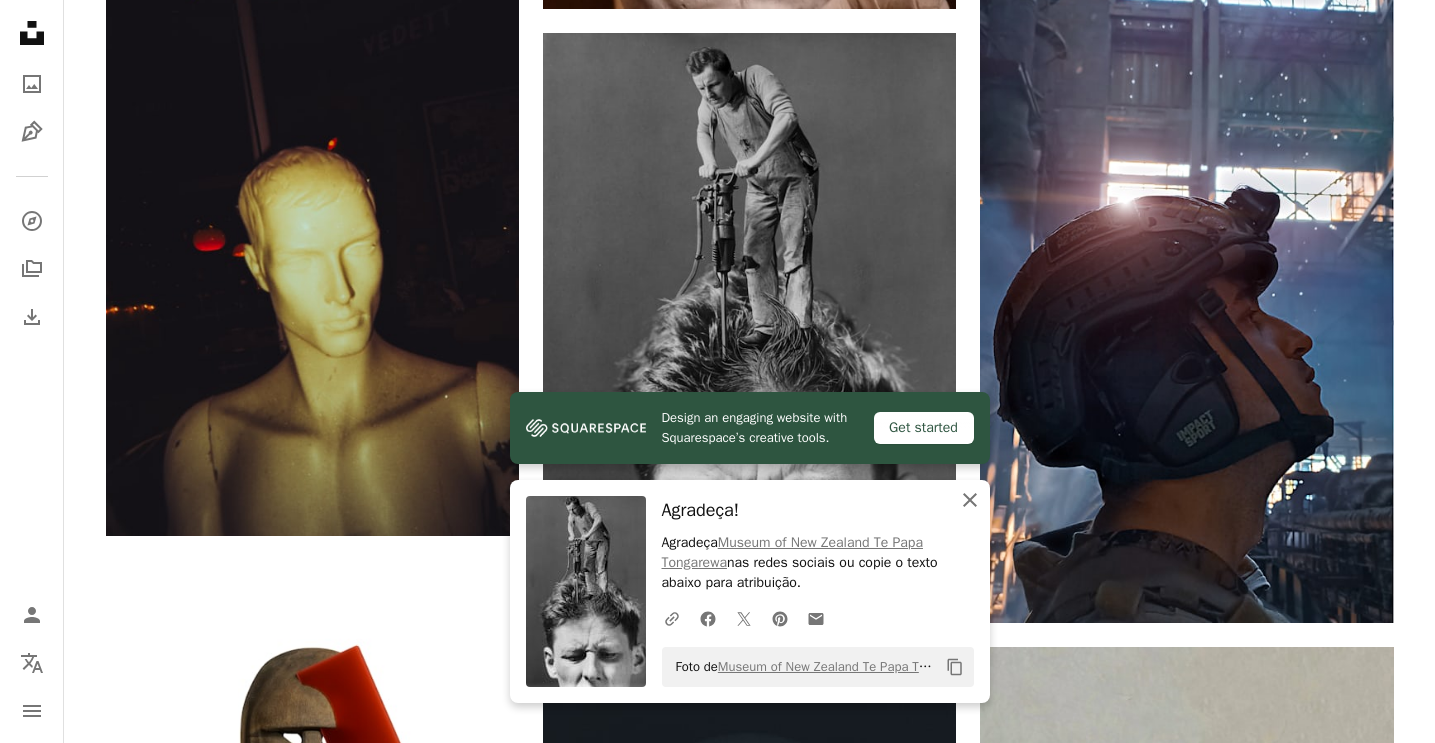 click on "An X shape Fechar" at bounding box center (970, 500) 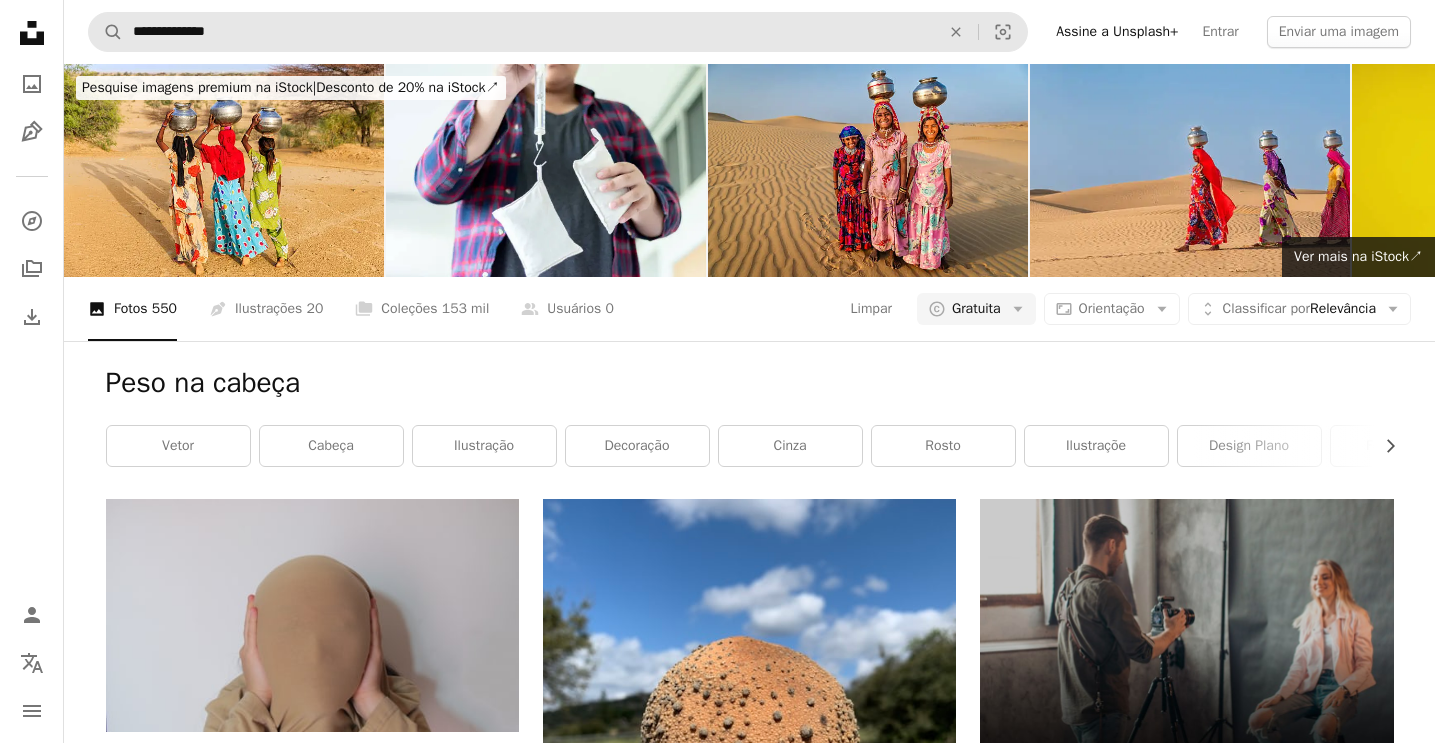 scroll, scrollTop: 0, scrollLeft: 0, axis: both 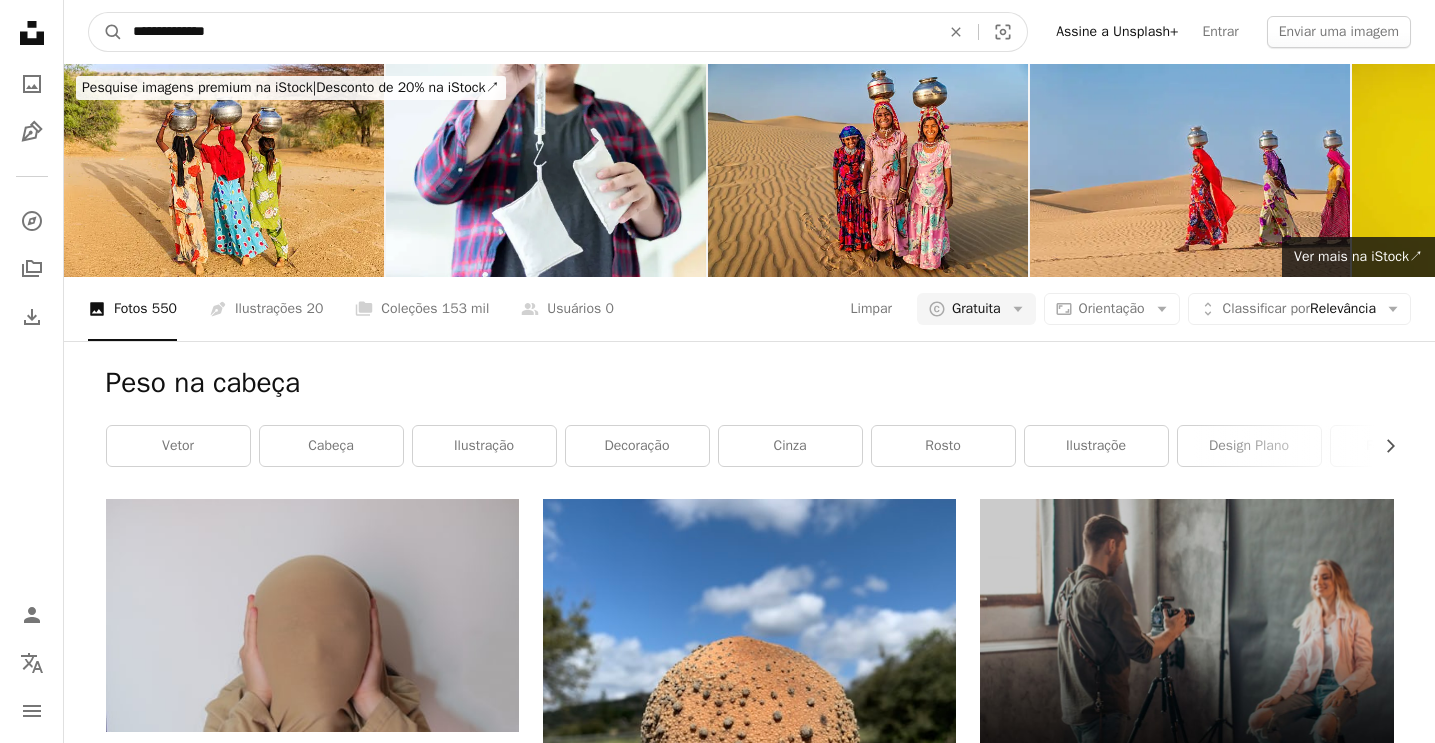 click on "**********" at bounding box center (528, 32) 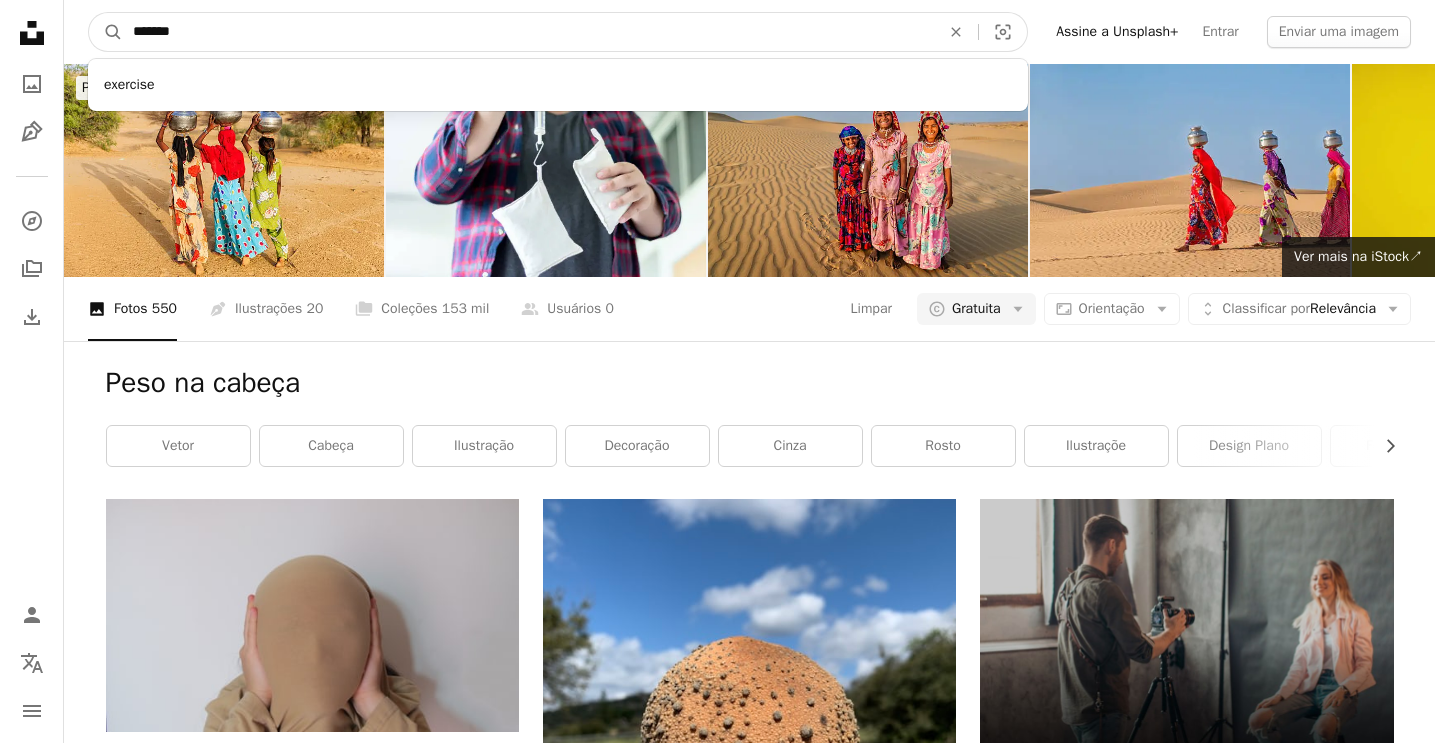 type on "*******" 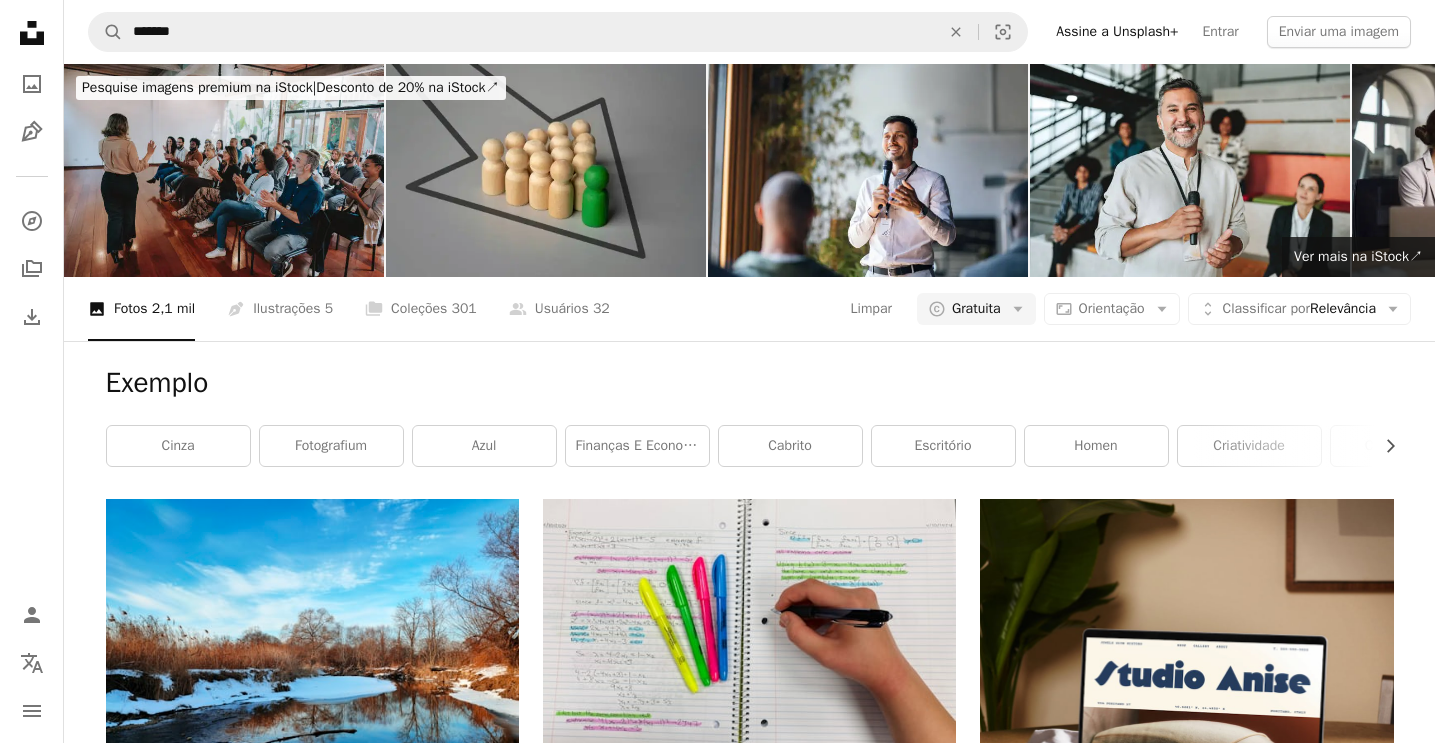 scroll, scrollTop: 0, scrollLeft: 0, axis: both 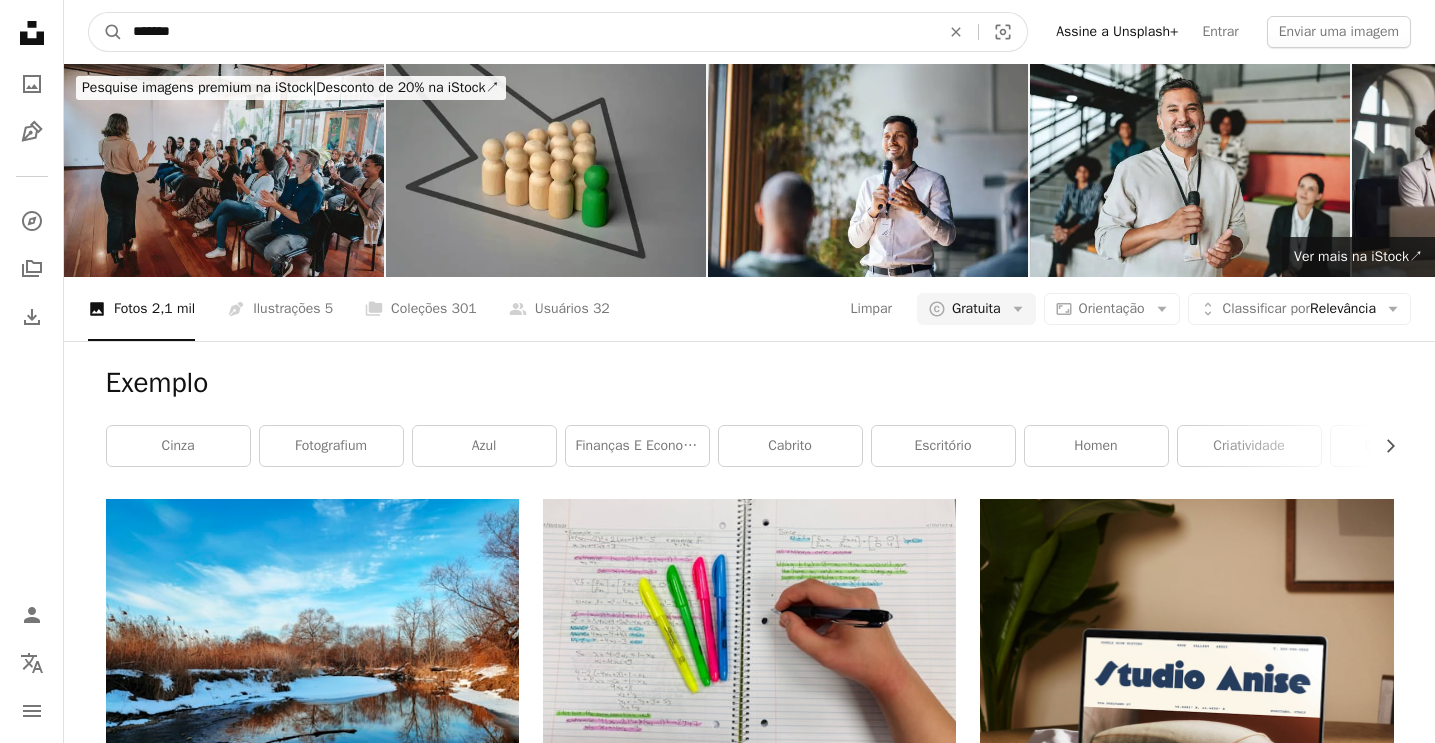 click on "*******" at bounding box center [528, 32] 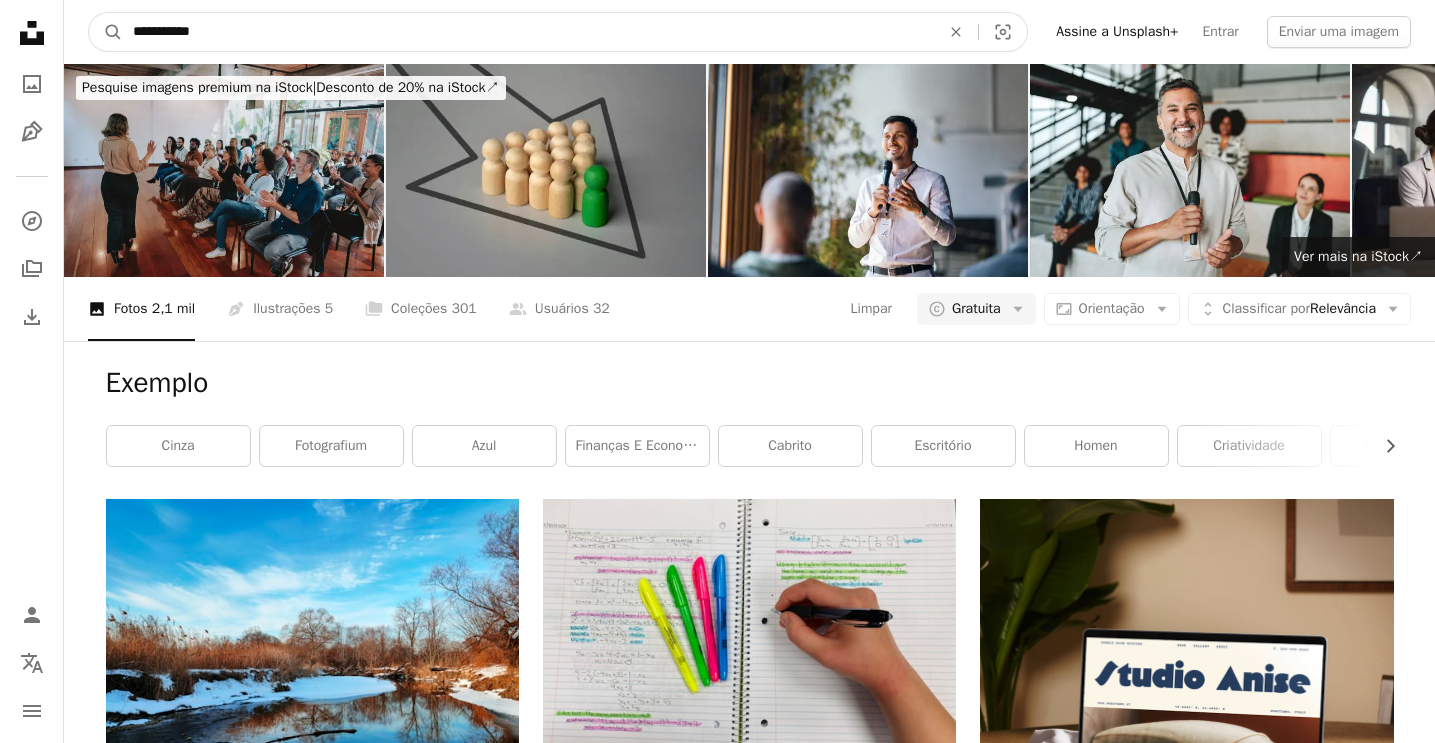 type on "**********" 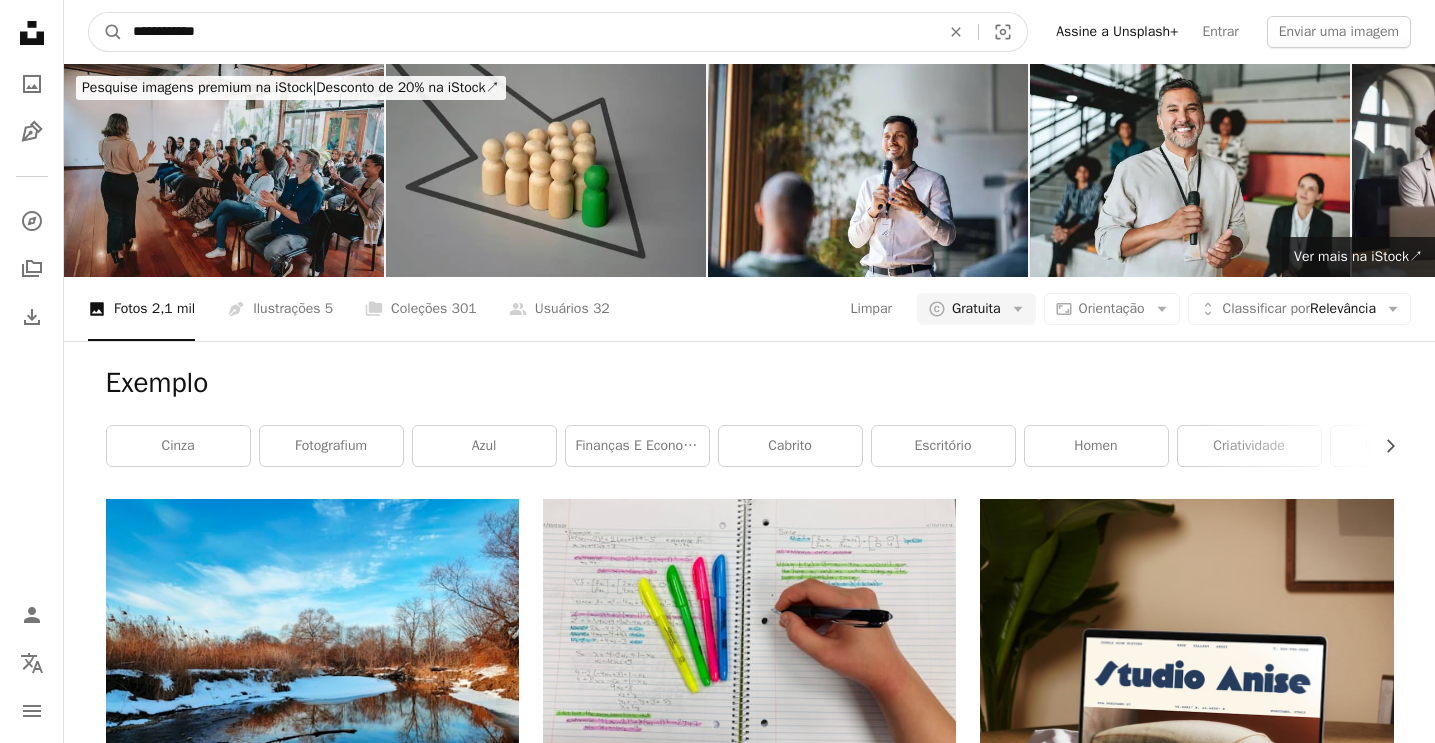 click on "A magnifying glass" at bounding box center (106, 32) 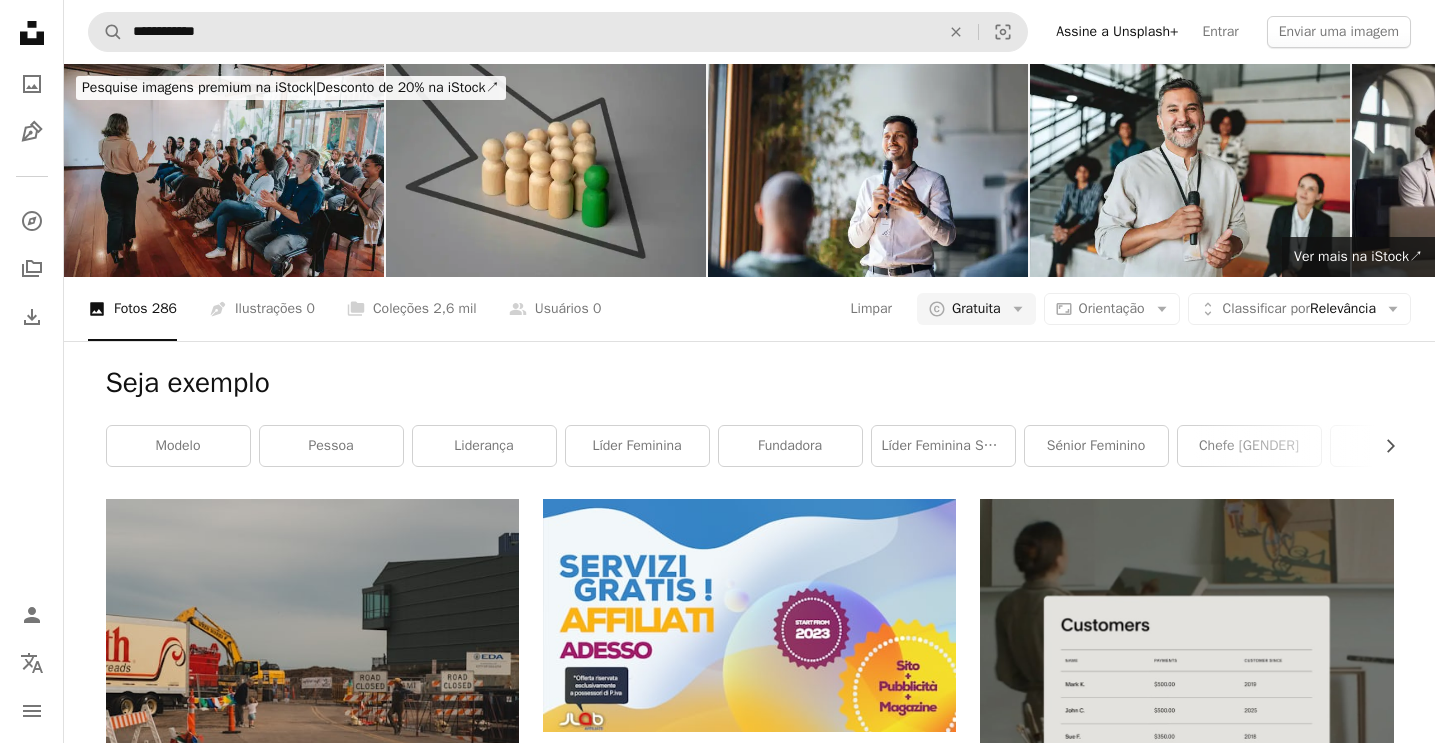 scroll, scrollTop: 0, scrollLeft: 0, axis: both 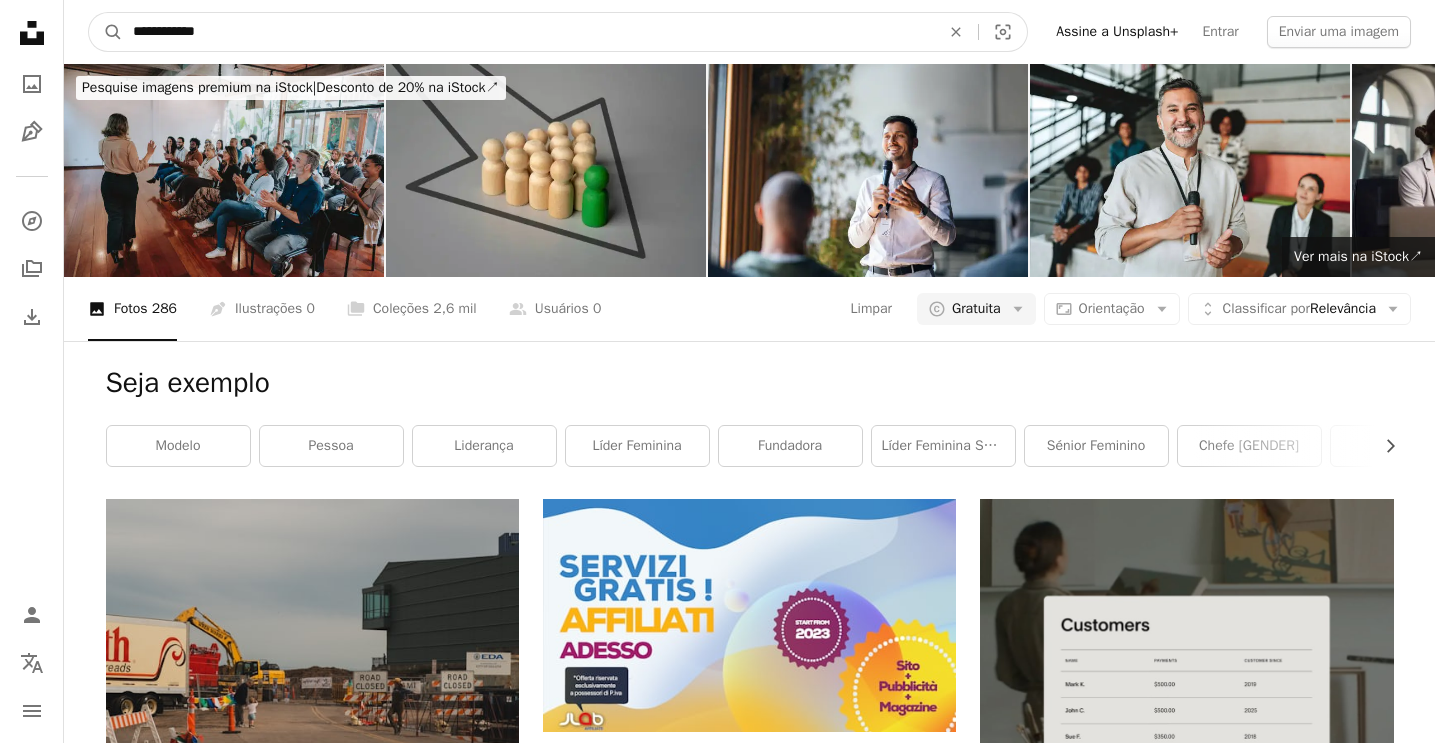 click on "**********" at bounding box center (528, 32) 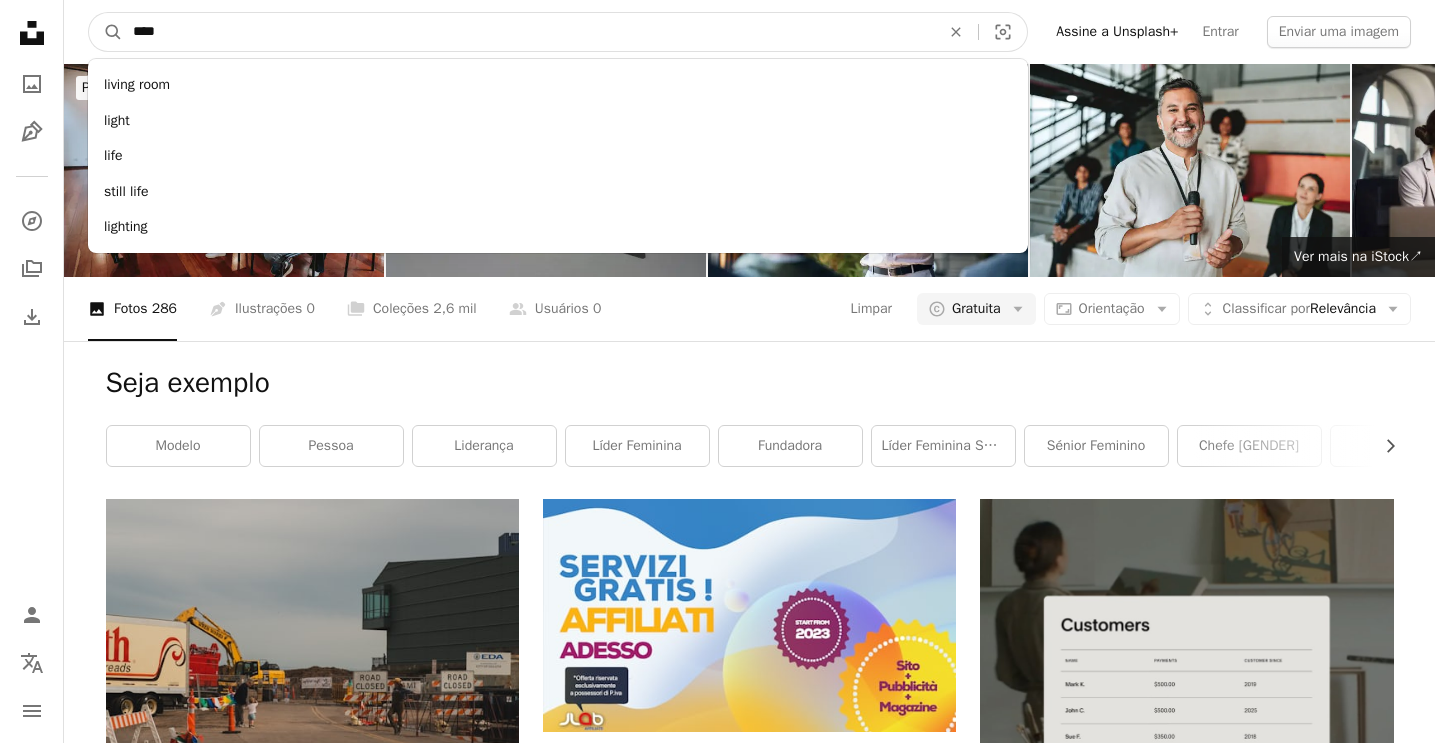 type on "*****" 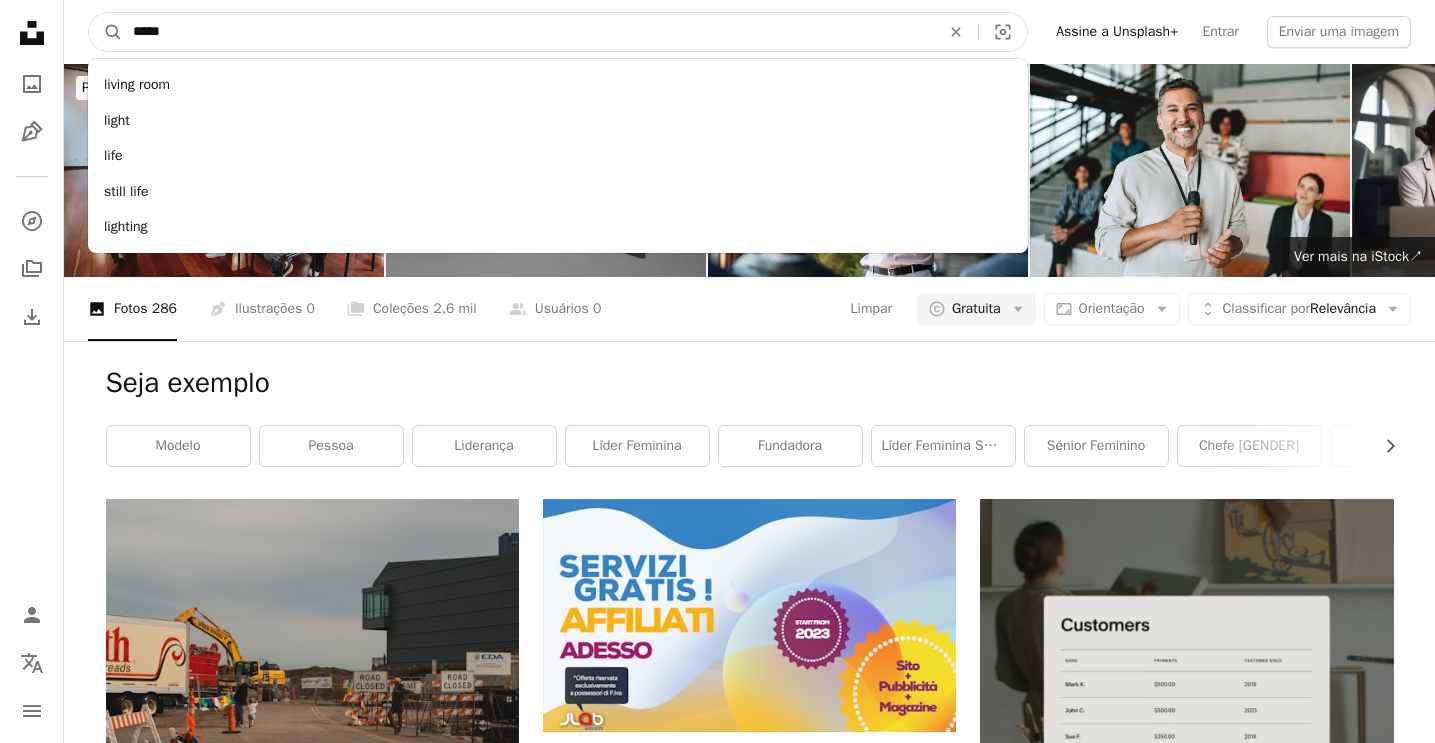 click on "A magnifying glass" at bounding box center (106, 32) 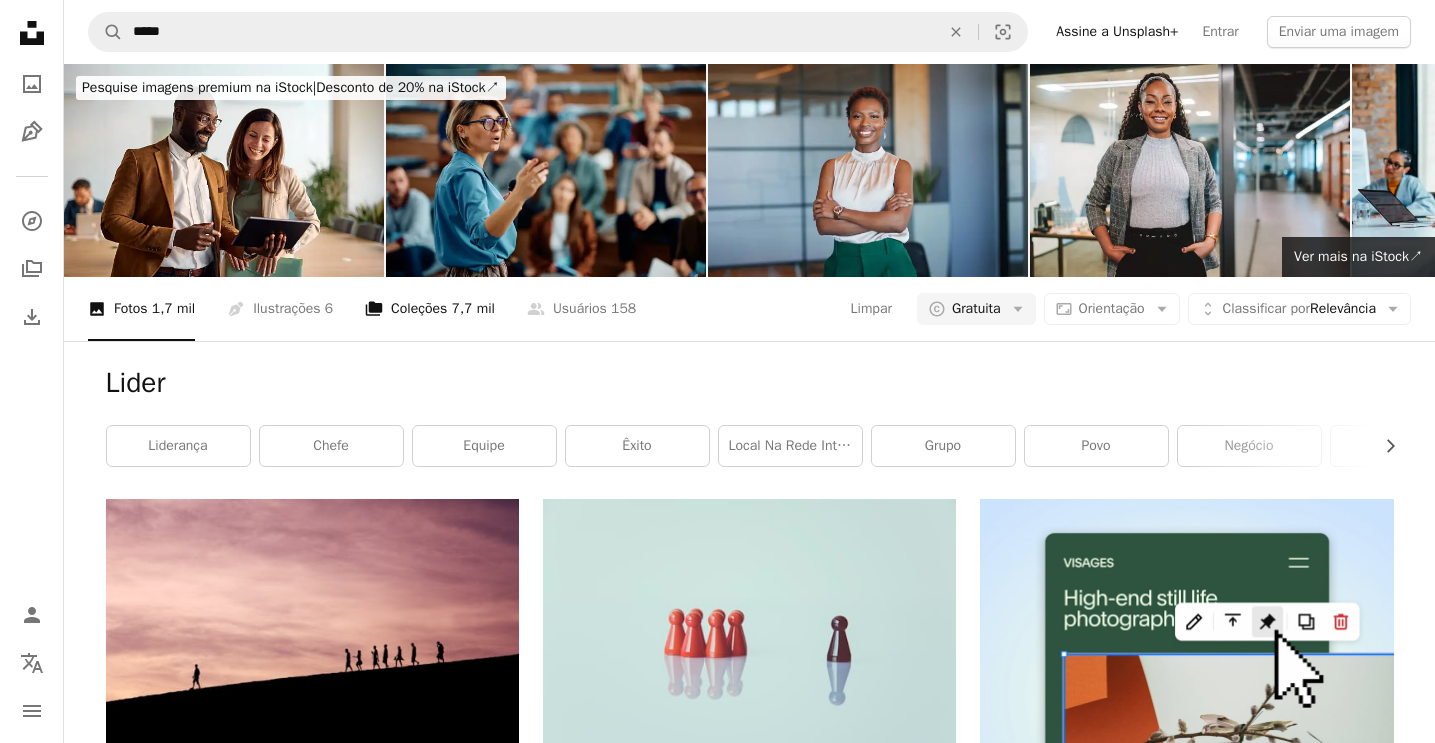 scroll, scrollTop: 0, scrollLeft: 0, axis: both 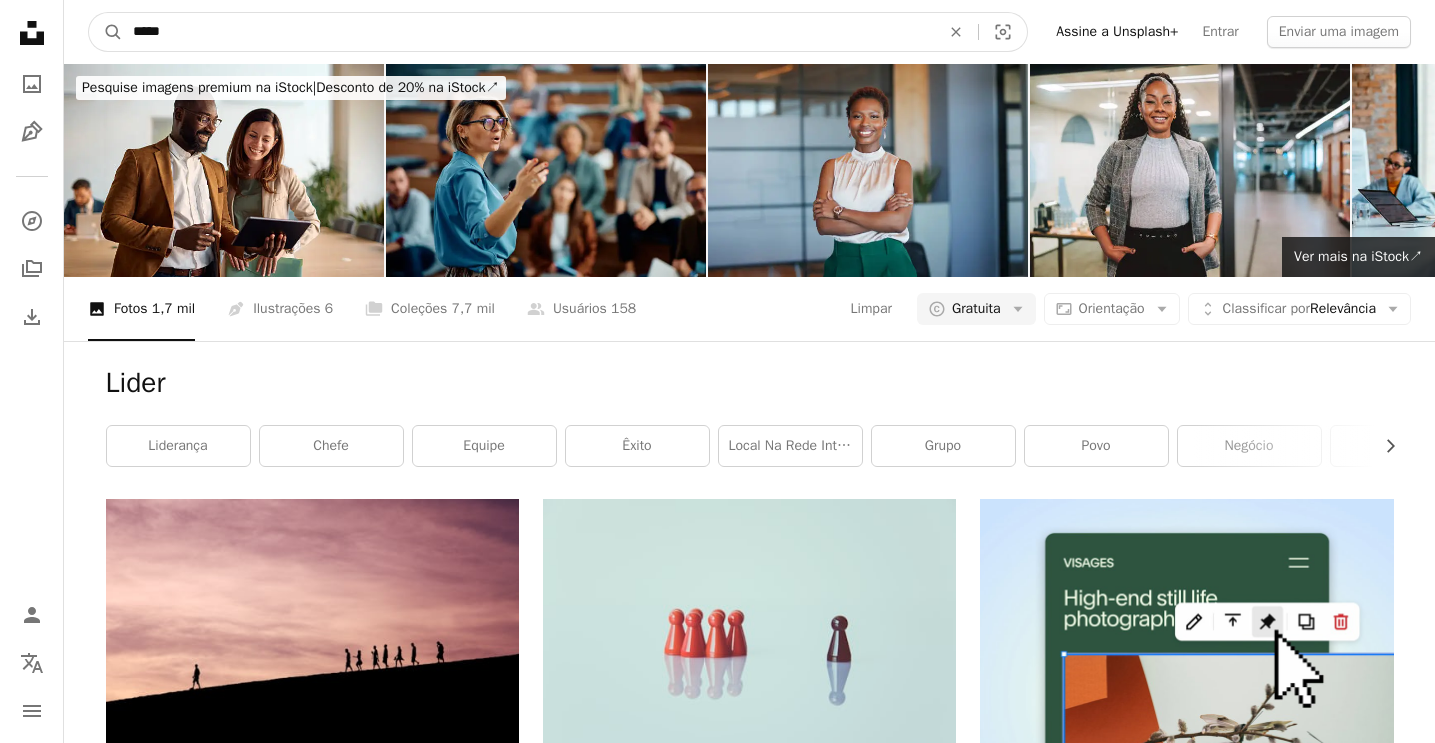 click on "*****" at bounding box center (528, 32) 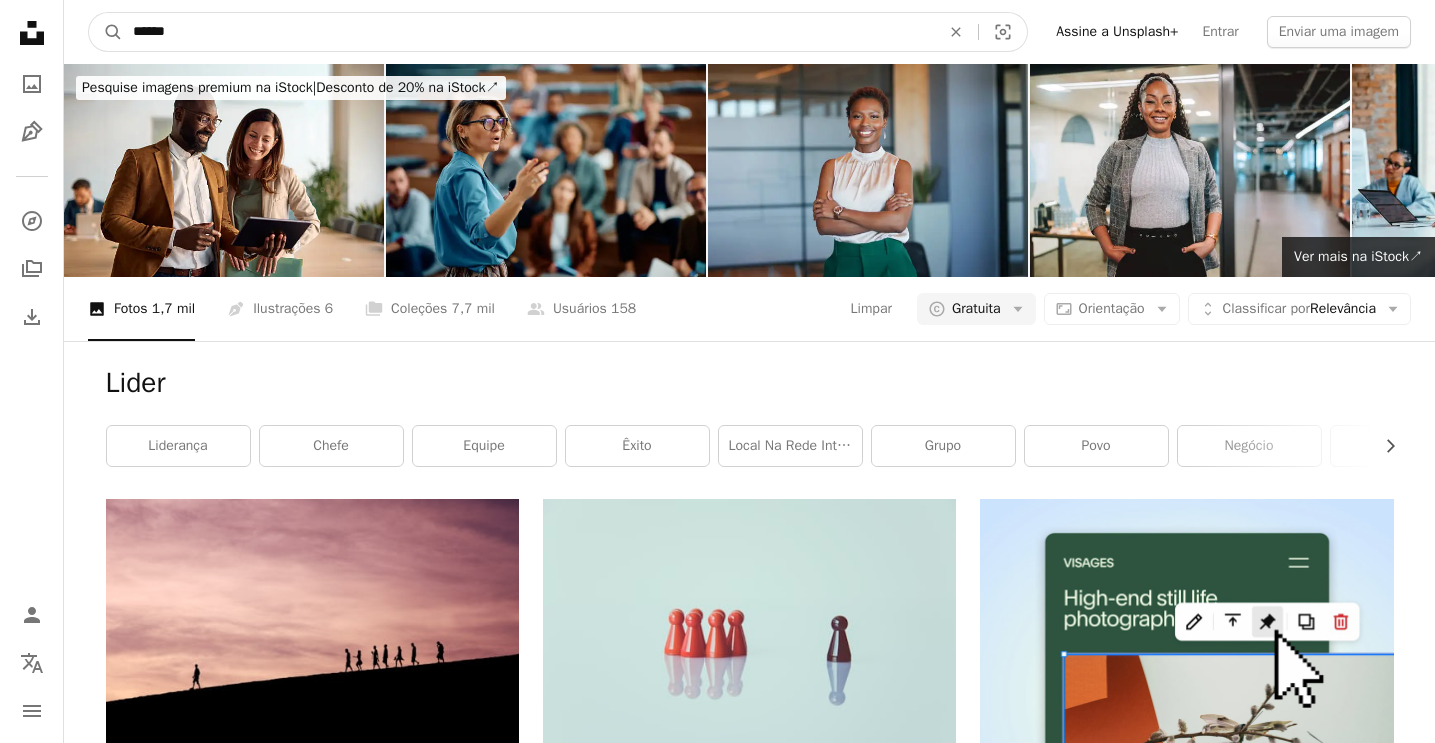 type on "*******" 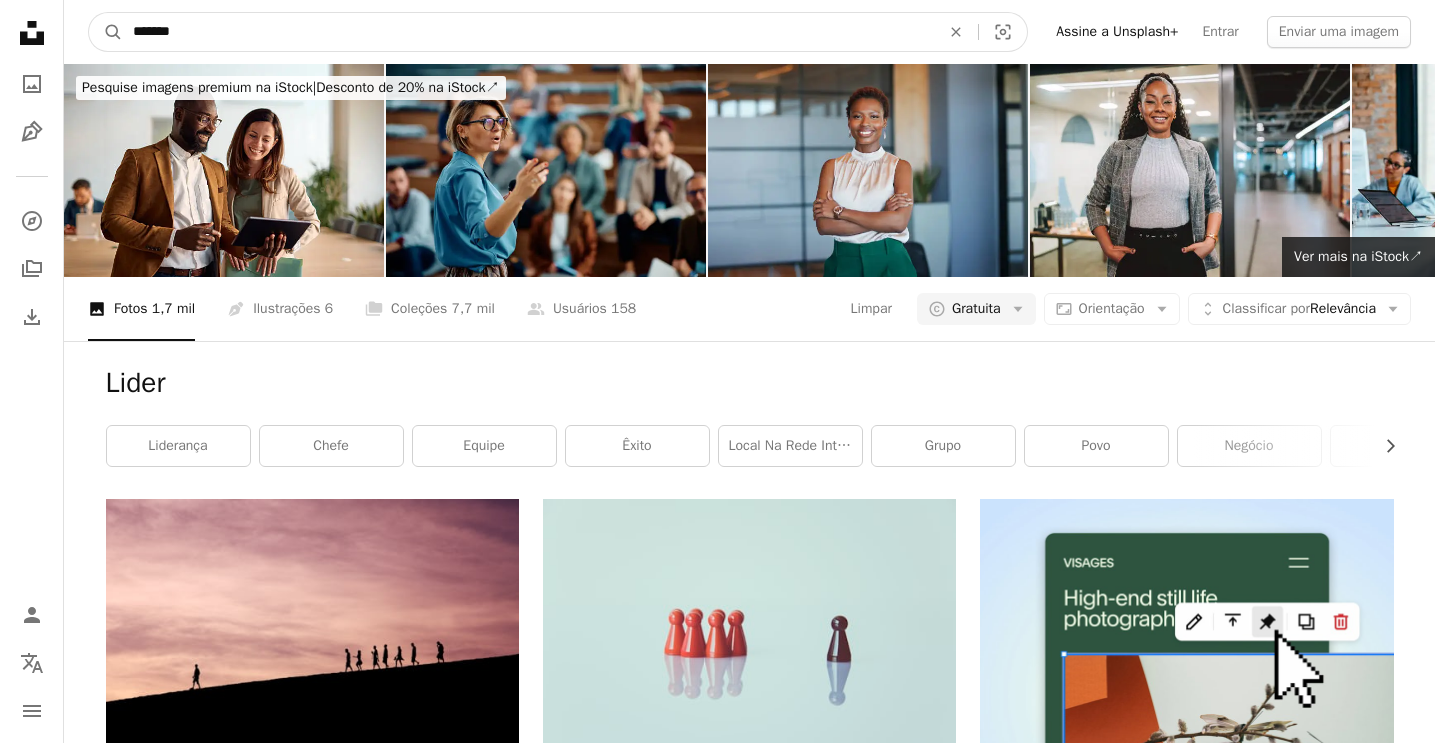 click on "A magnifying glass" at bounding box center (106, 32) 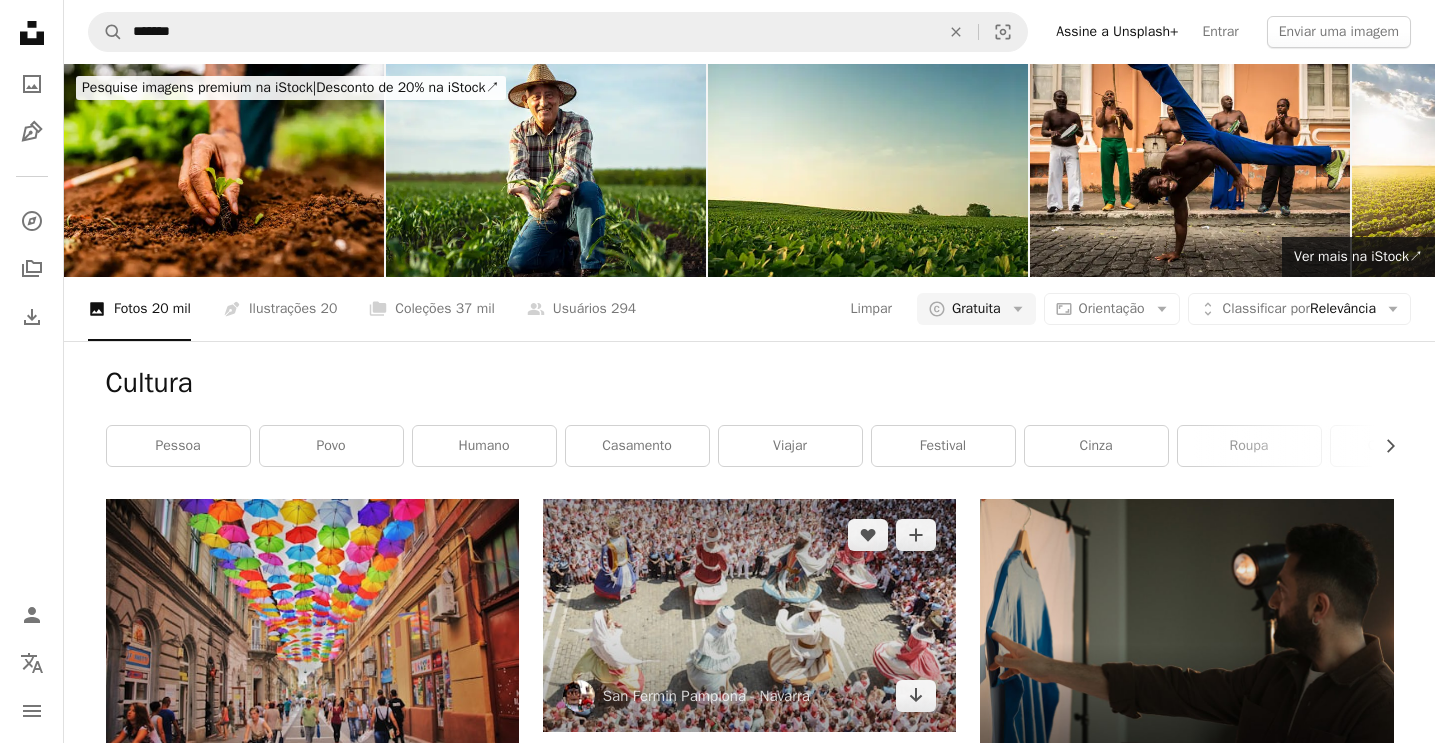 scroll, scrollTop: 0, scrollLeft: 0, axis: both 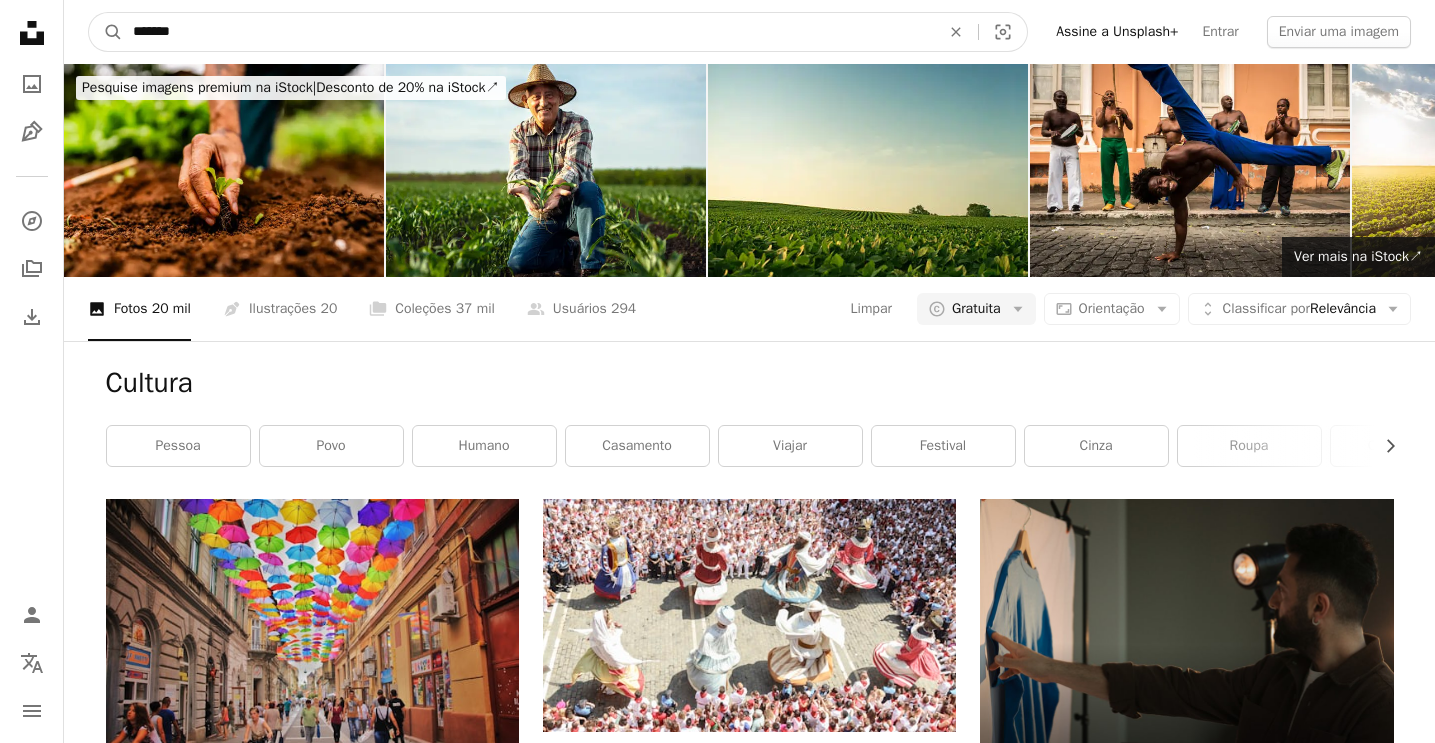 click on "*******" at bounding box center (528, 32) 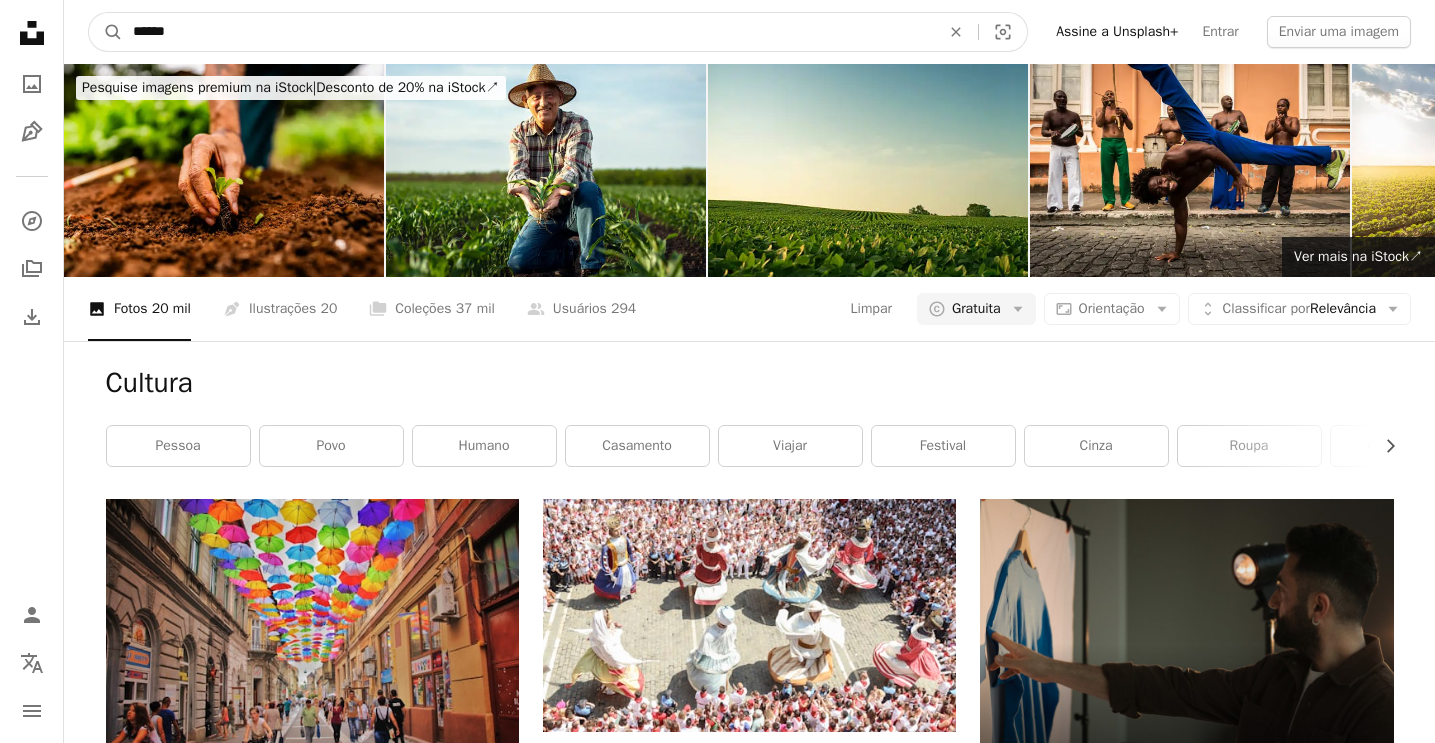 type on "*******" 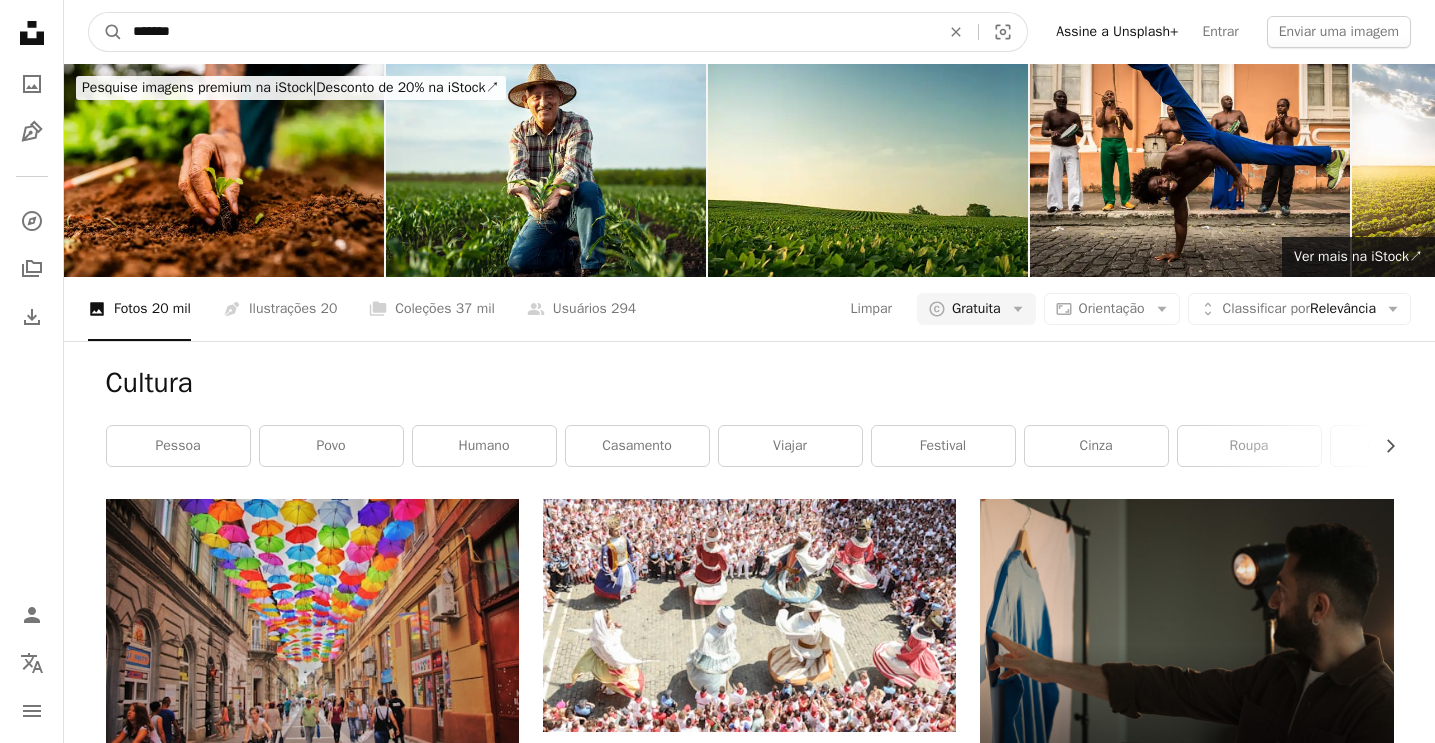 click on "A magnifying glass" at bounding box center (106, 32) 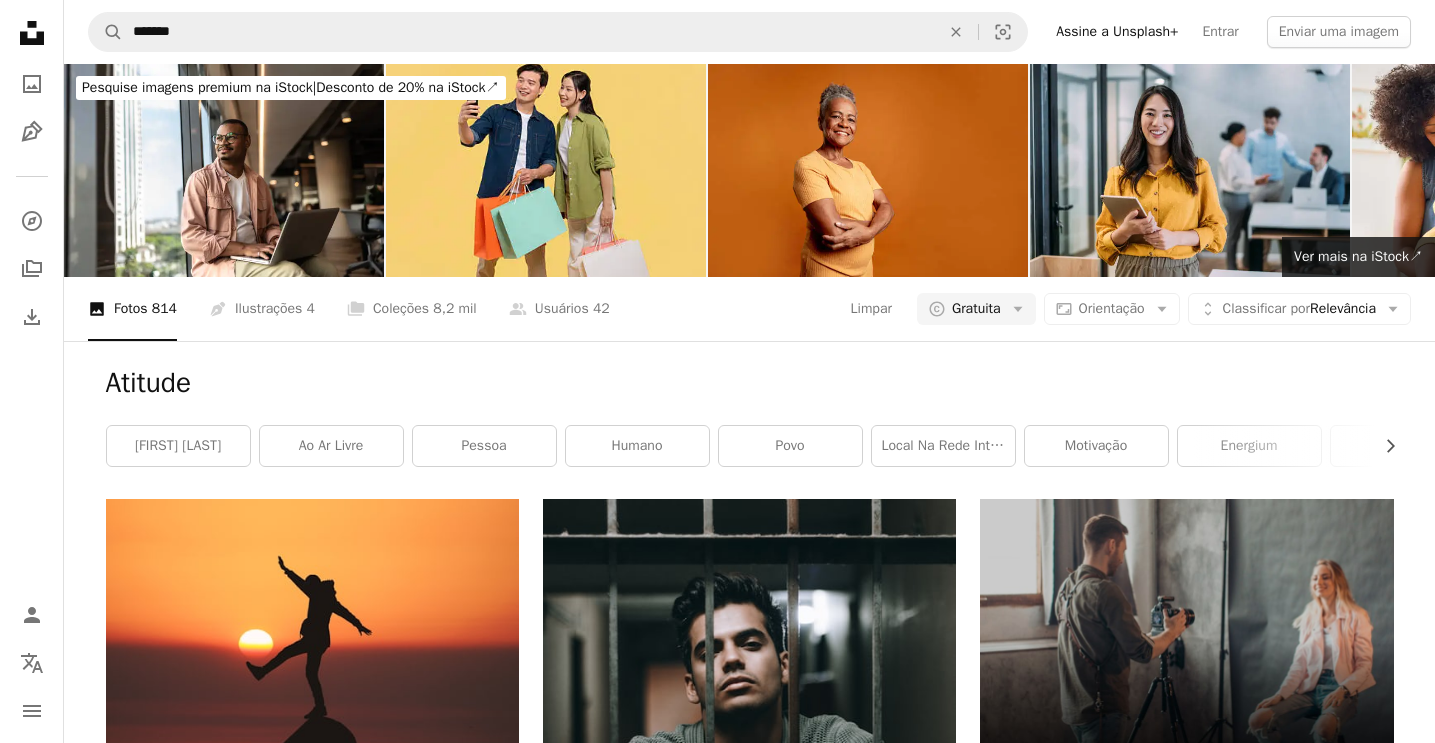 scroll, scrollTop: 0, scrollLeft: 0, axis: both 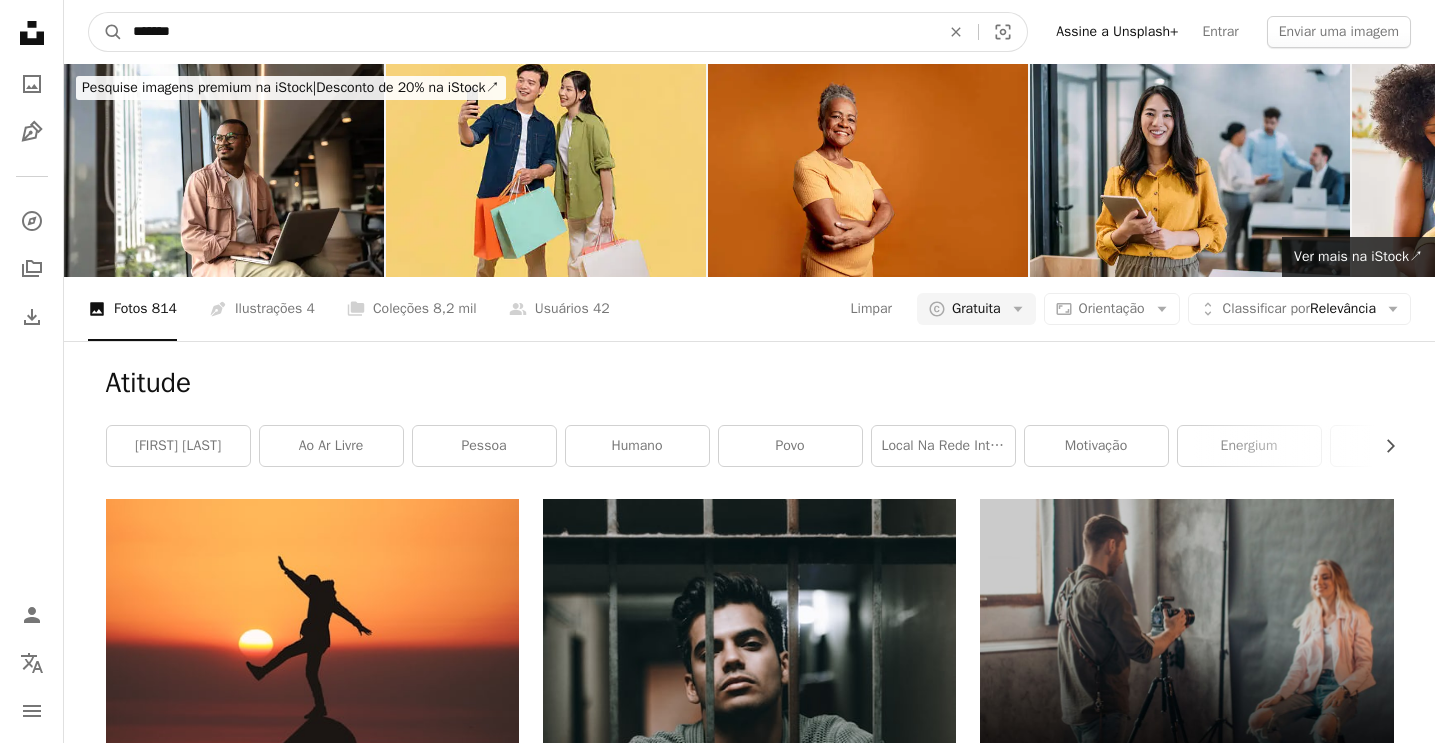 click on "*******" at bounding box center [528, 32] 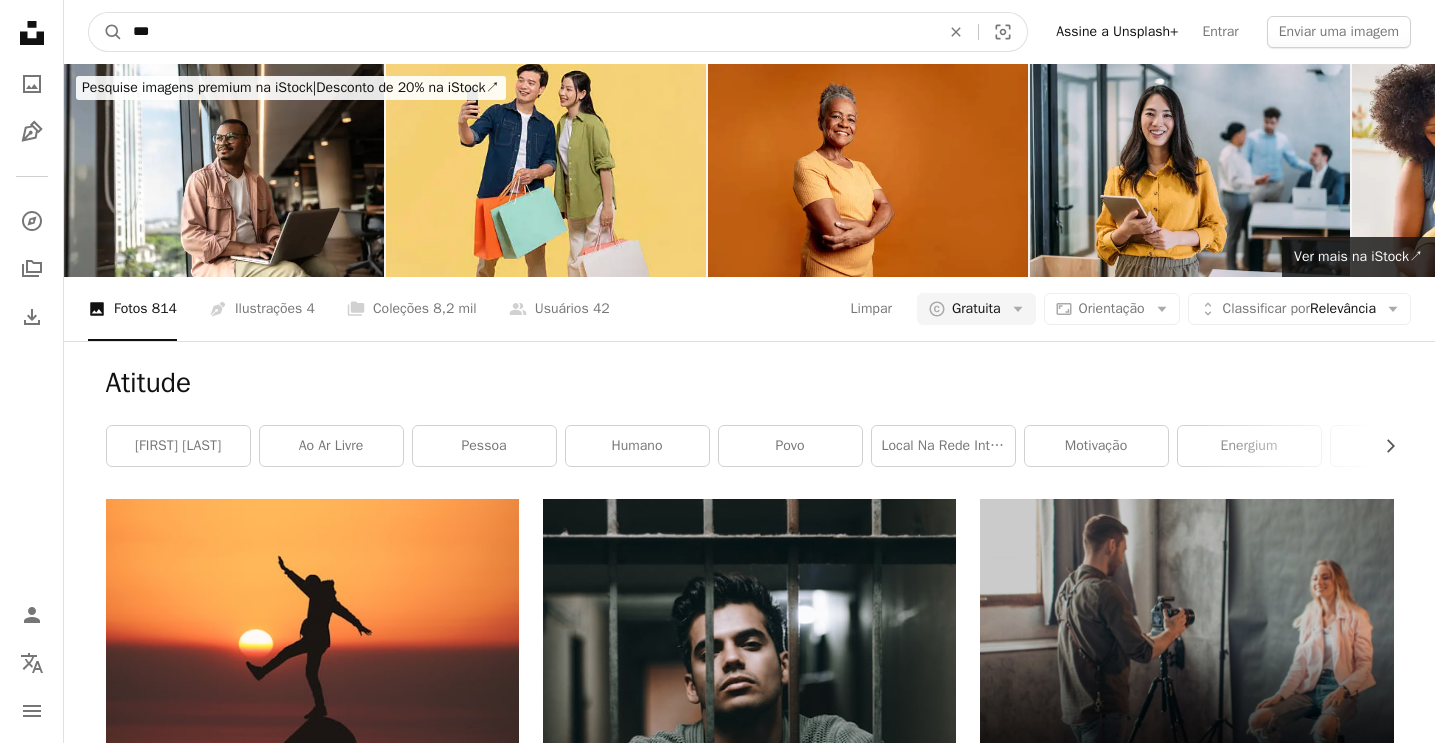 type on "****" 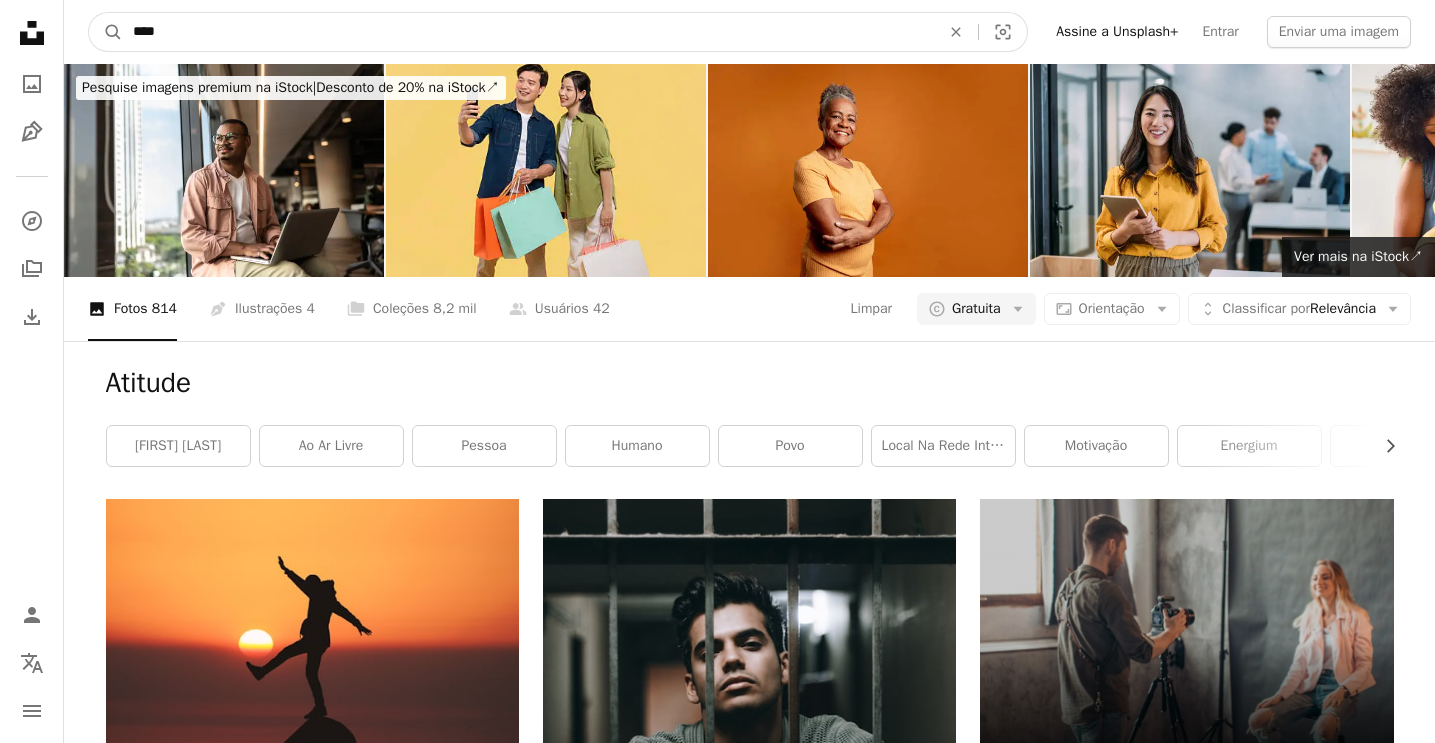 click on "A magnifying glass" at bounding box center (106, 32) 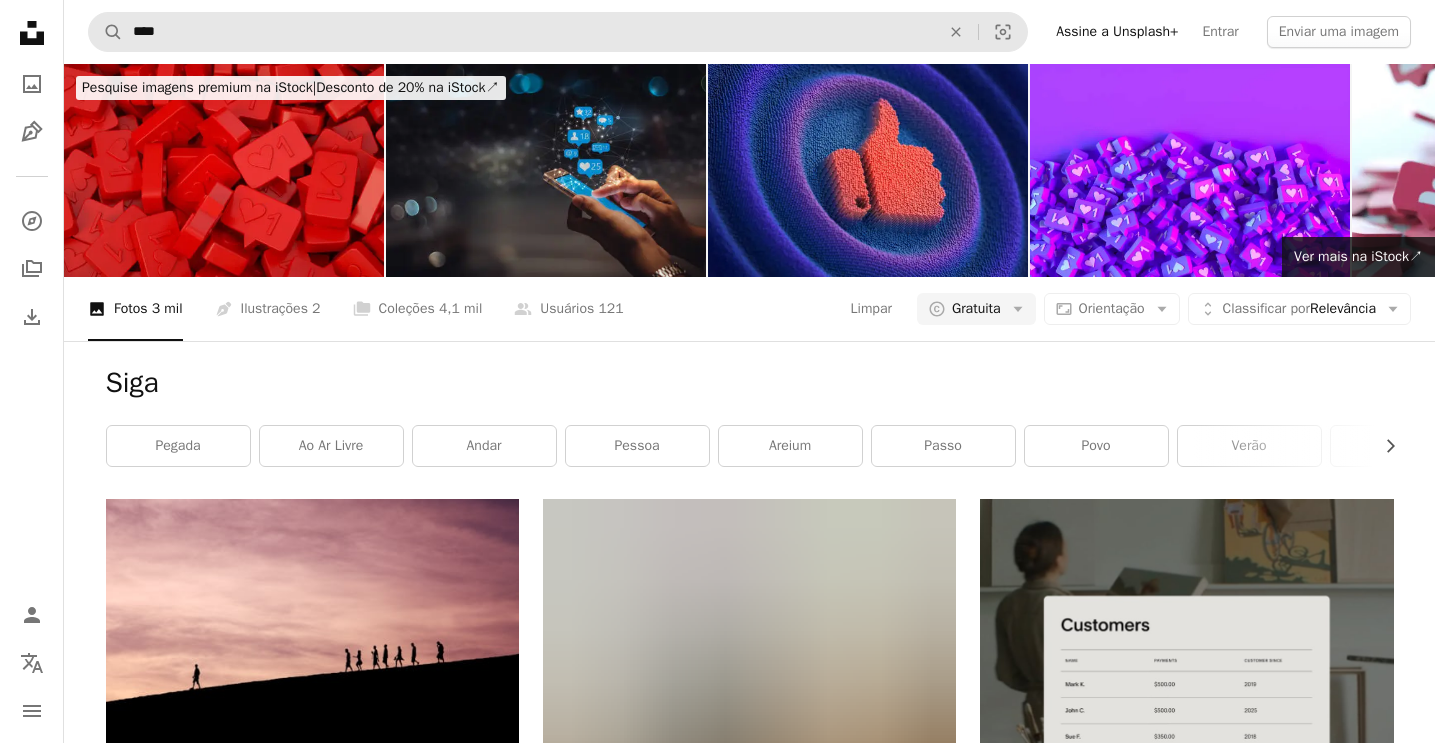 scroll, scrollTop: 0, scrollLeft: 0, axis: both 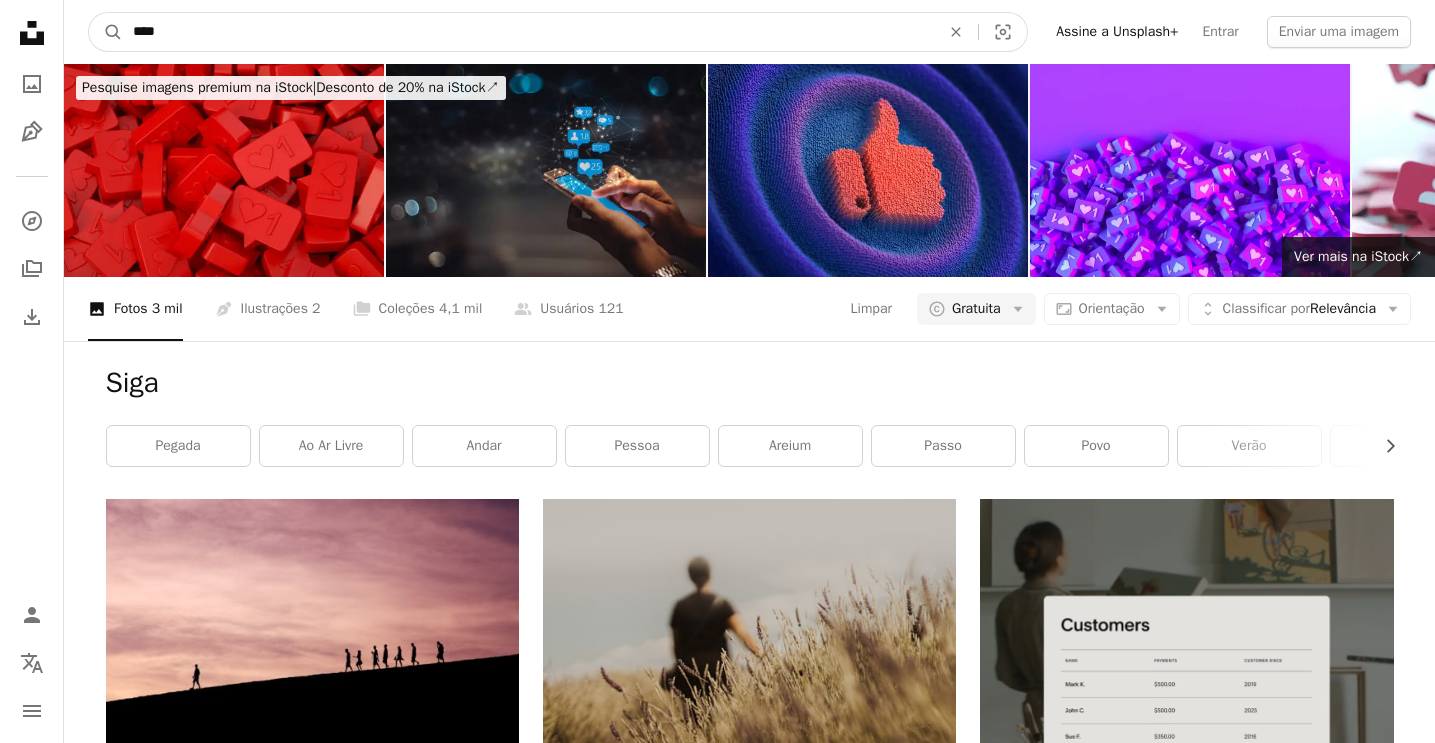click on "****" at bounding box center [528, 32] 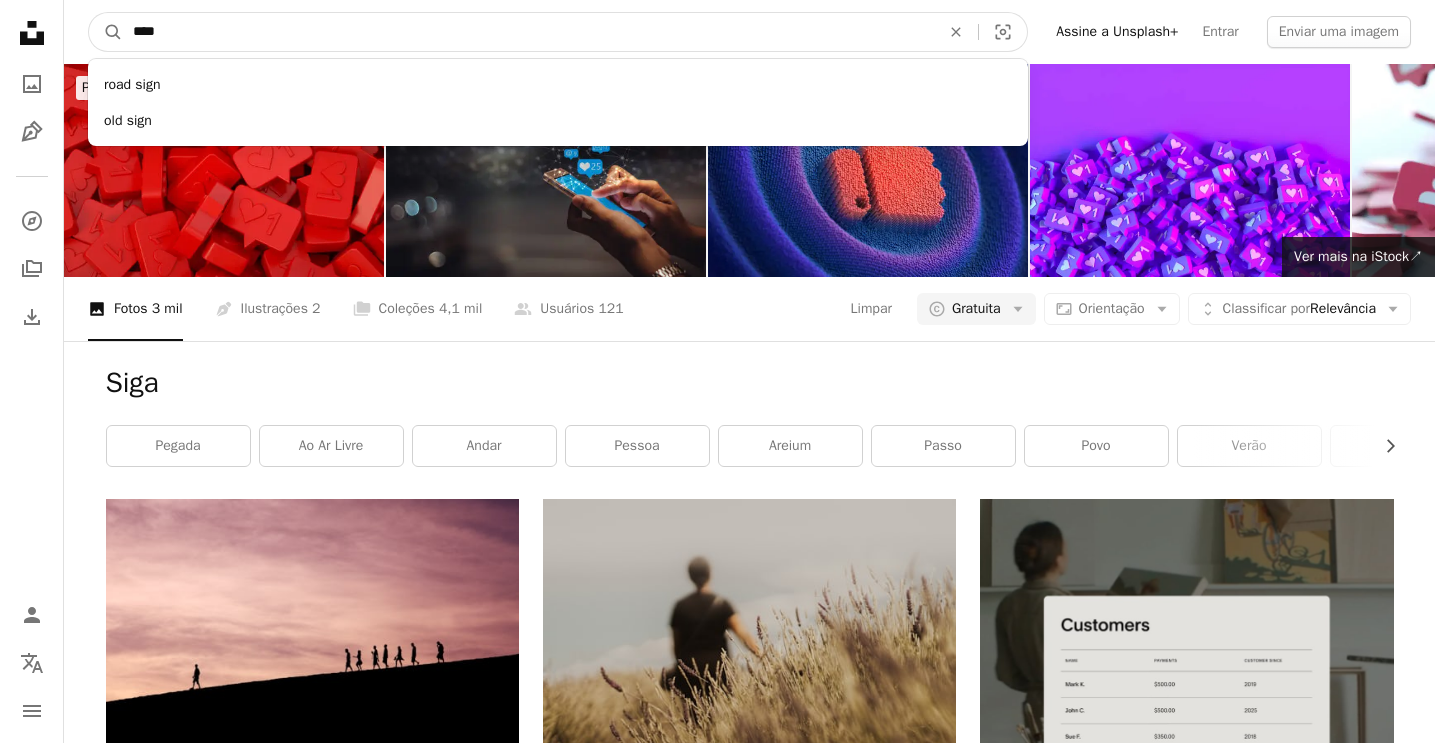 click on "****" at bounding box center [528, 32] 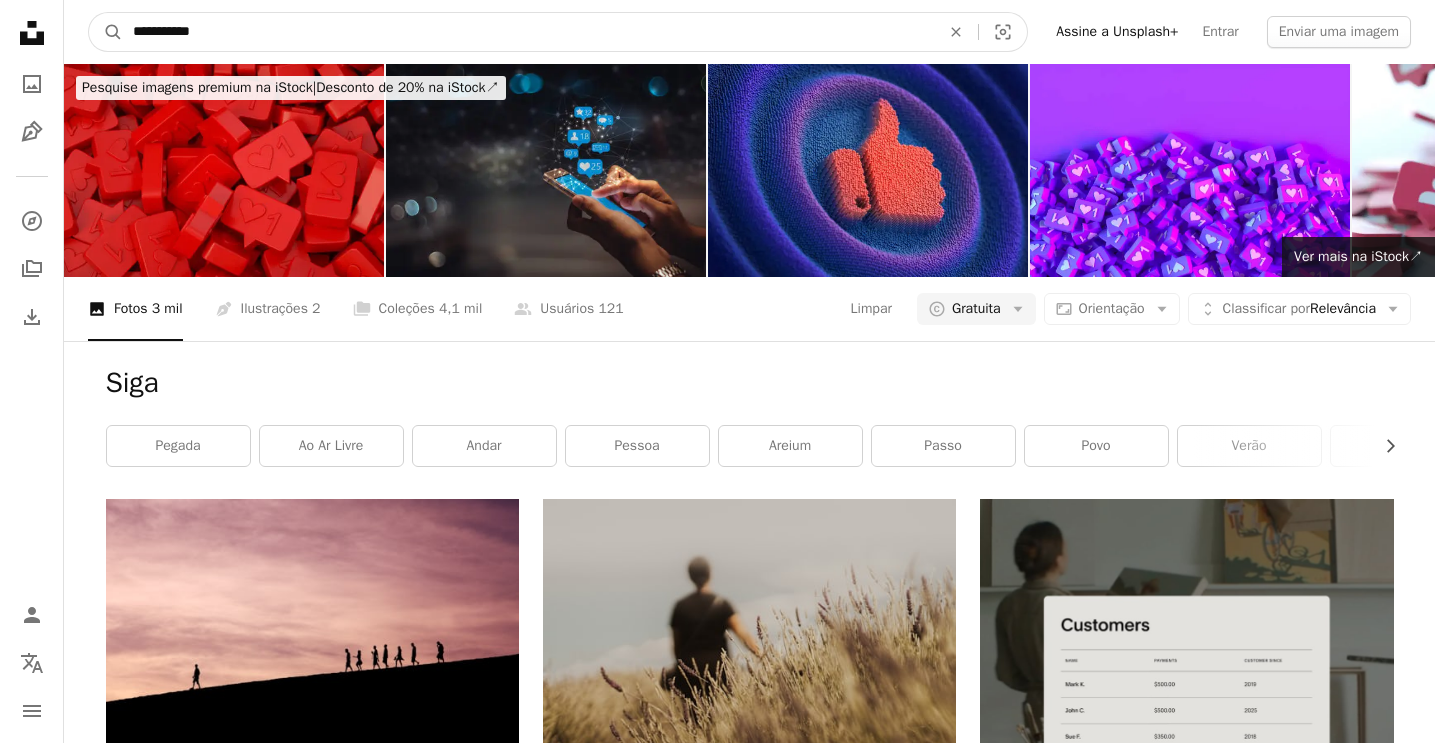 type on "**********" 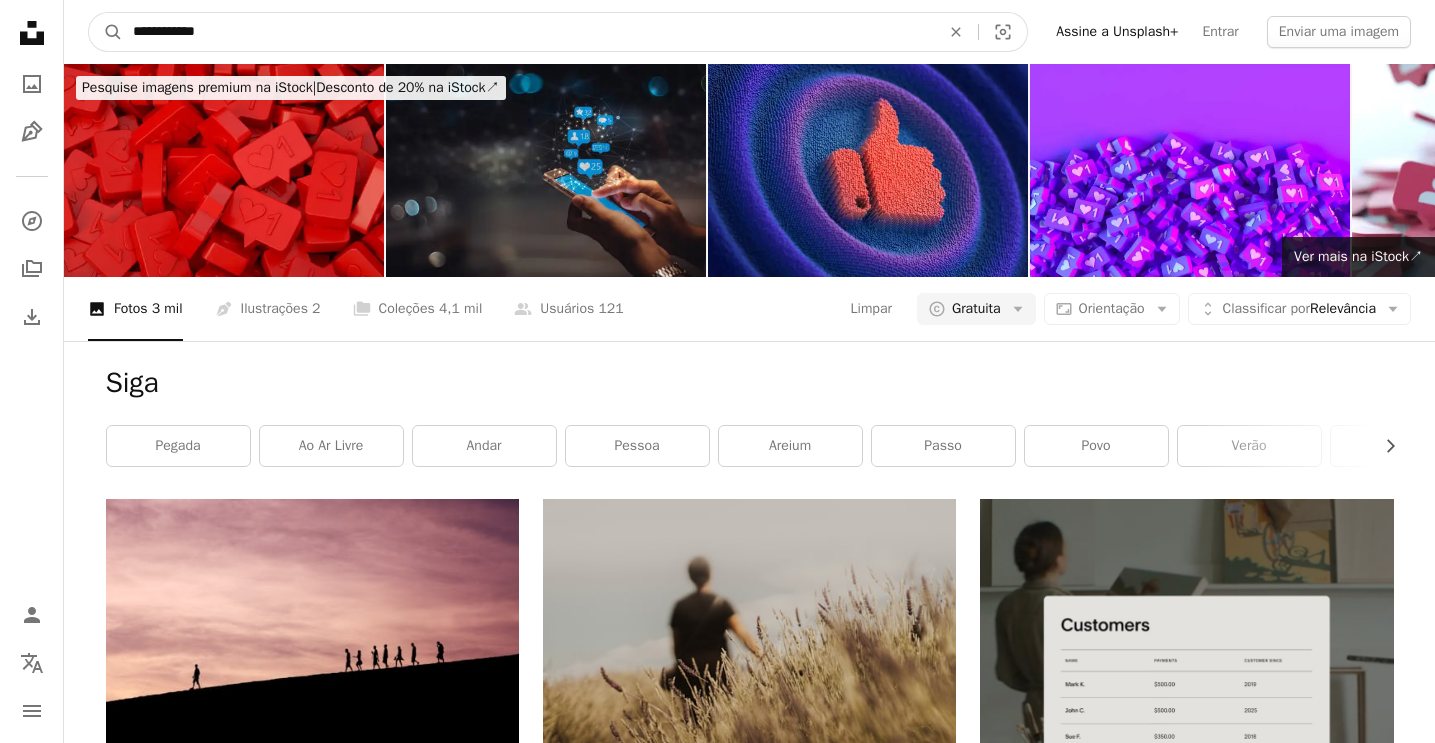 click on "A magnifying glass" at bounding box center (106, 32) 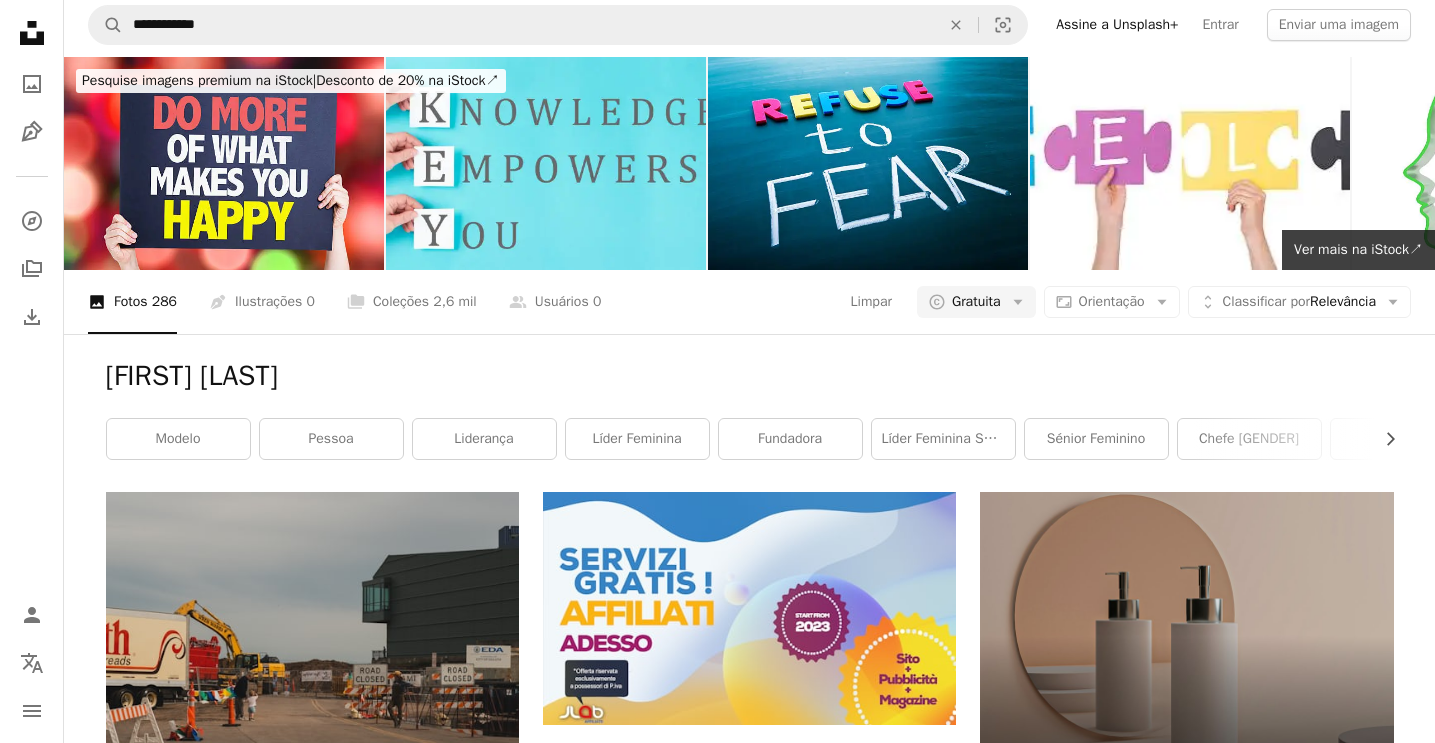 scroll, scrollTop: 6, scrollLeft: 0, axis: vertical 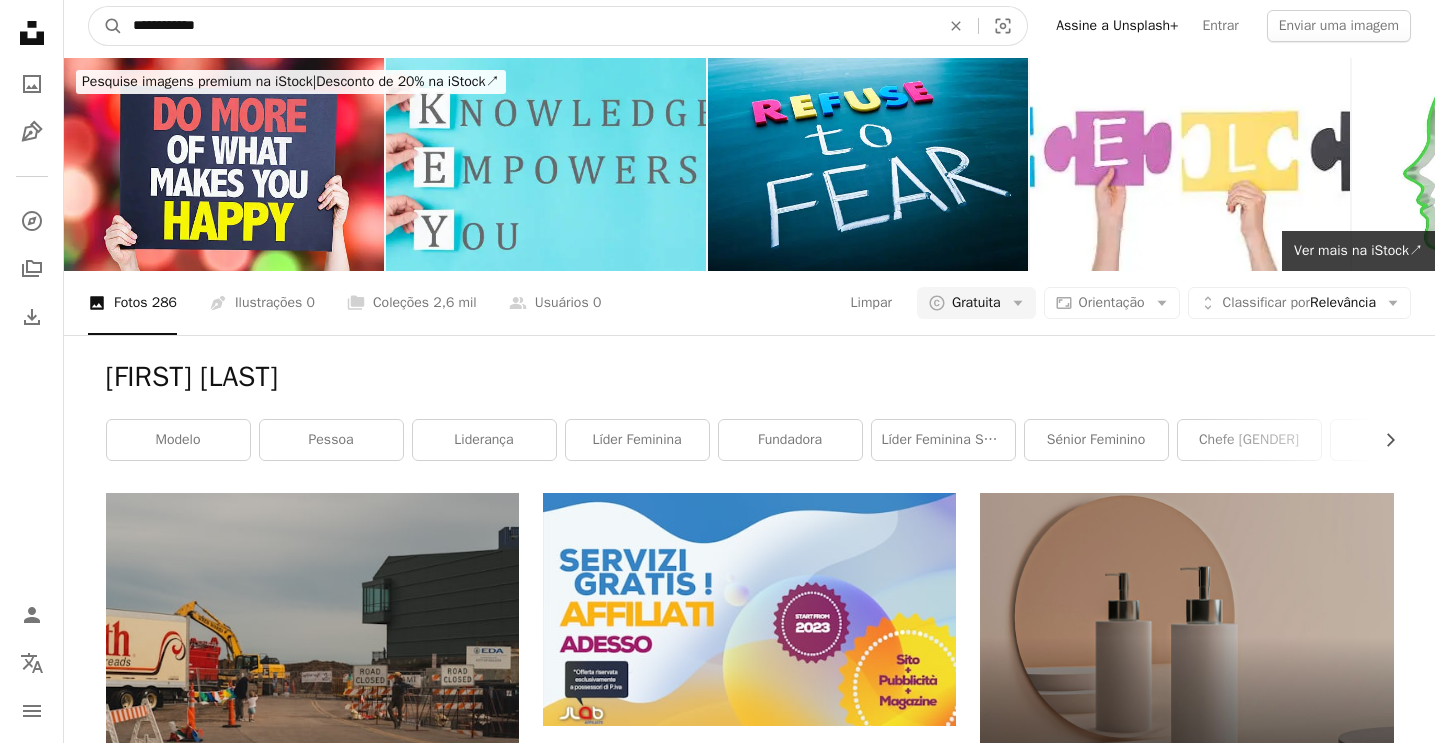 click on "**********" at bounding box center (528, 26) 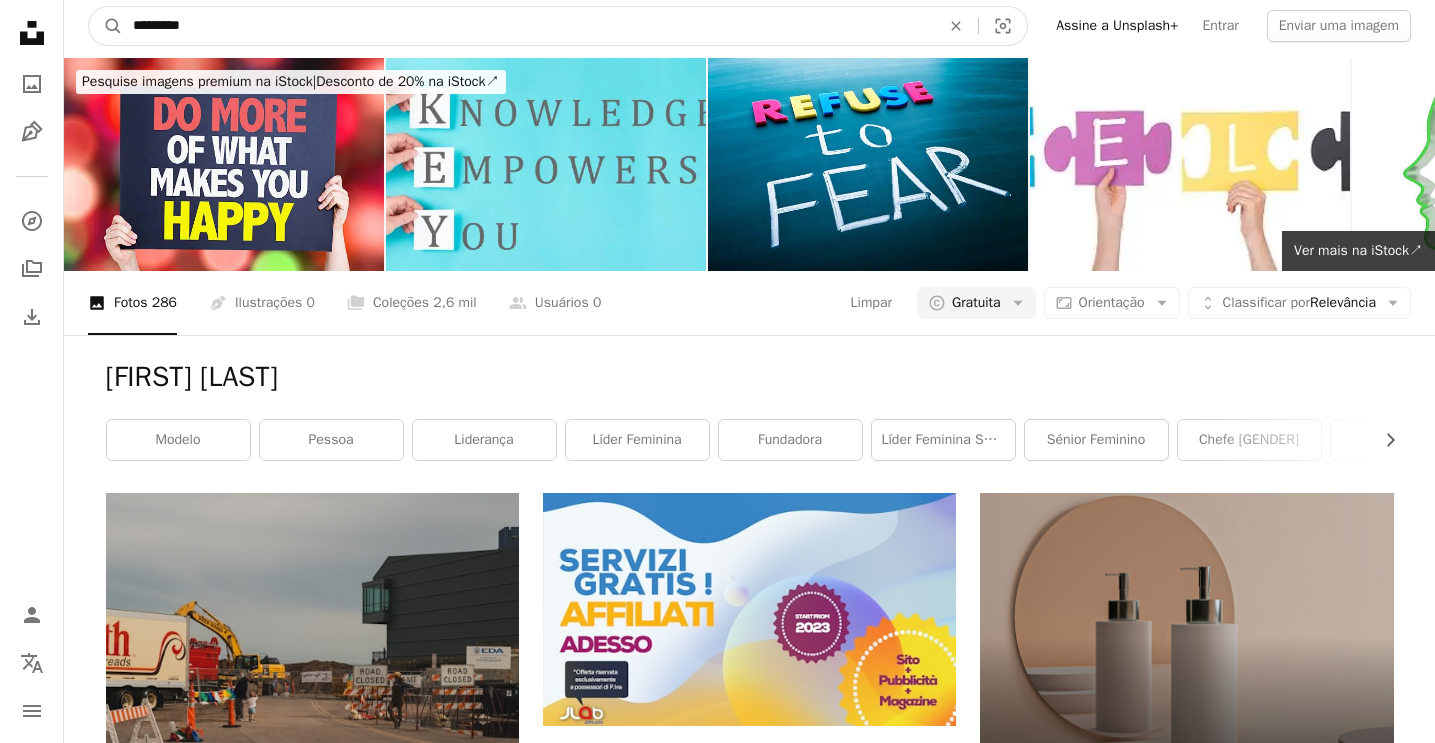 type on "**********" 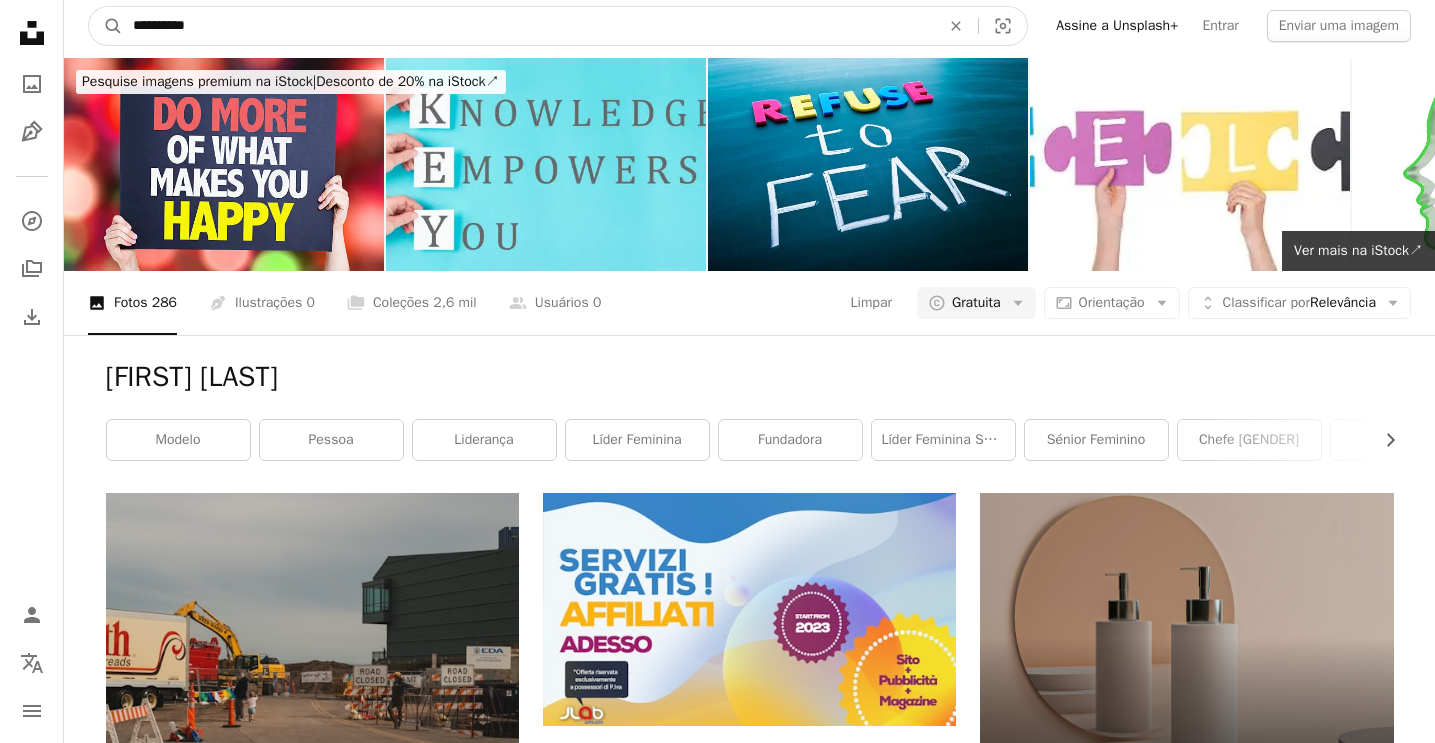 click on "A magnifying glass" at bounding box center (106, 26) 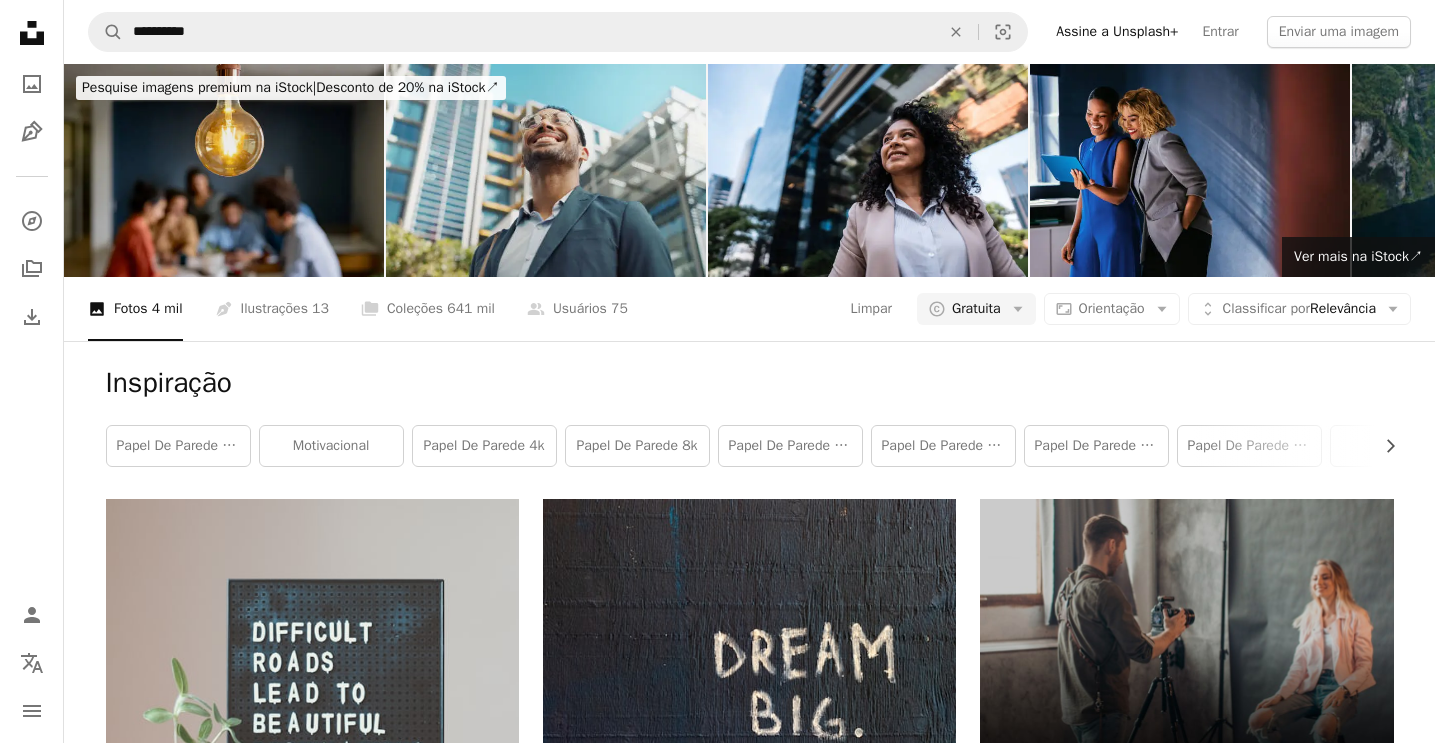 scroll, scrollTop: 0, scrollLeft: 0, axis: both 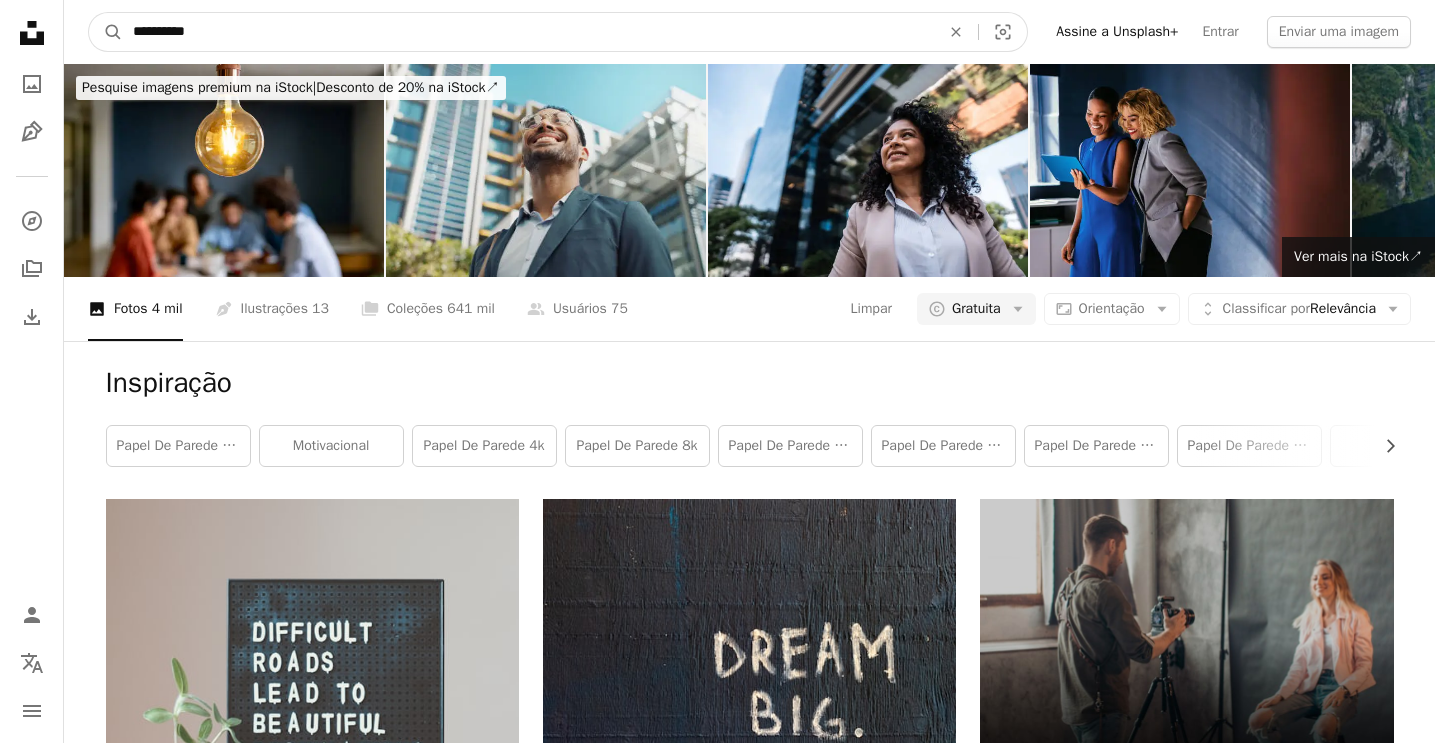 click on "**********" at bounding box center (528, 32) 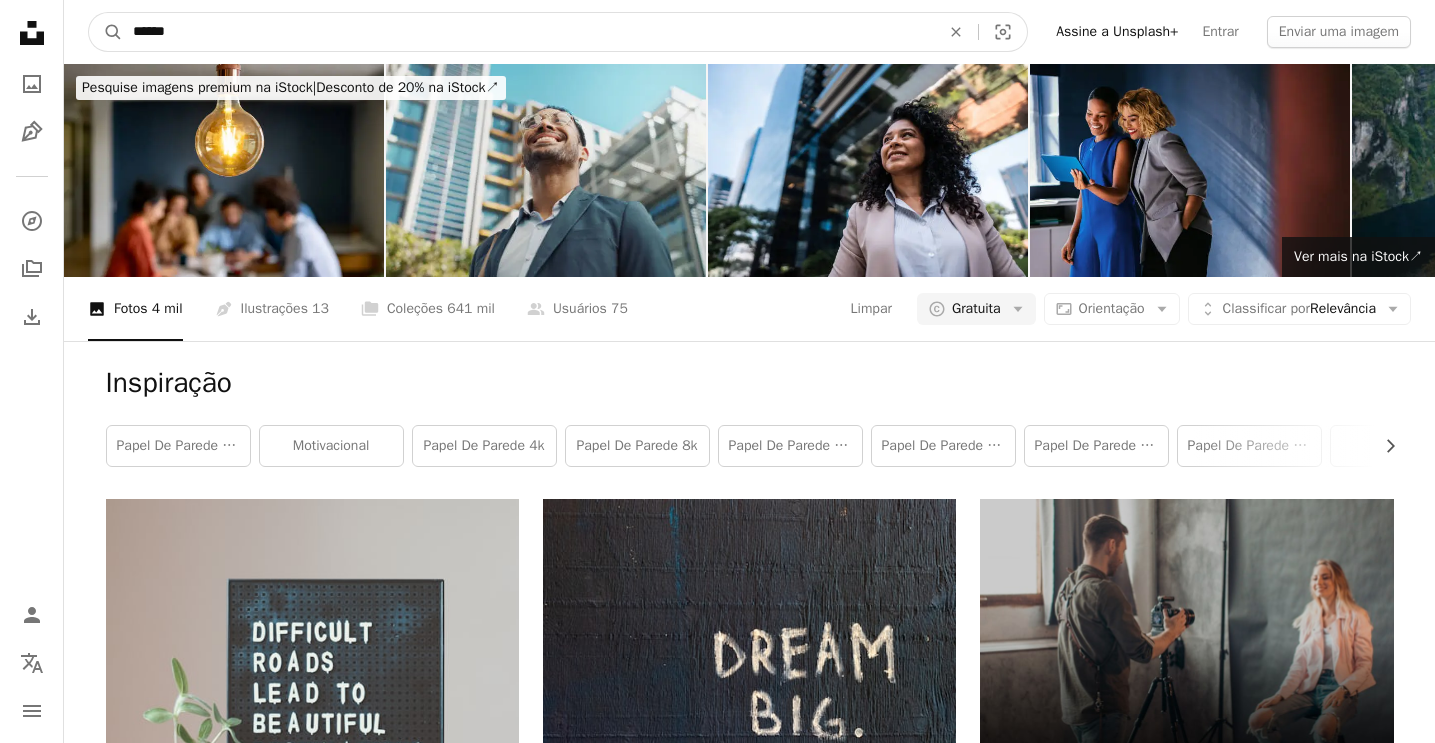 type on "*******" 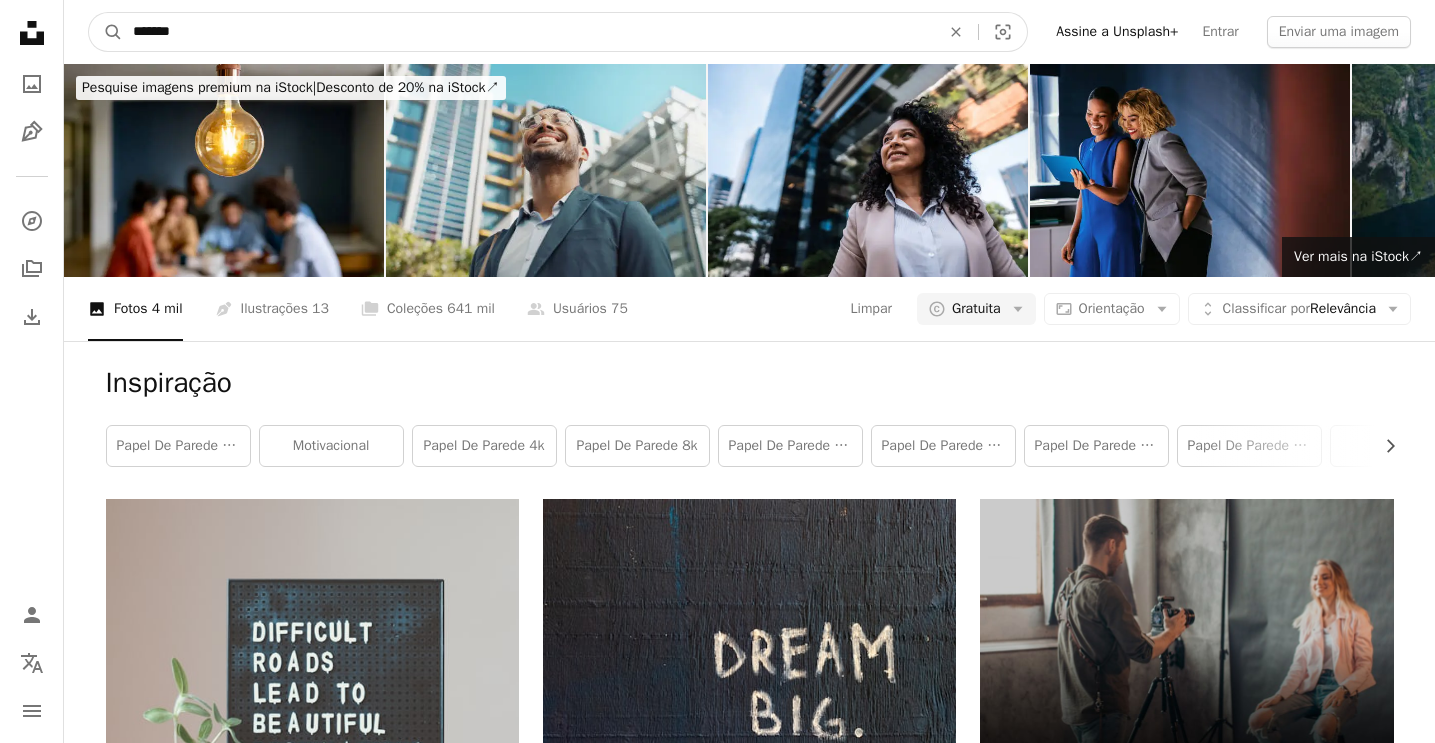 click on "A magnifying glass" at bounding box center (106, 32) 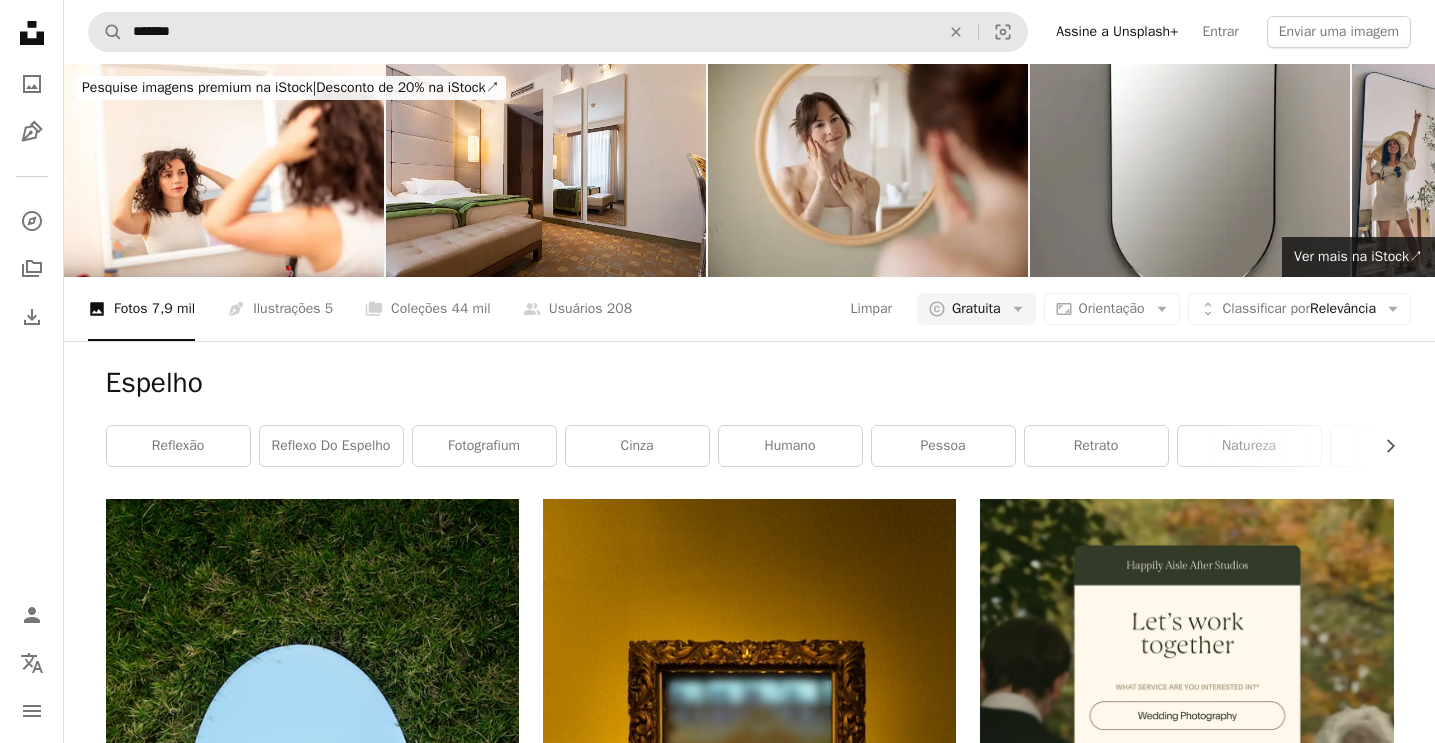 scroll, scrollTop: 0, scrollLeft: 0, axis: both 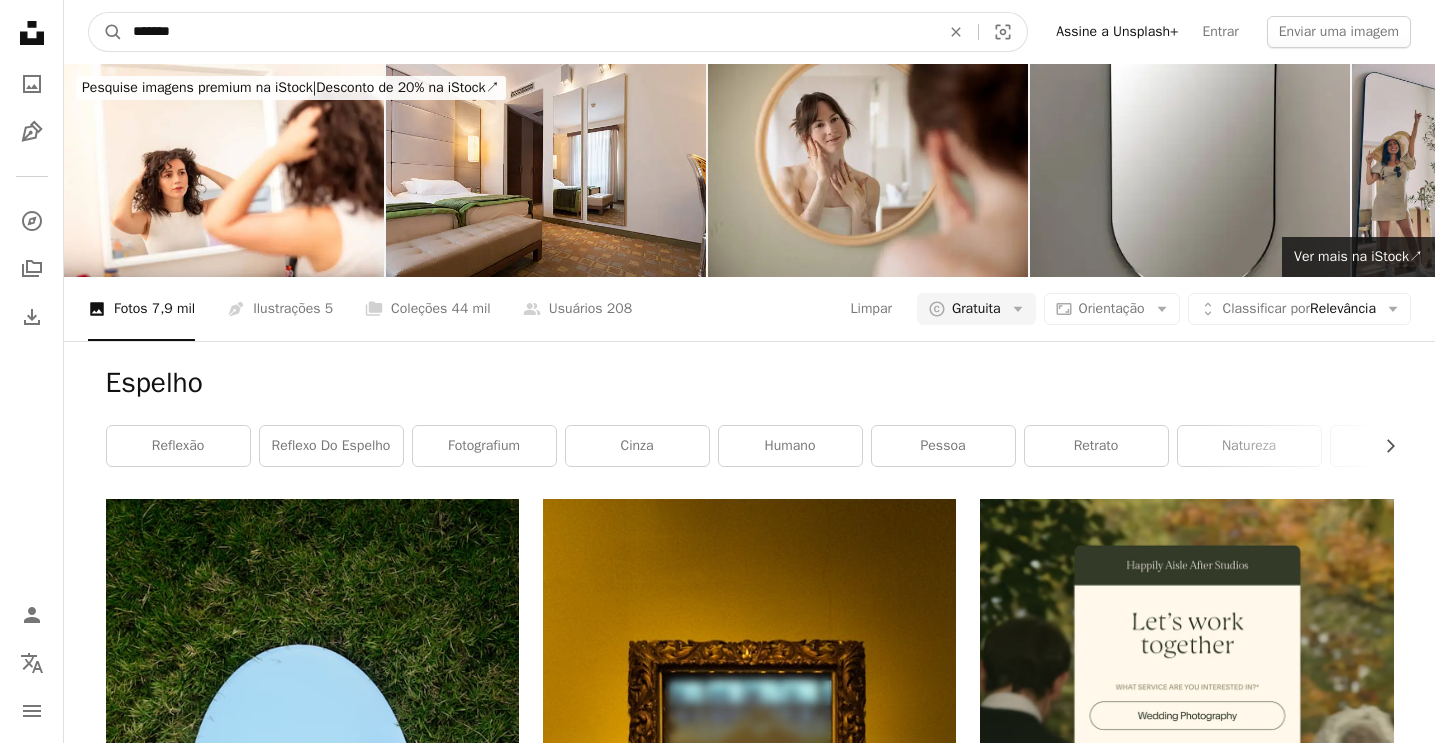 click on "*******" at bounding box center [528, 32] 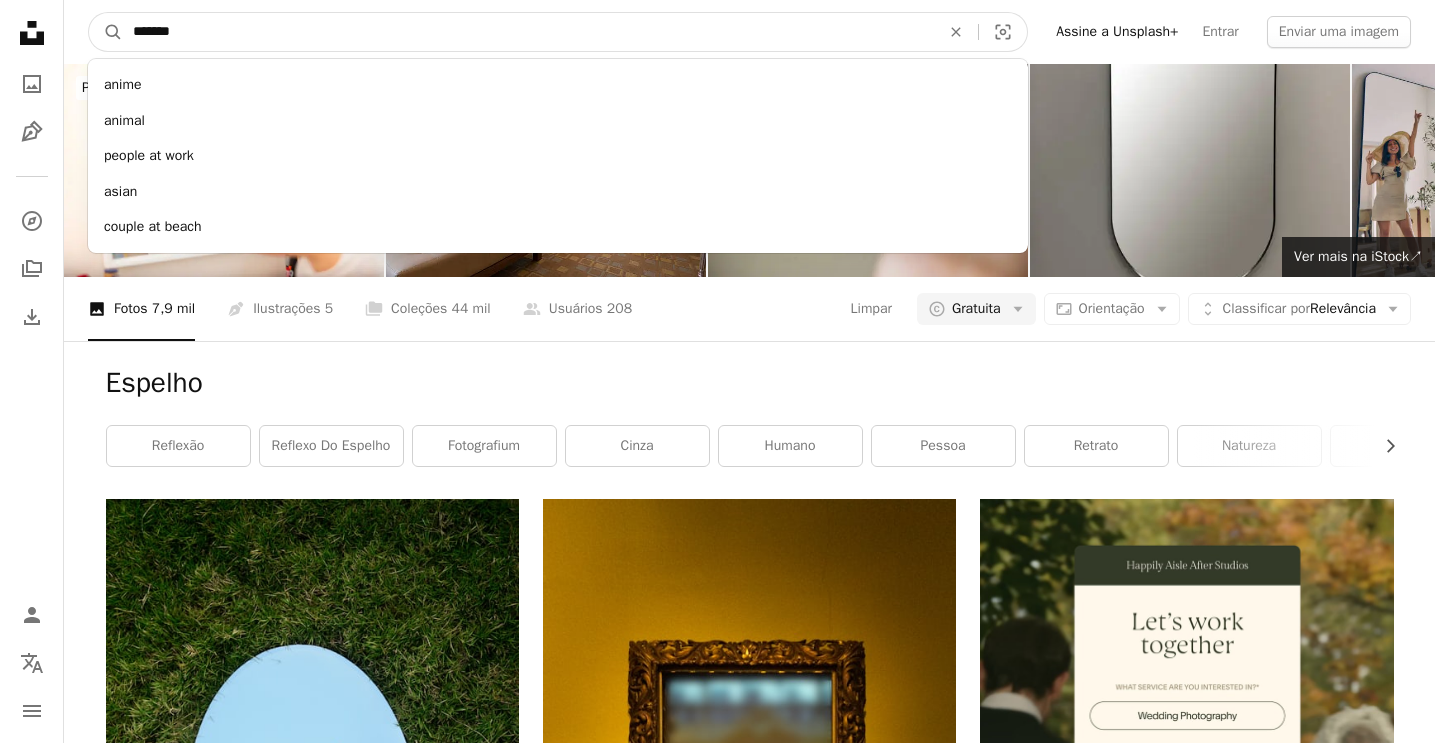 type on "*******" 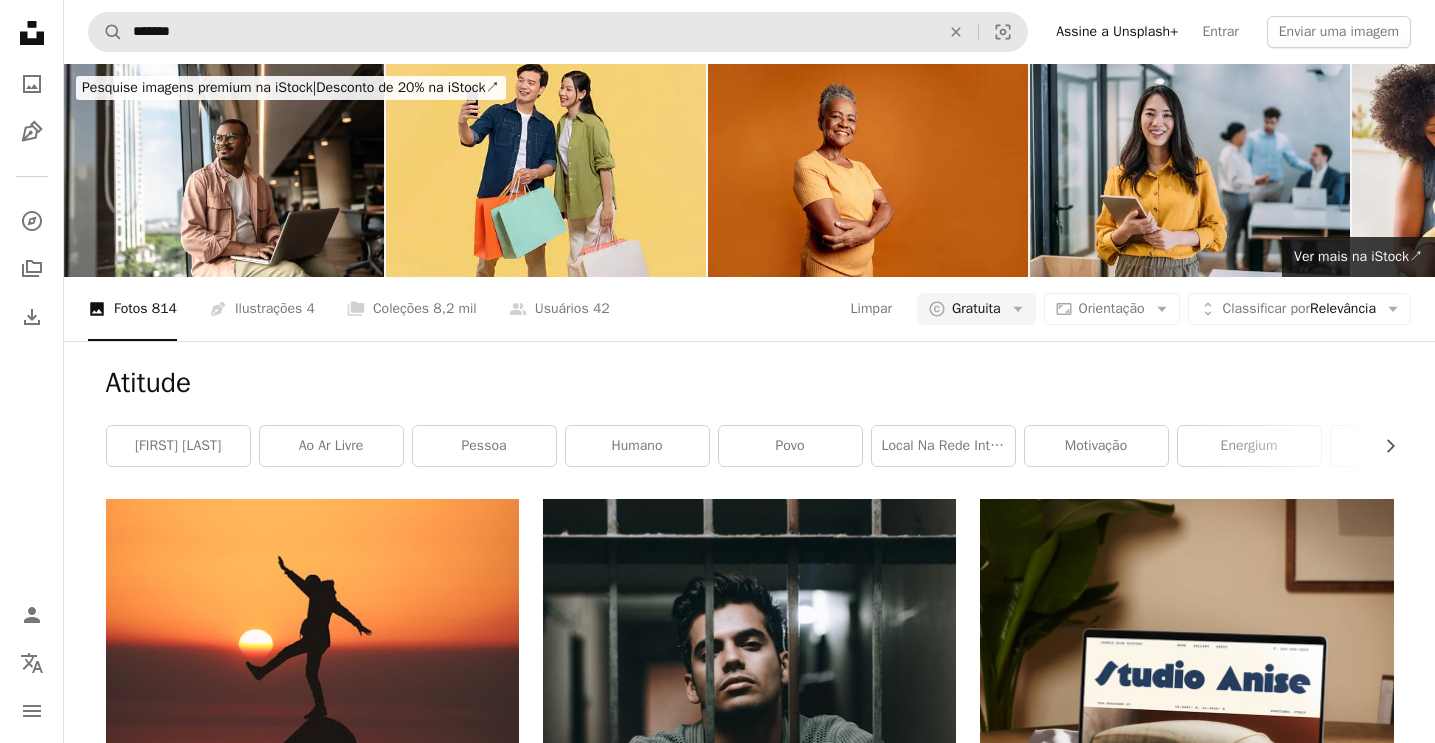 scroll, scrollTop: 0, scrollLeft: 0, axis: both 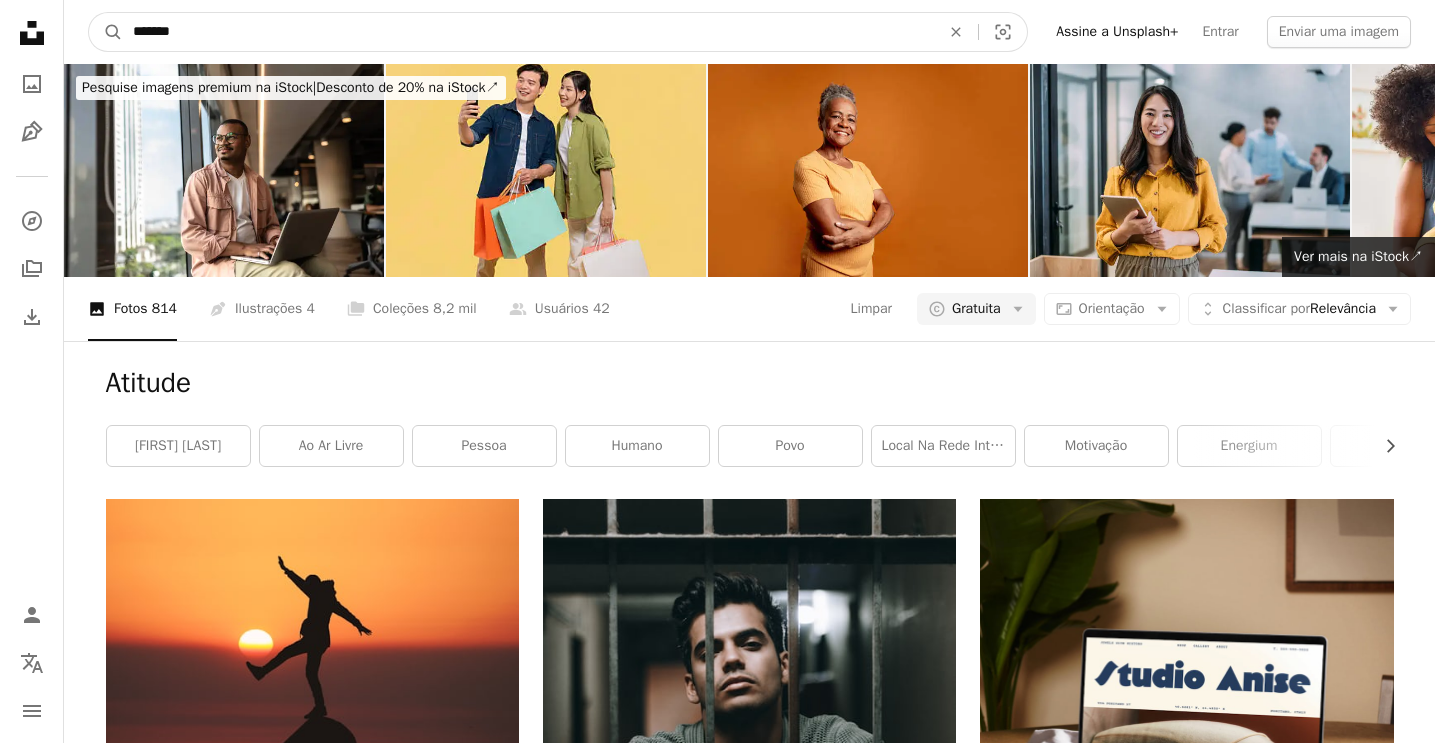 click on "*******" at bounding box center [528, 32] 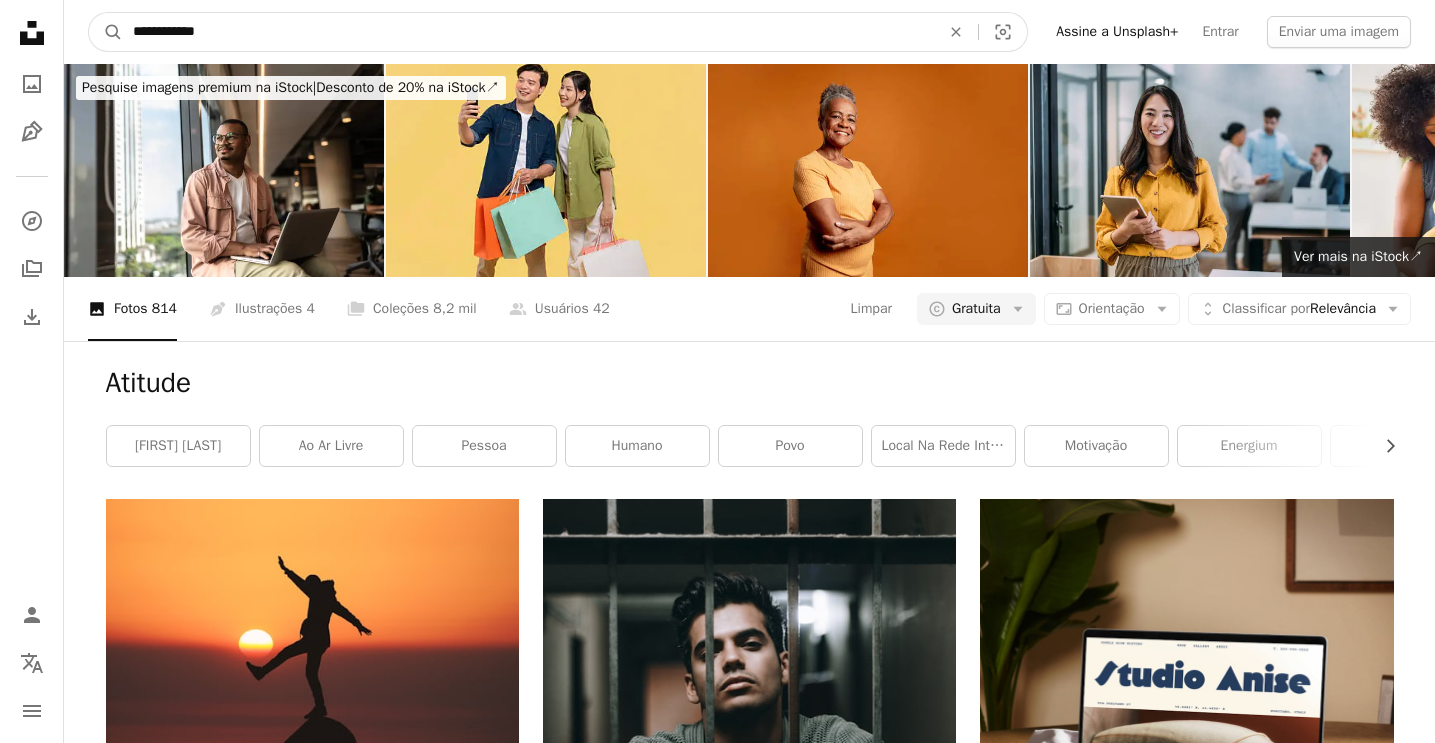type on "**********" 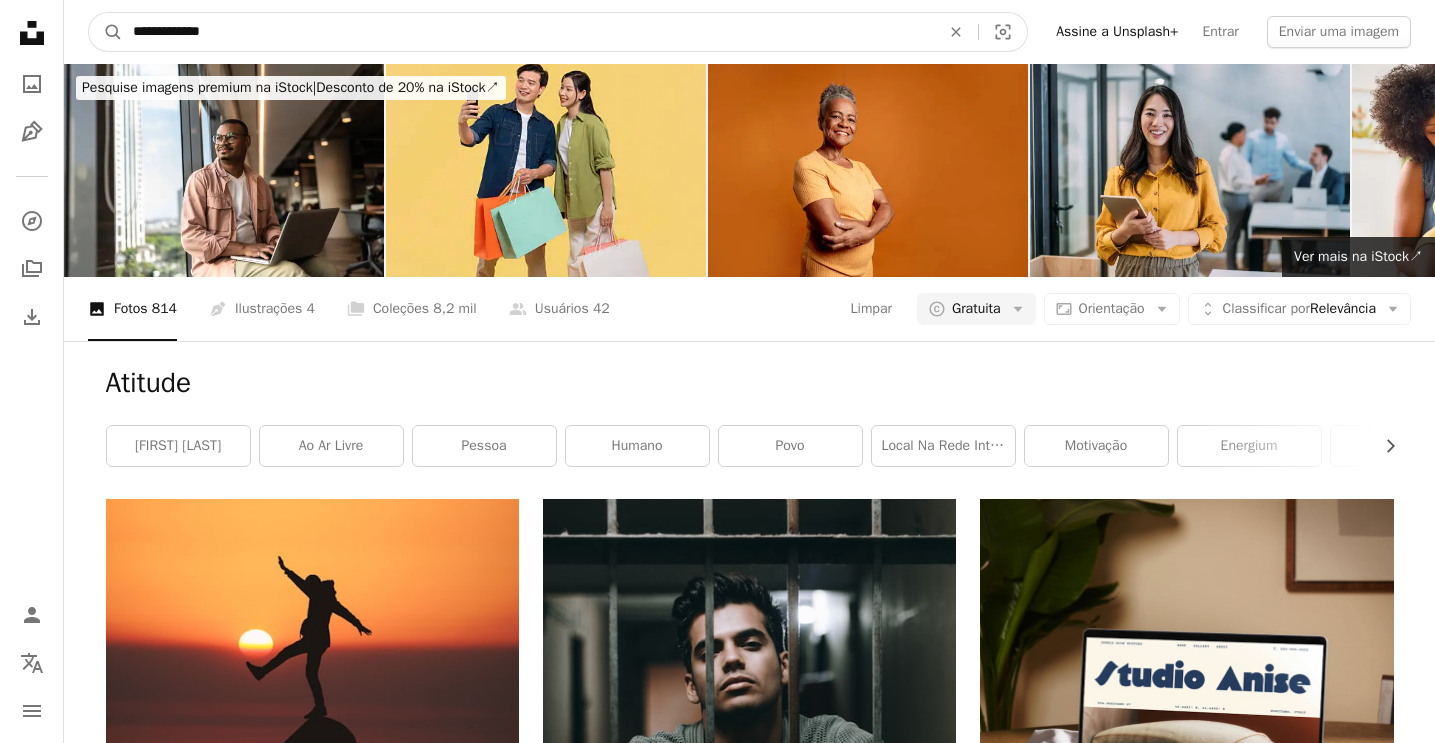 click on "A magnifying glass" at bounding box center [106, 32] 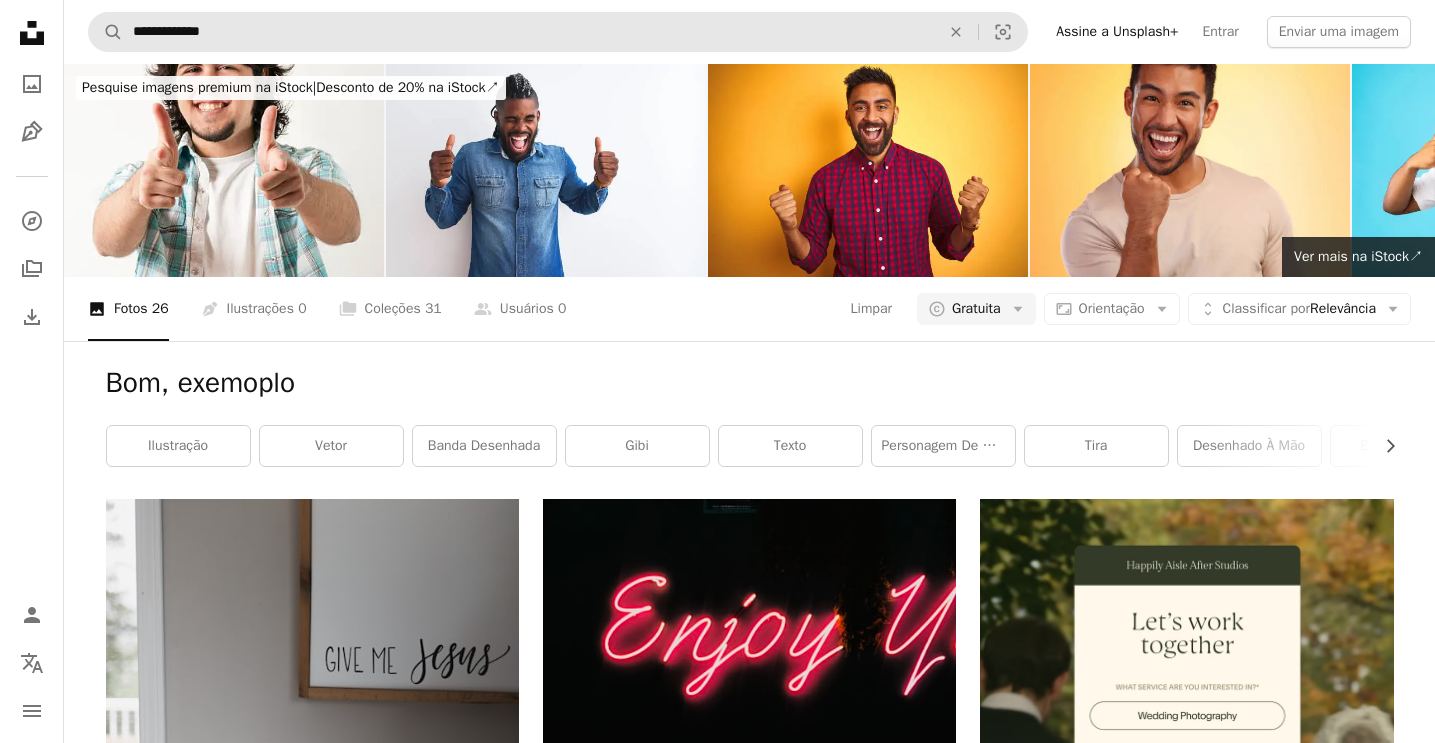 scroll, scrollTop: 0, scrollLeft: 0, axis: both 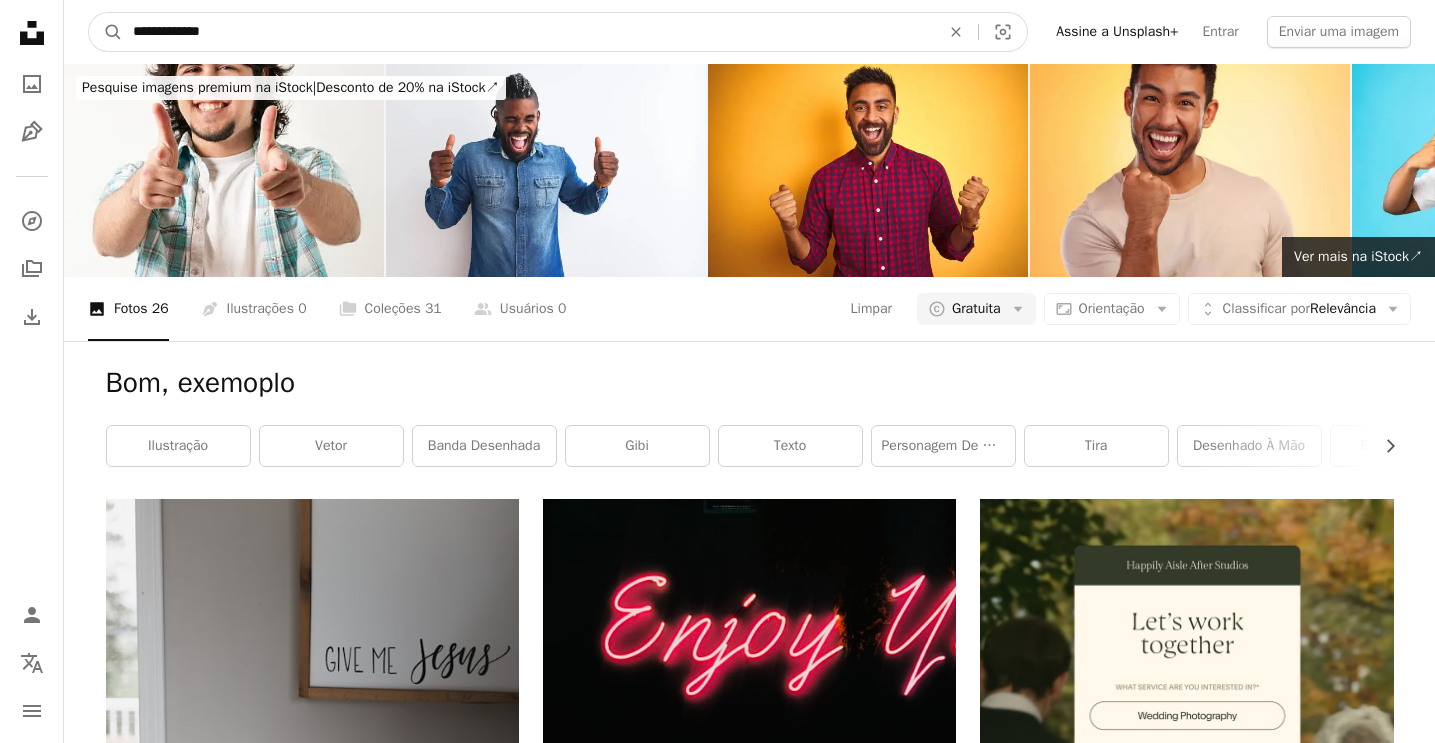click on "**********" at bounding box center (528, 32) 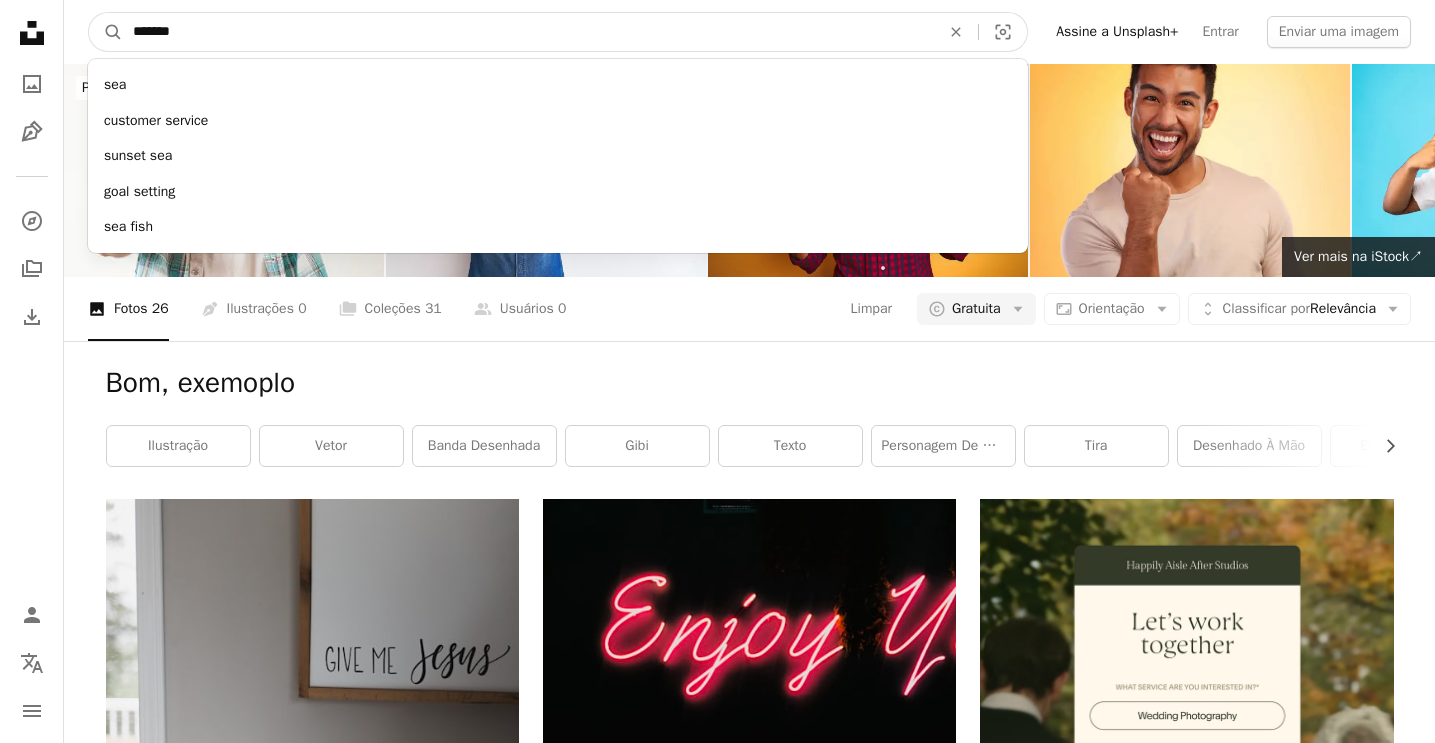 type on "********" 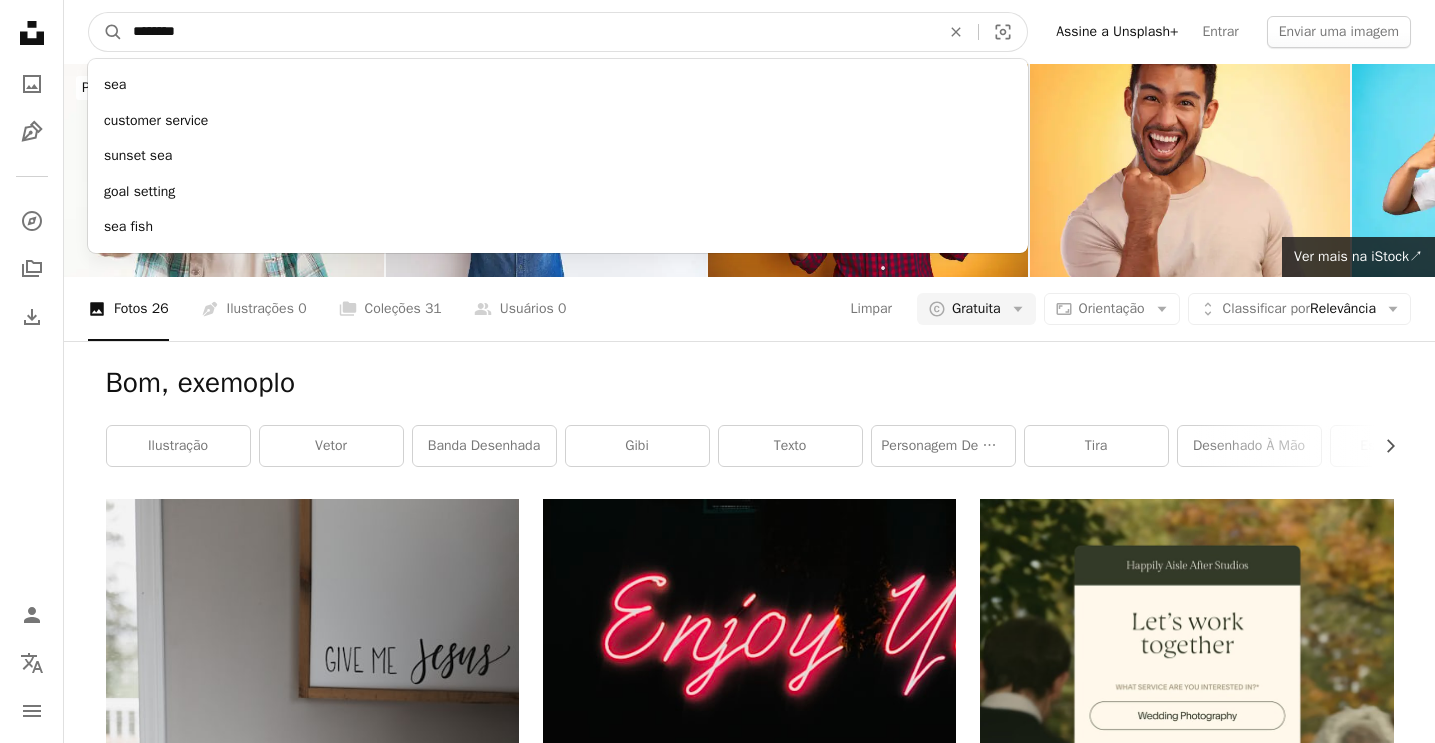 click on "A magnifying glass" at bounding box center [106, 32] 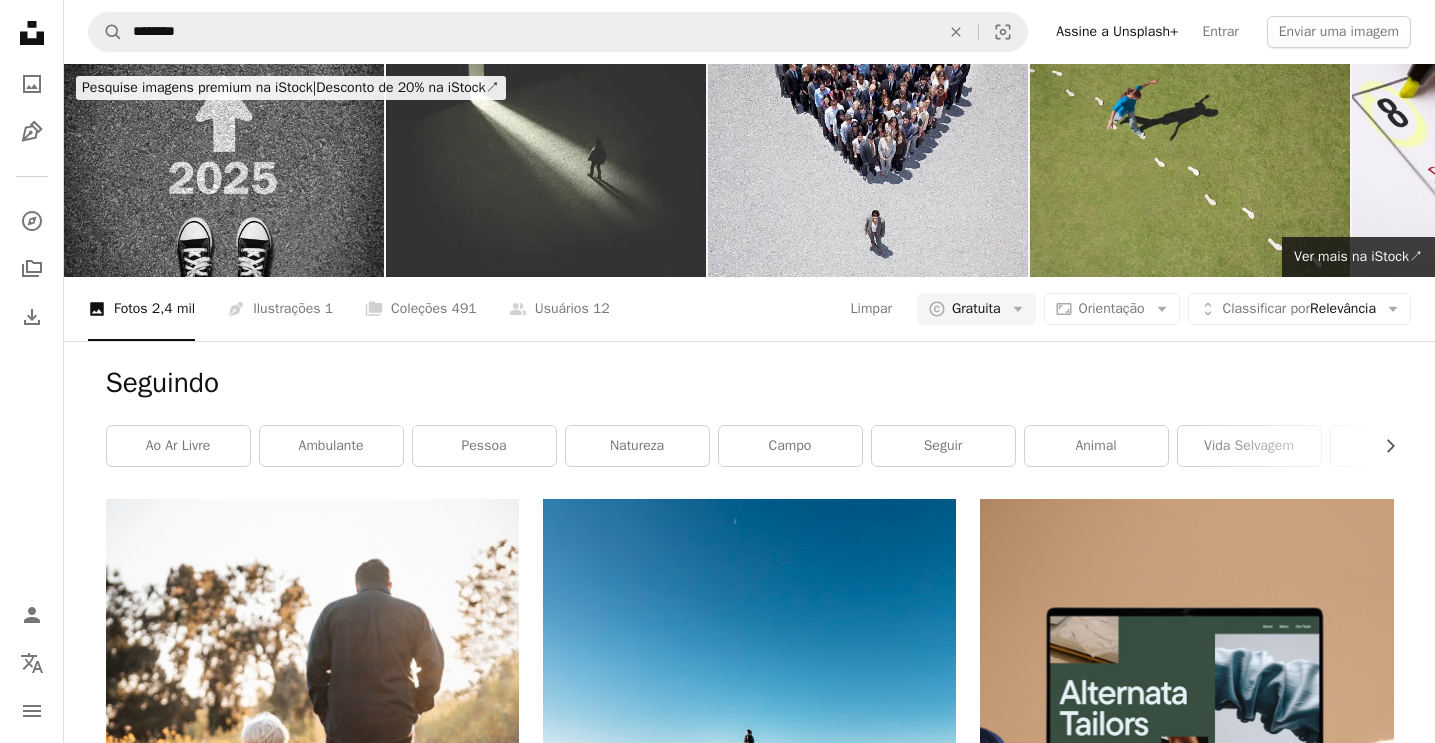 scroll, scrollTop: 0, scrollLeft: 0, axis: both 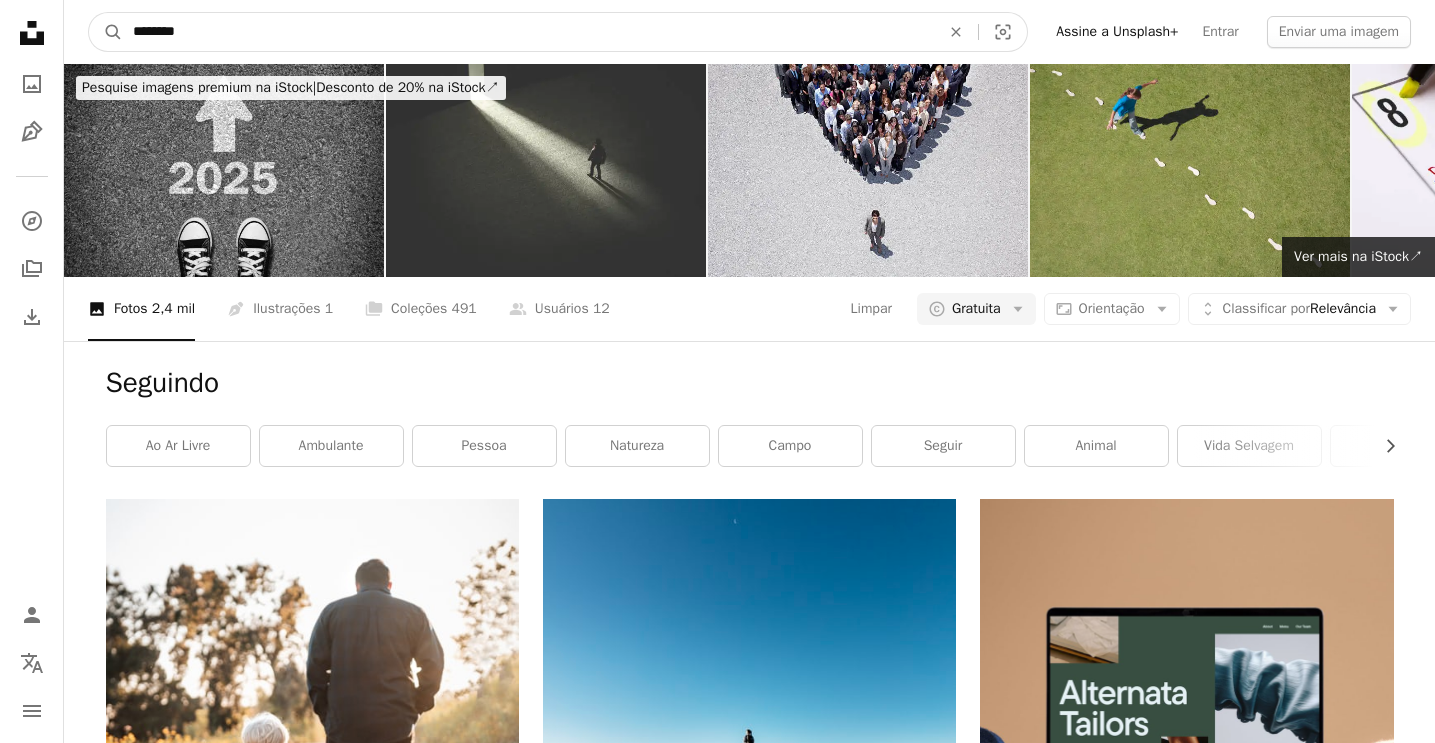 click on "********" at bounding box center (528, 32) 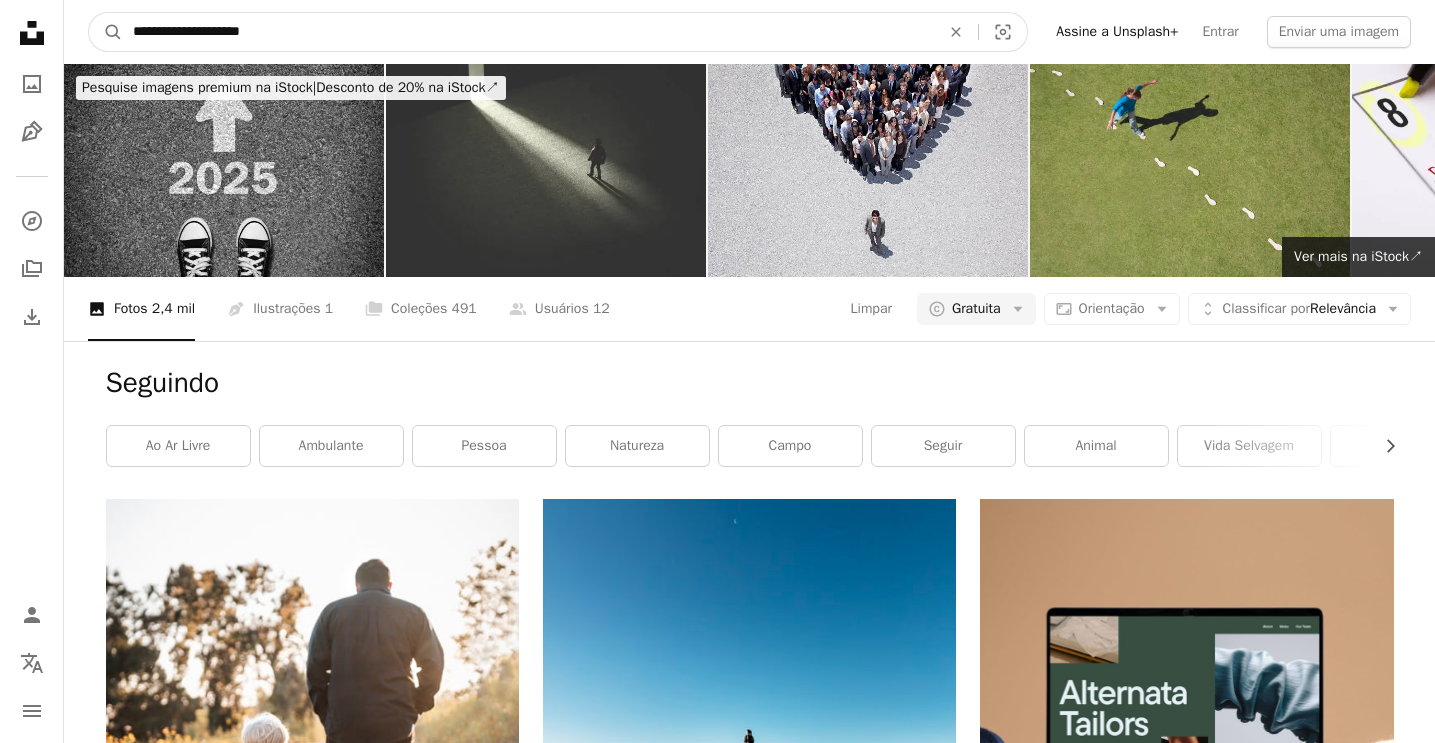 type on "**********" 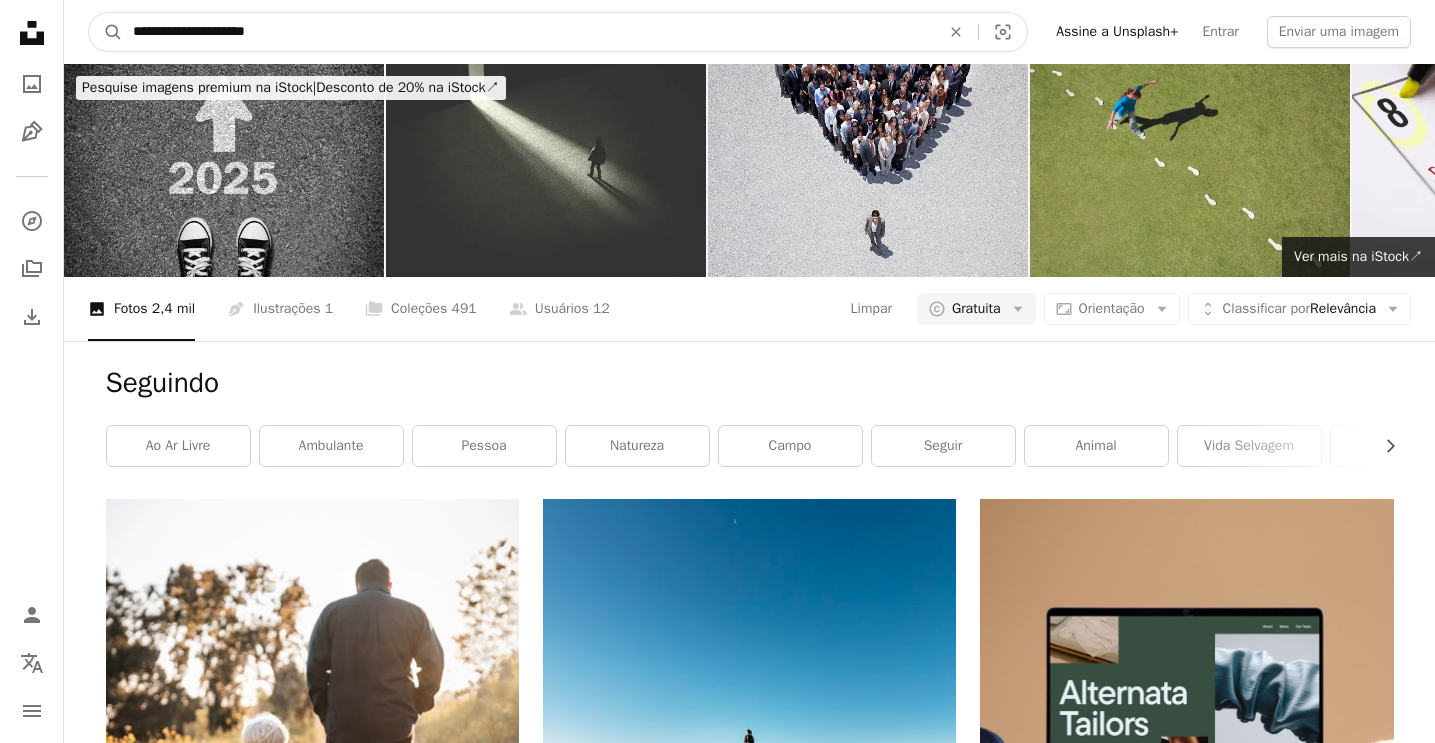 click on "A magnifying glass" at bounding box center [106, 32] 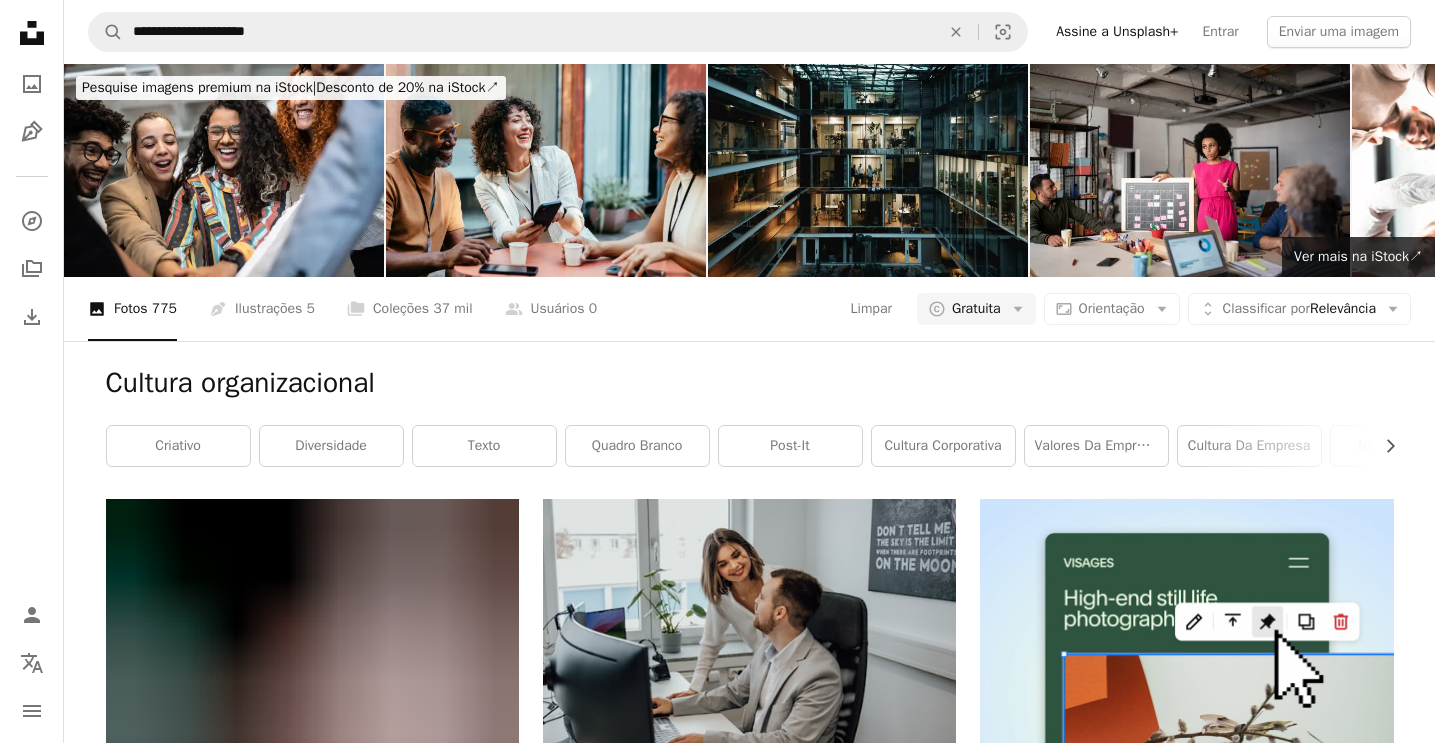 scroll, scrollTop: 0, scrollLeft: 0, axis: both 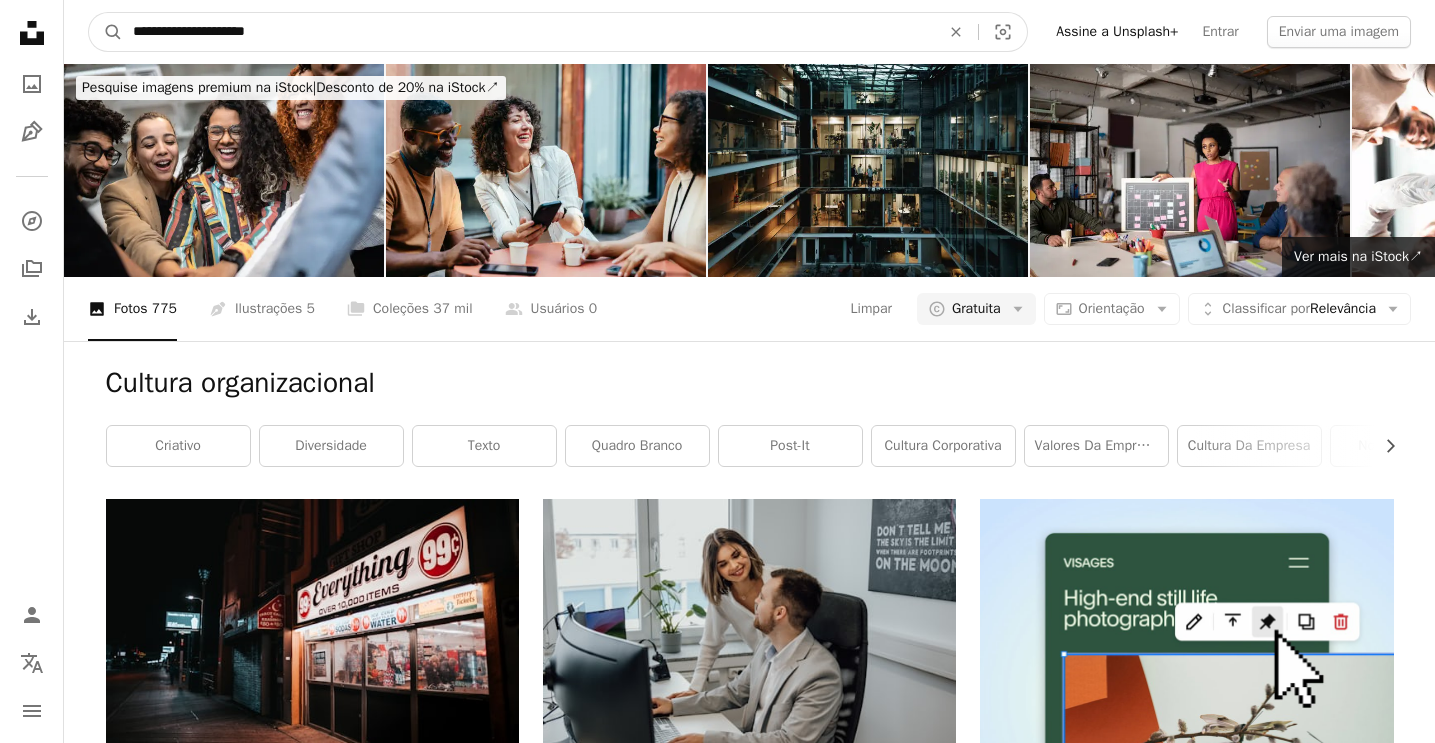 click on "**********" at bounding box center (528, 32) 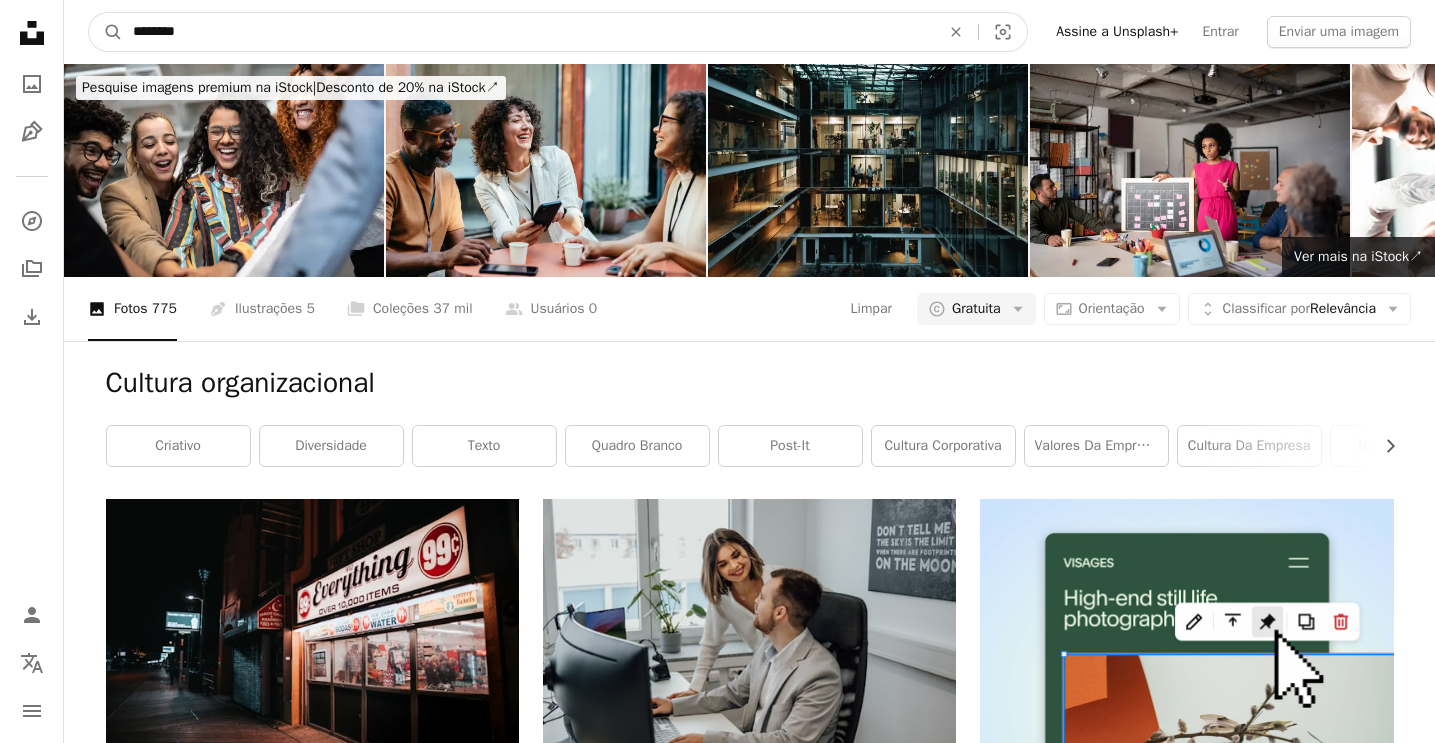 type on "*********" 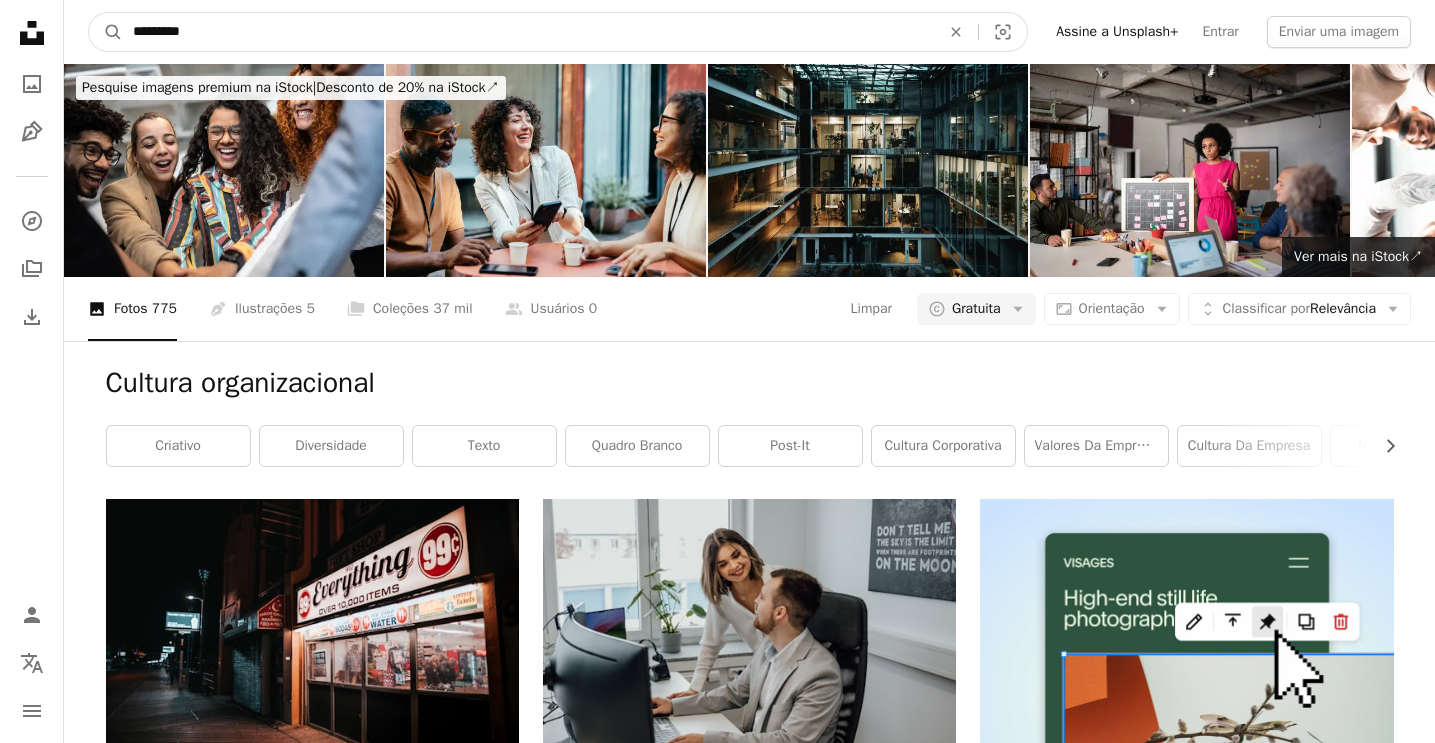 click on "A magnifying glass" at bounding box center (106, 32) 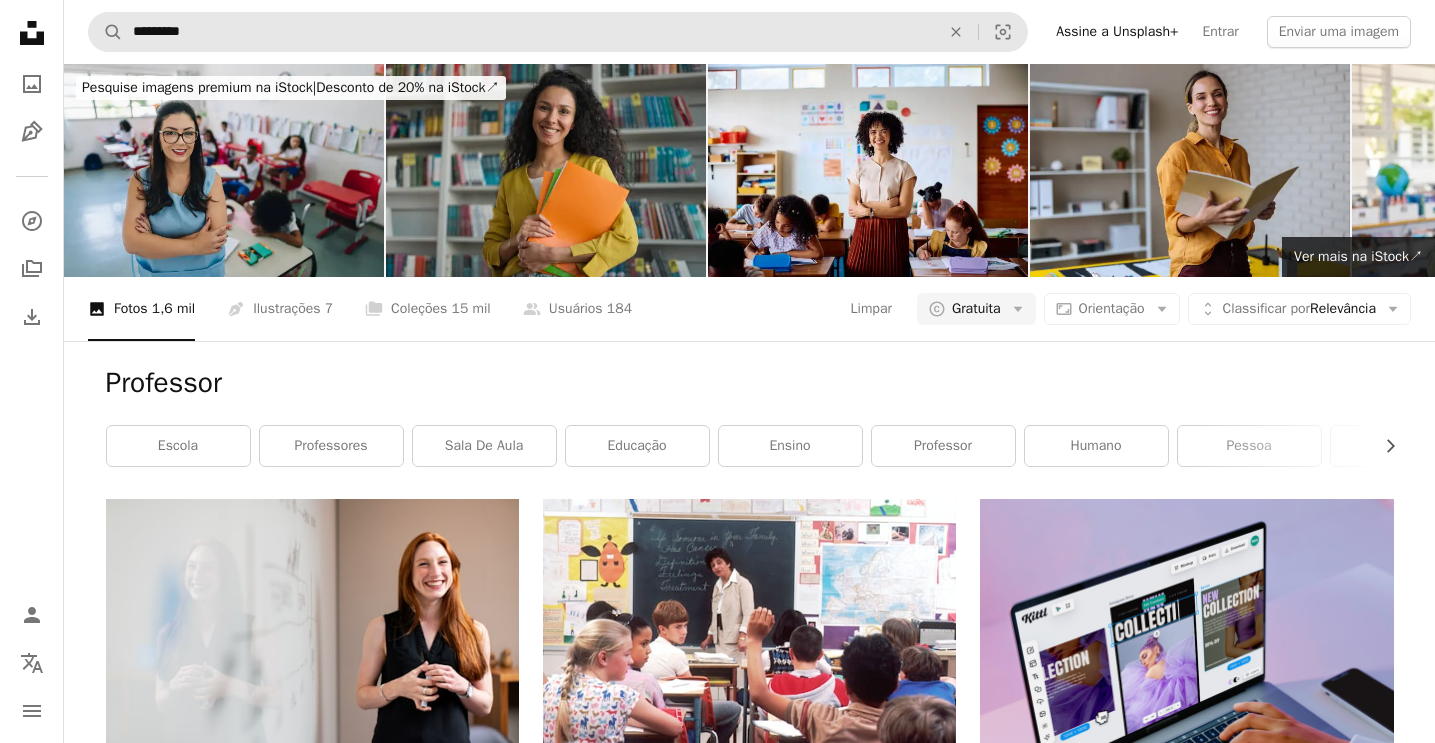 scroll, scrollTop: 0, scrollLeft: 0, axis: both 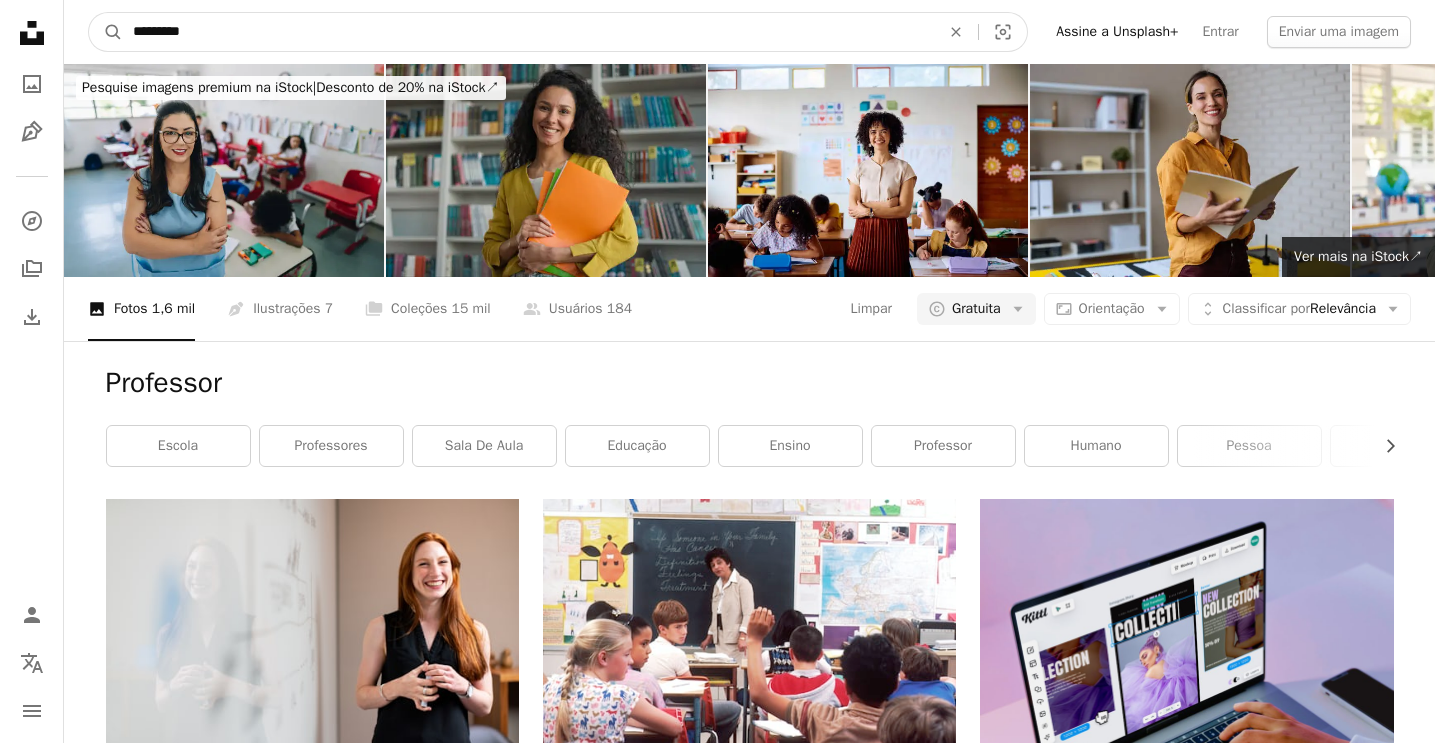click on "*********" at bounding box center (528, 32) 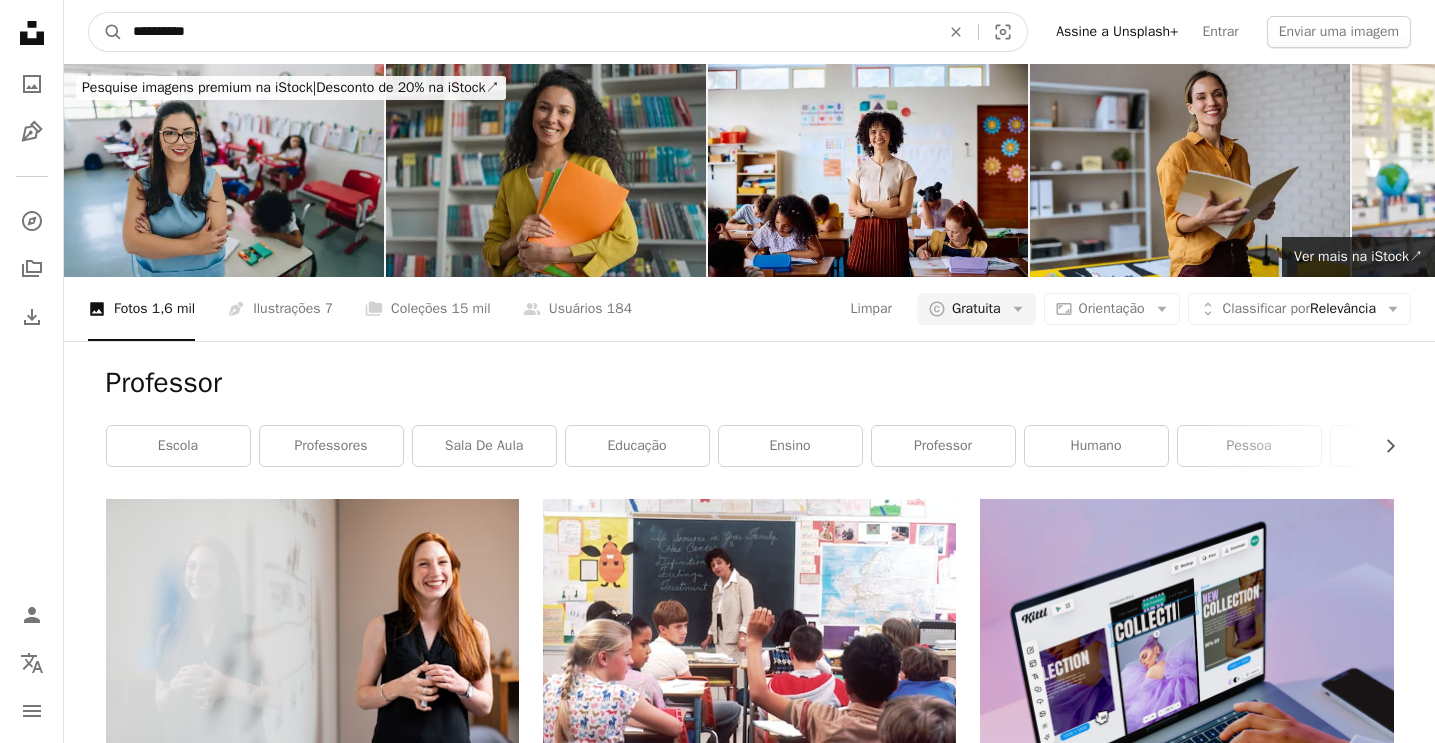 type on "**********" 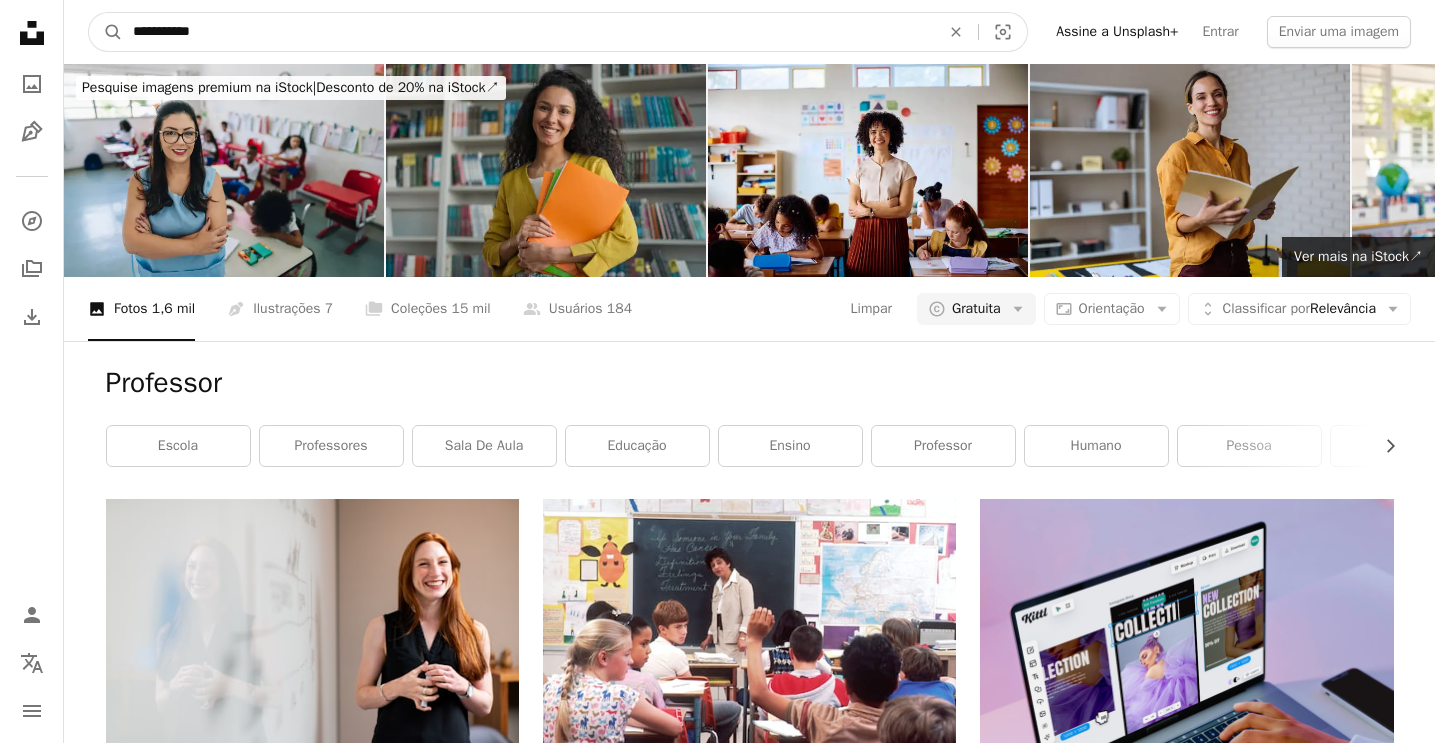 click on "A magnifying glass" at bounding box center (106, 32) 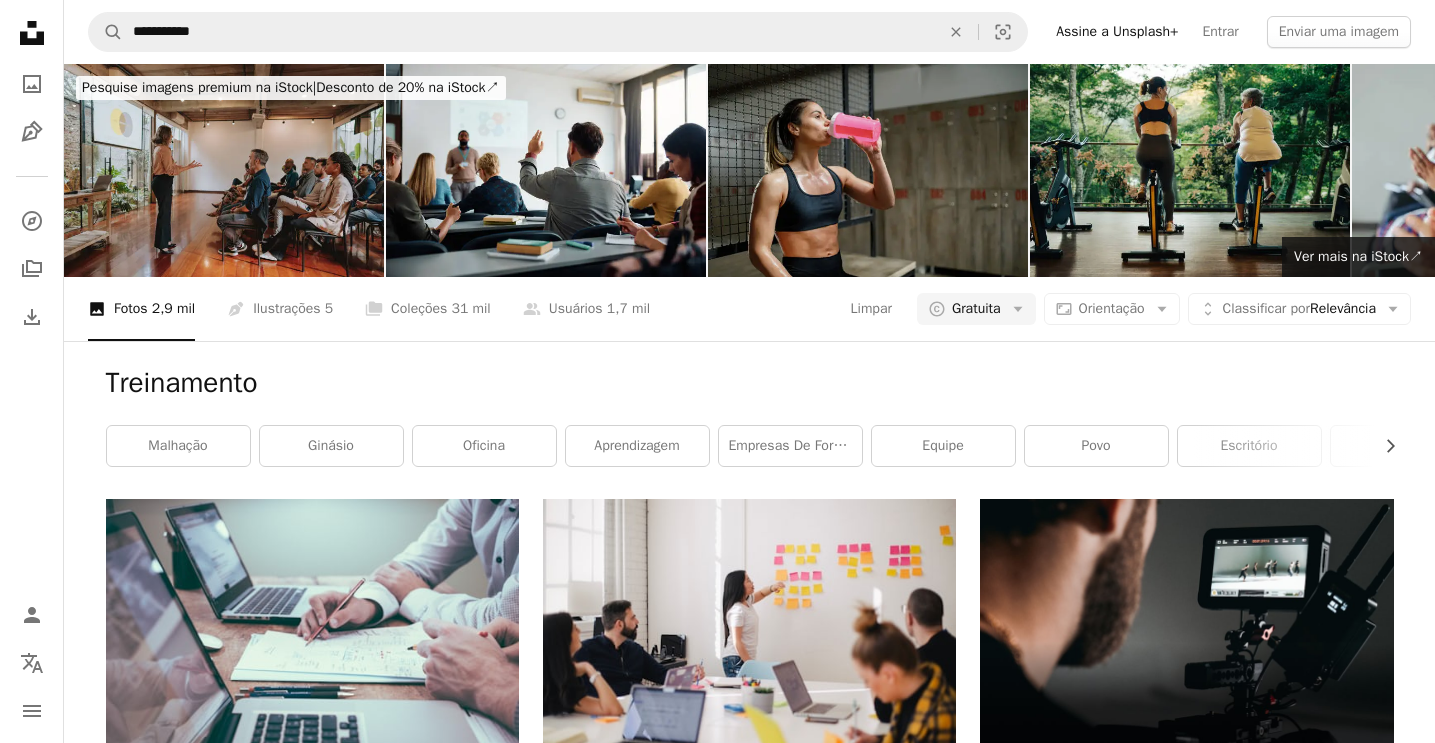 scroll, scrollTop: 0, scrollLeft: 0, axis: both 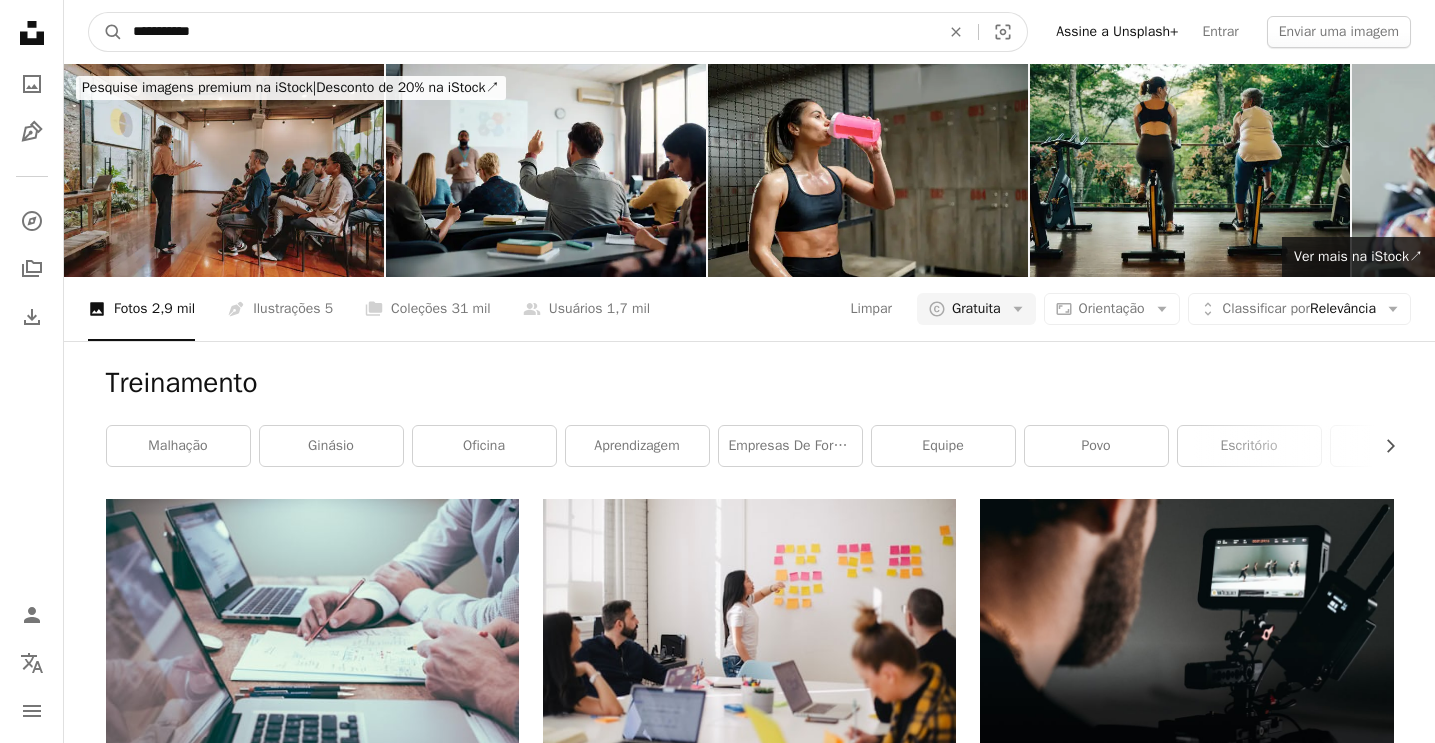 click on "**********" at bounding box center [528, 32] 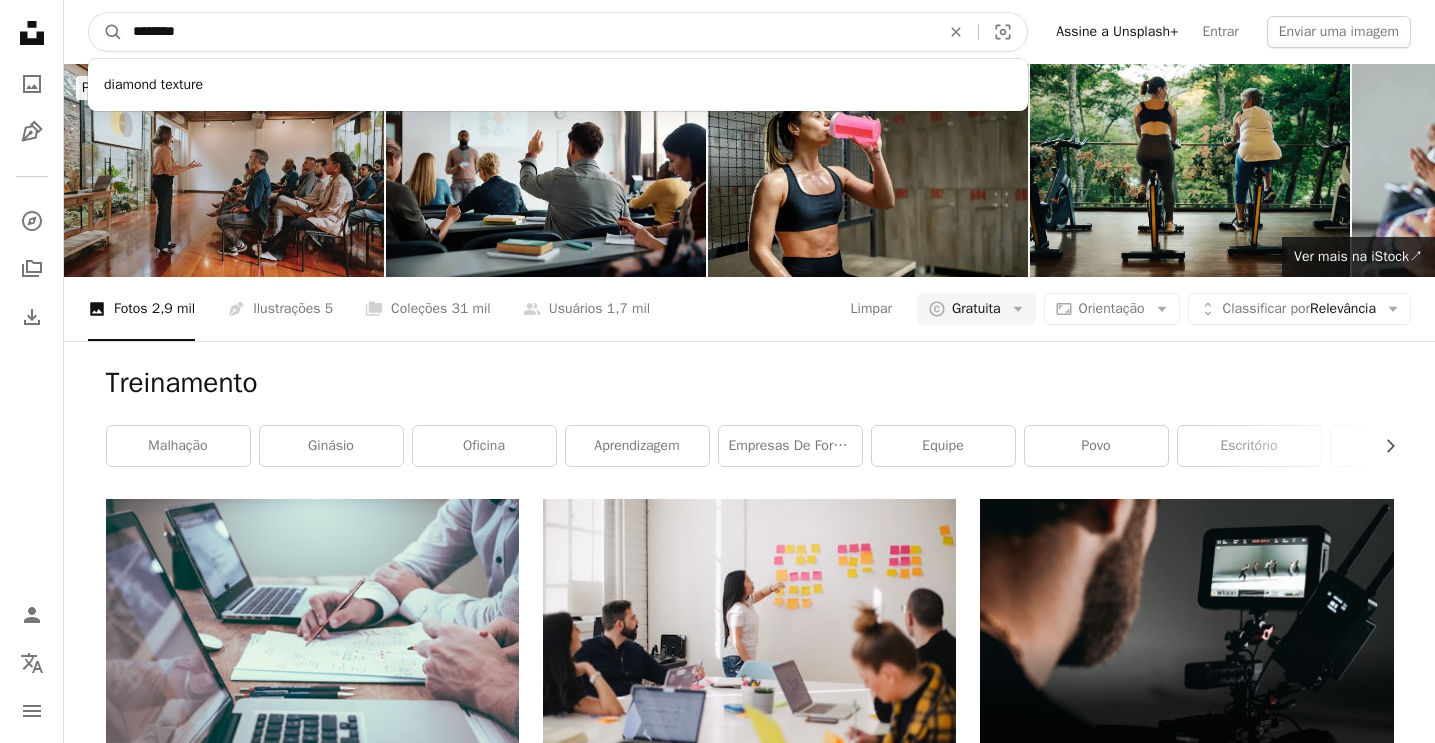 type on "*********" 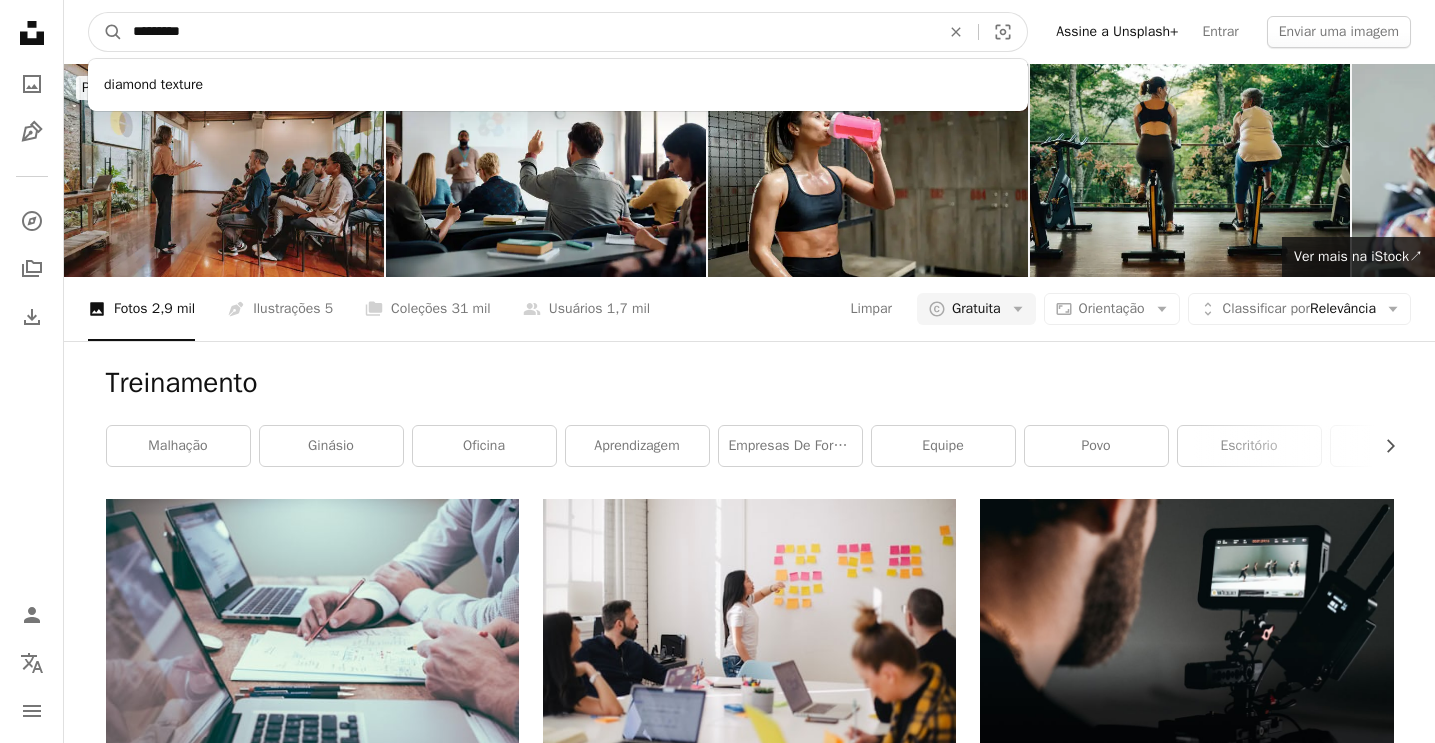 click on "A magnifying glass" at bounding box center (106, 32) 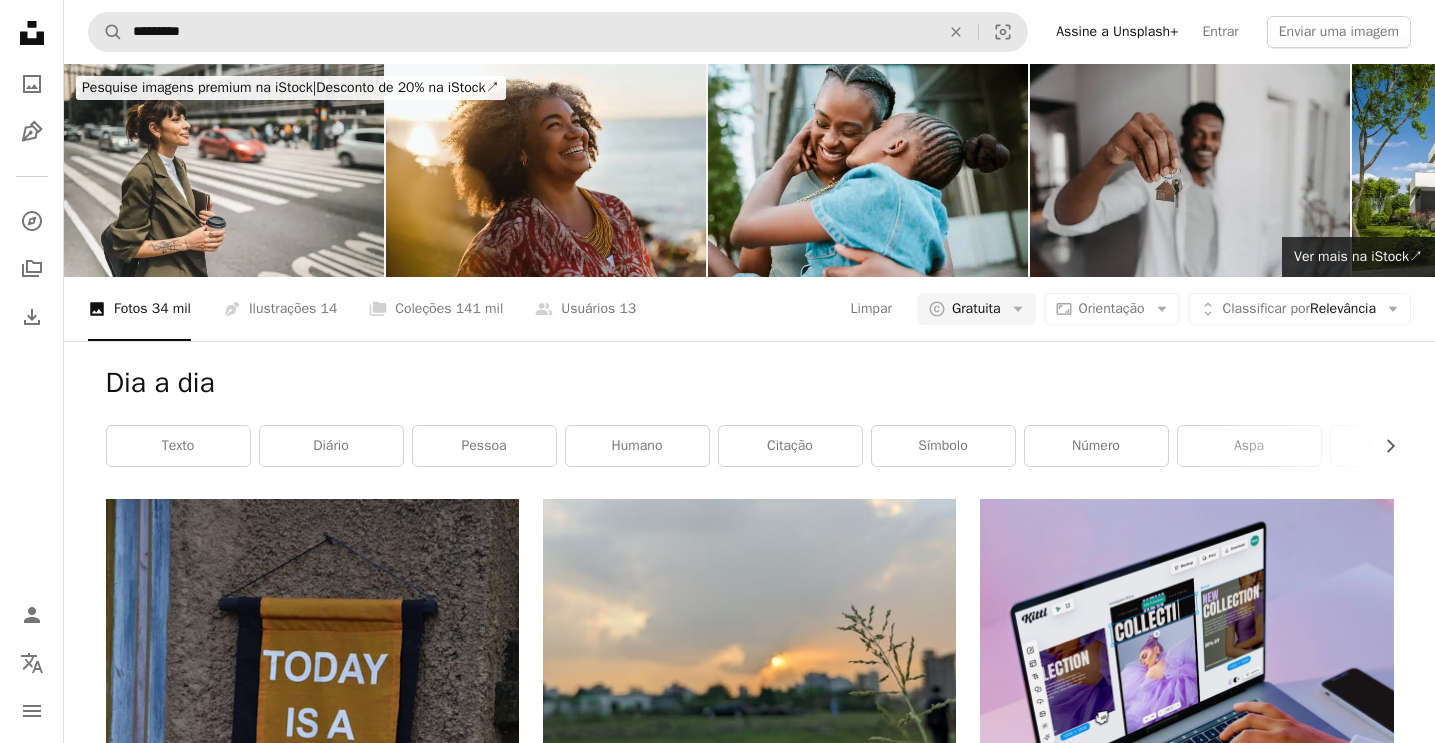 scroll, scrollTop: 0, scrollLeft: 0, axis: both 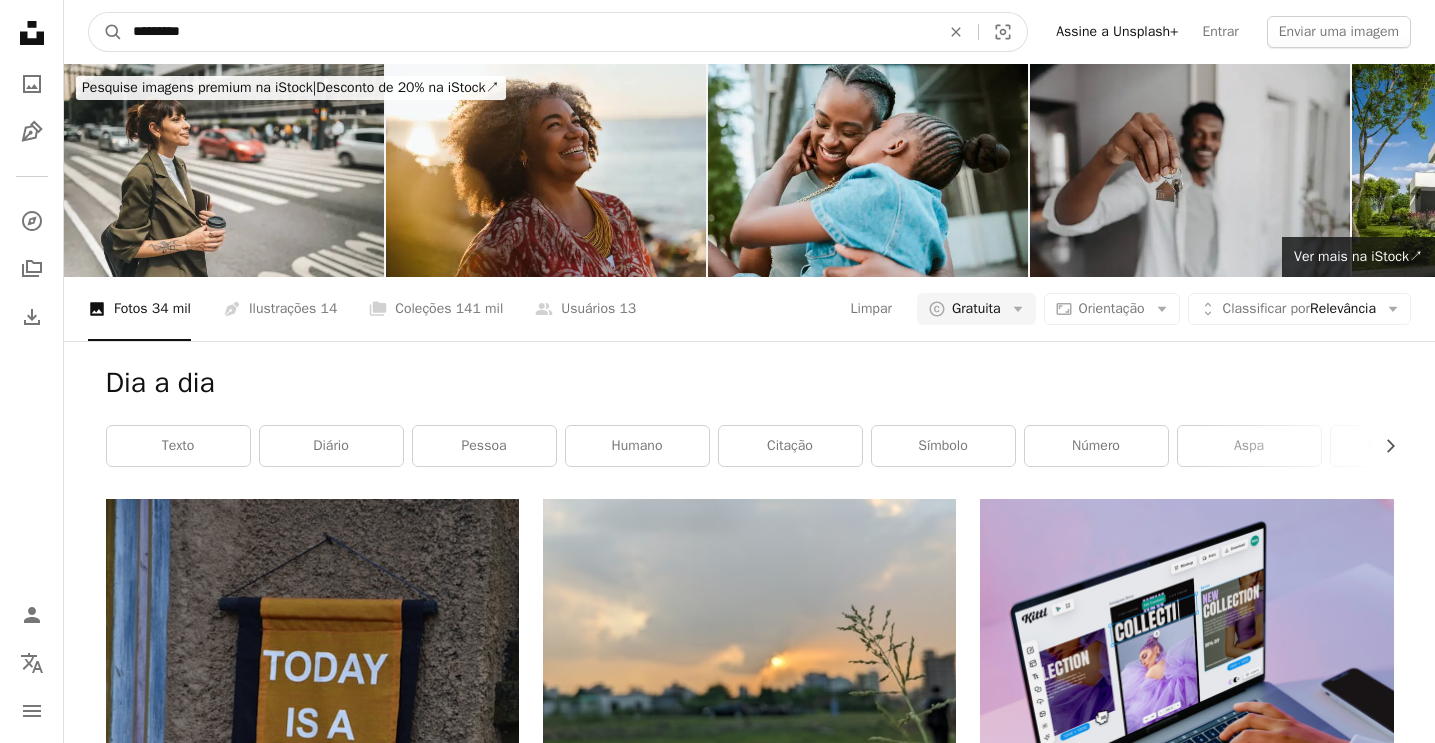 click on "*********" at bounding box center [528, 32] 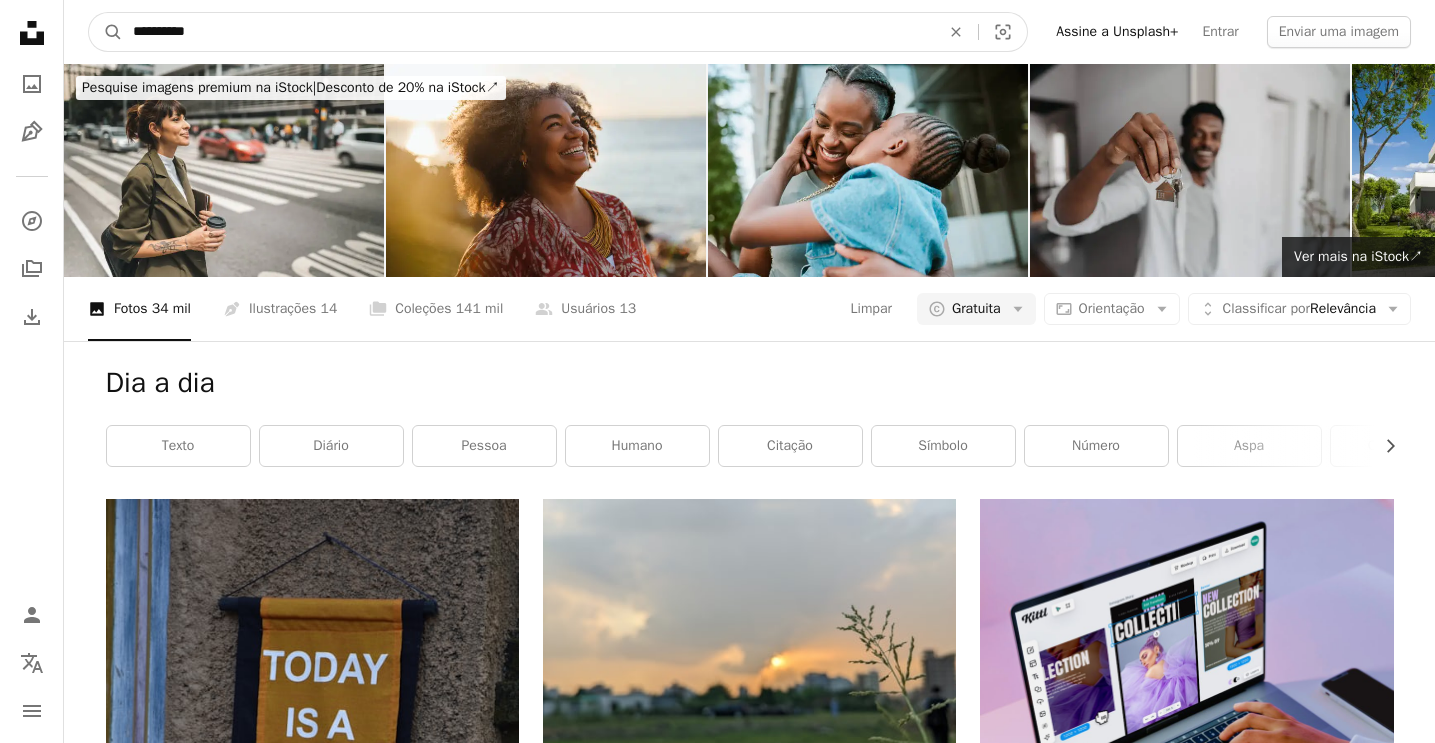 click on "A magnifying glass" at bounding box center (106, 32) 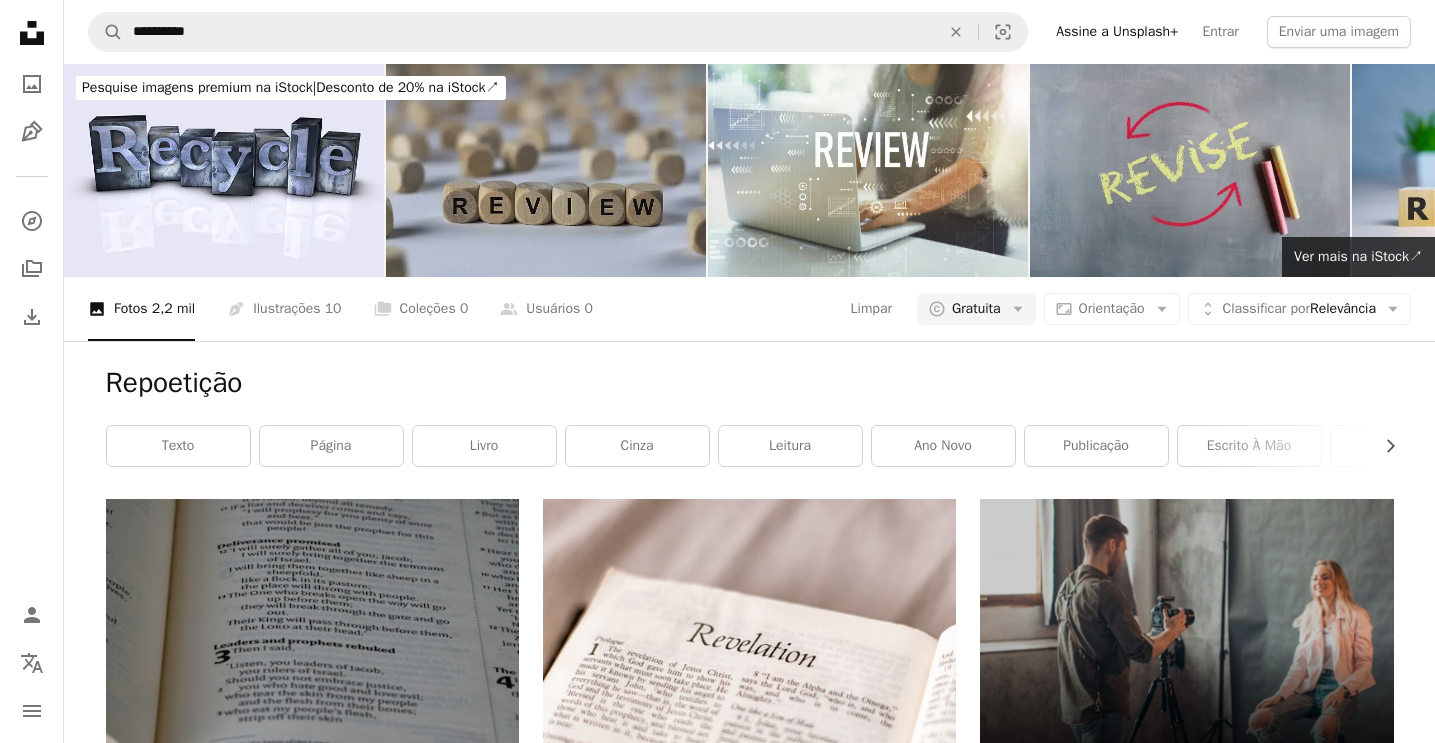 scroll, scrollTop: 0, scrollLeft: 0, axis: both 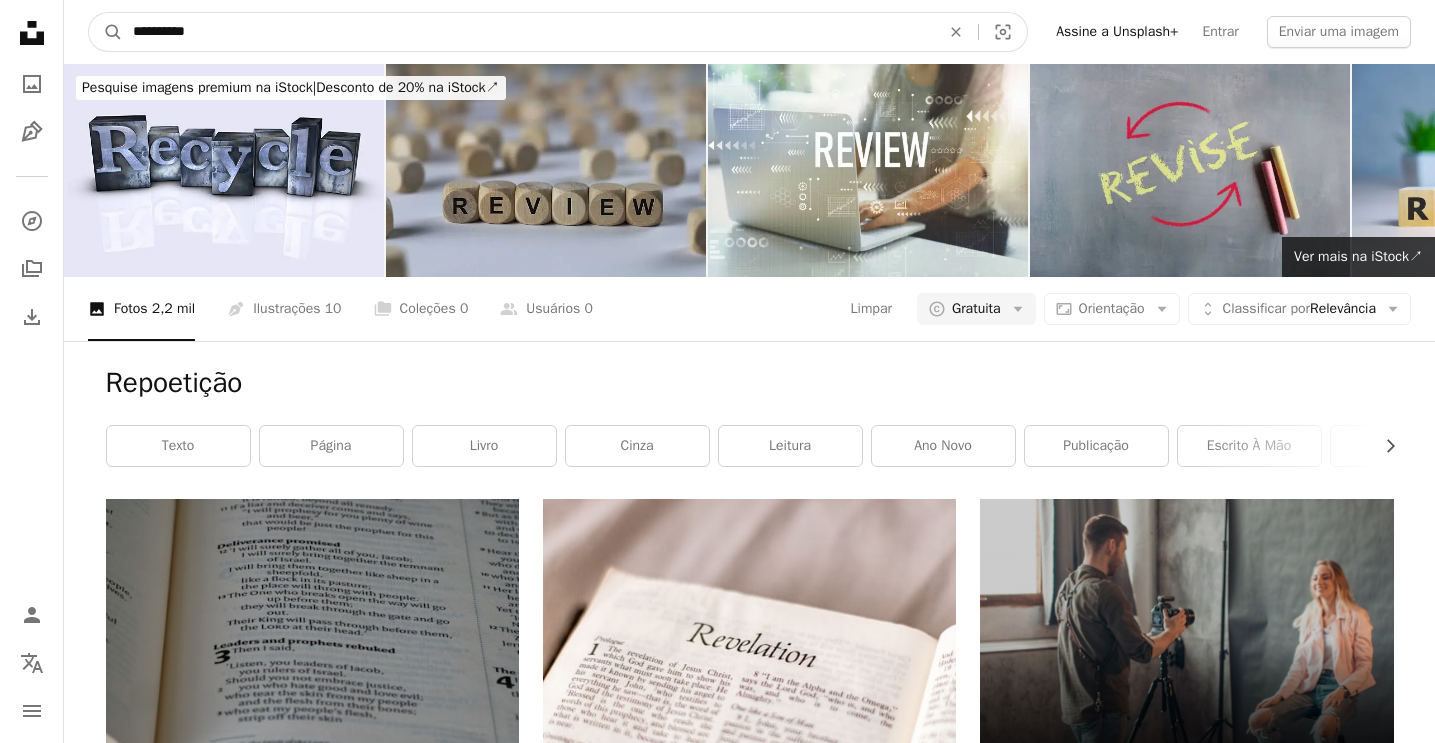 click on "**********" at bounding box center (528, 32) 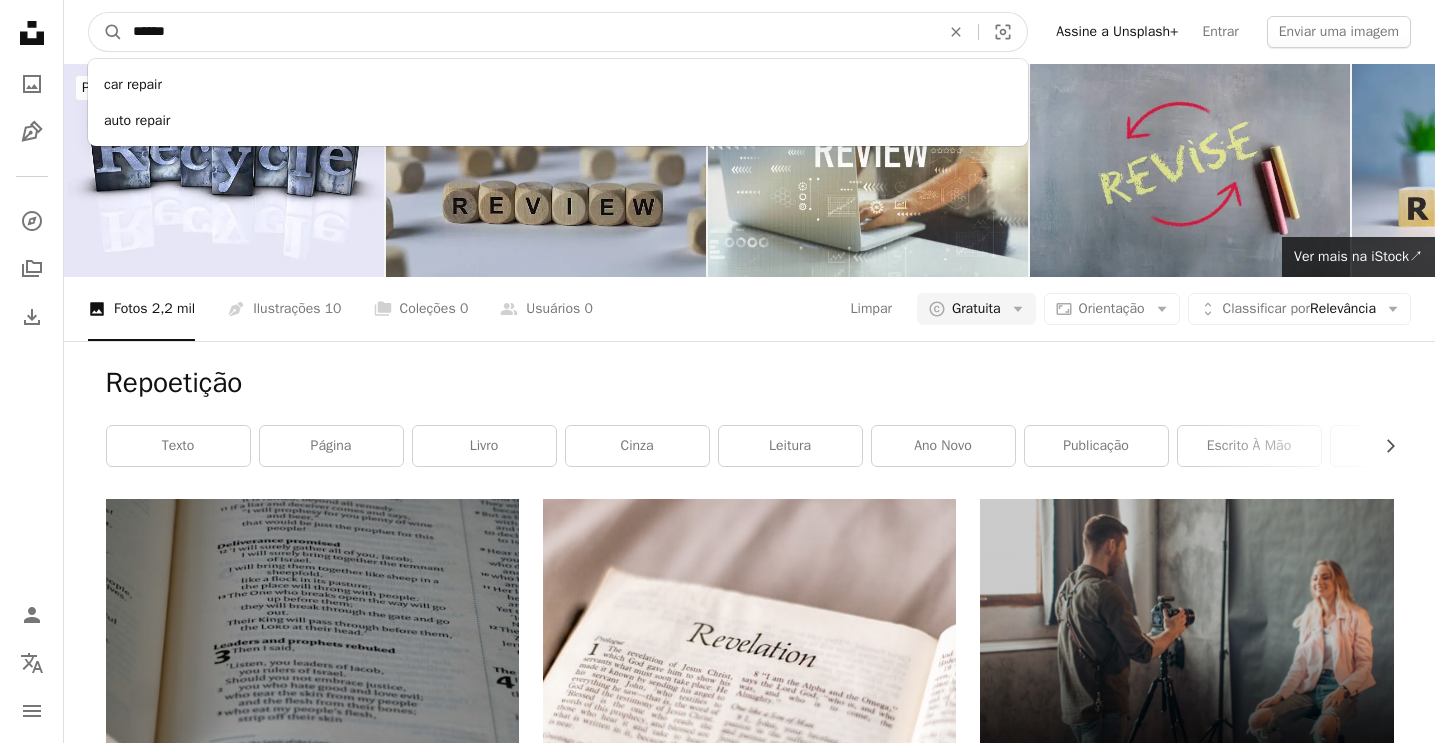 type on "*******" 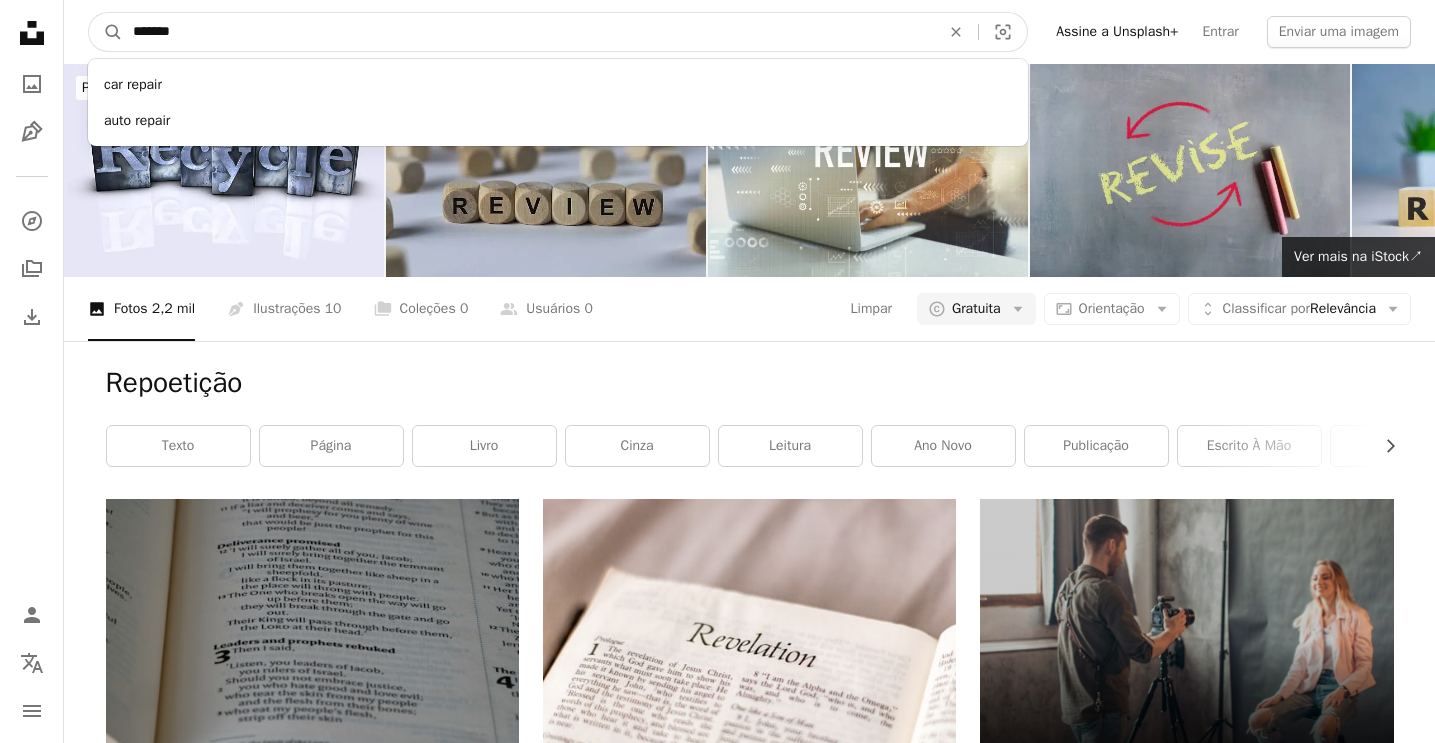click on "A magnifying glass" at bounding box center (106, 32) 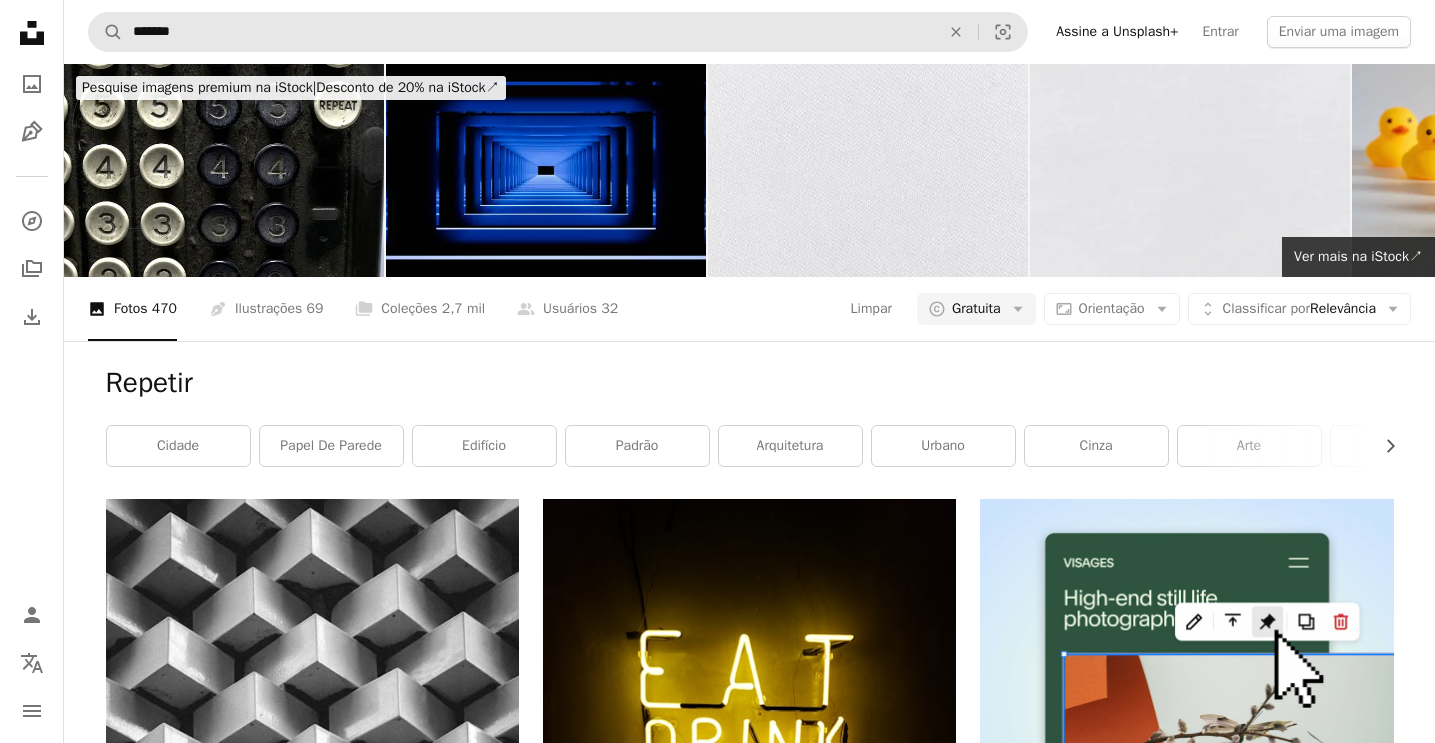 scroll, scrollTop: 0, scrollLeft: 0, axis: both 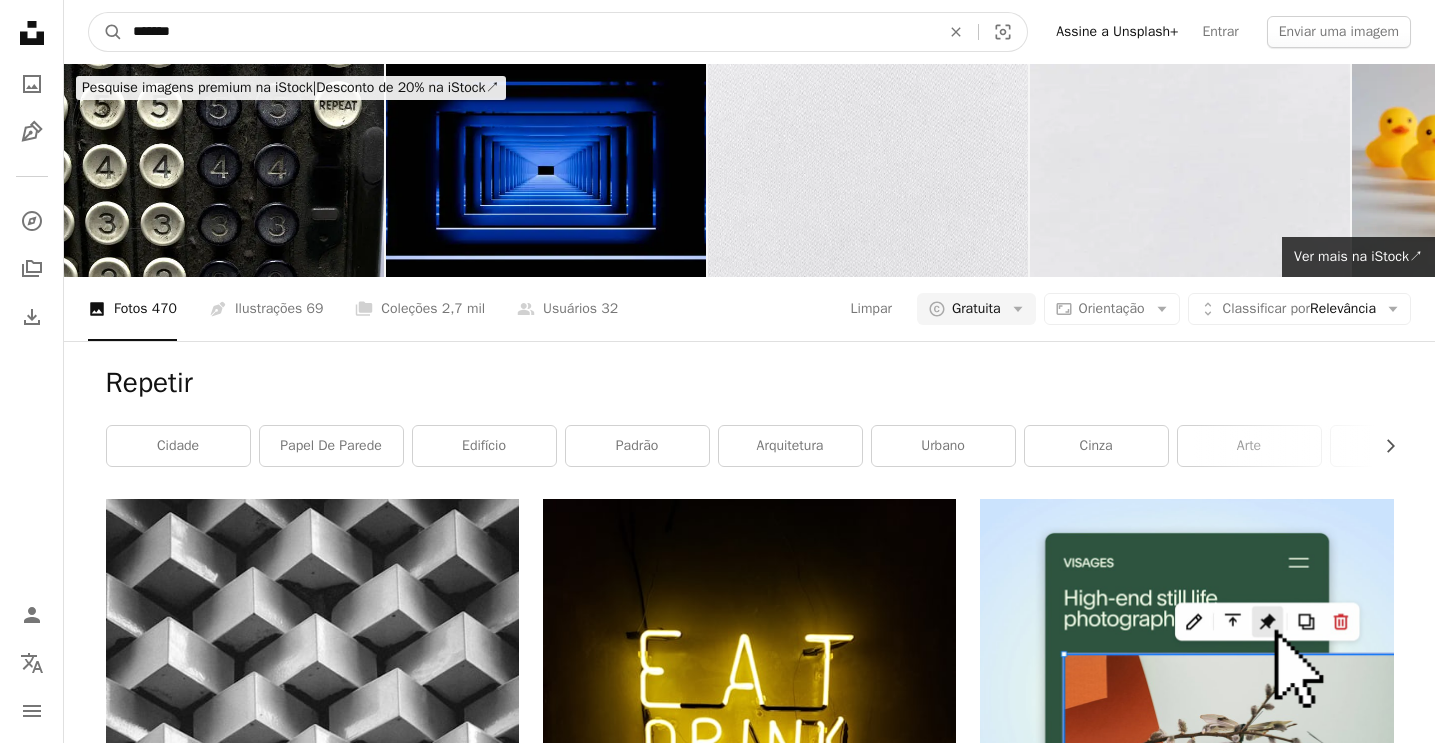 click on "*******" at bounding box center [528, 32] 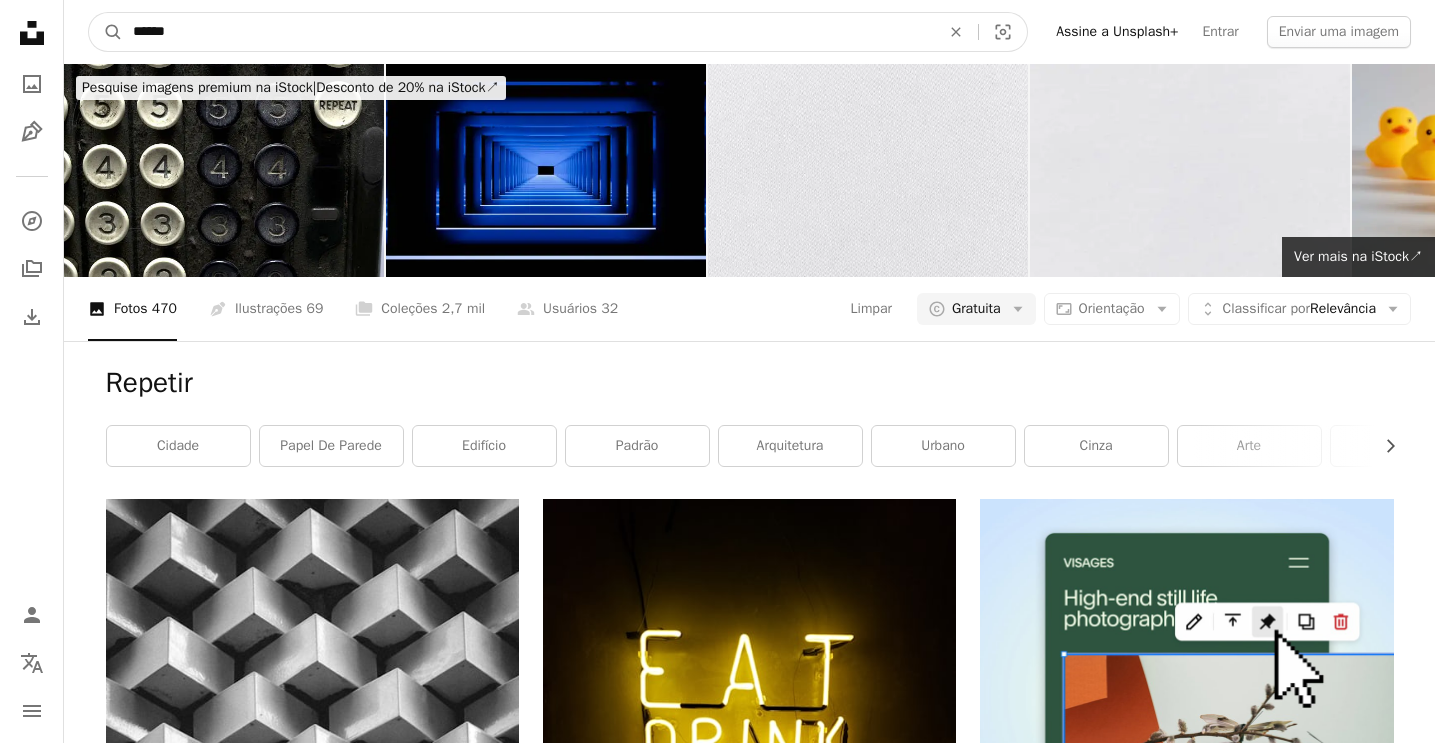 type on "*******" 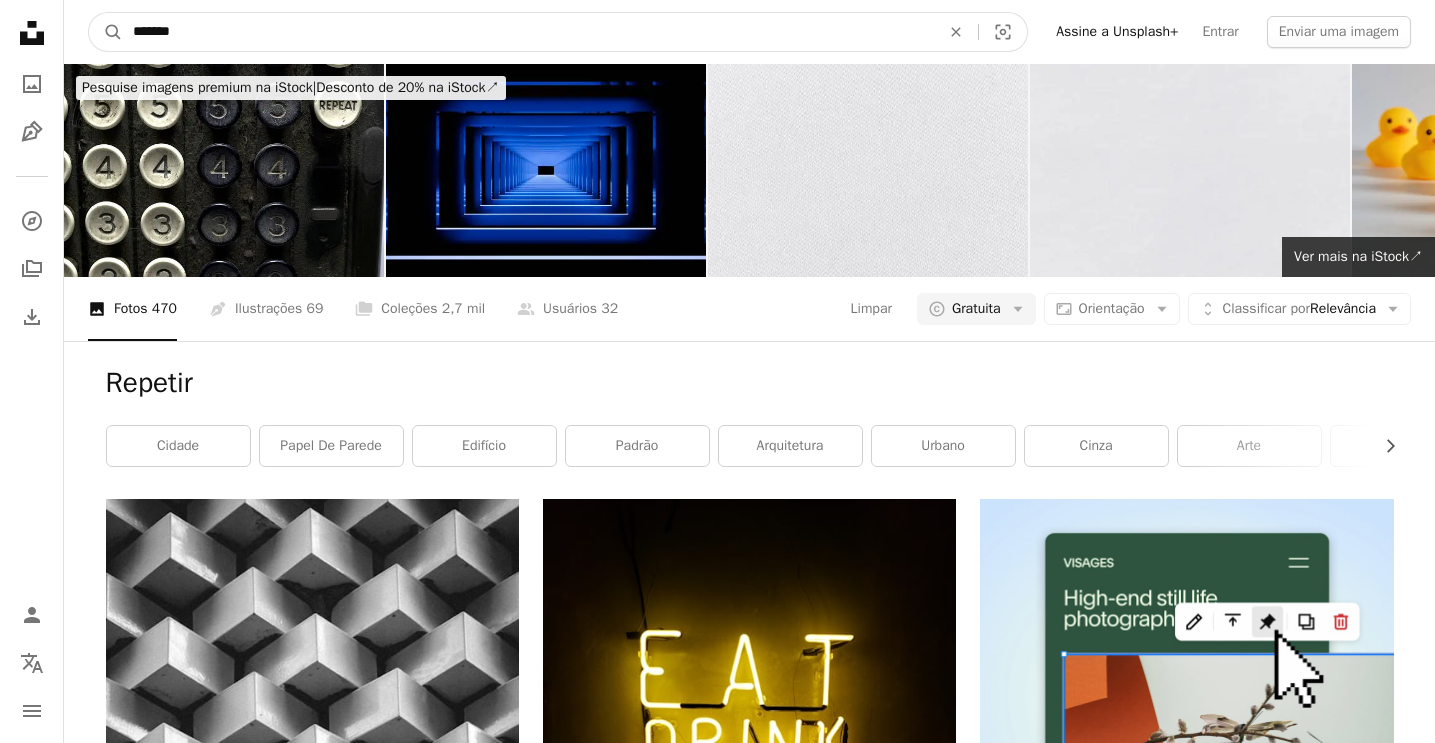 click on "A magnifying glass" at bounding box center [106, 32] 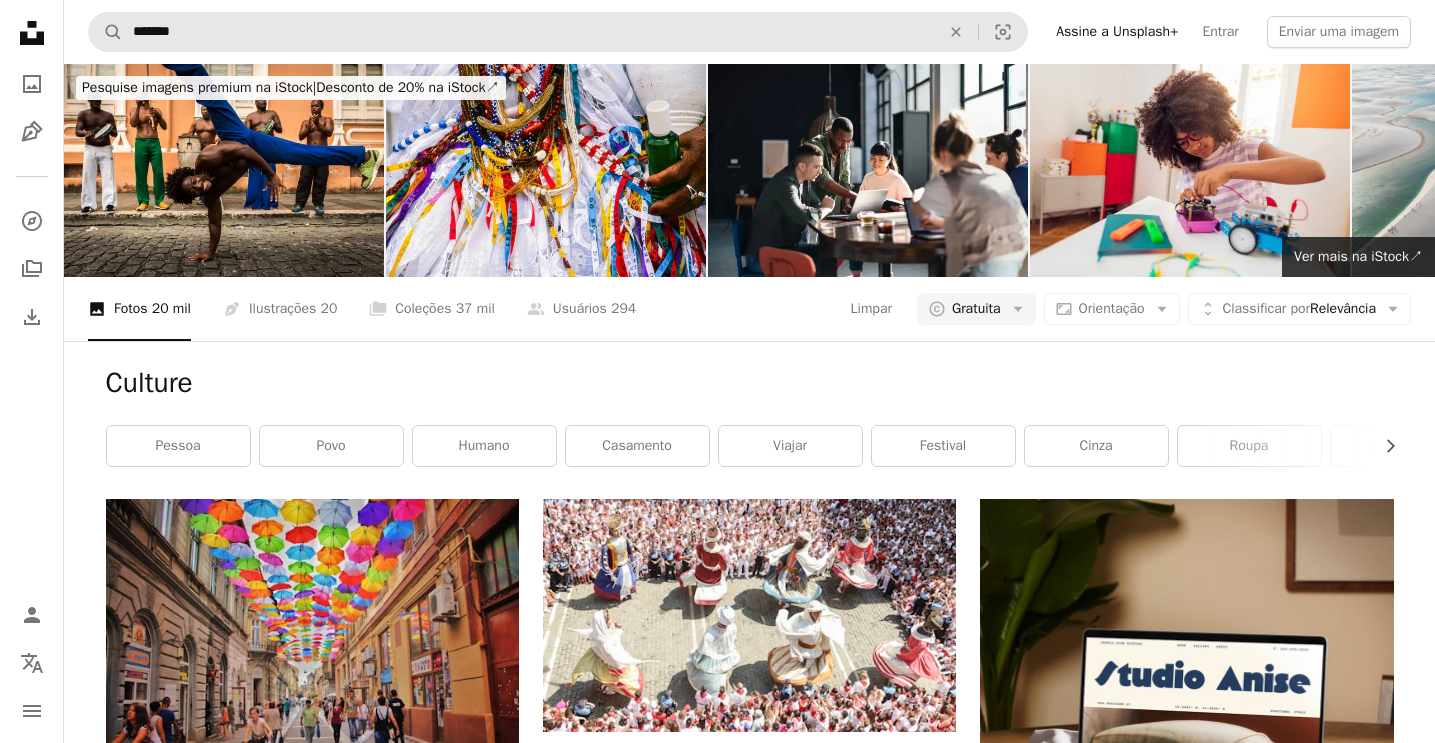 scroll, scrollTop: 0, scrollLeft: 0, axis: both 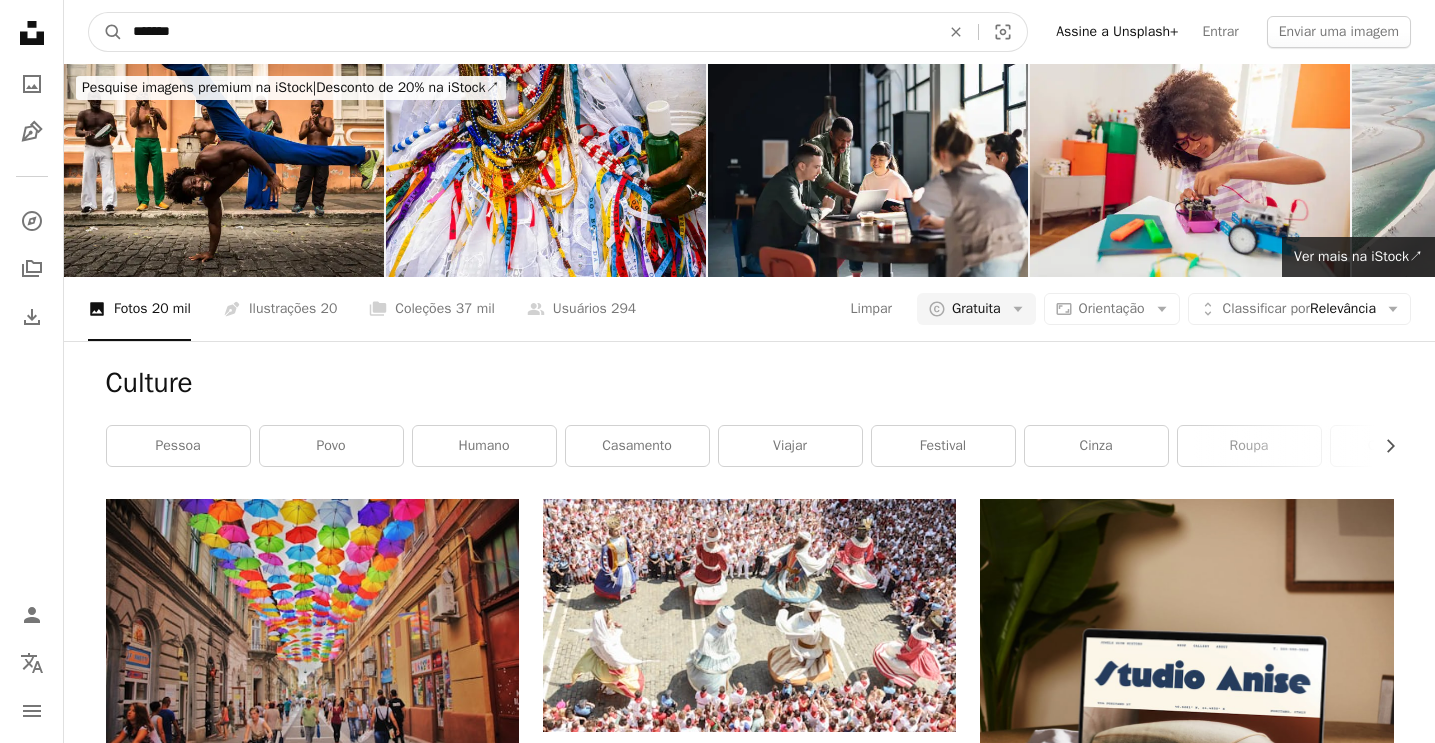 click on "*******" at bounding box center [528, 32] 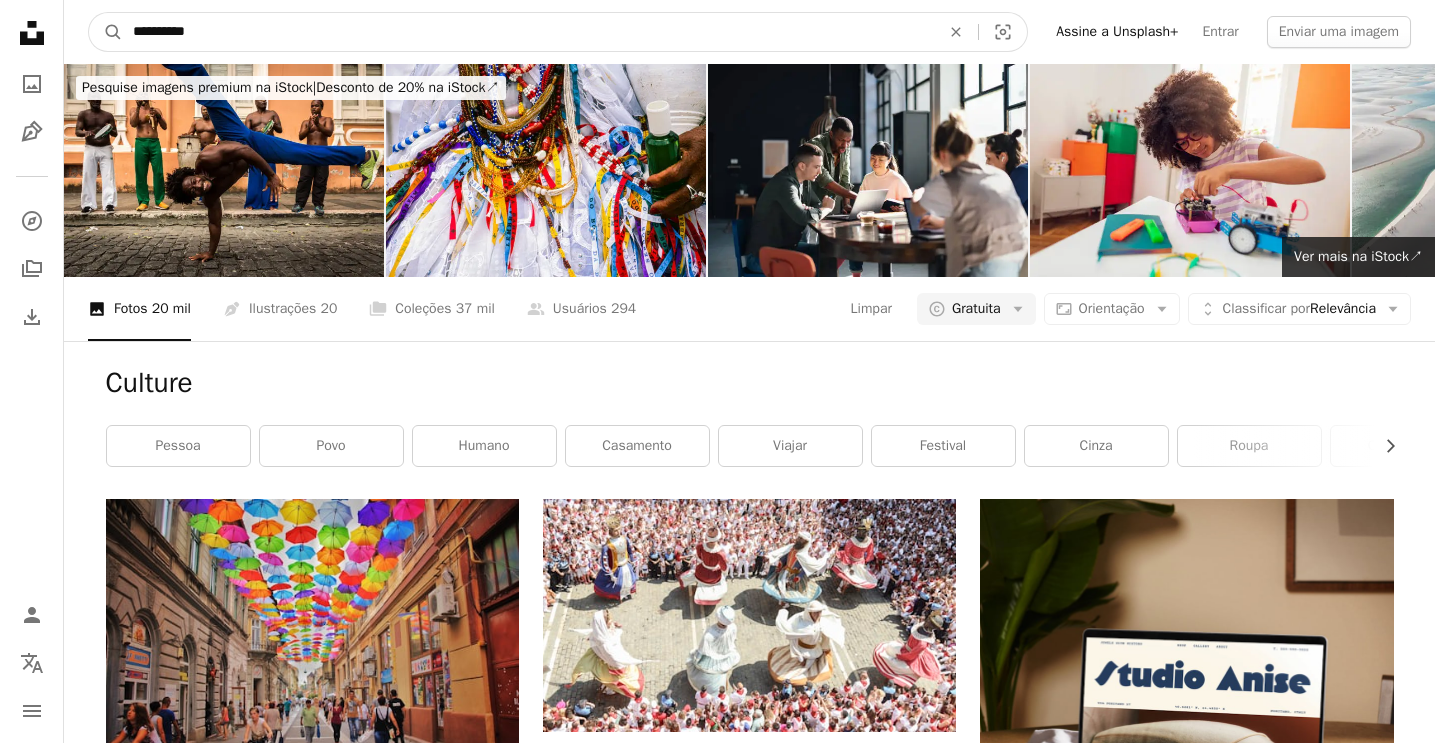 type on "**********" 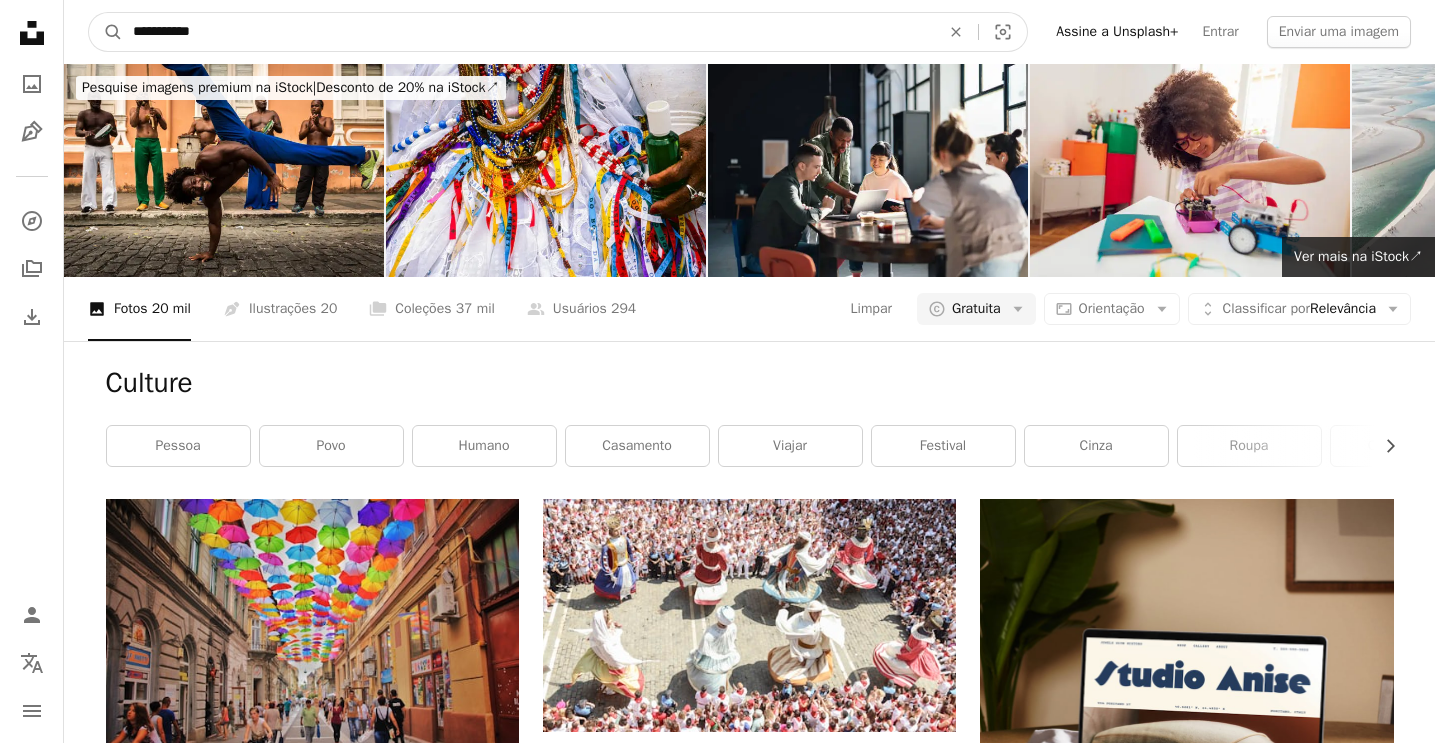 click on "A magnifying glass" at bounding box center (106, 32) 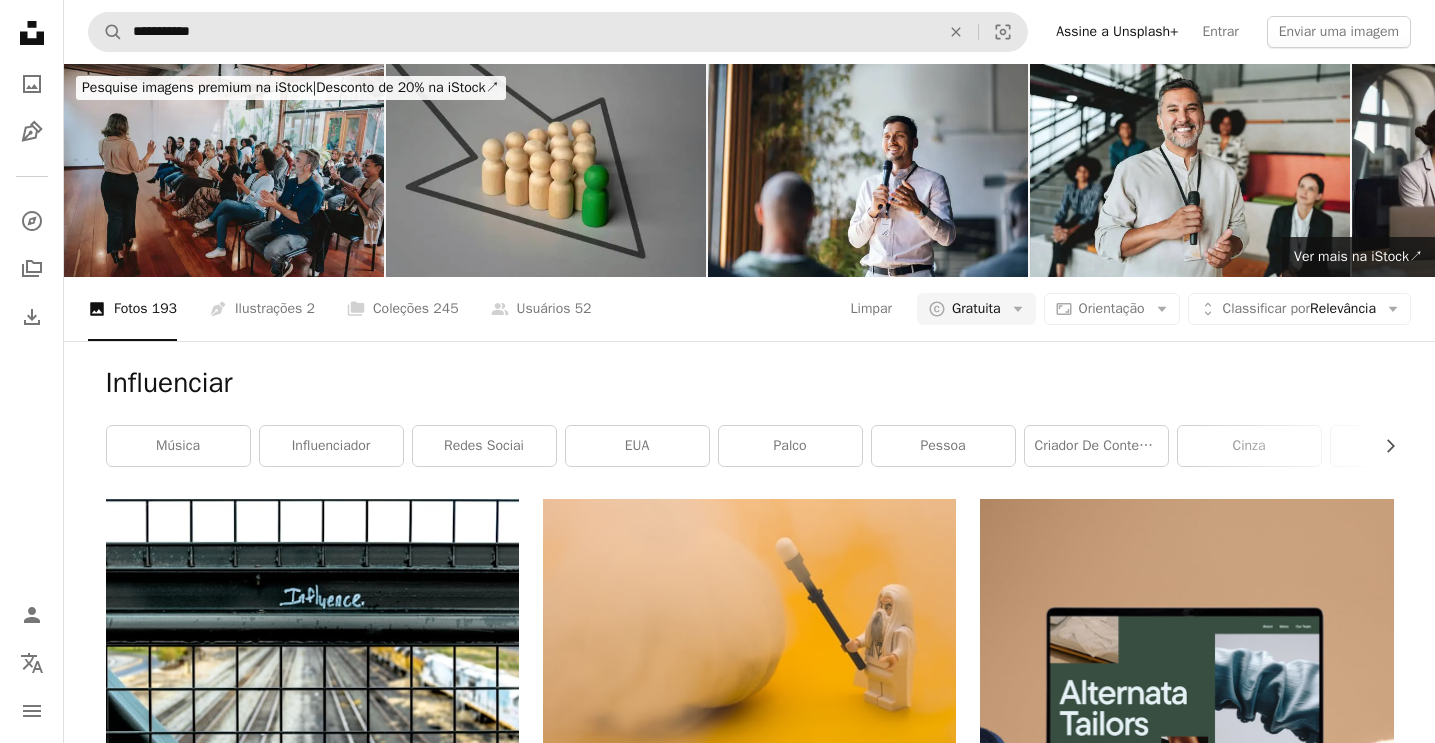 scroll, scrollTop: 0, scrollLeft: 0, axis: both 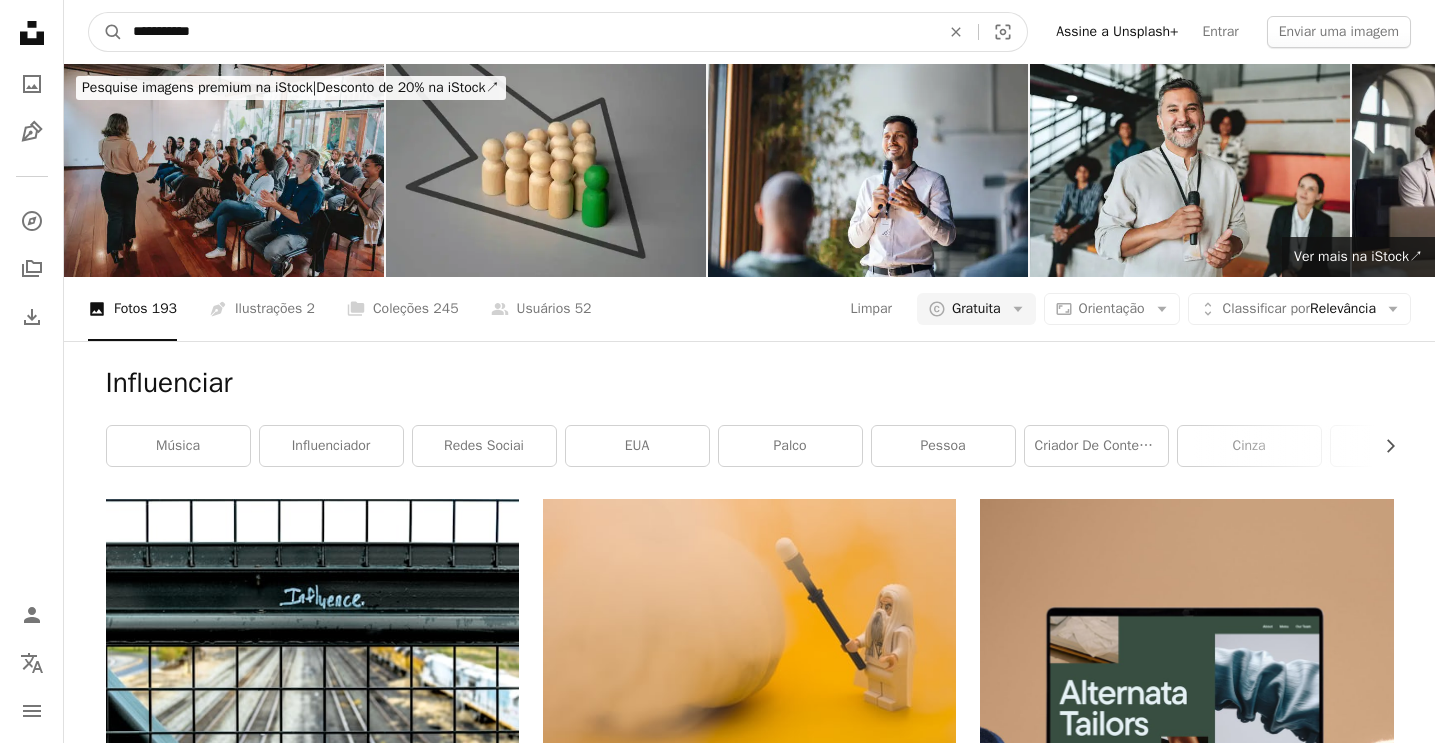 click on "**********" at bounding box center (528, 32) 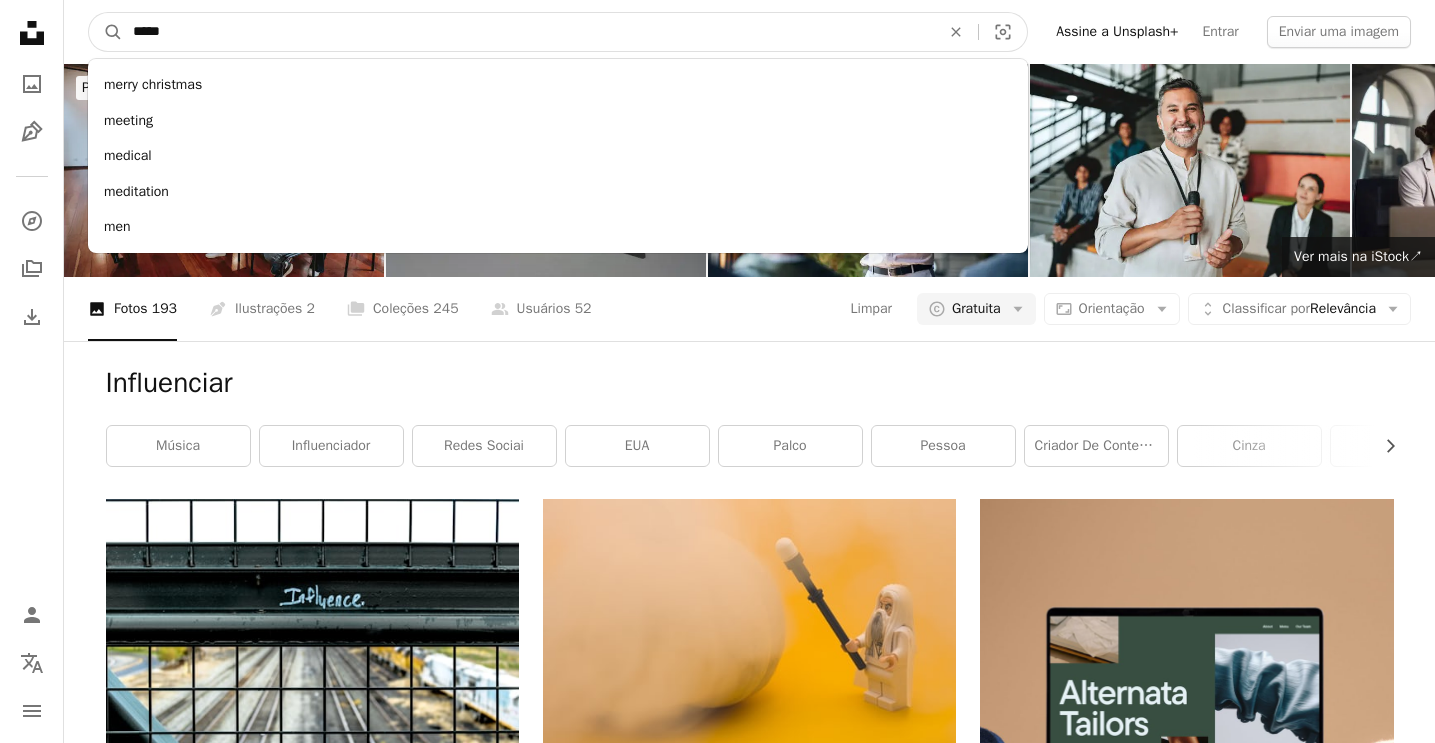 type on "******" 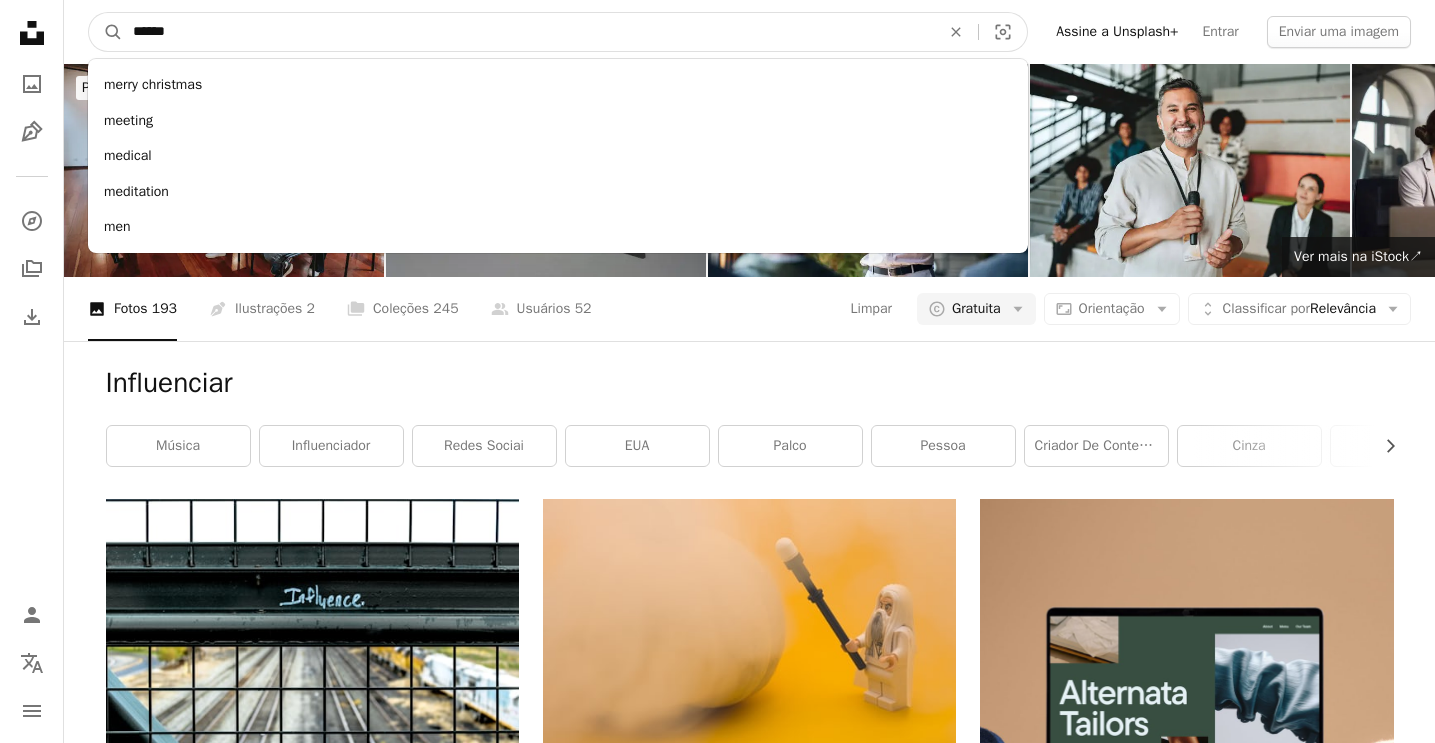 click on "A magnifying glass" at bounding box center (106, 32) 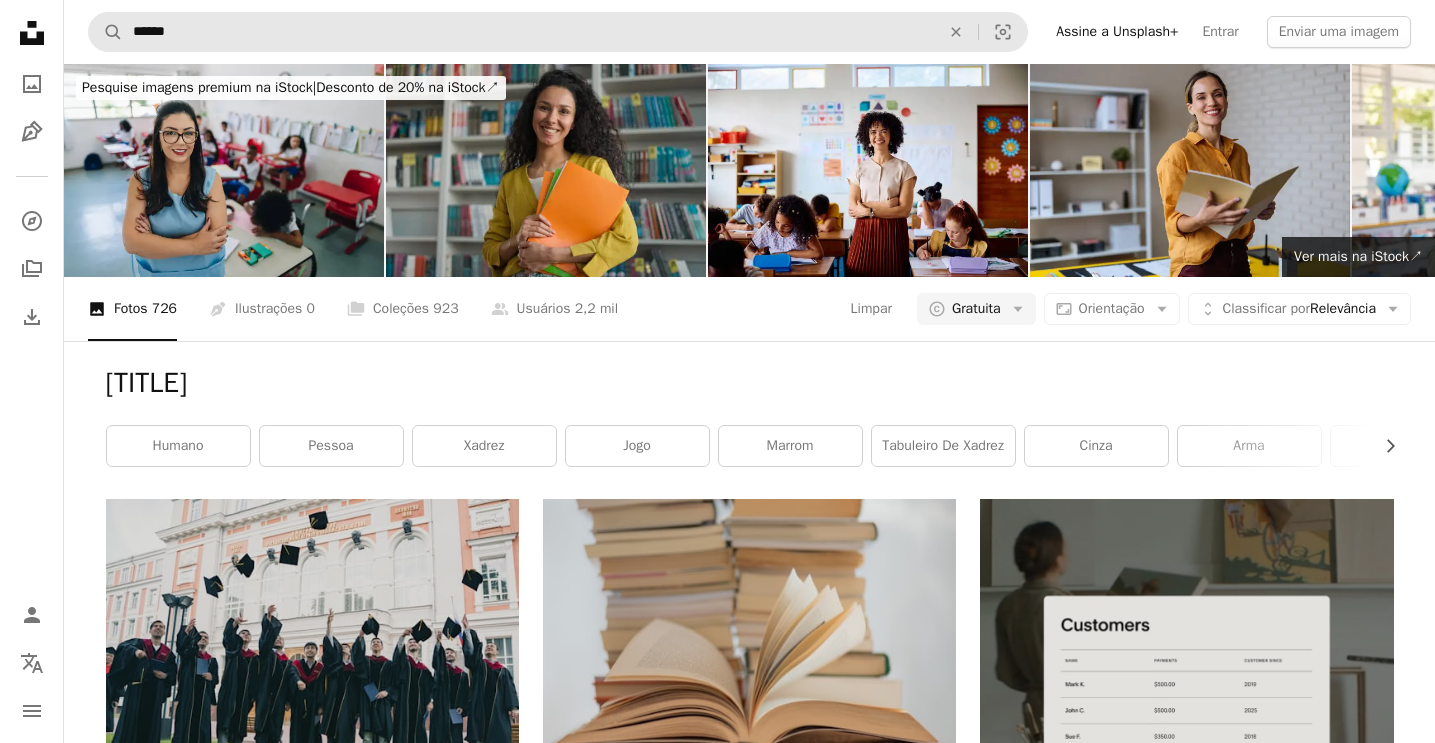 scroll, scrollTop: 0, scrollLeft: 0, axis: both 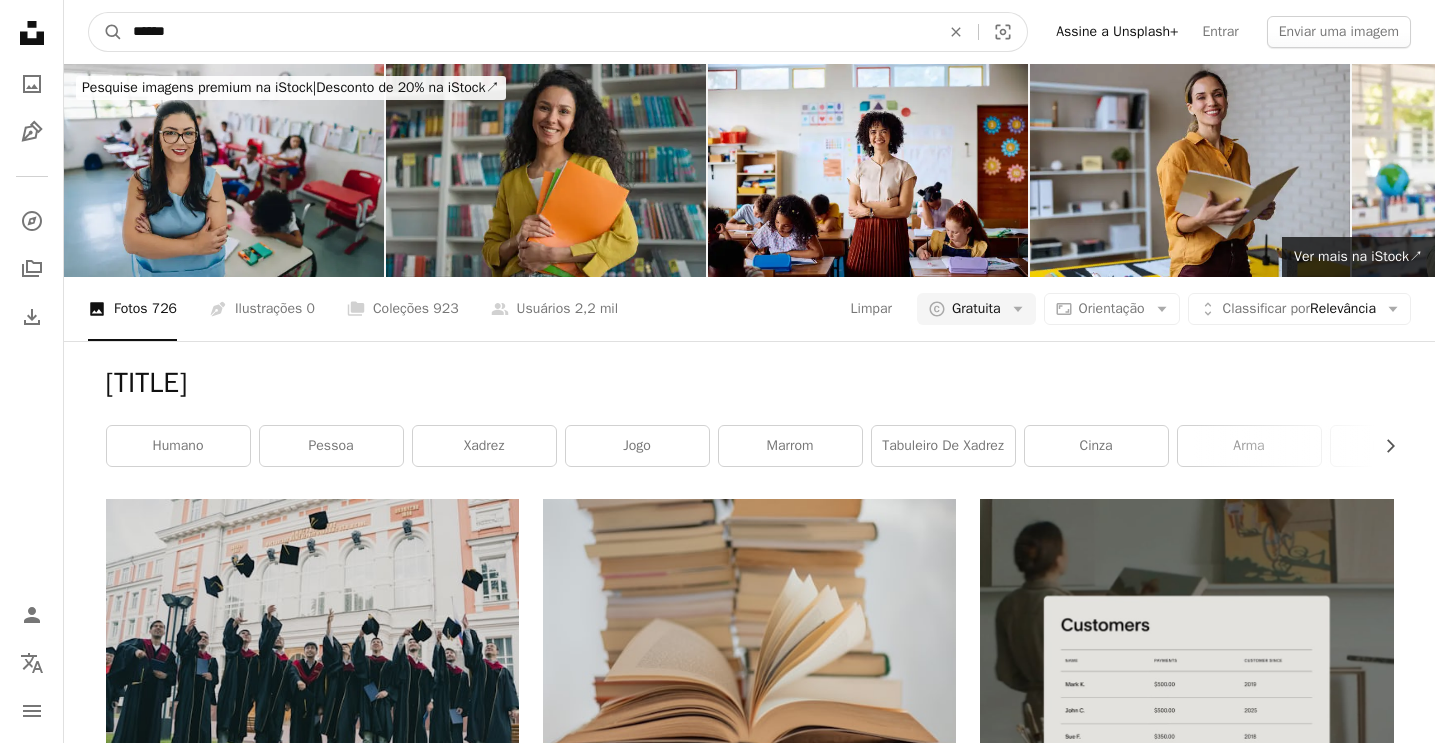 click on "******" at bounding box center (528, 32) 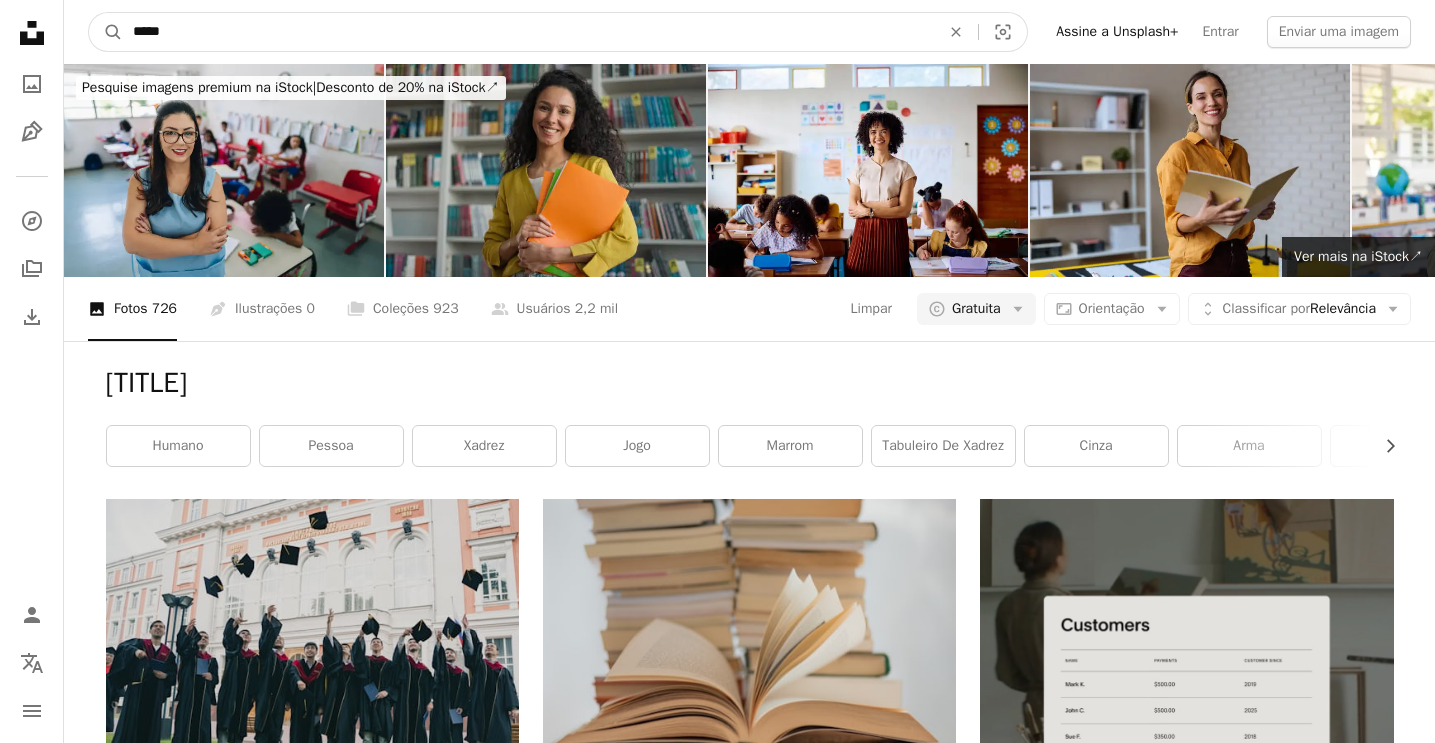 type on "*****" 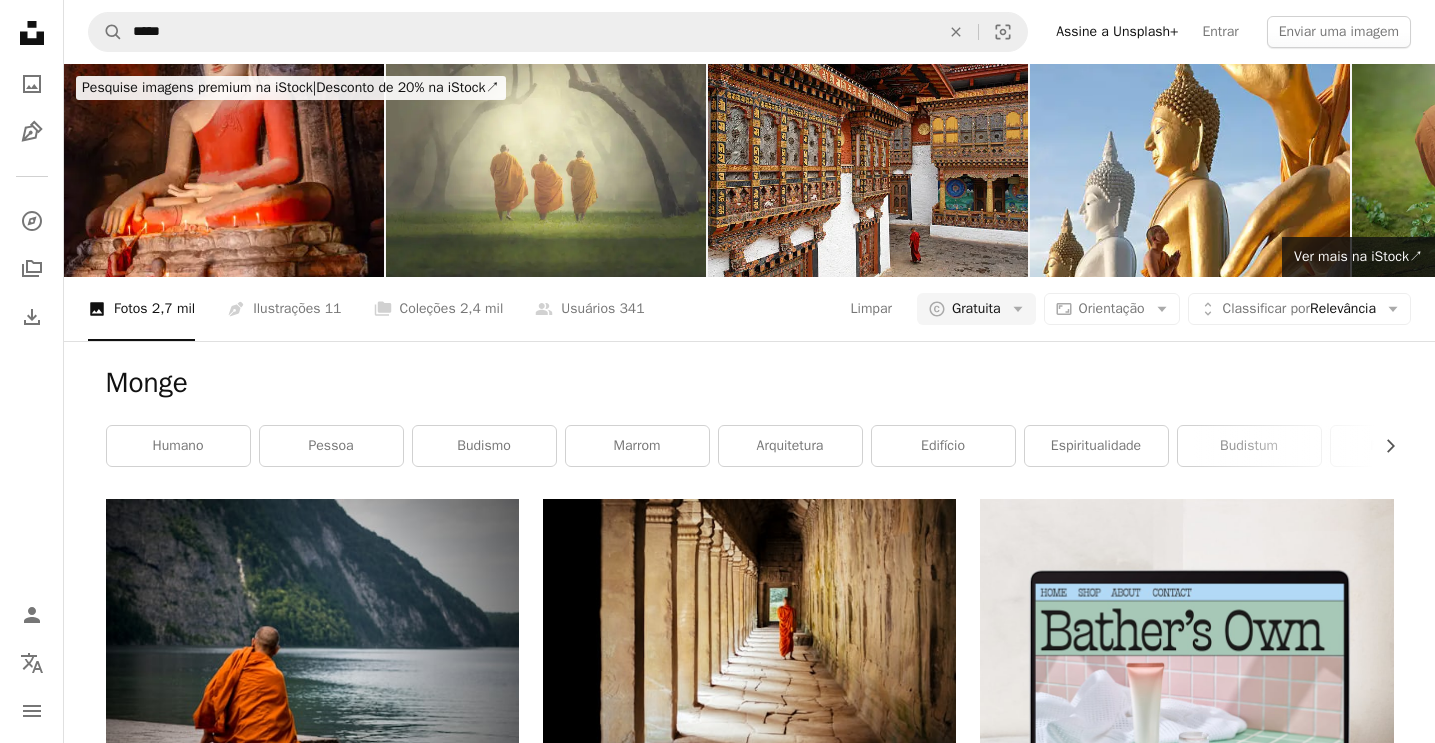 scroll, scrollTop: 0, scrollLeft: 0, axis: both 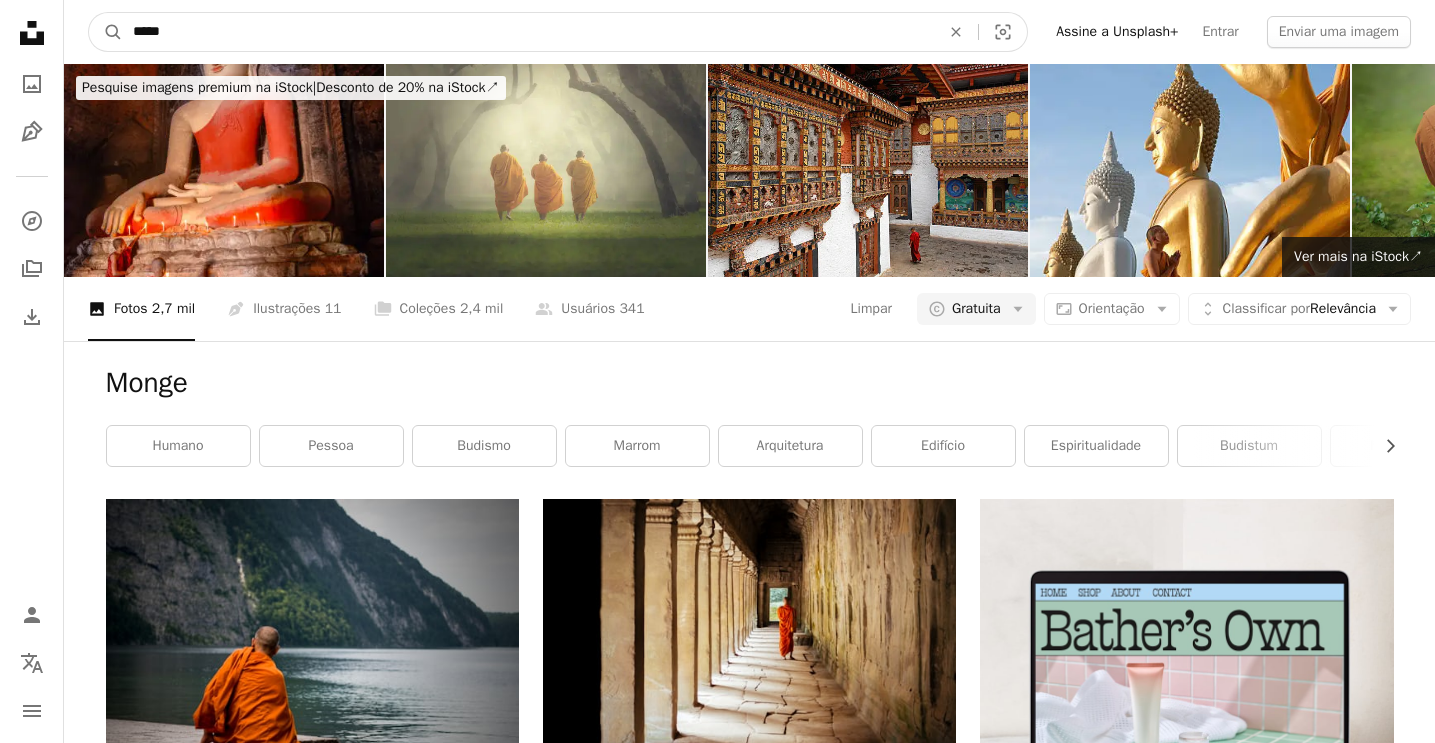 click on "*****" at bounding box center (528, 32) 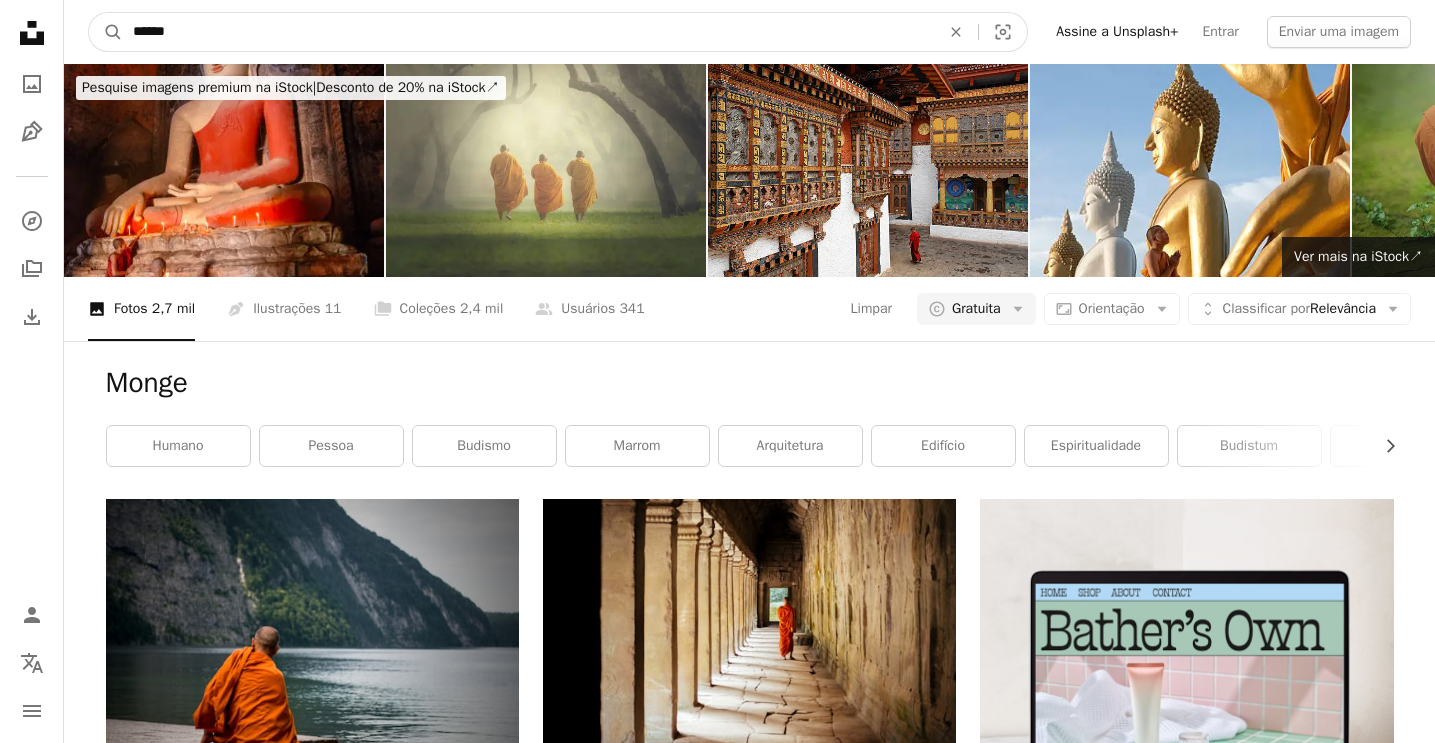 click on "A magnifying glass" at bounding box center (106, 32) 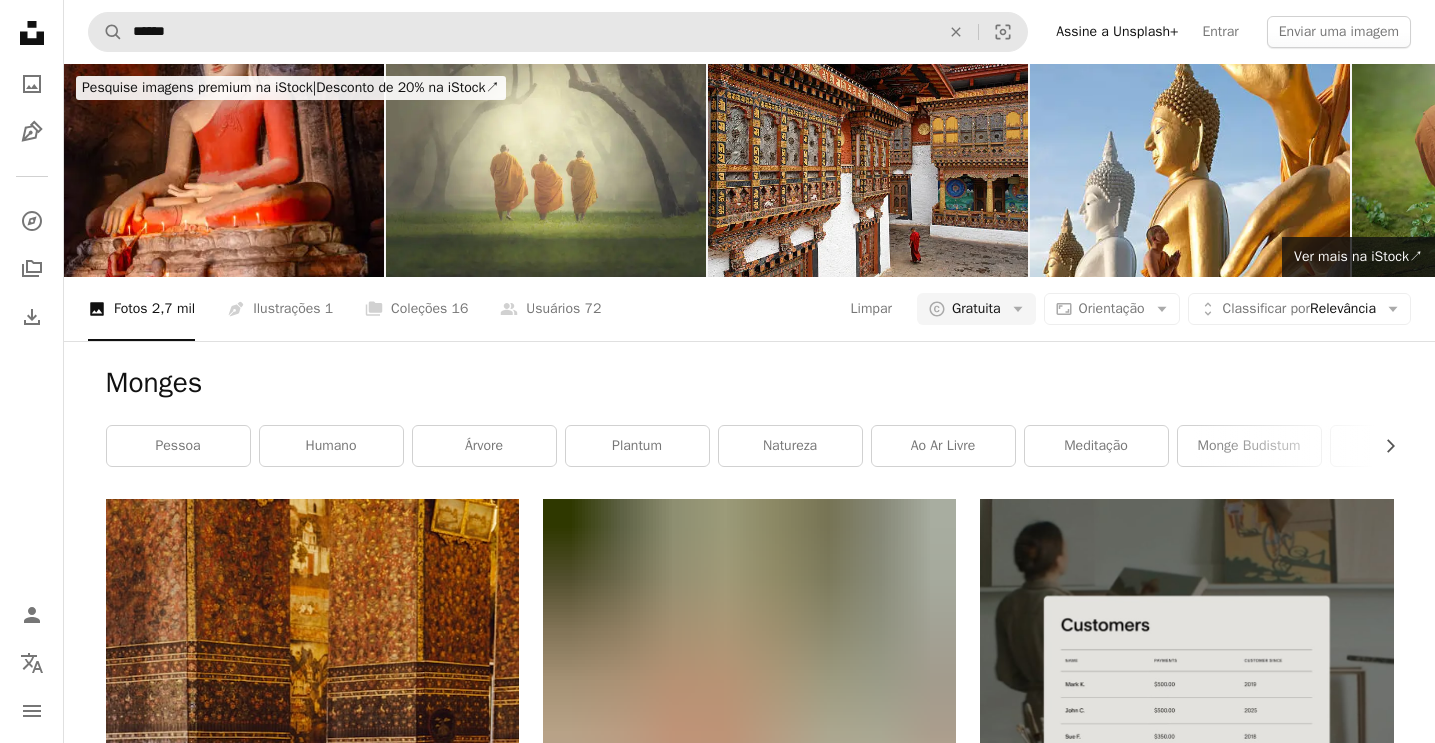 scroll, scrollTop: 0, scrollLeft: 0, axis: both 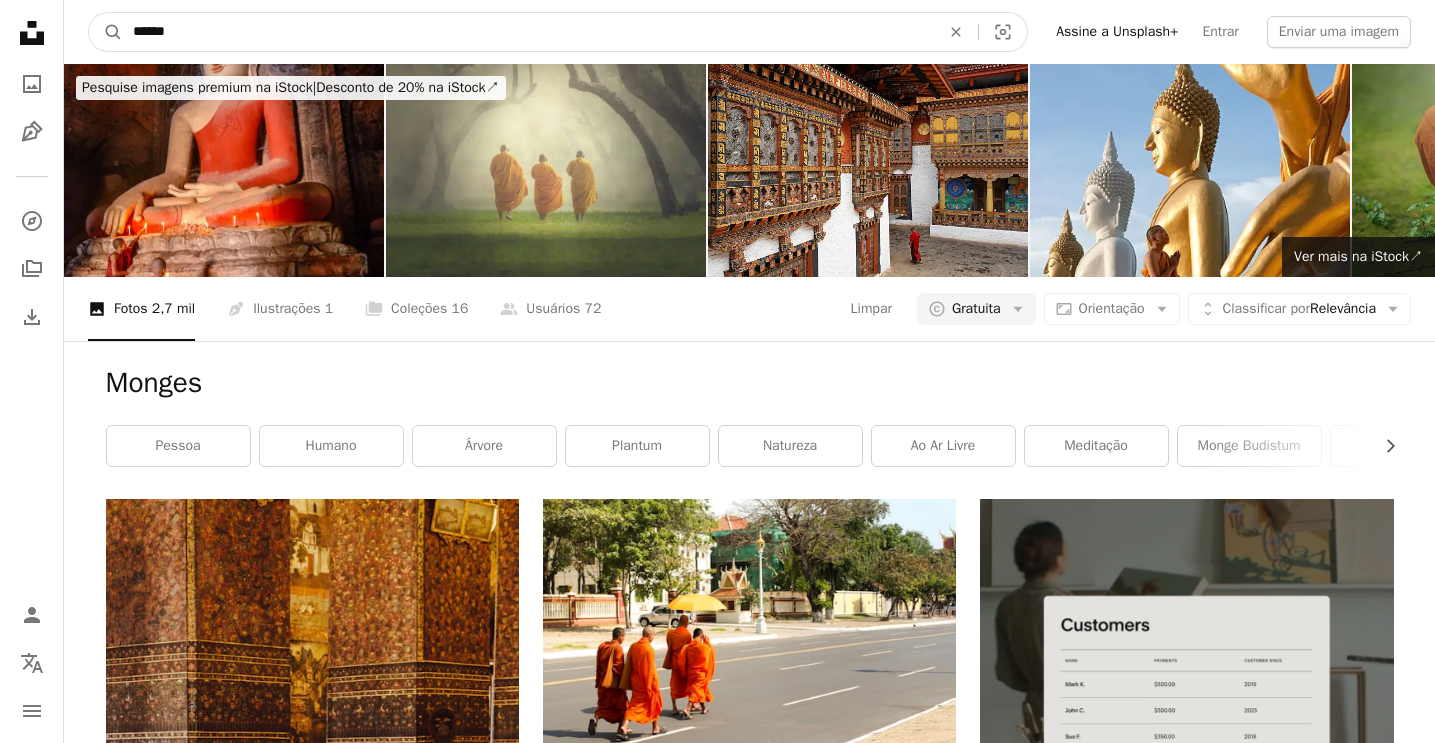 click on "******" at bounding box center (528, 32) 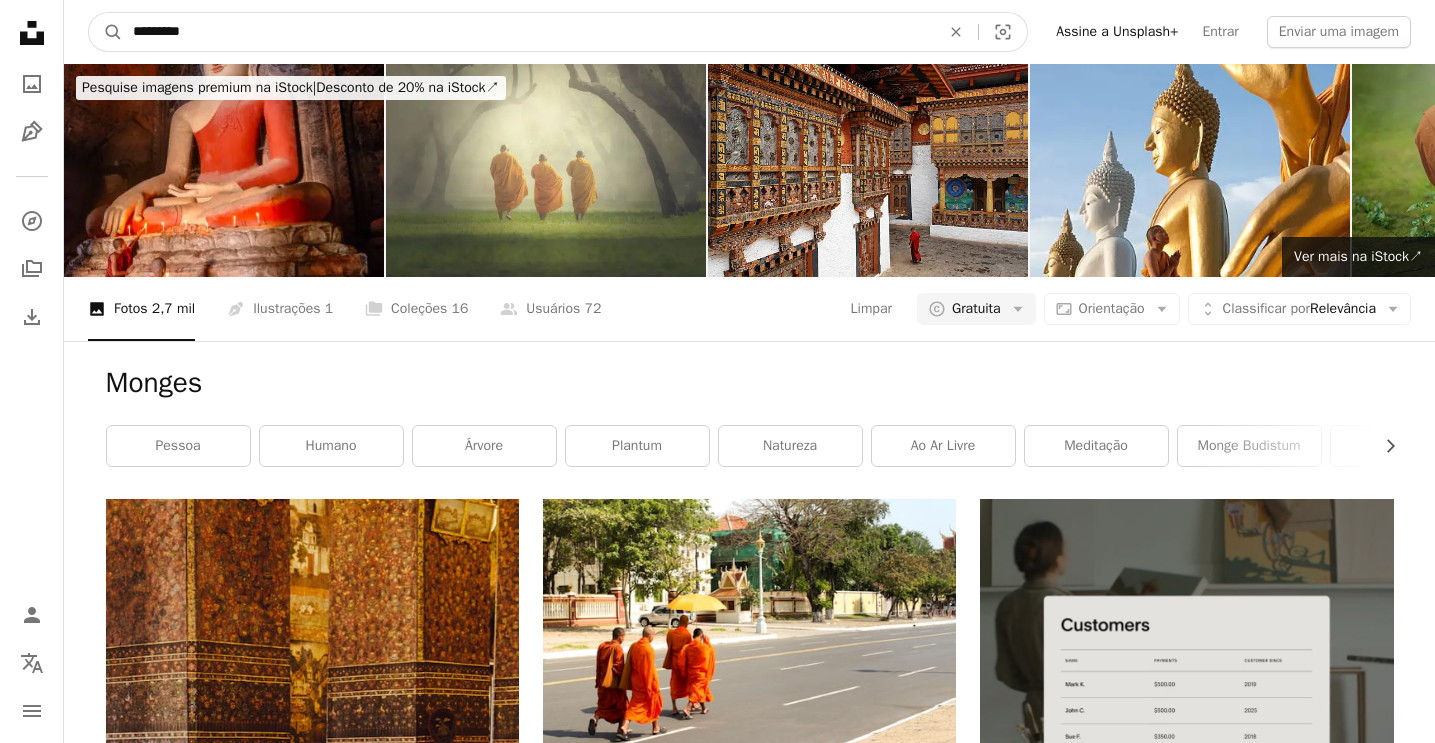 type on "**********" 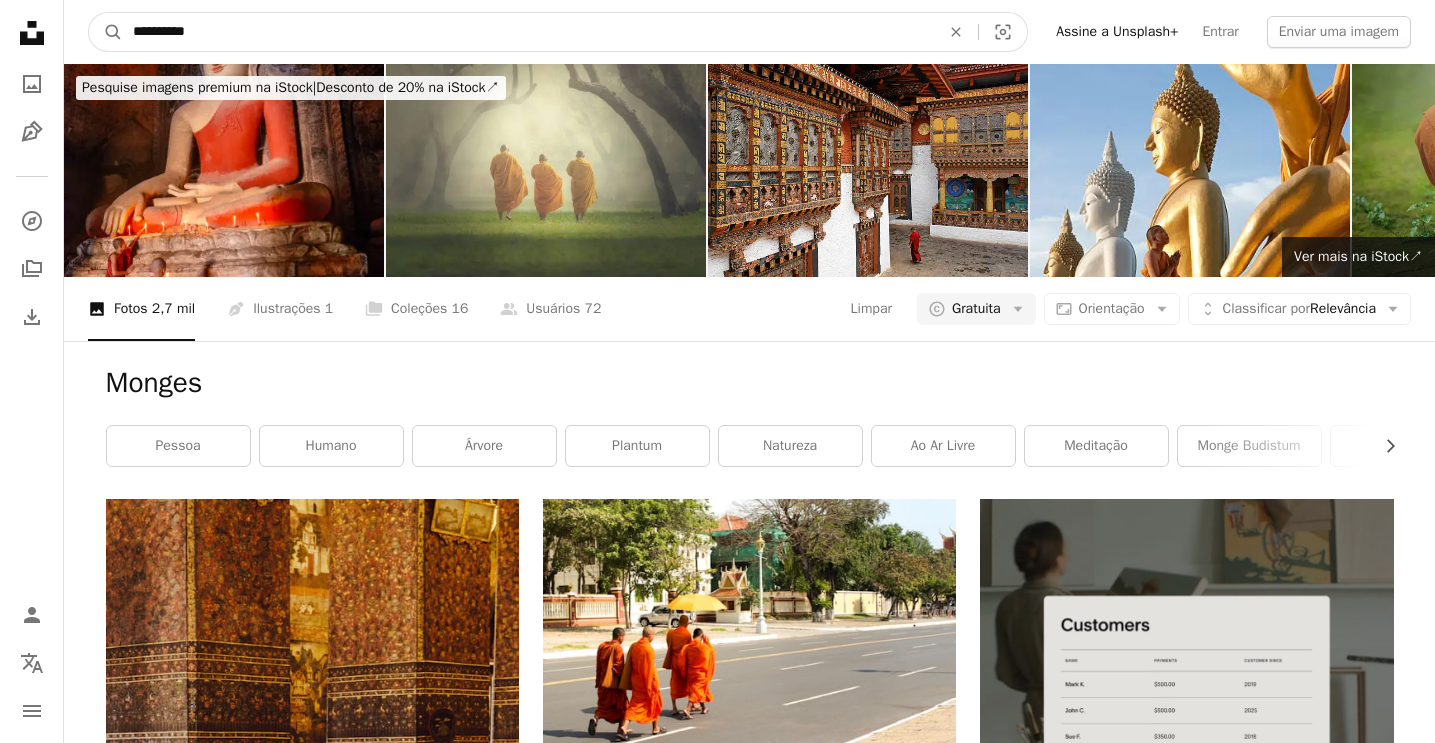 click on "A magnifying glass" at bounding box center (106, 32) 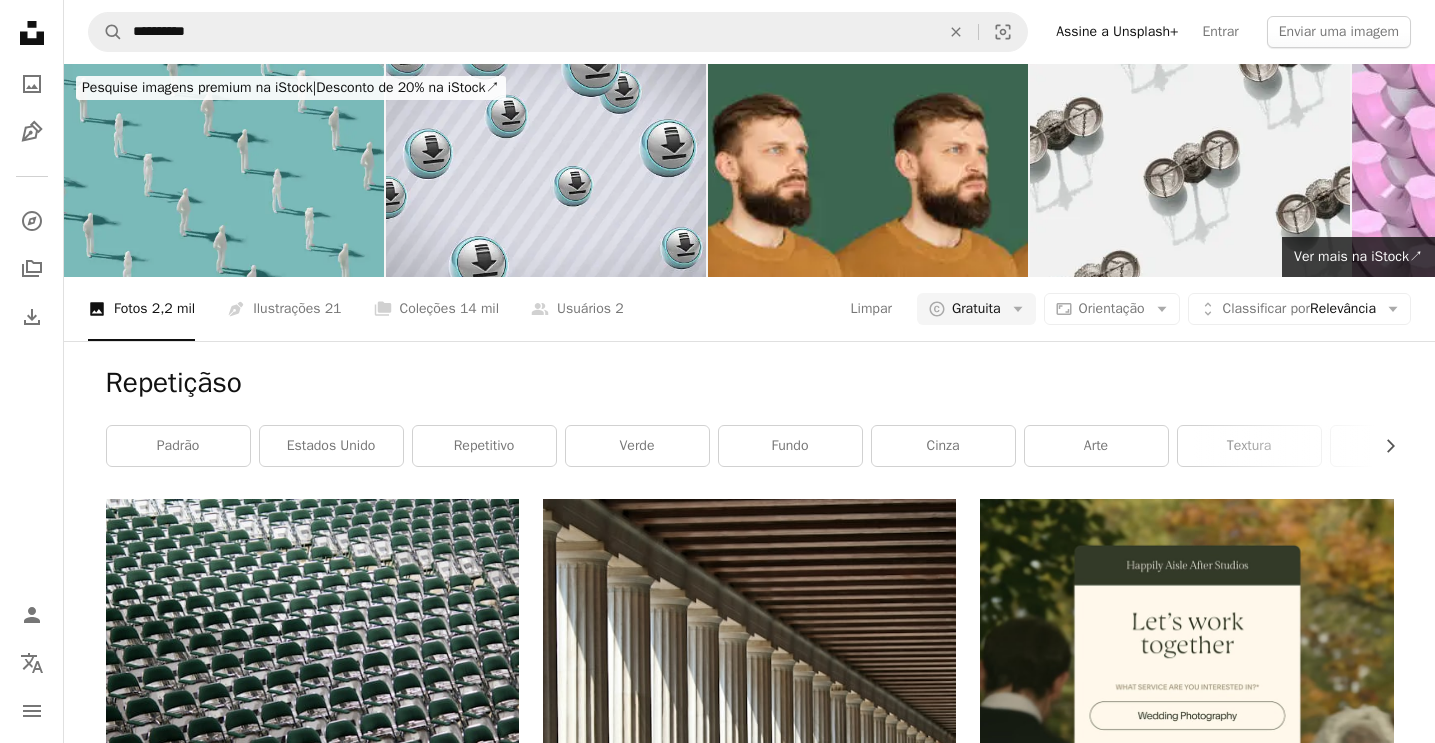 scroll, scrollTop: 0, scrollLeft: 0, axis: both 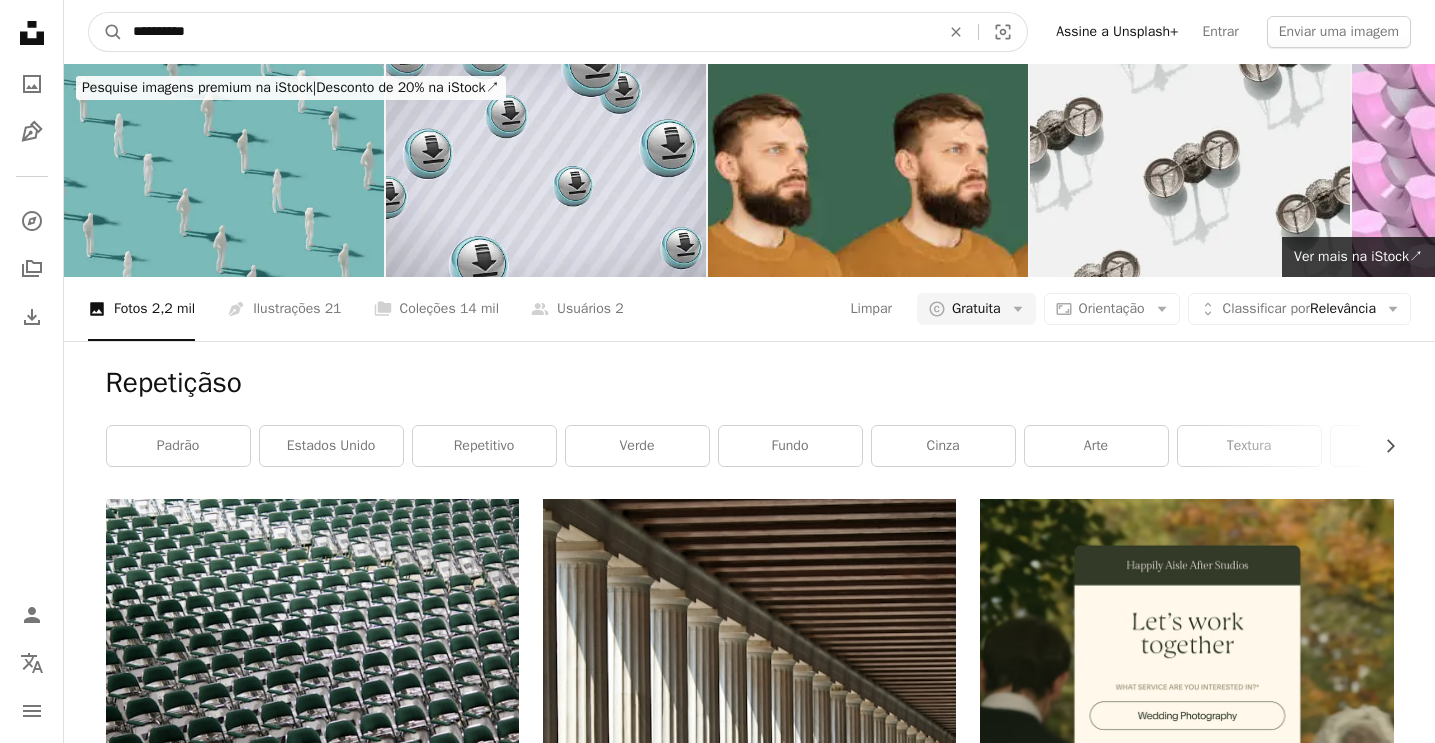 click on "**********" at bounding box center (528, 32) 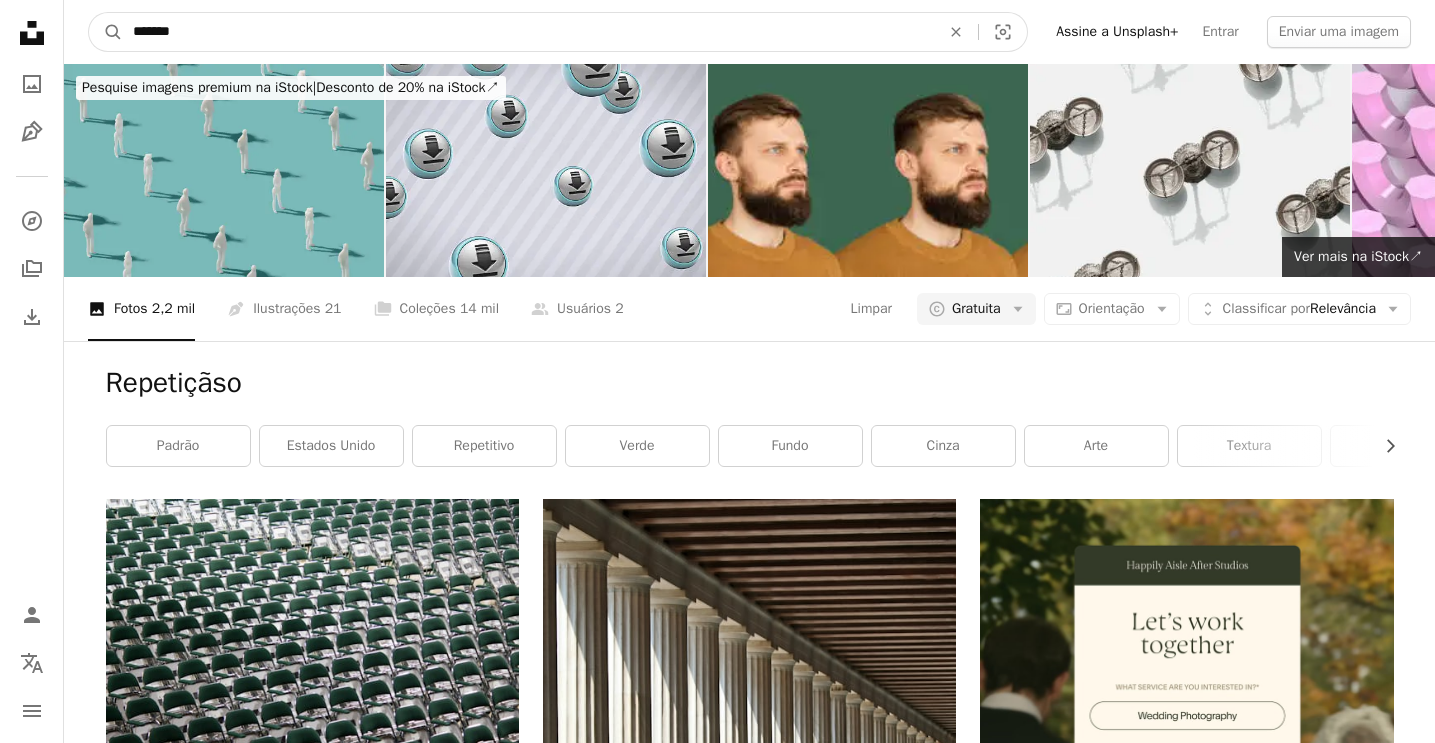 type on "********" 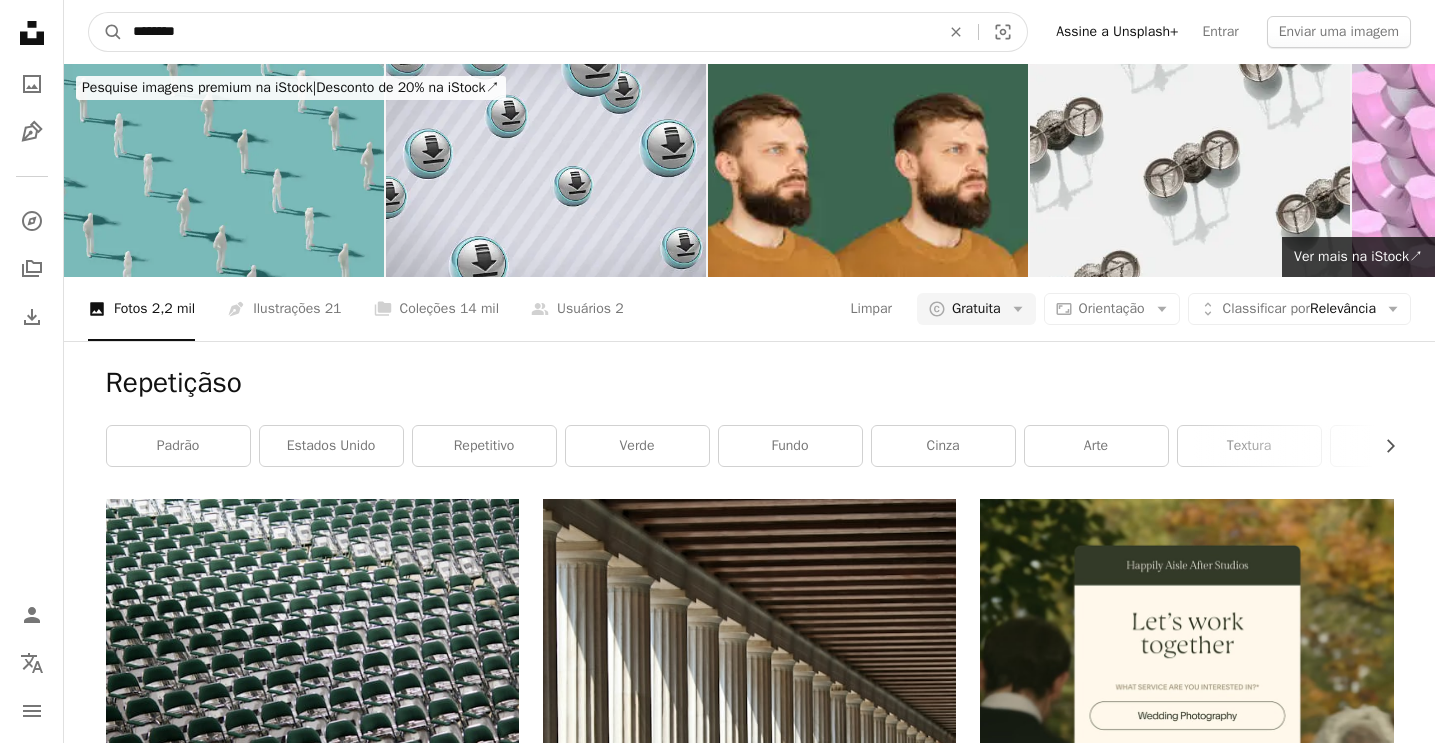 click on "A magnifying glass" at bounding box center (106, 32) 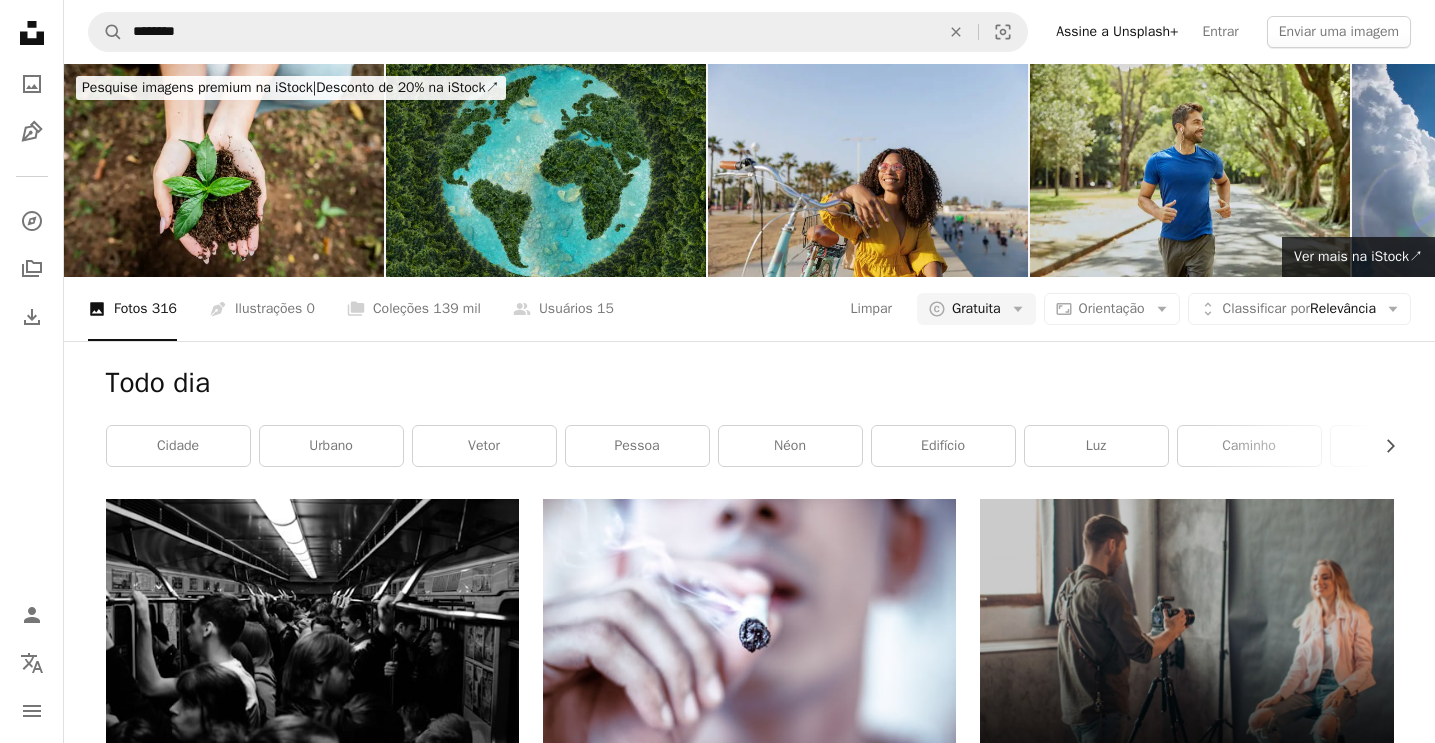 scroll, scrollTop: 0, scrollLeft: 0, axis: both 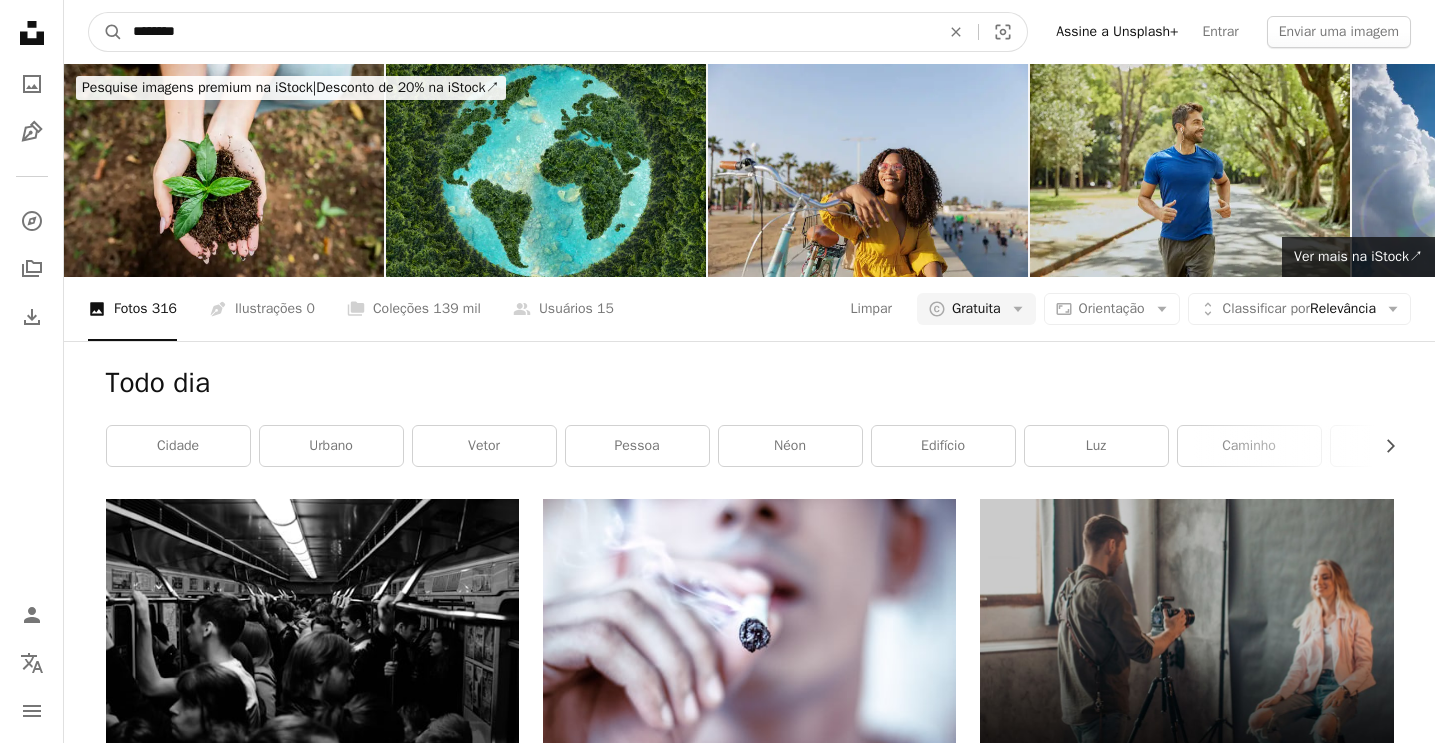 click on "********" at bounding box center (528, 32) 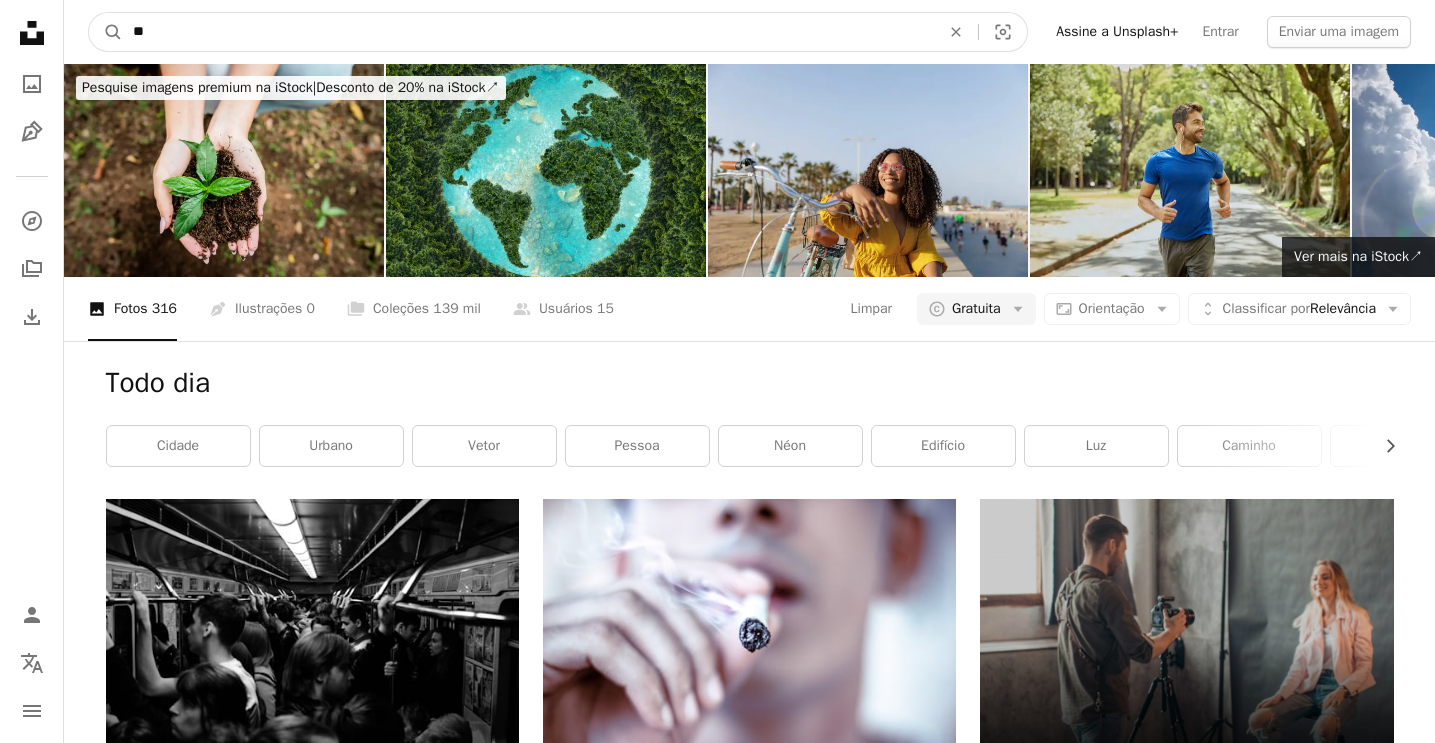 type on "*" 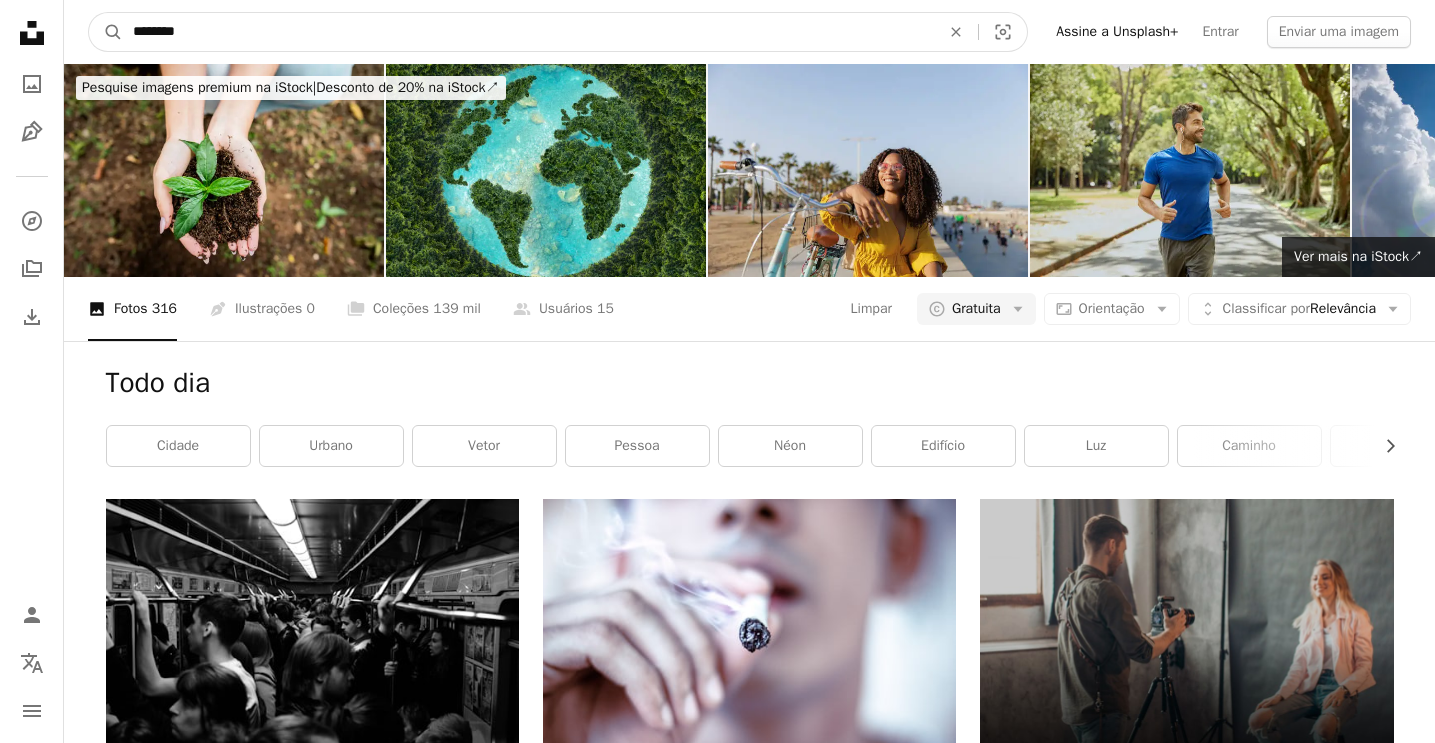type on "*********" 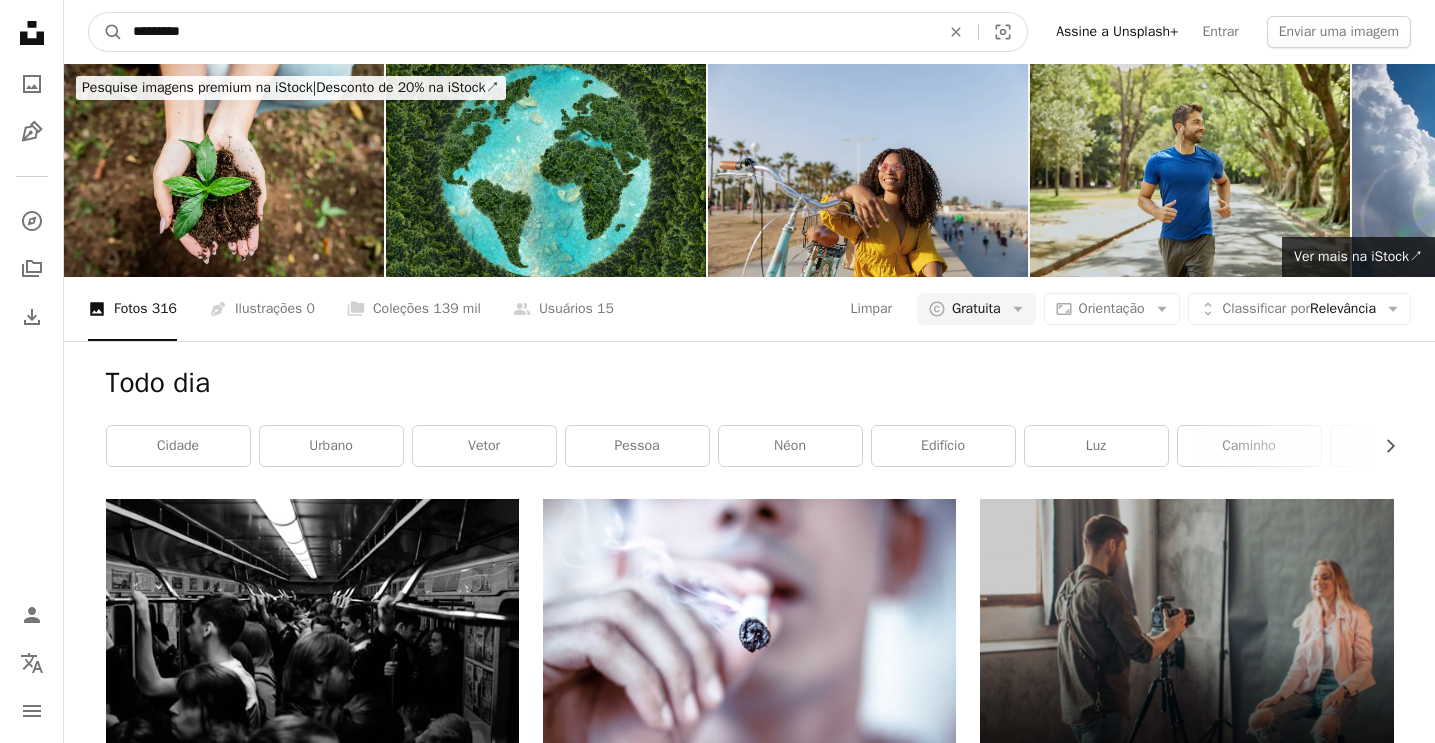 click on "A magnifying glass" at bounding box center [106, 32] 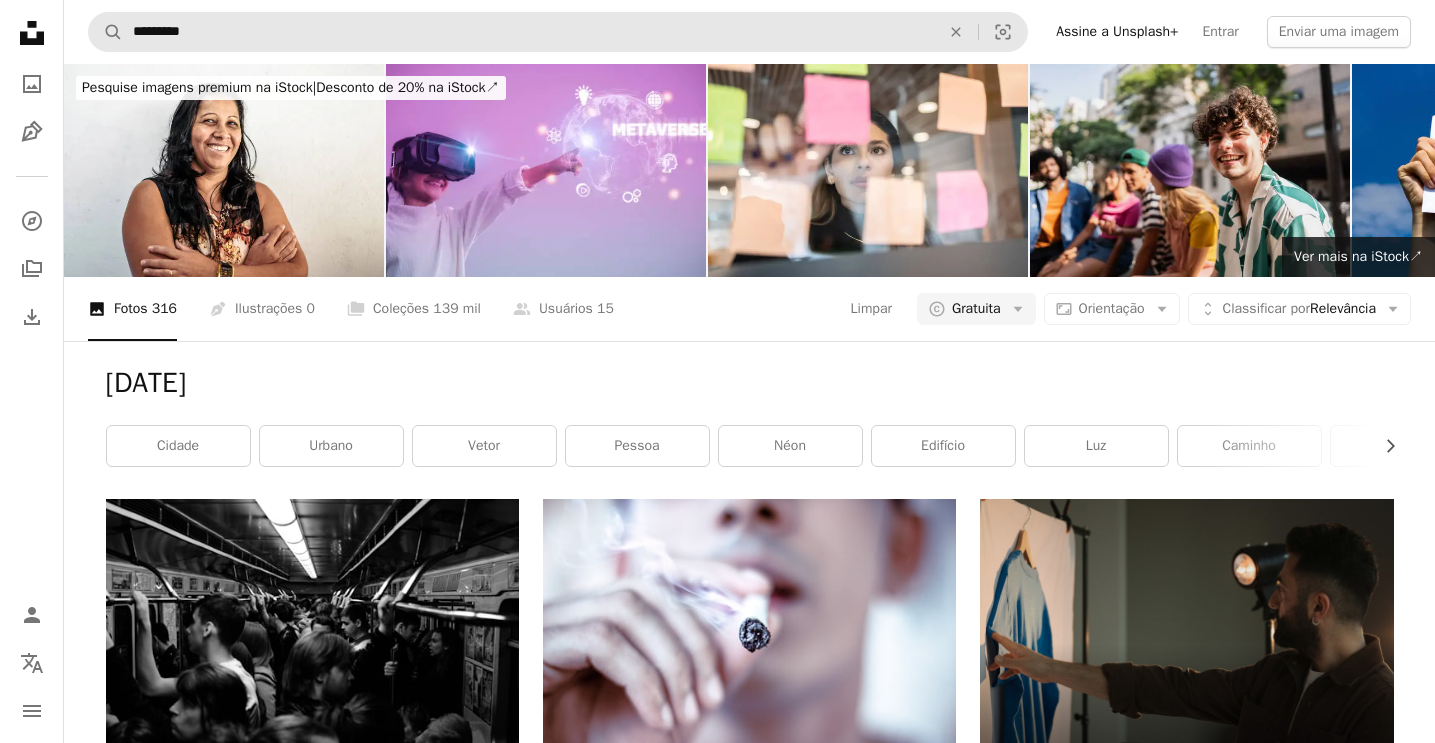 scroll, scrollTop: 0, scrollLeft: 0, axis: both 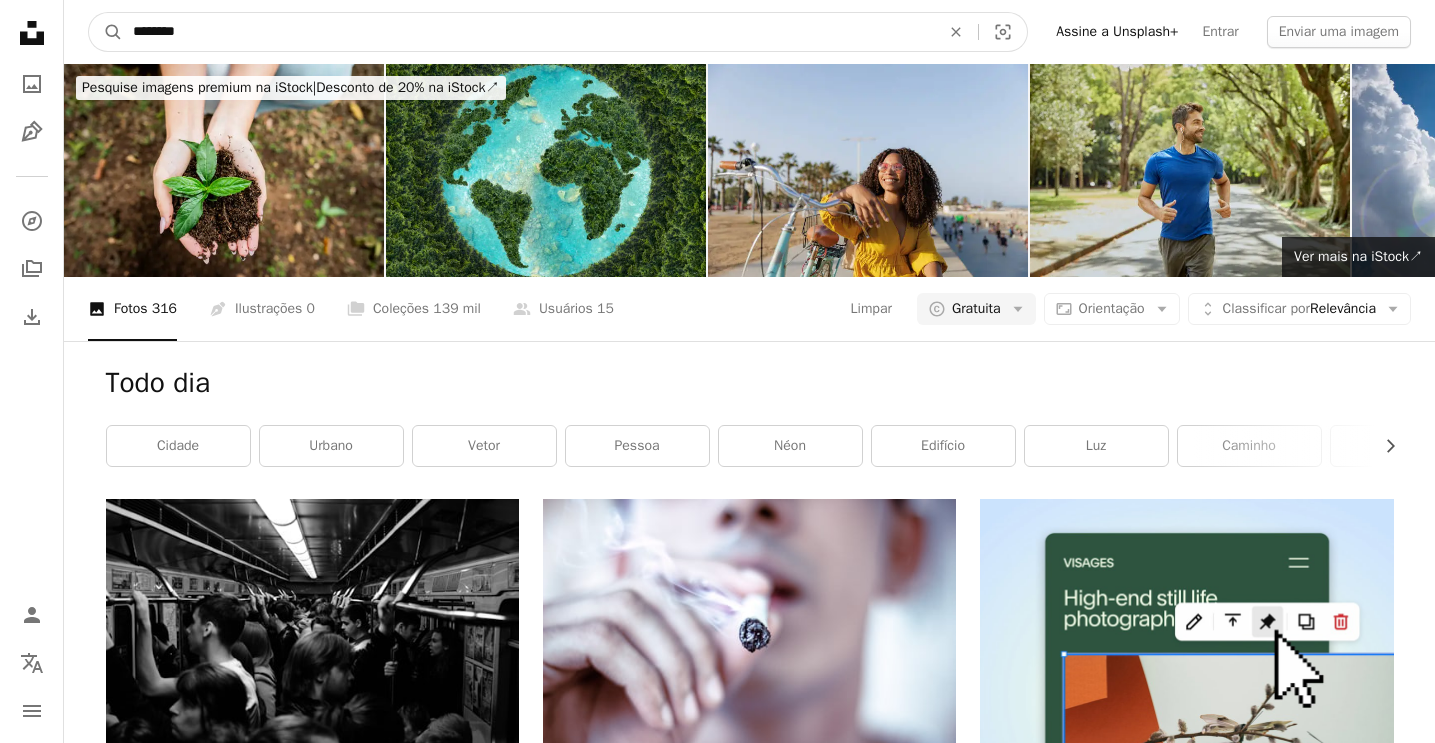 click on "********" at bounding box center (528, 32) 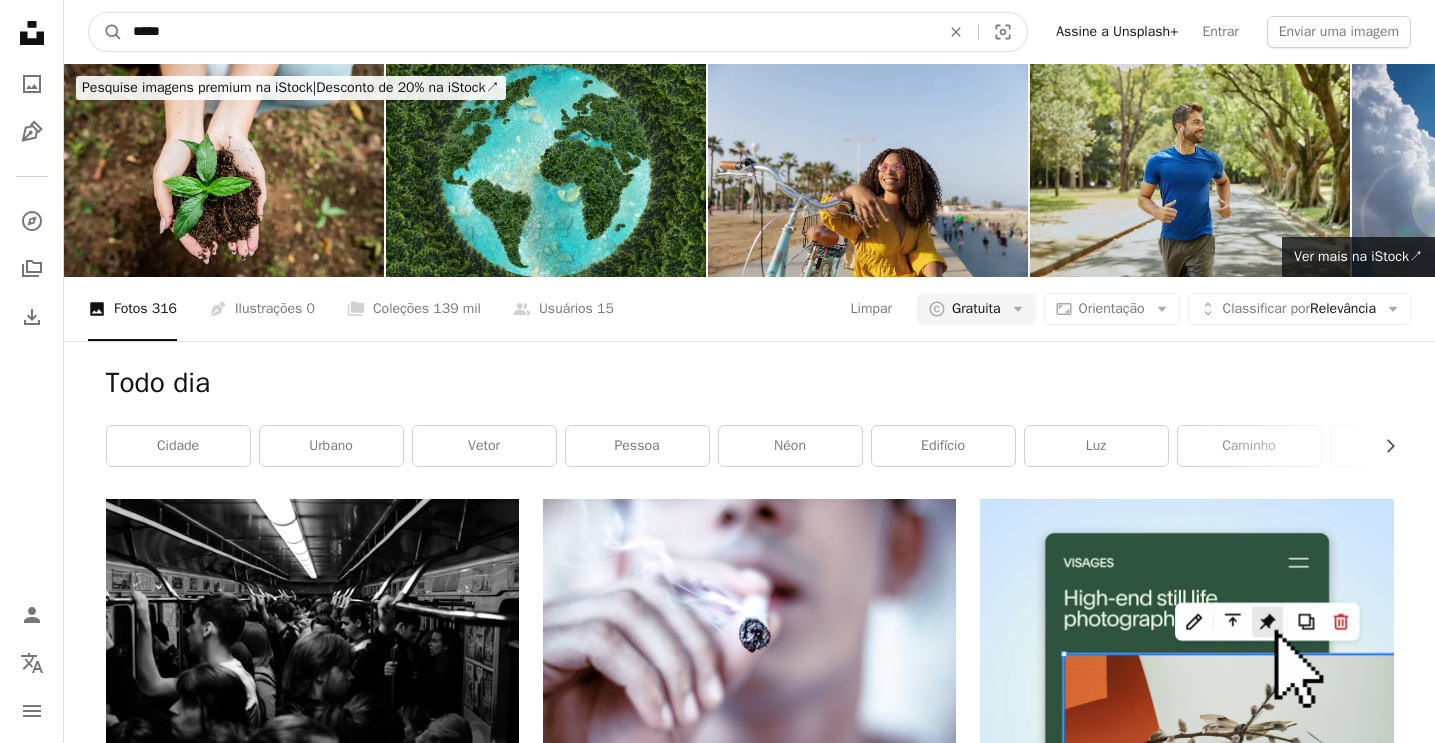 type on "******" 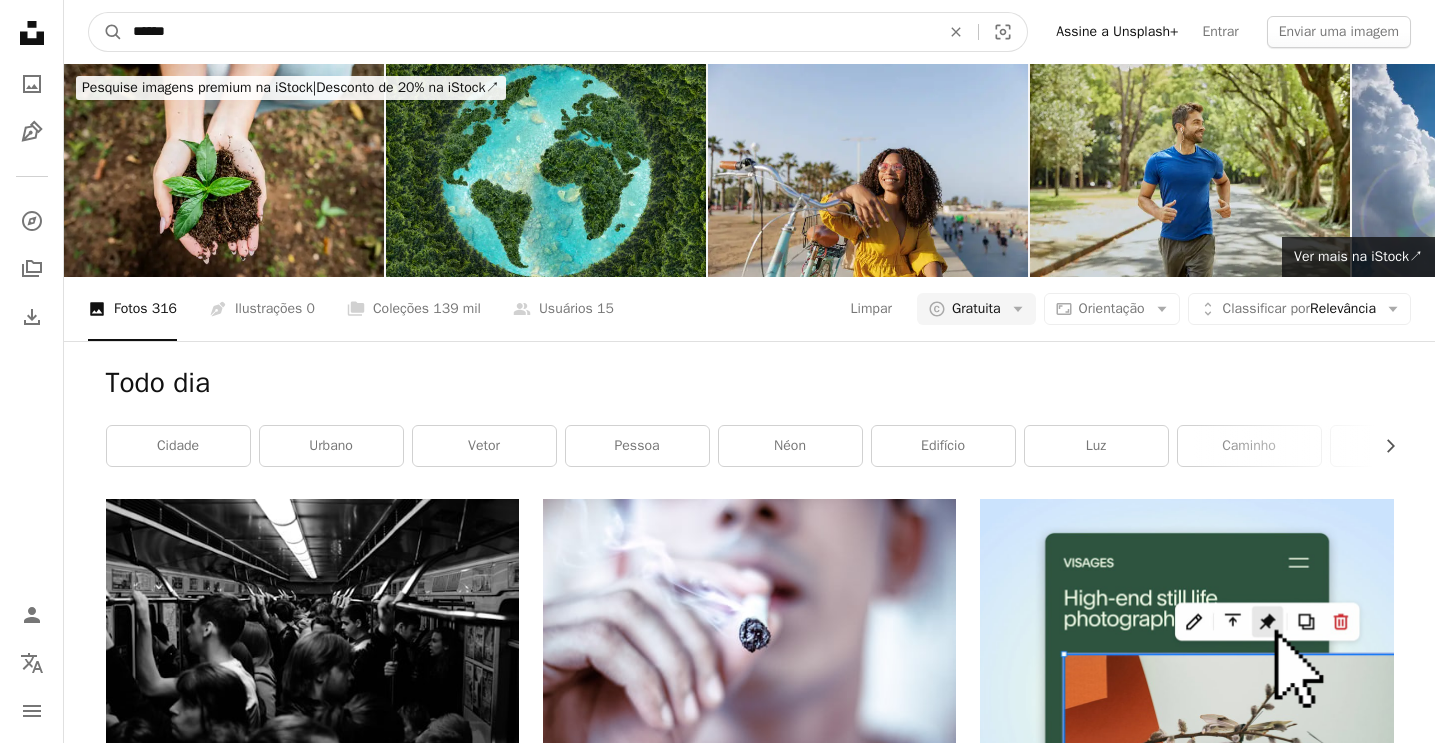 click on "A magnifying glass" at bounding box center [106, 32] 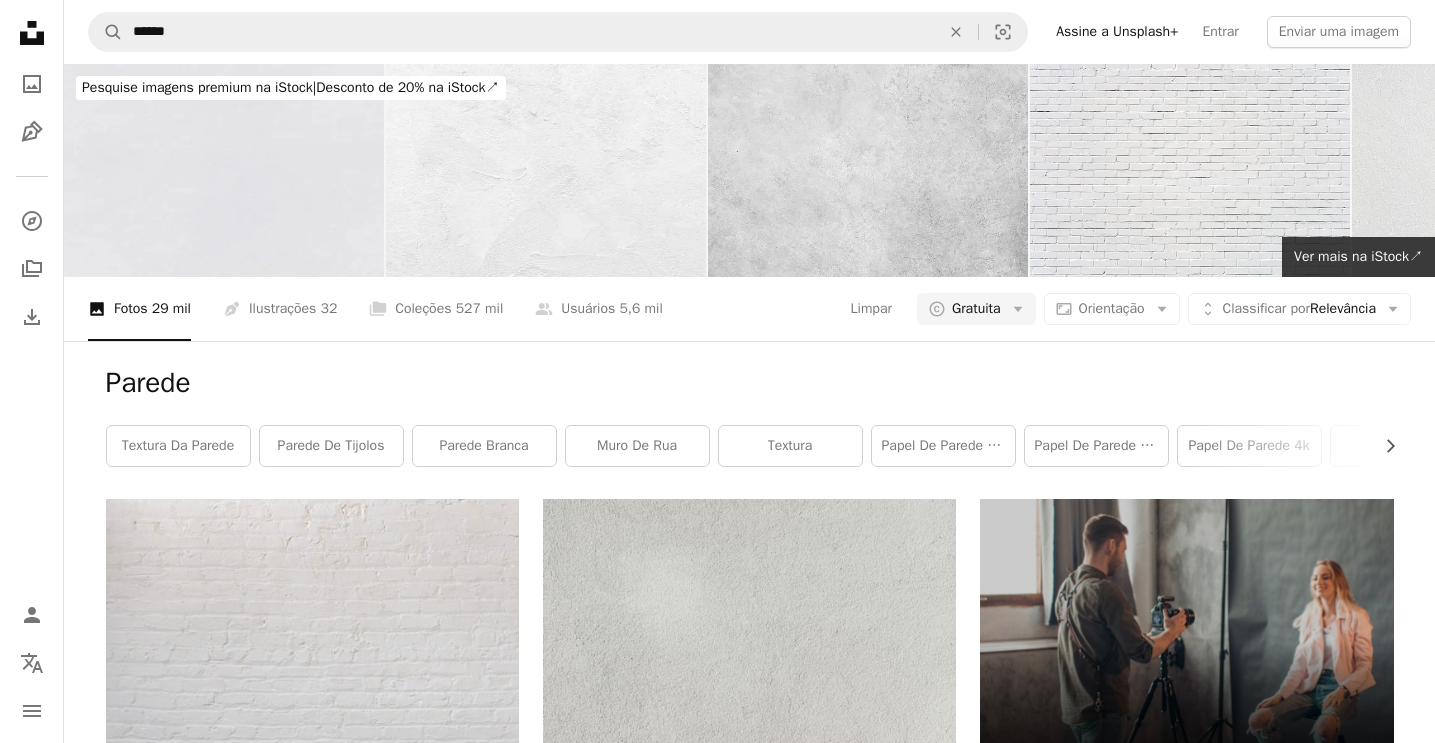 scroll, scrollTop: 0, scrollLeft: 0, axis: both 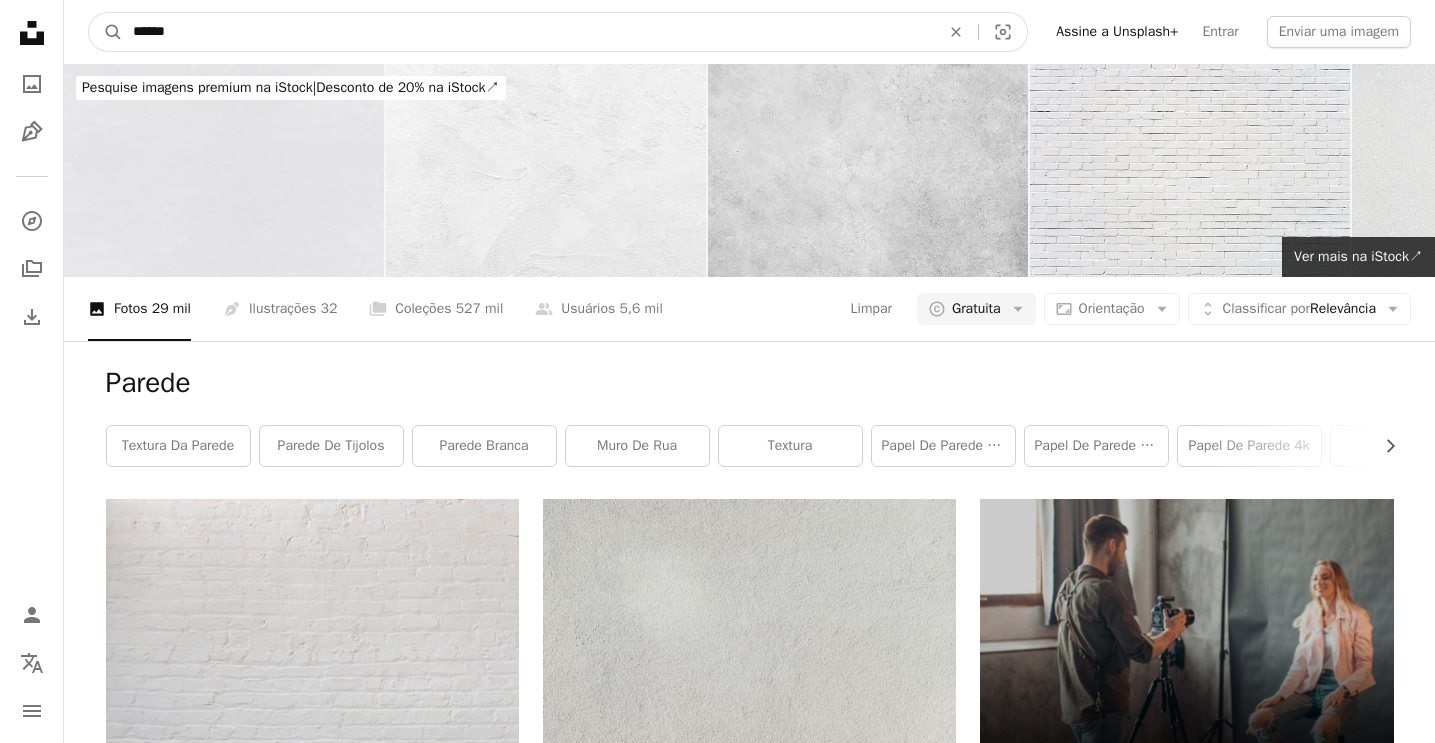 click on "******" at bounding box center [528, 32] 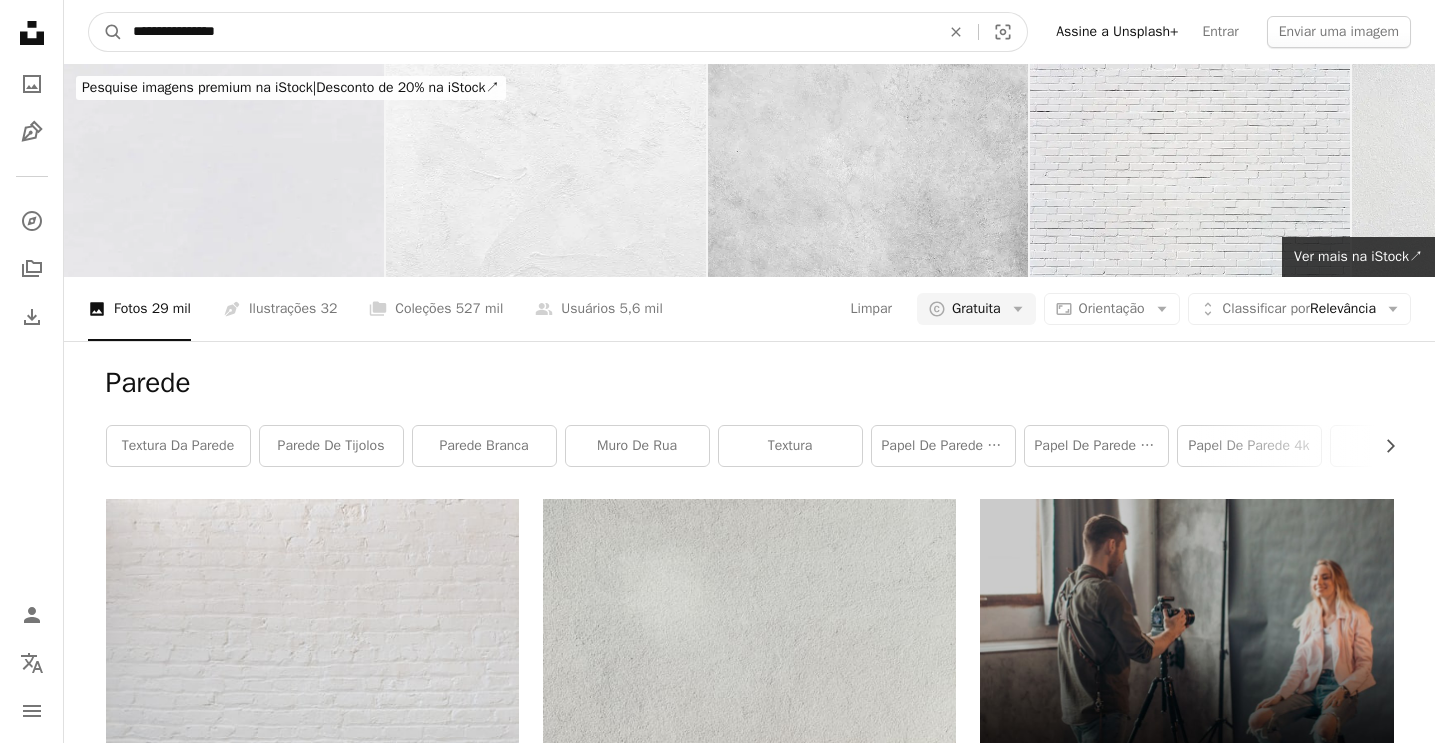 type on "**********" 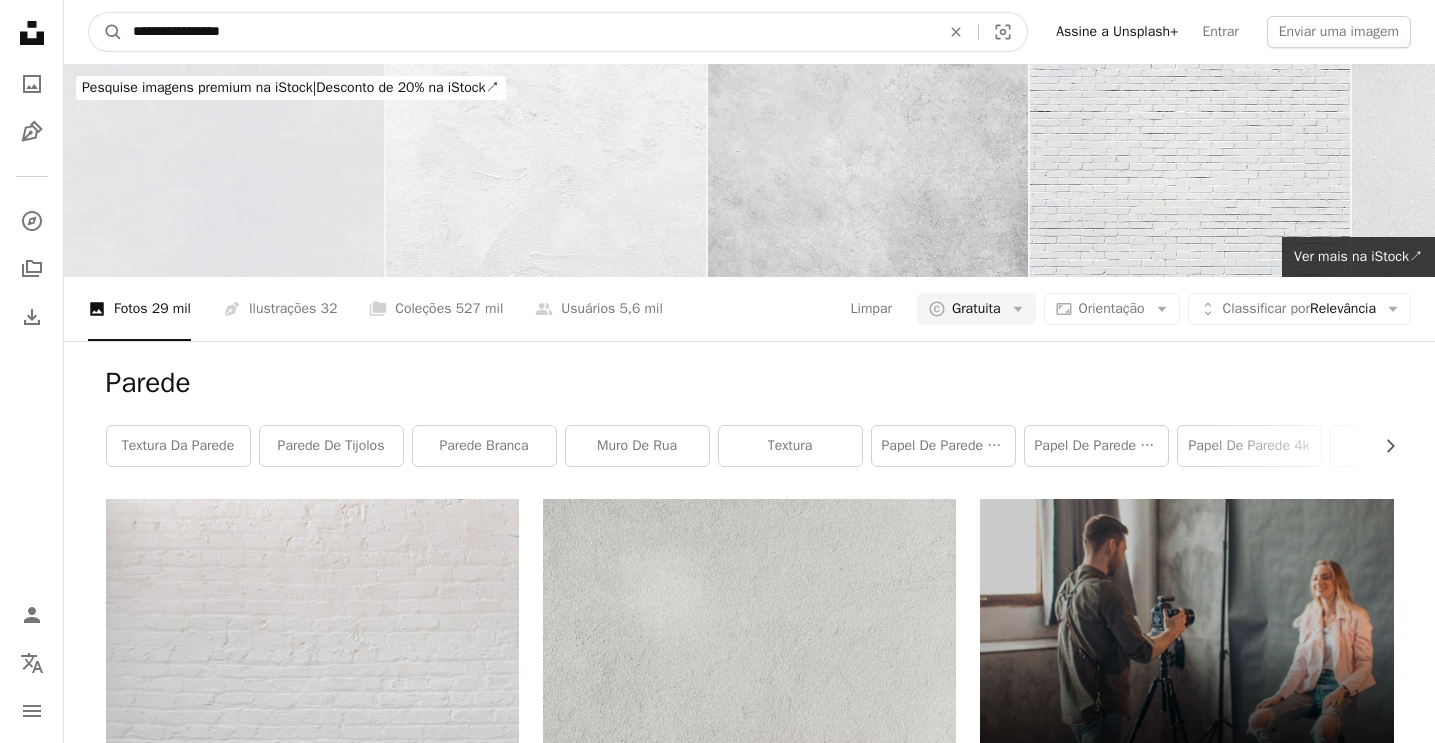 click on "A magnifying glass" at bounding box center (106, 32) 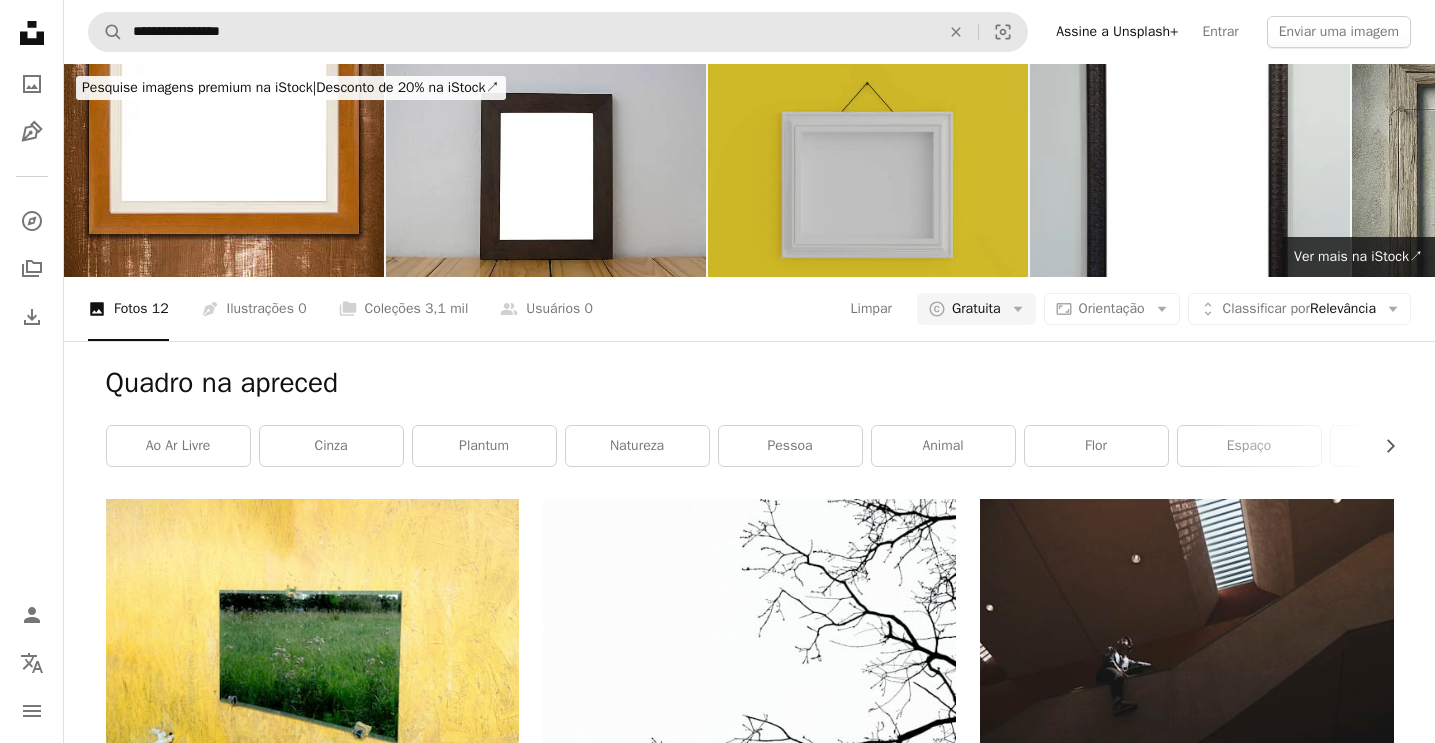scroll, scrollTop: 0, scrollLeft: 0, axis: both 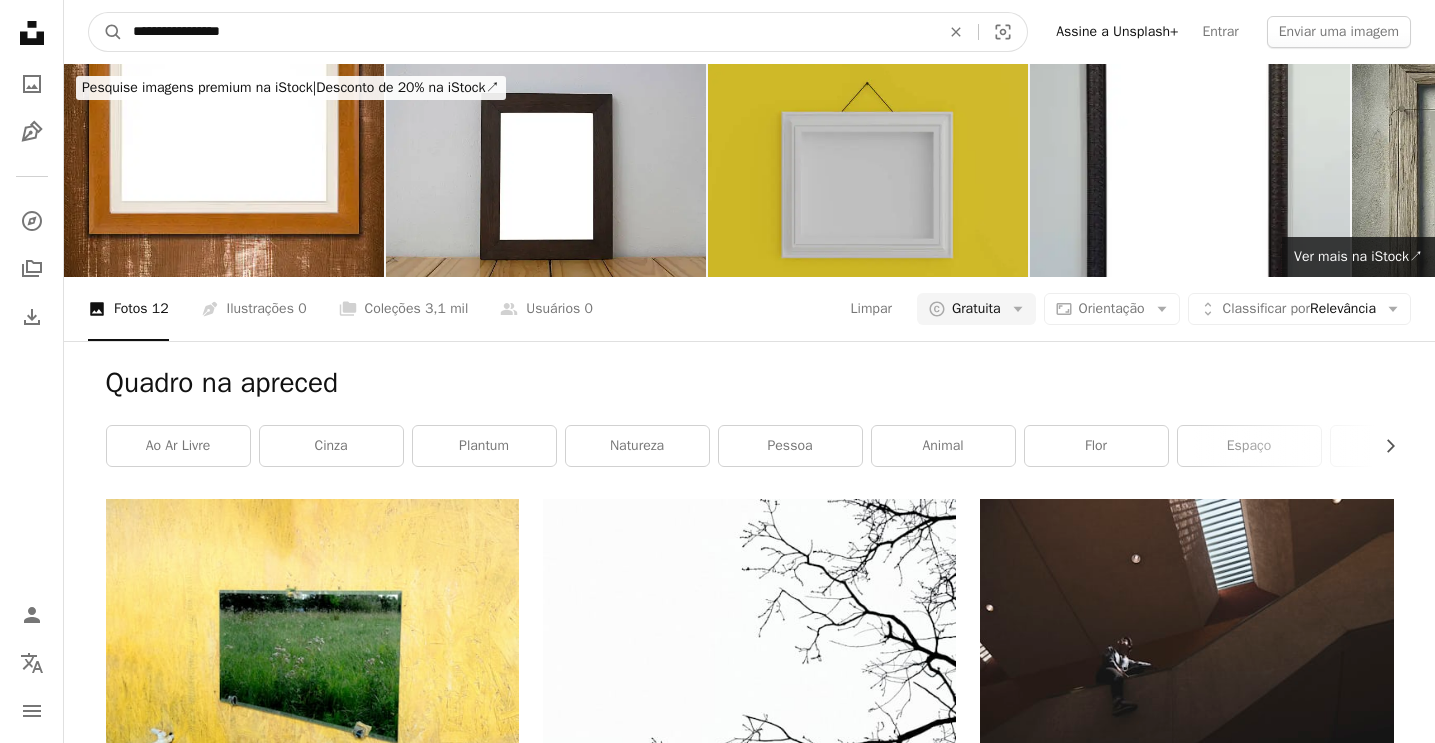 click on "**********" at bounding box center [528, 32] 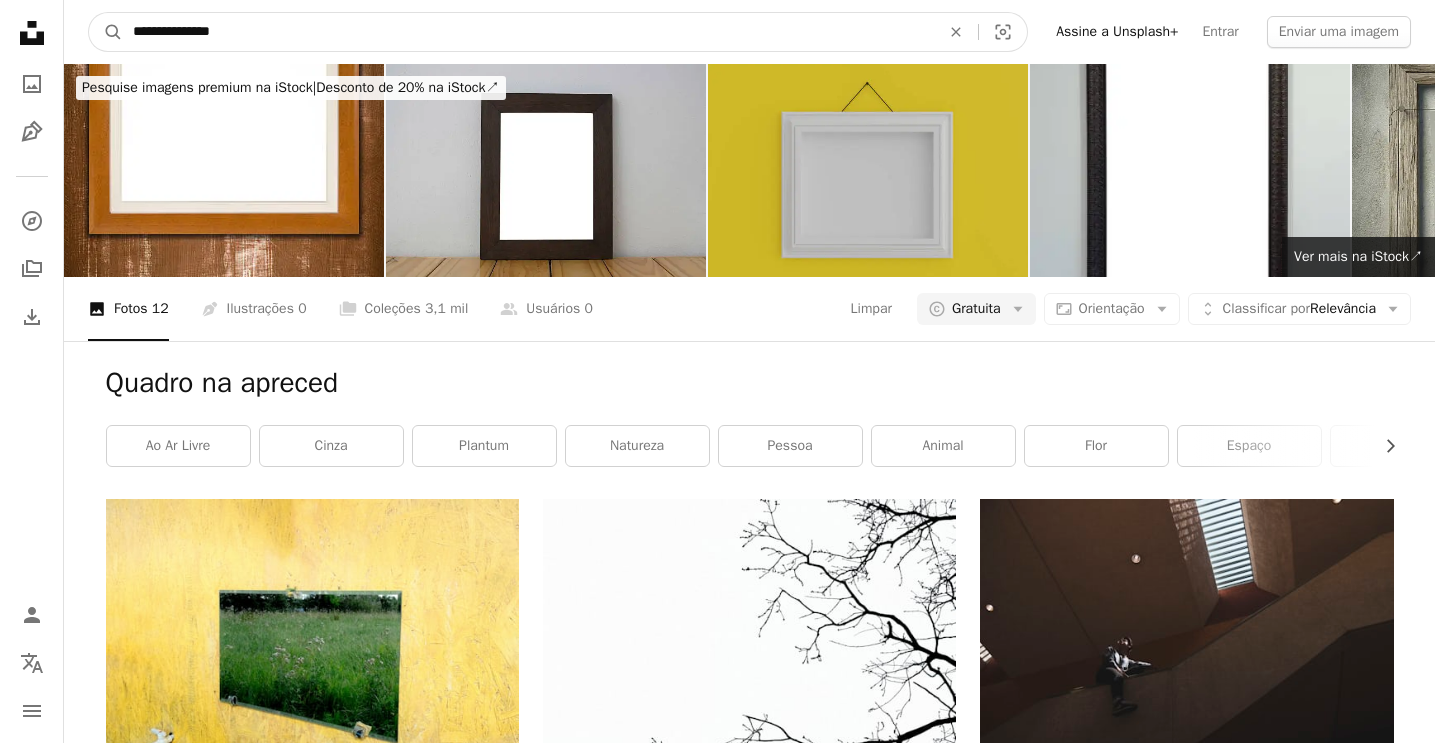 type on "**********" 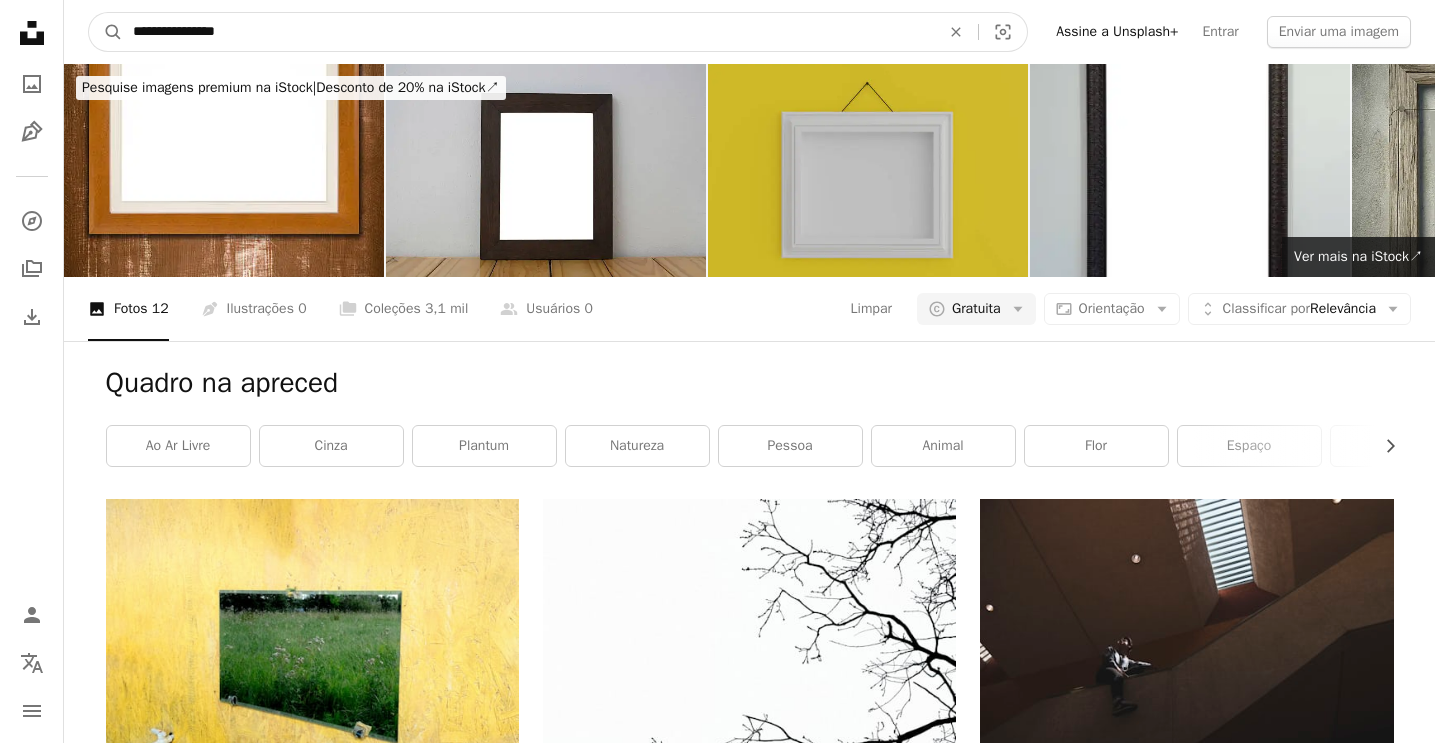 click on "A magnifying glass" at bounding box center (106, 32) 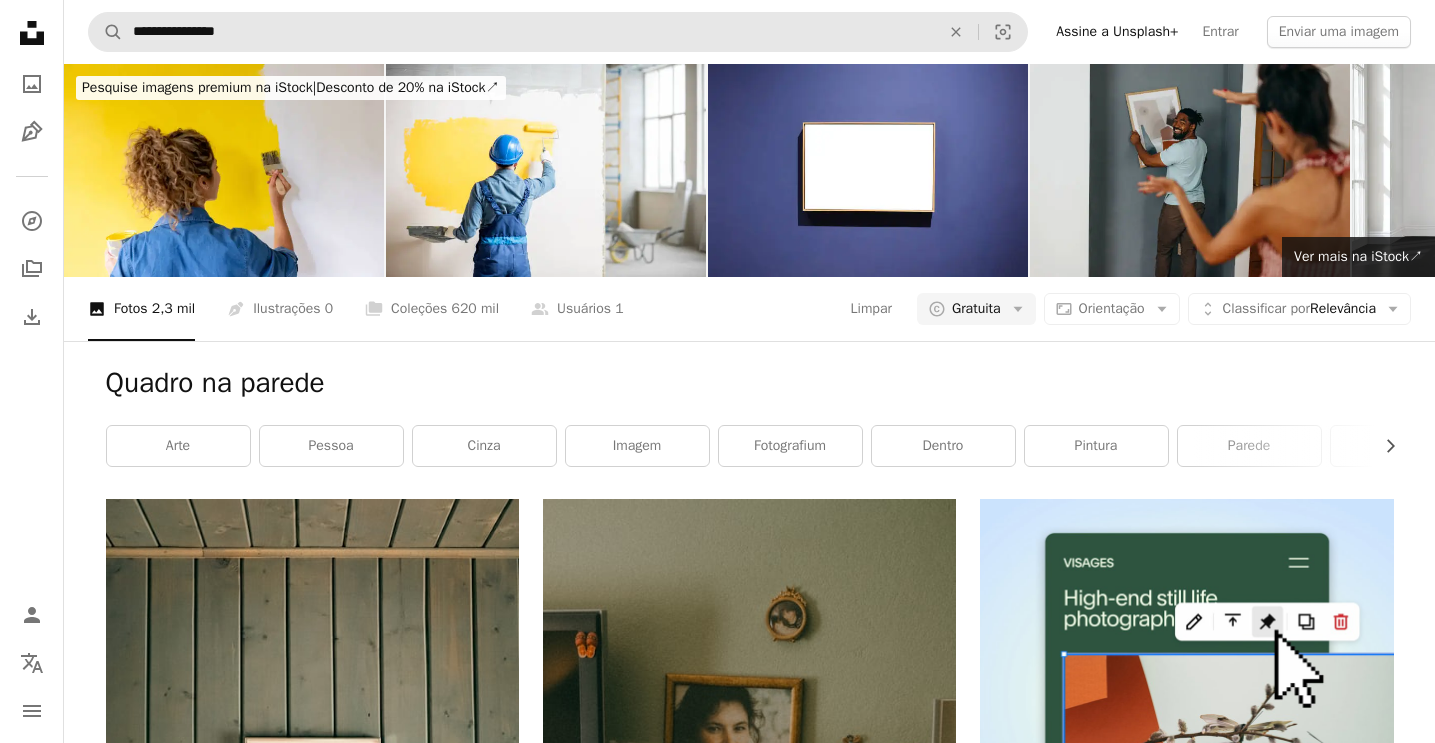 scroll, scrollTop: 0, scrollLeft: 0, axis: both 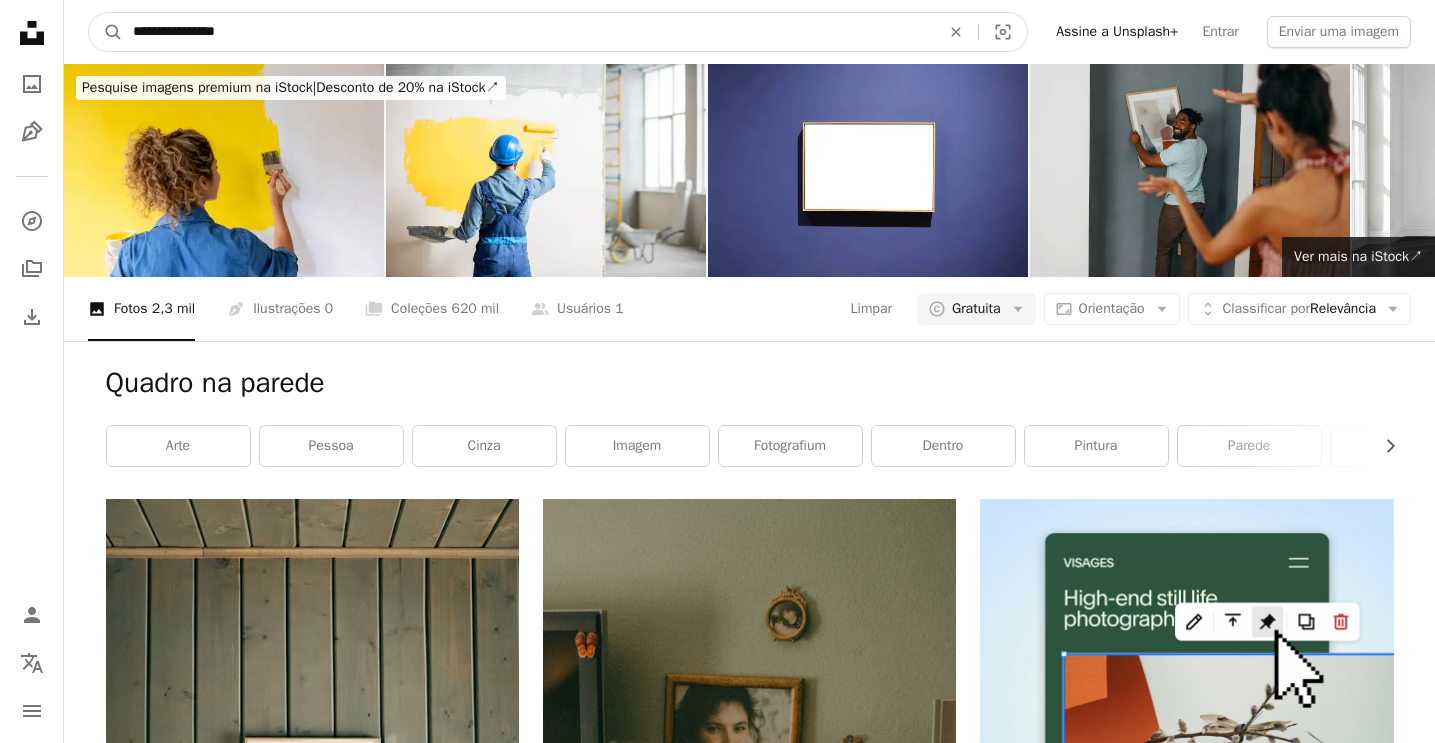 click on "**********" at bounding box center [528, 32] 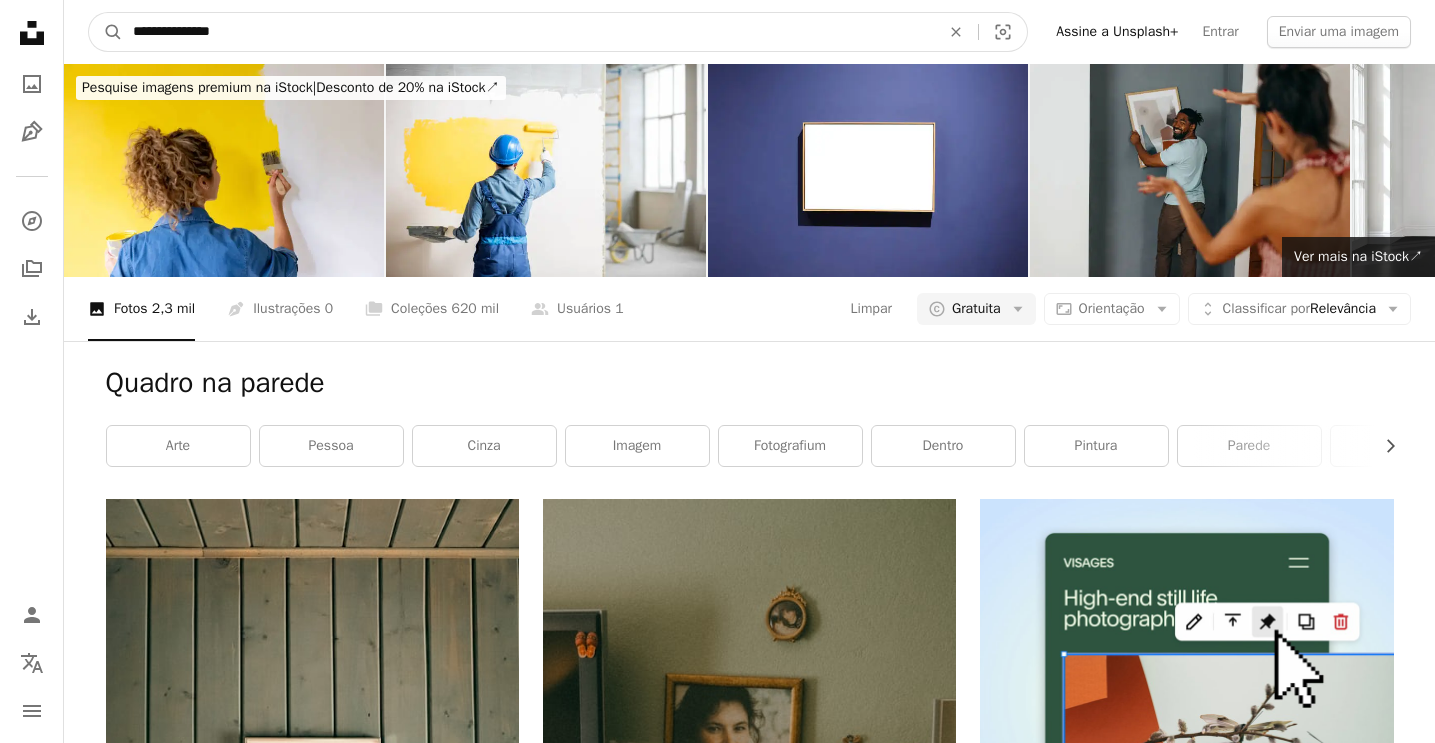 type on "**********" 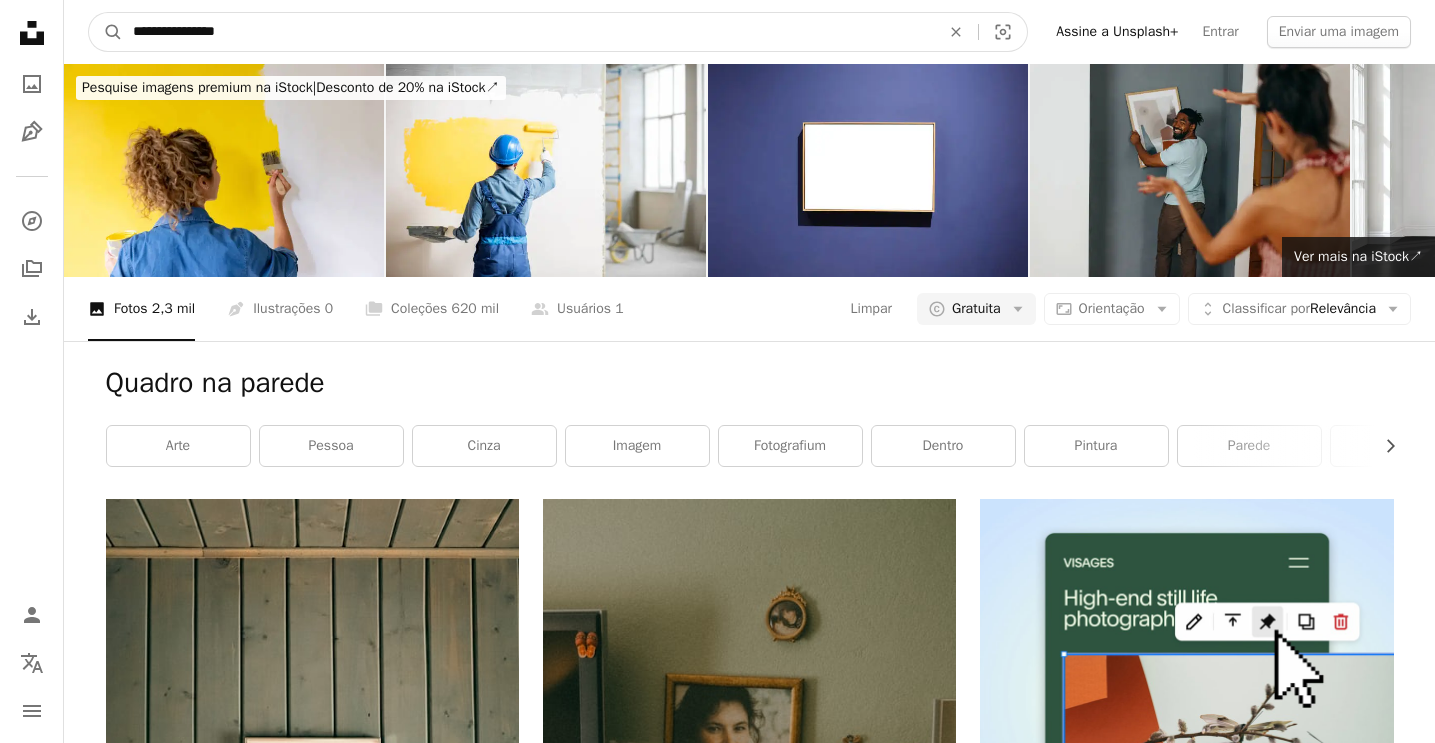 click on "A magnifying glass" at bounding box center (106, 32) 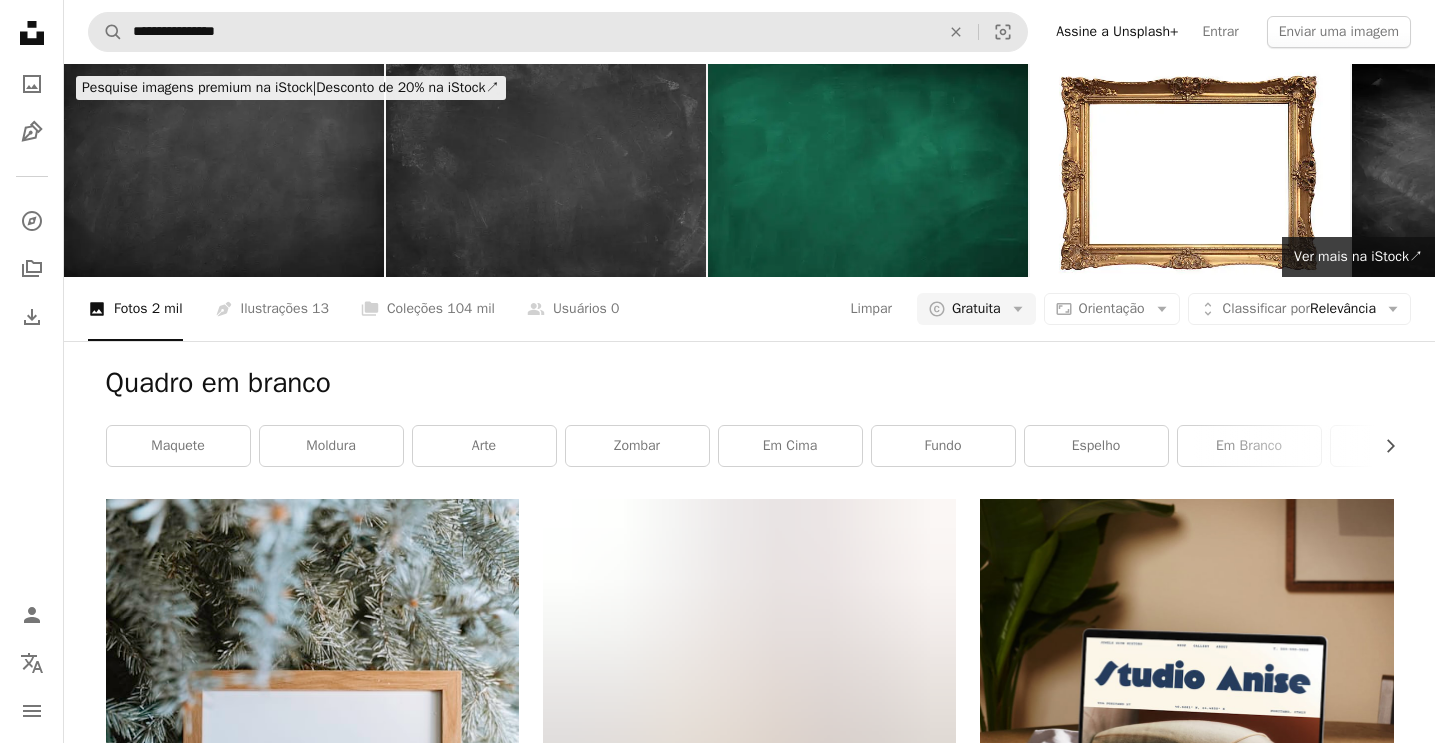 scroll, scrollTop: 0, scrollLeft: 0, axis: both 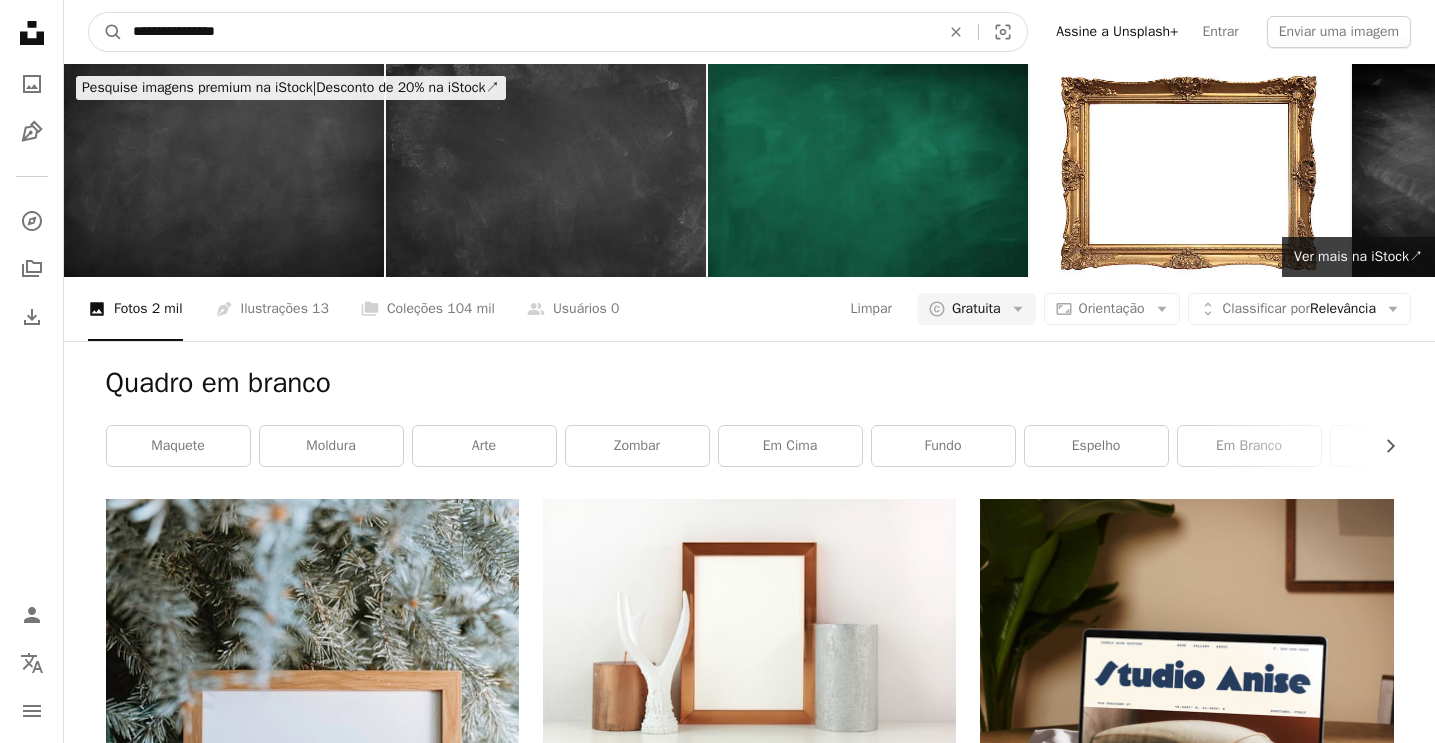 click on "**********" at bounding box center (528, 32) 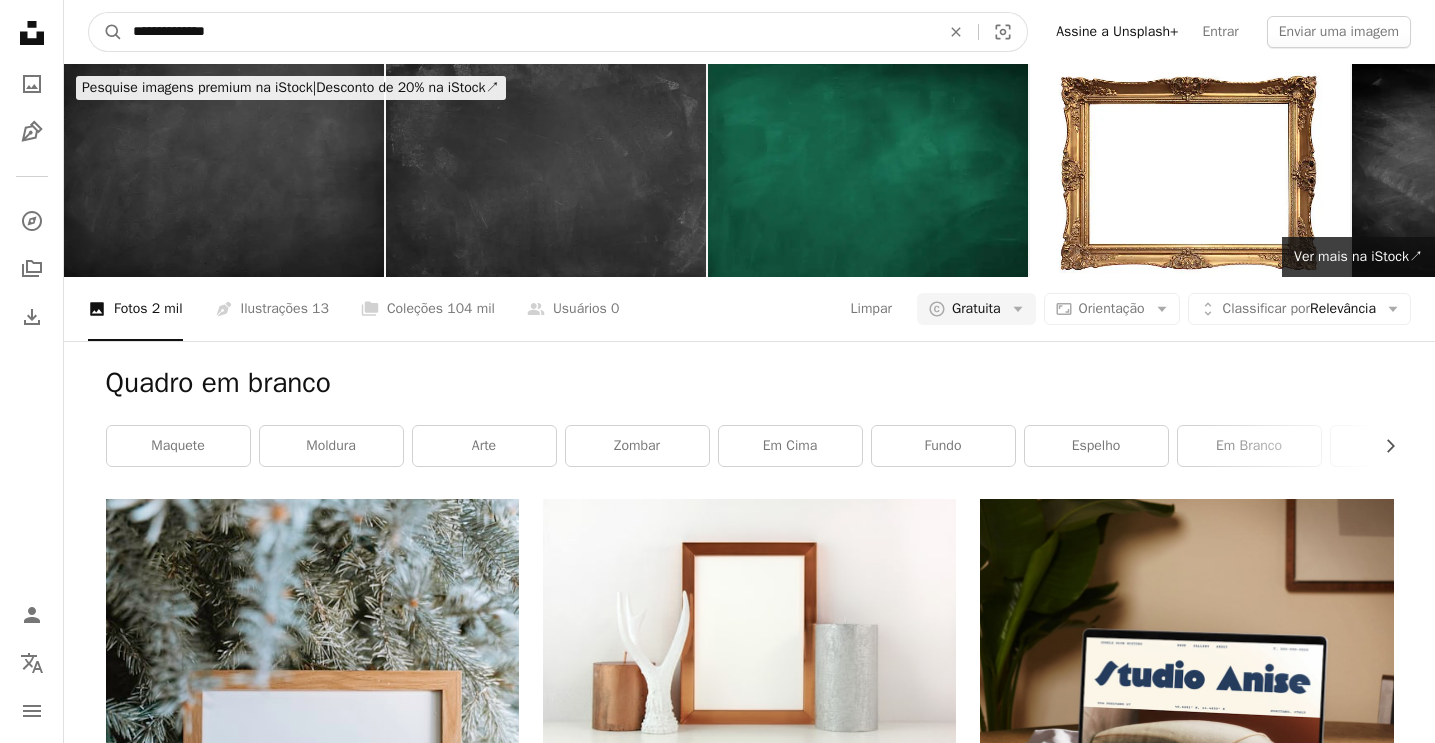 type on "**********" 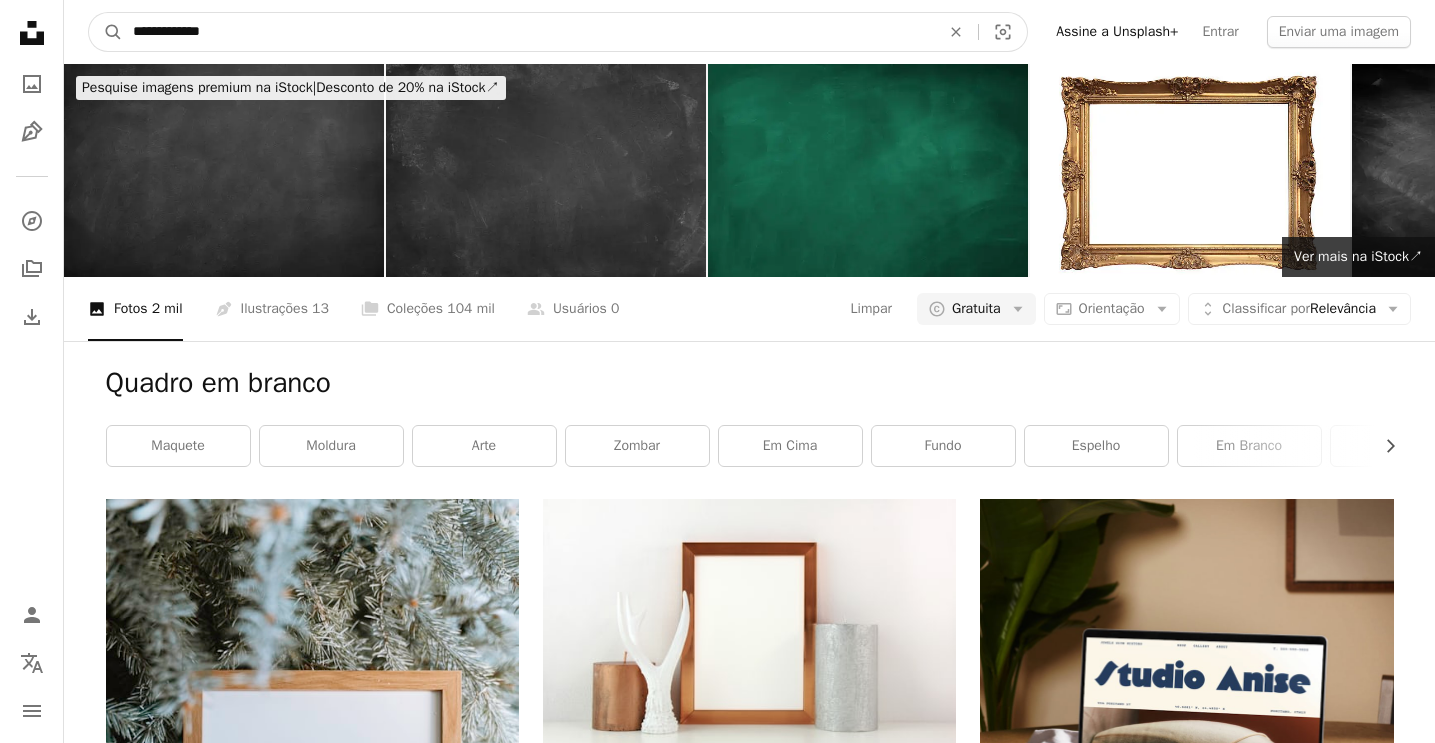 click on "A magnifying glass" at bounding box center (106, 32) 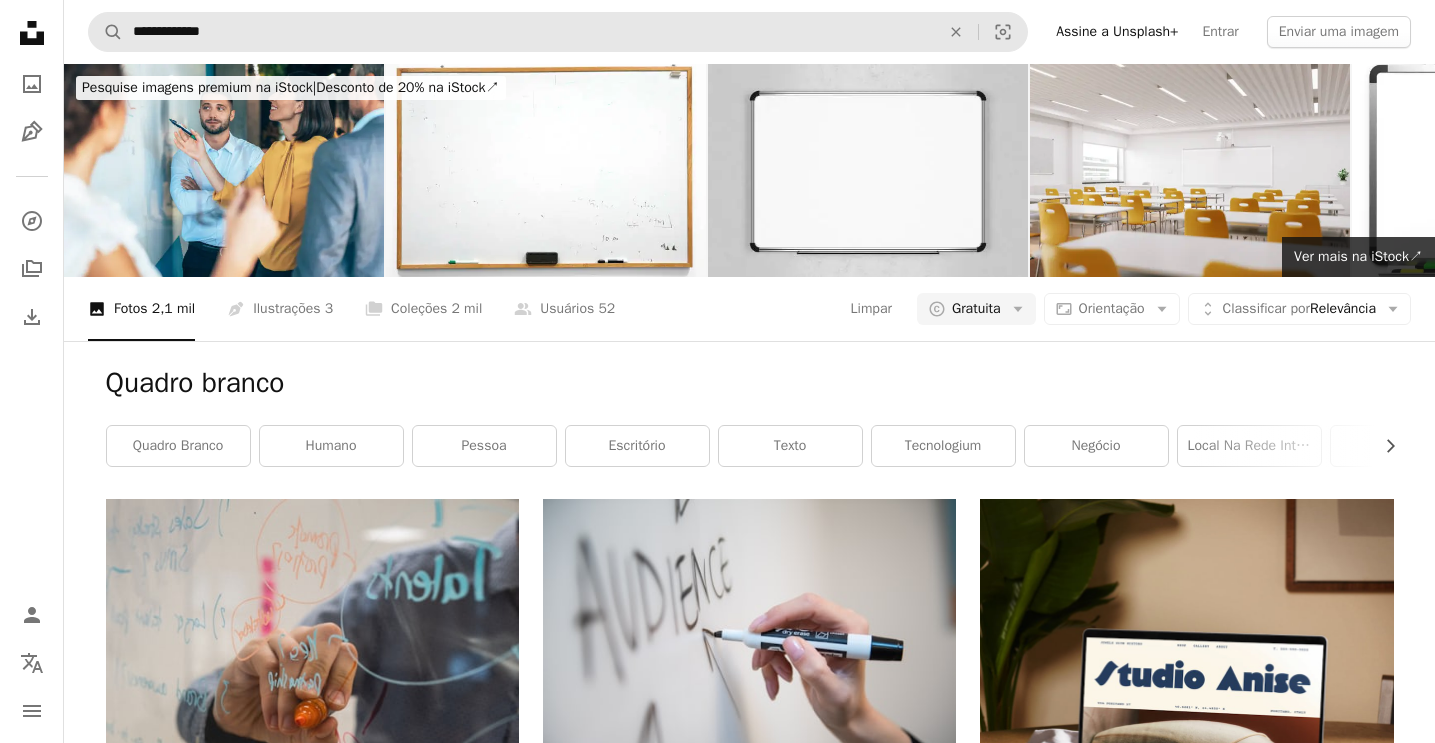 scroll, scrollTop: 0, scrollLeft: 0, axis: both 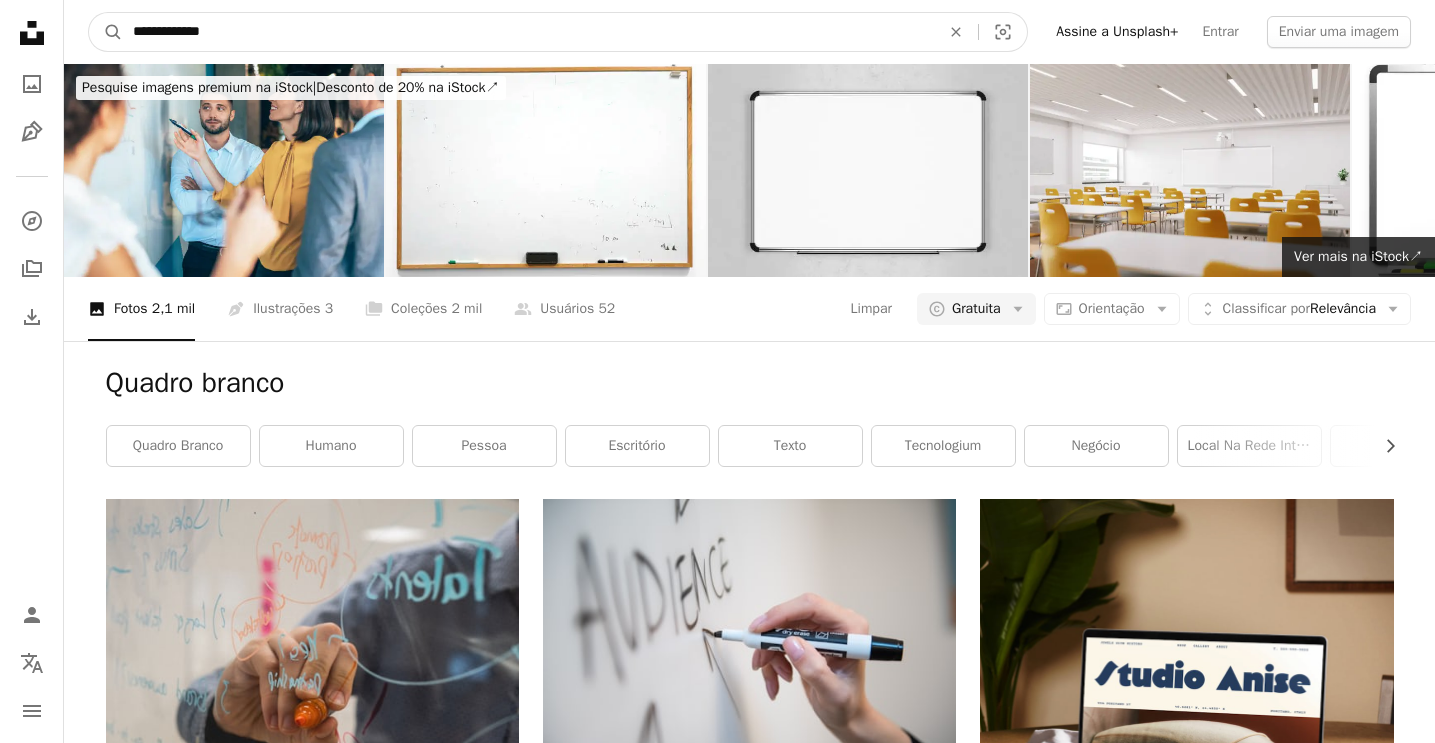 click on "**********" at bounding box center (528, 32) 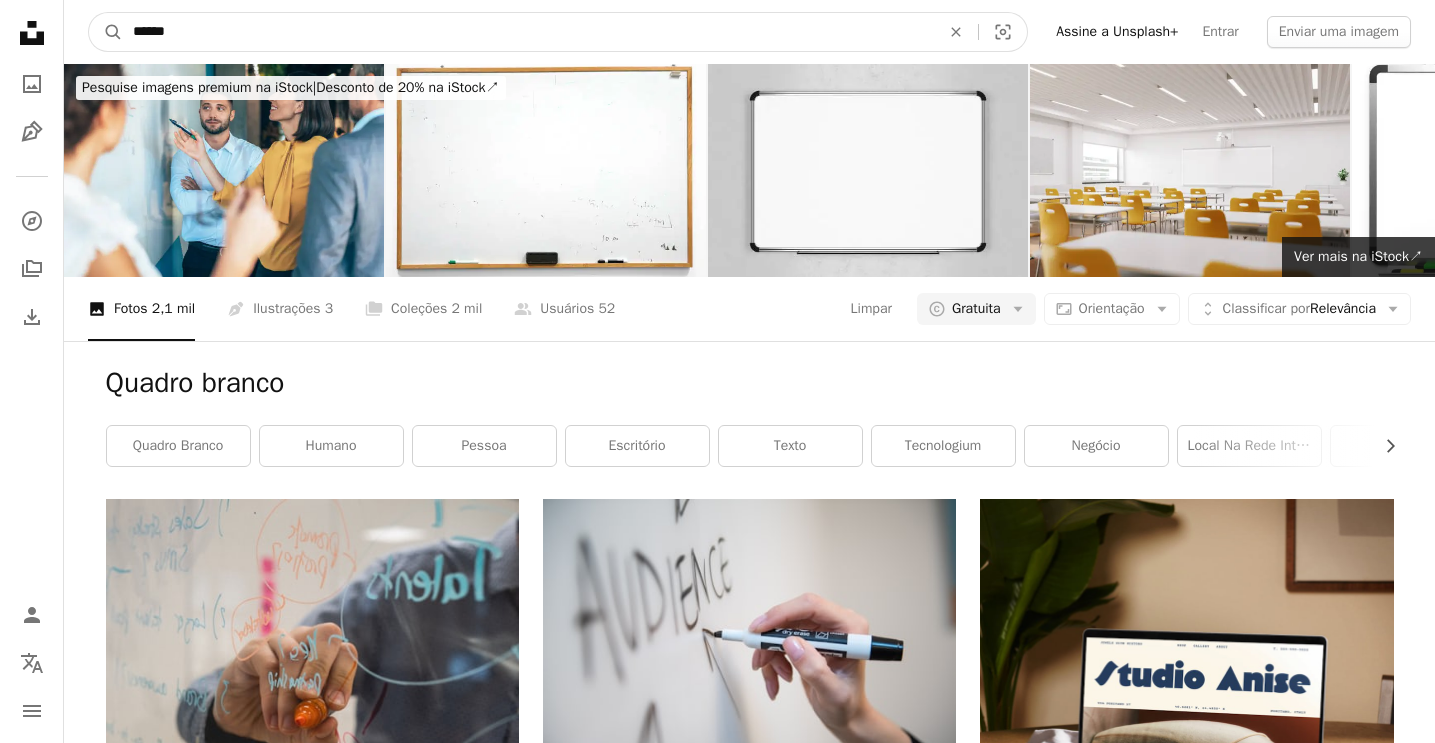 type on "******" 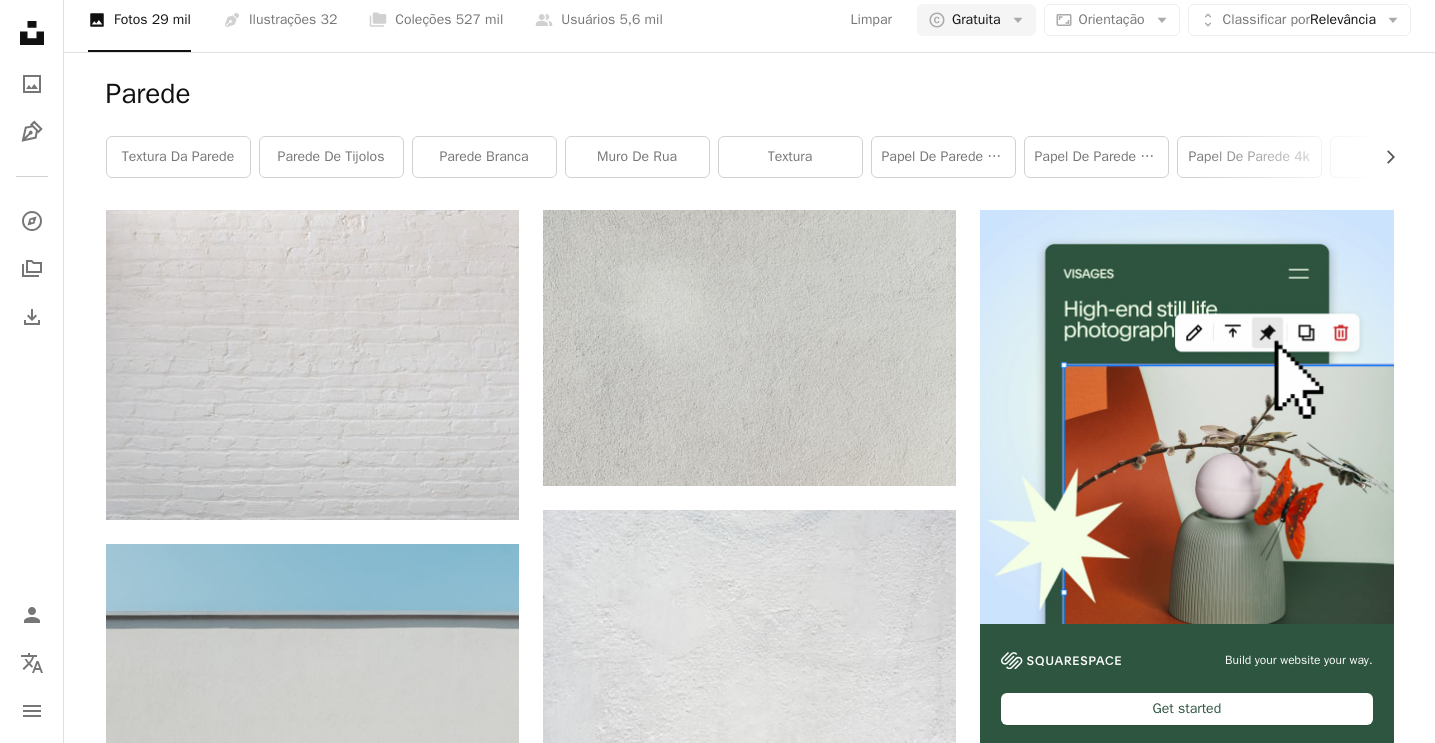 scroll, scrollTop: 291, scrollLeft: 0, axis: vertical 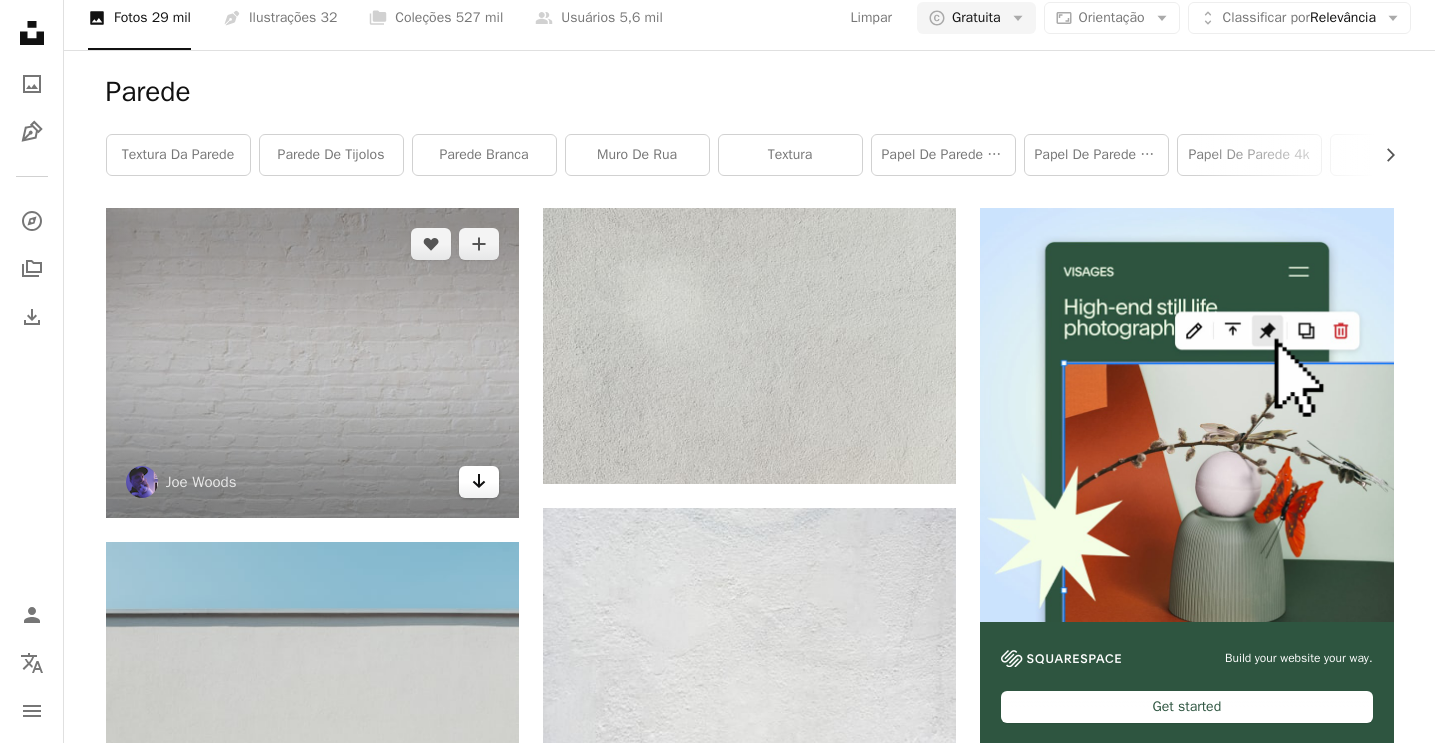 click on "Arrow pointing down" at bounding box center [479, 482] 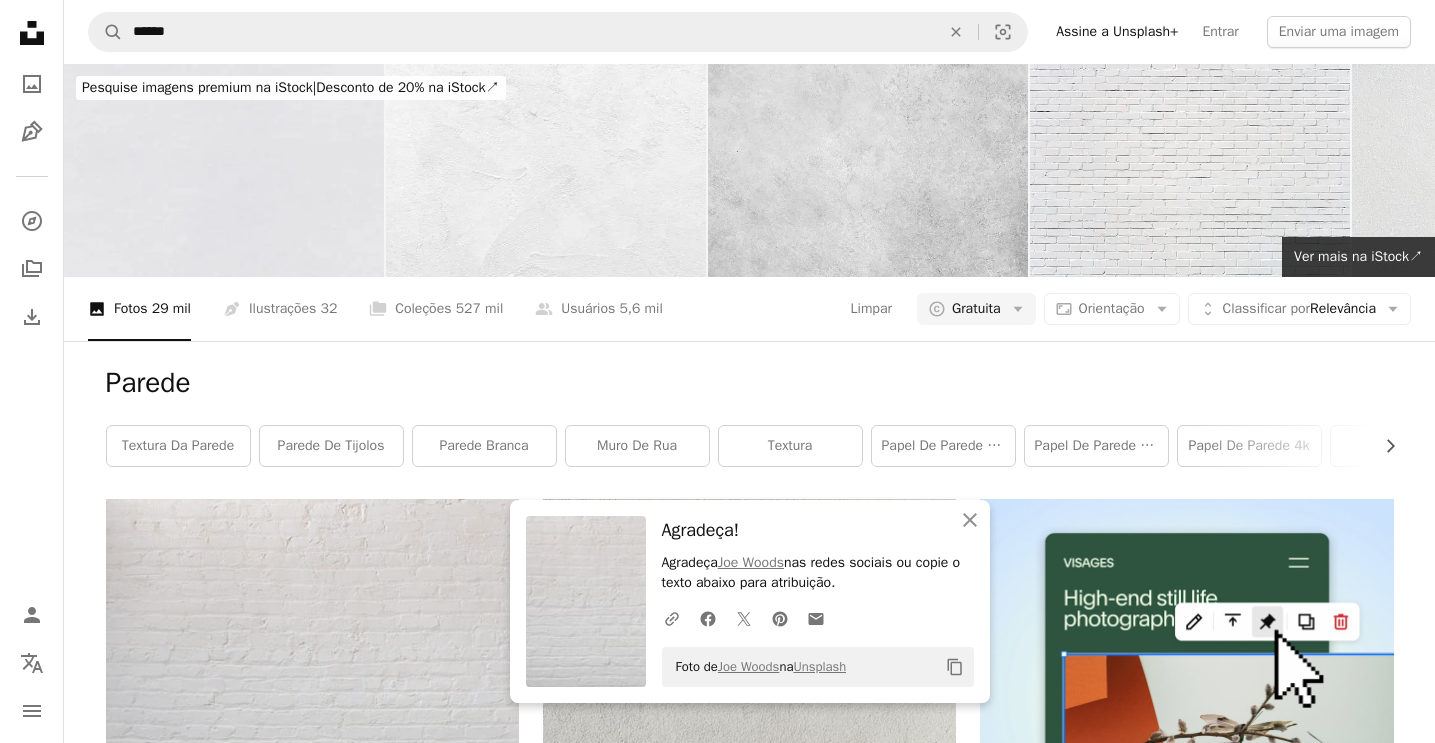 scroll, scrollTop: 0, scrollLeft: 0, axis: both 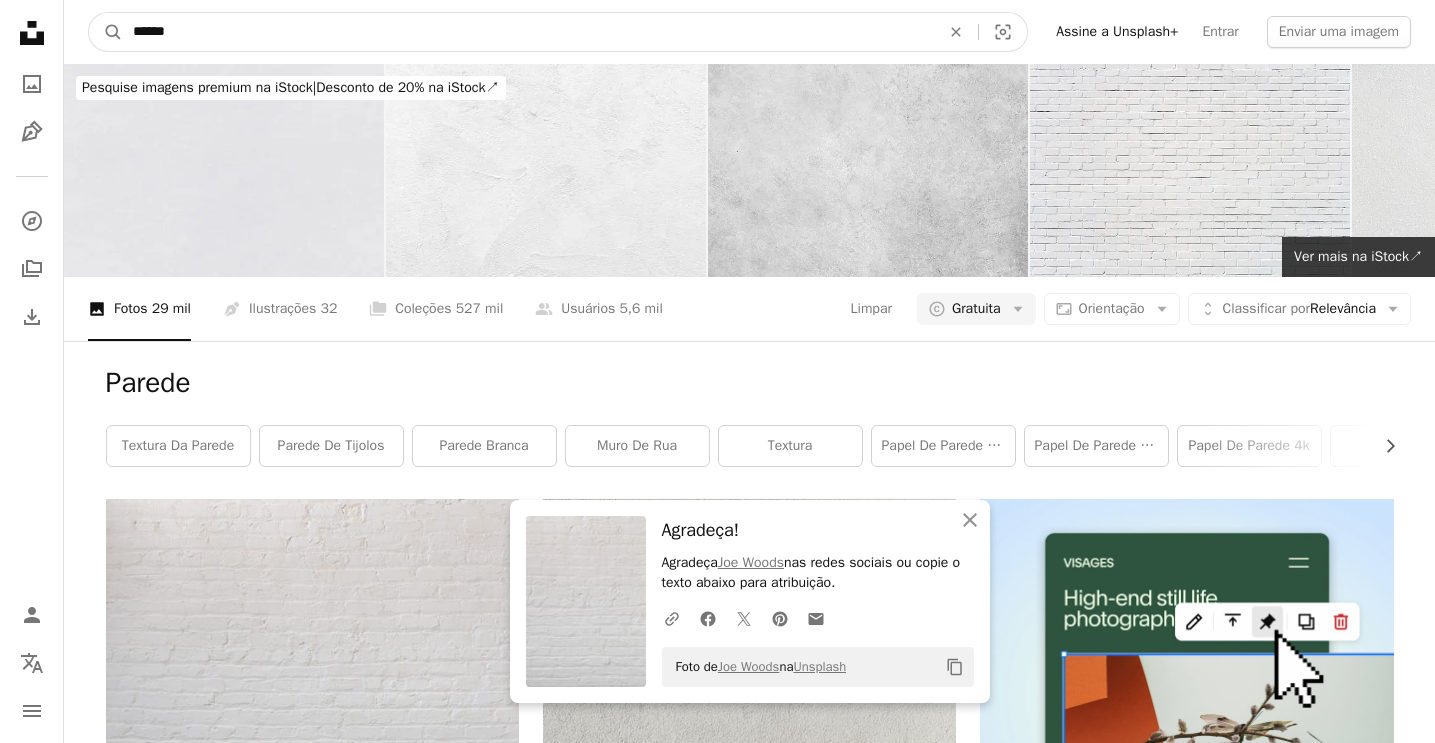 click on "******" at bounding box center [528, 32] 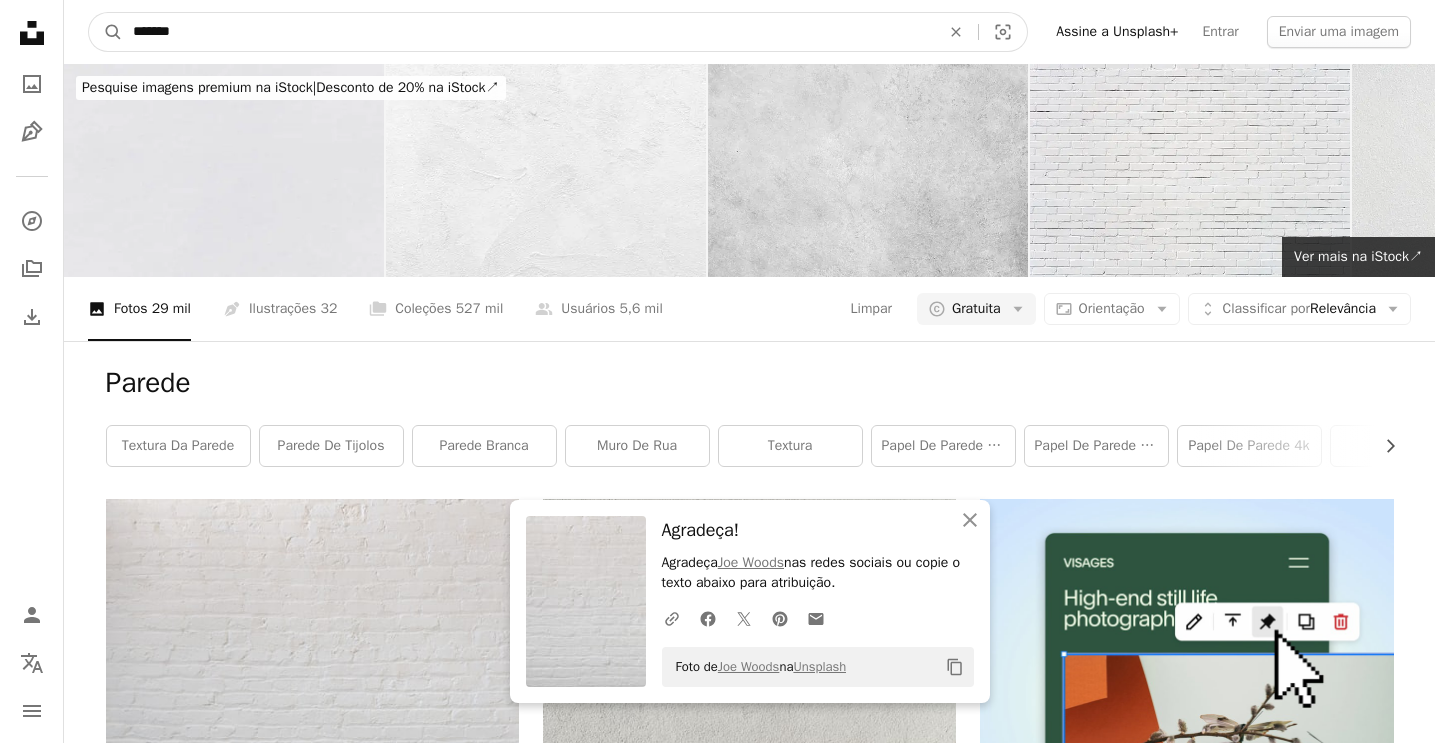 click on "A magnifying glass" at bounding box center [106, 32] 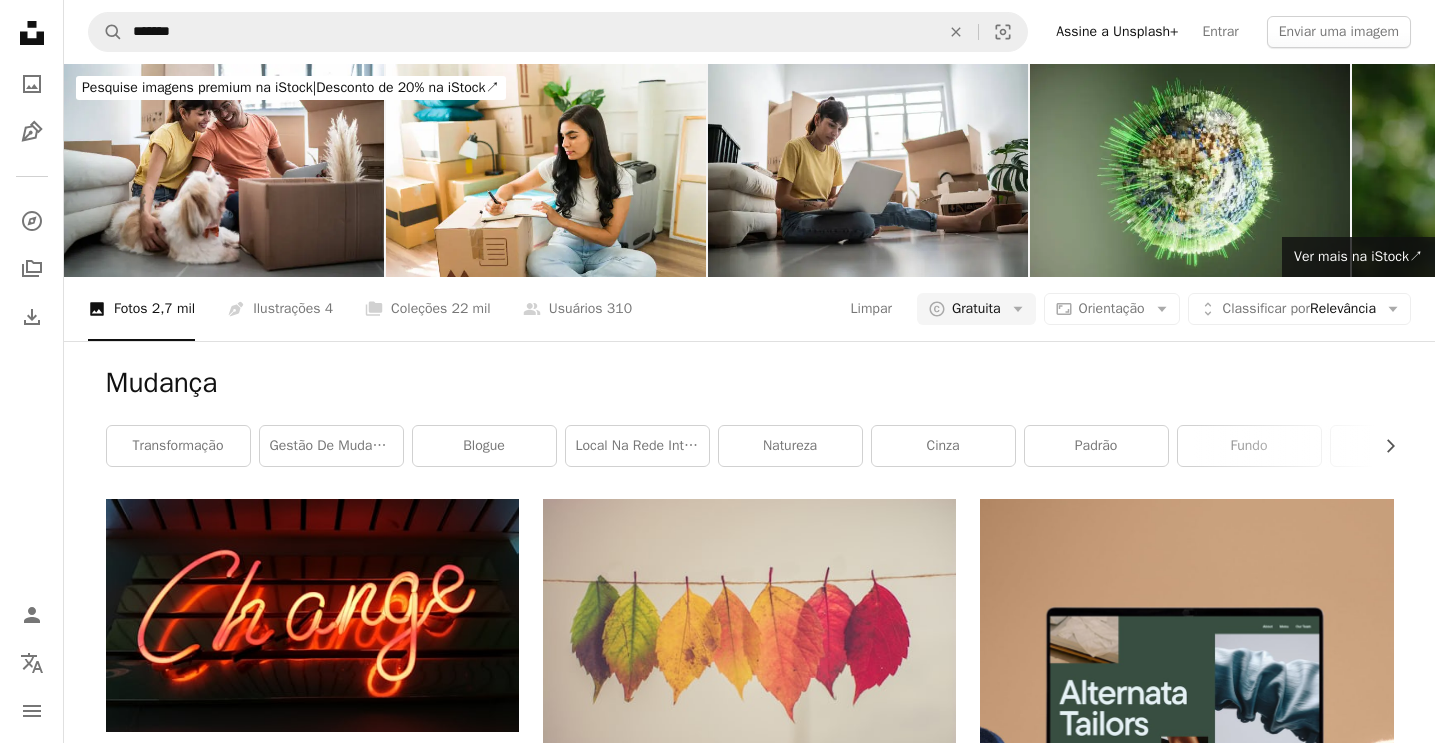 scroll, scrollTop: 0, scrollLeft: 0, axis: both 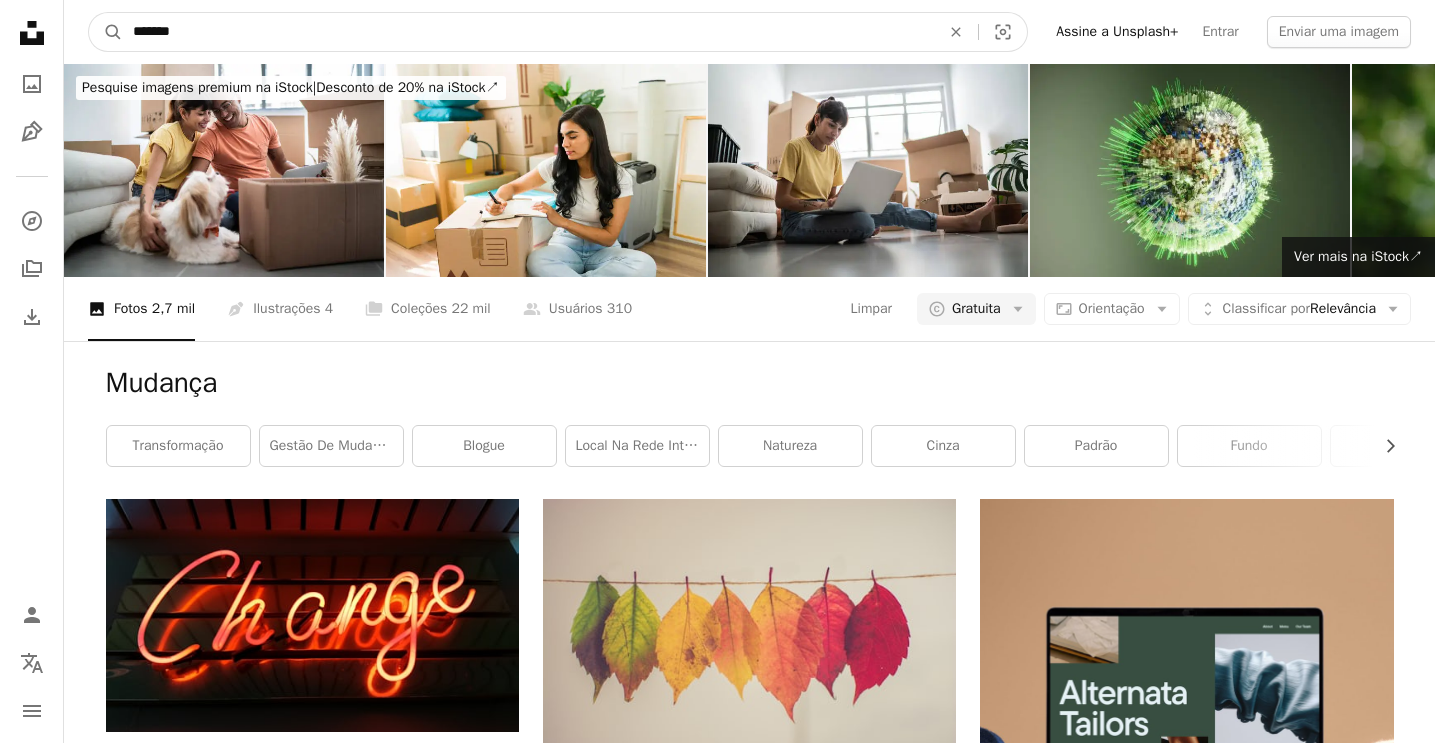 click on "*******" at bounding box center [528, 32] 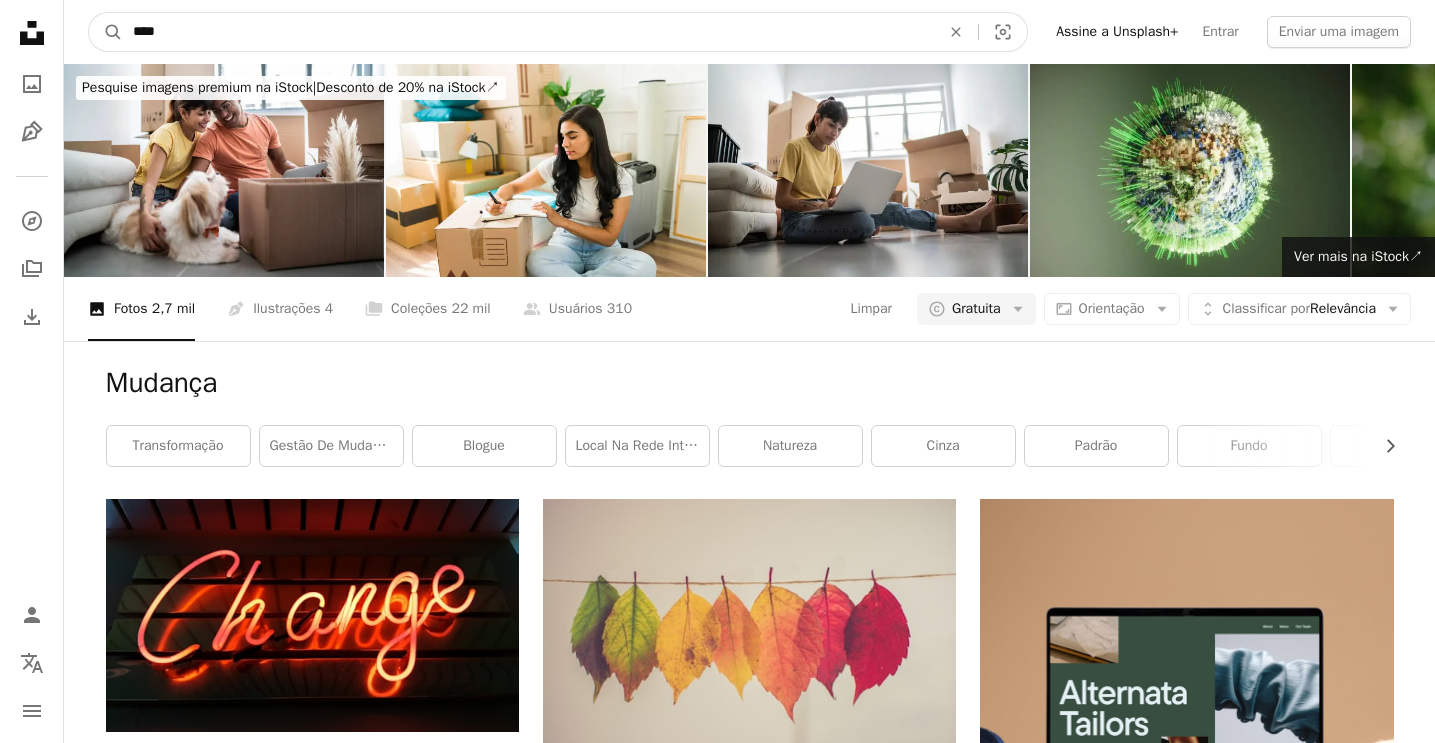 type on "*****" 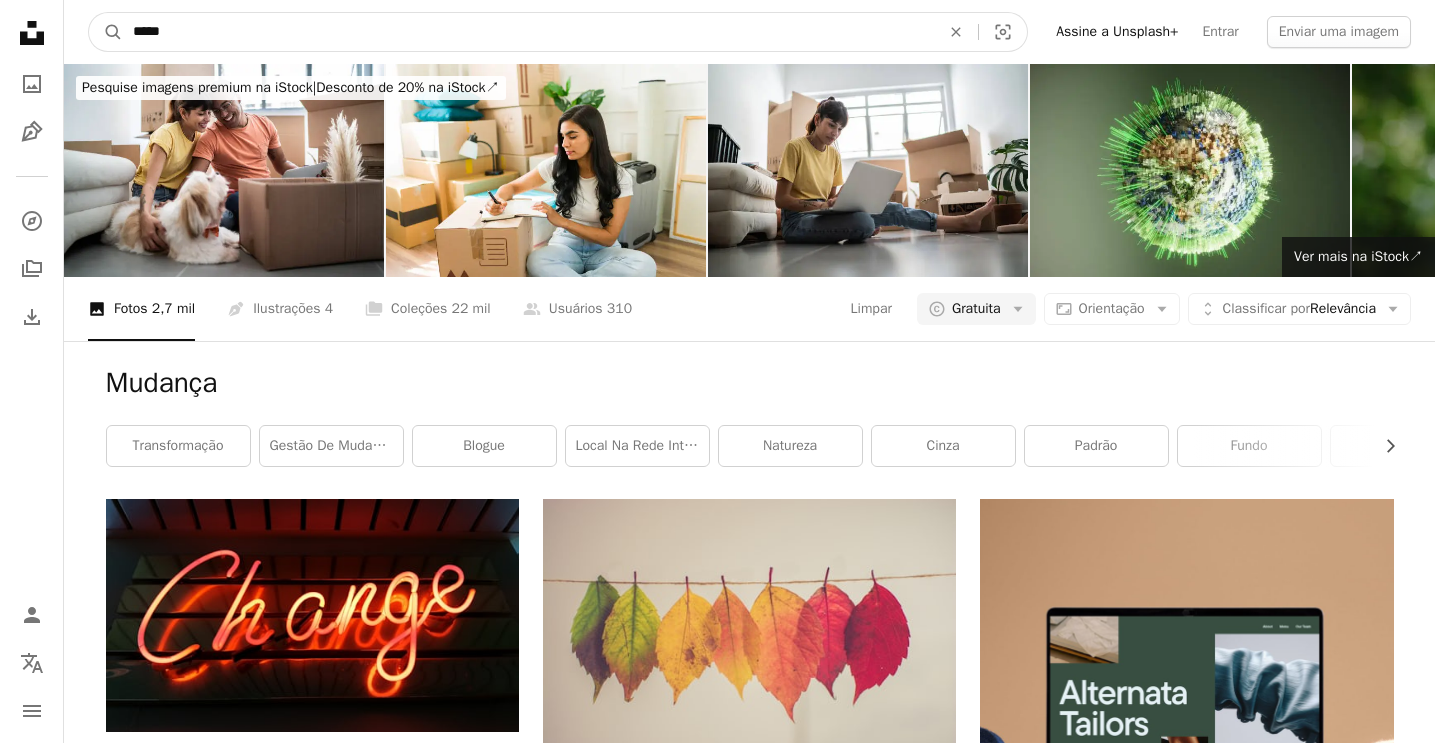 click on "A magnifying glass" at bounding box center [106, 32] 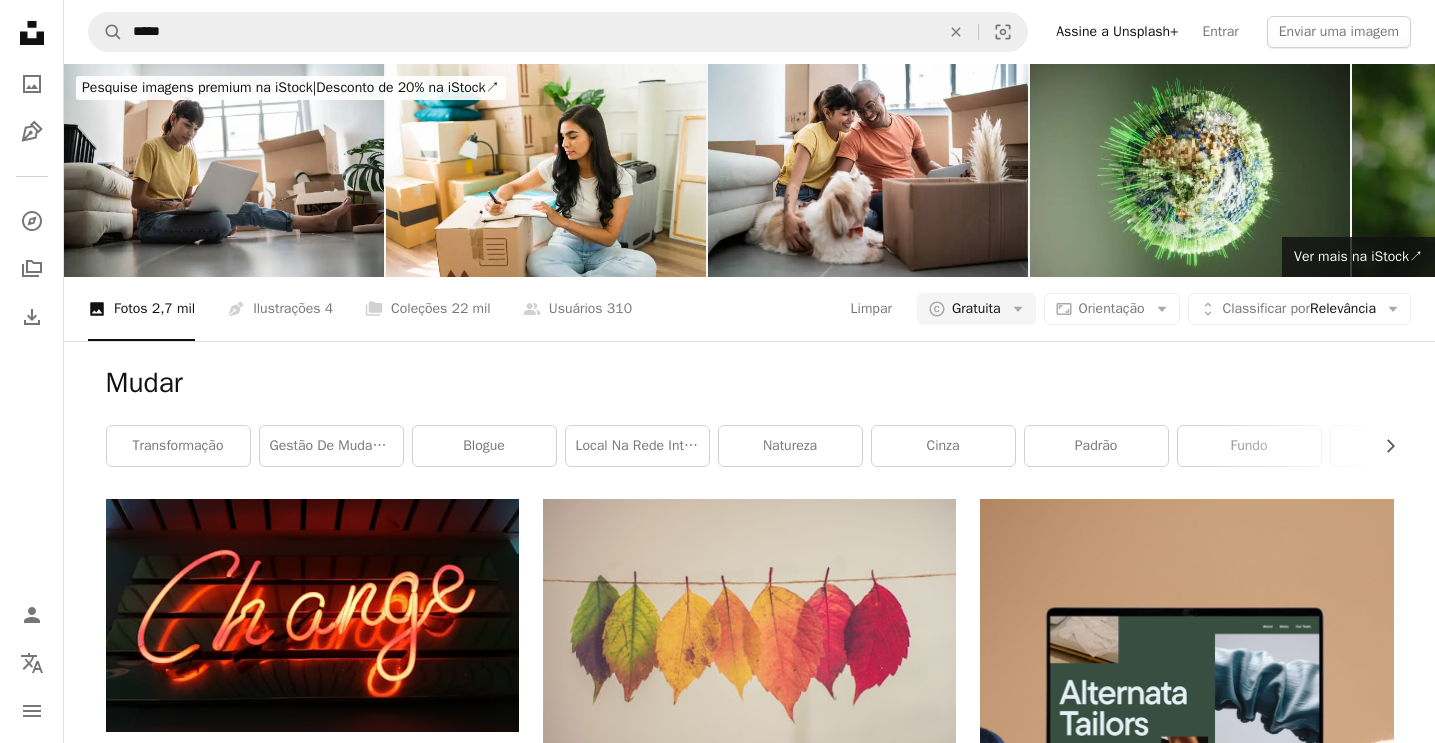 scroll, scrollTop: 0, scrollLeft: 0, axis: both 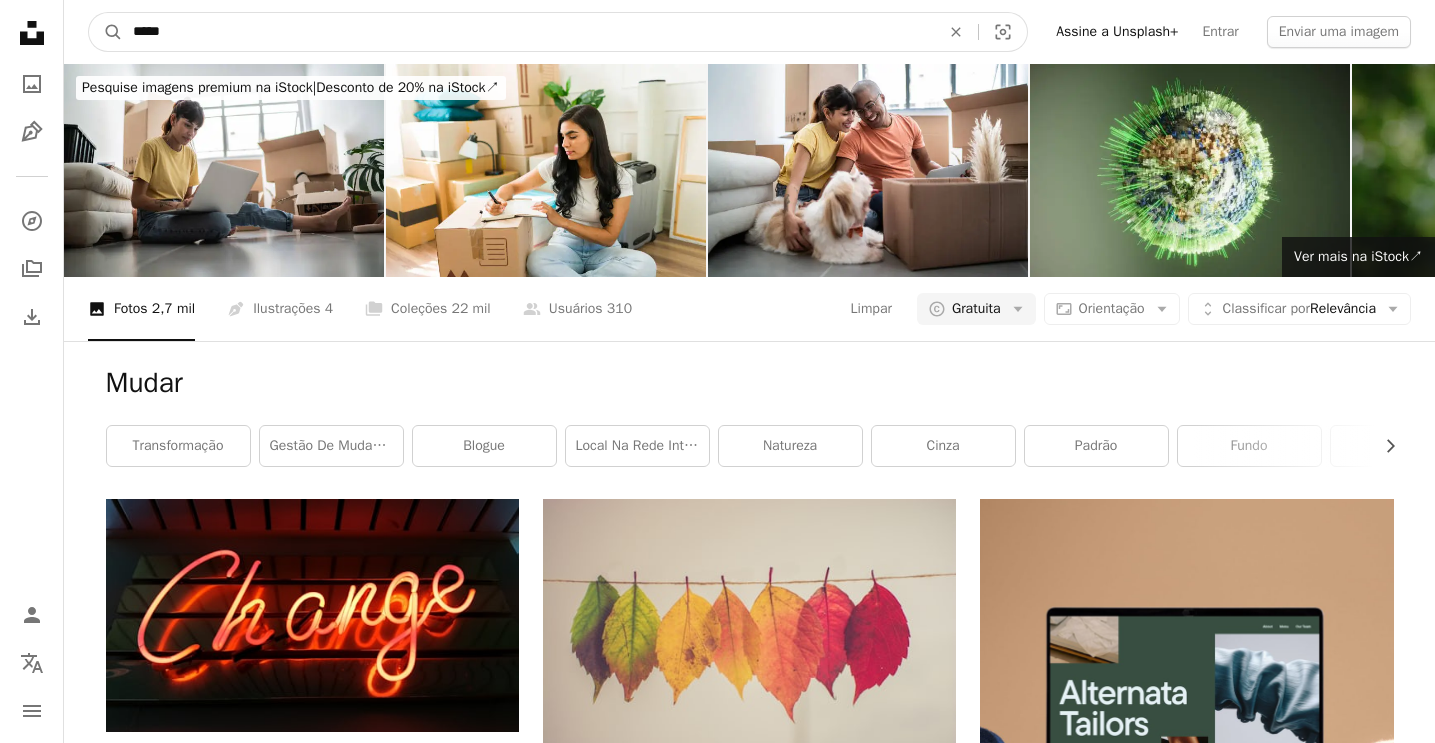 click on "*****" at bounding box center (528, 32) 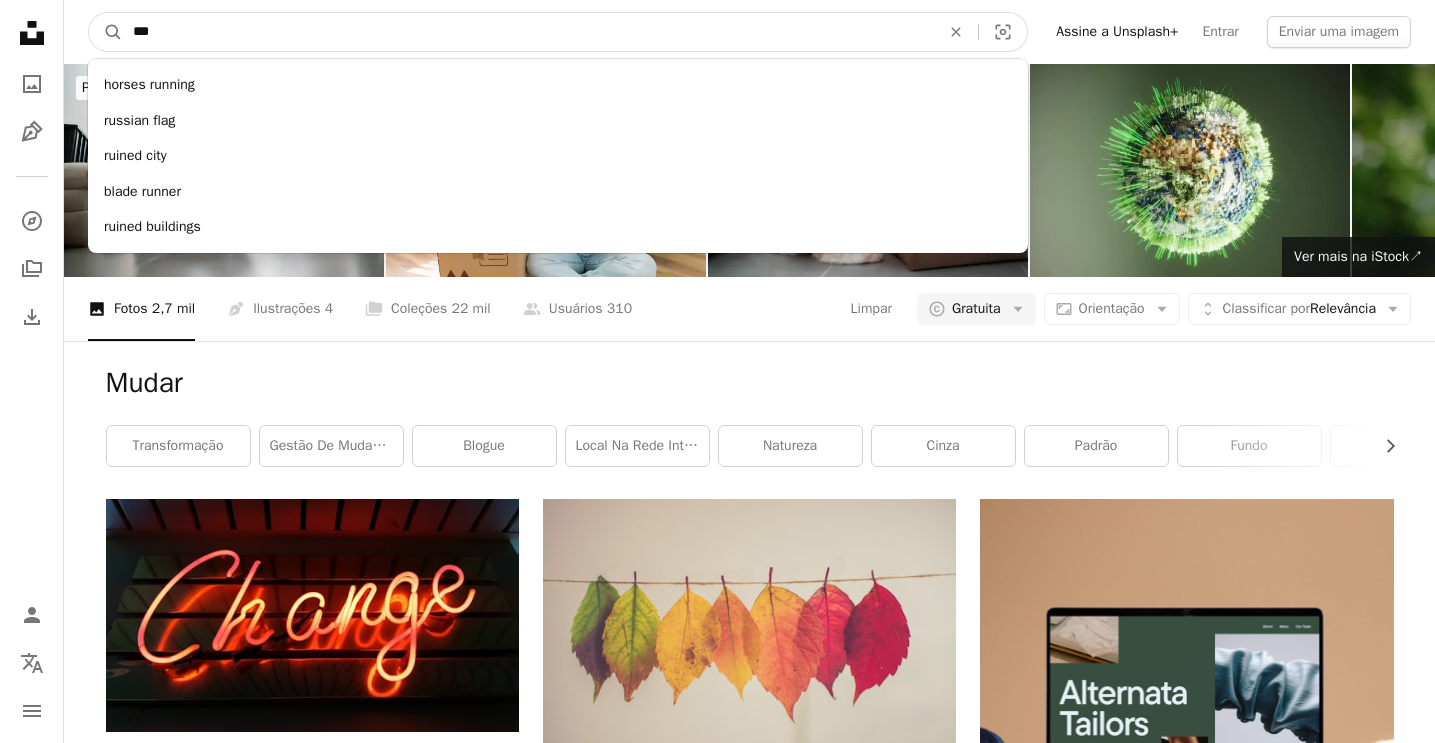 type on "****" 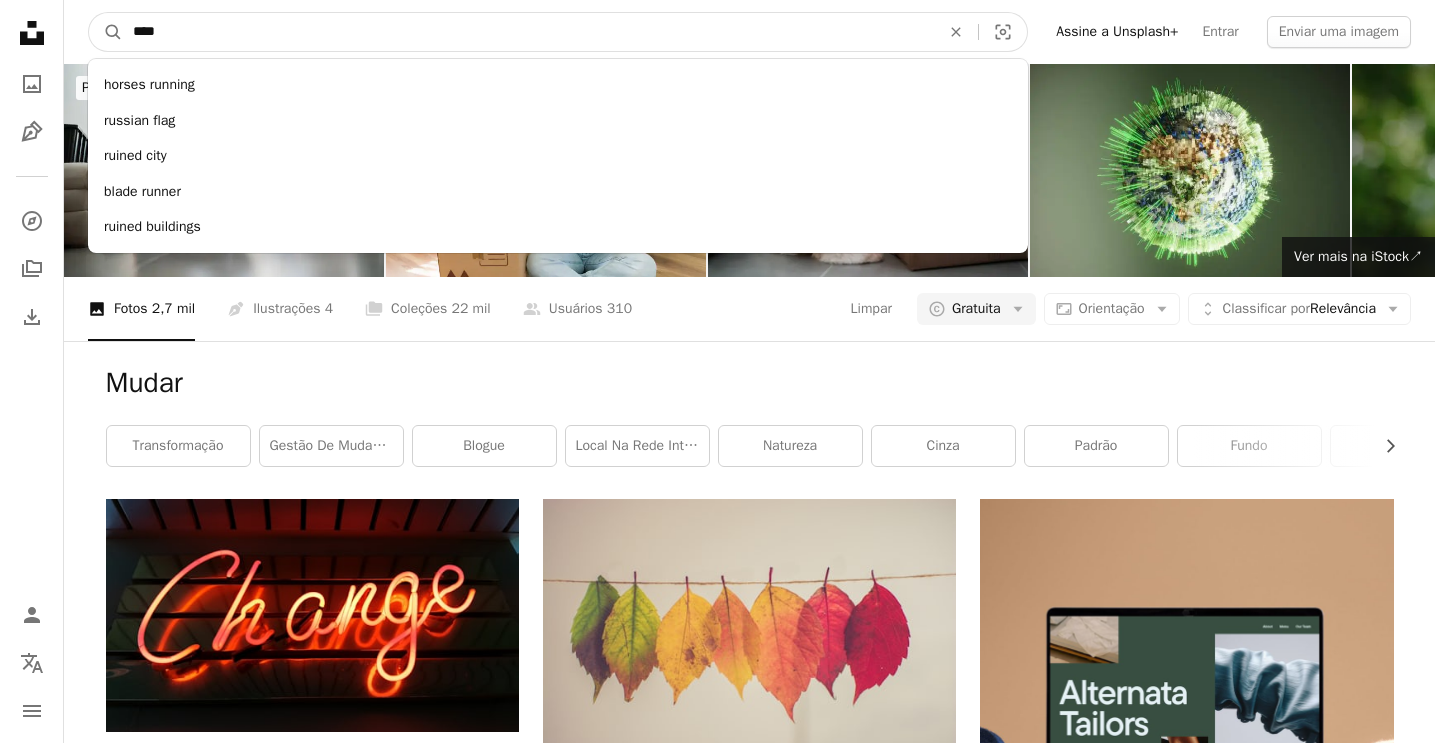 click on "A magnifying glass" at bounding box center [106, 32] 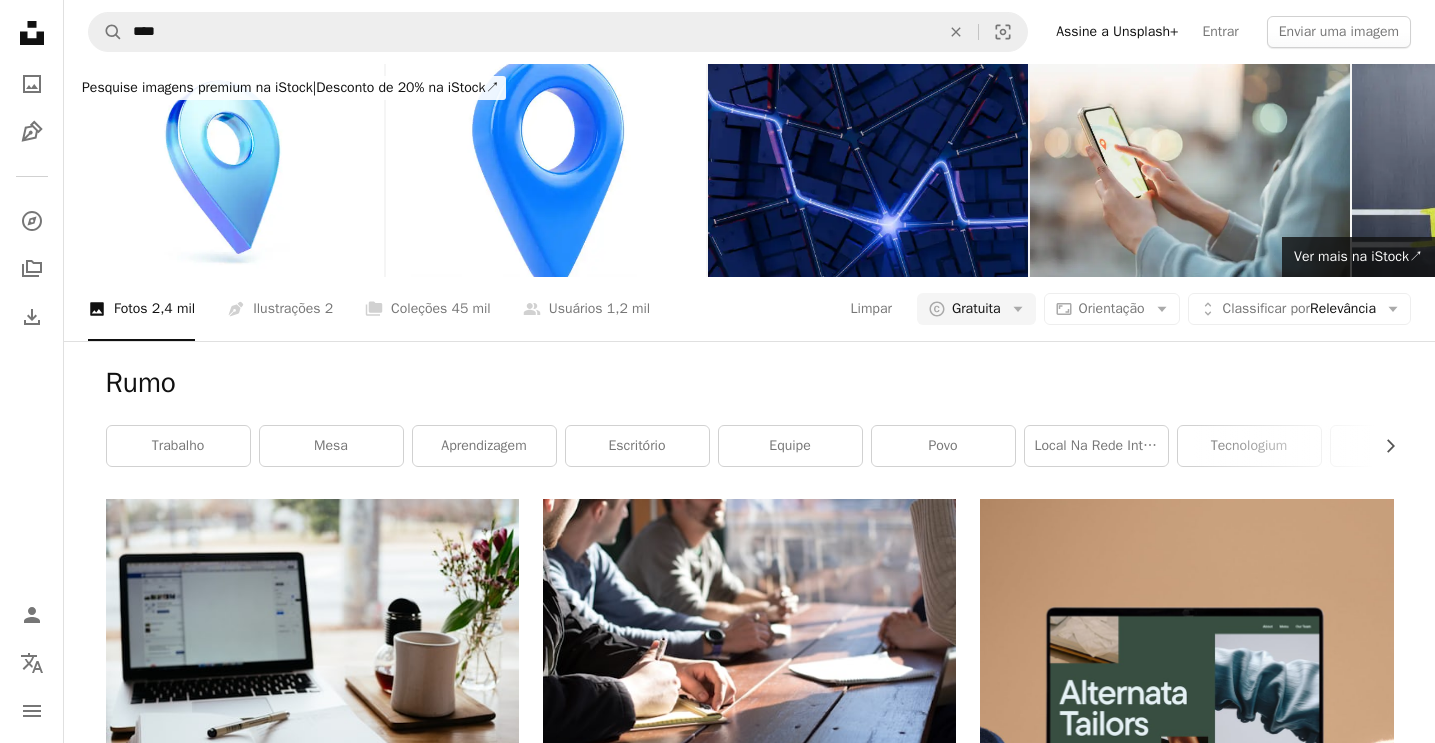 scroll, scrollTop: 0, scrollLeft: 0, axis: both 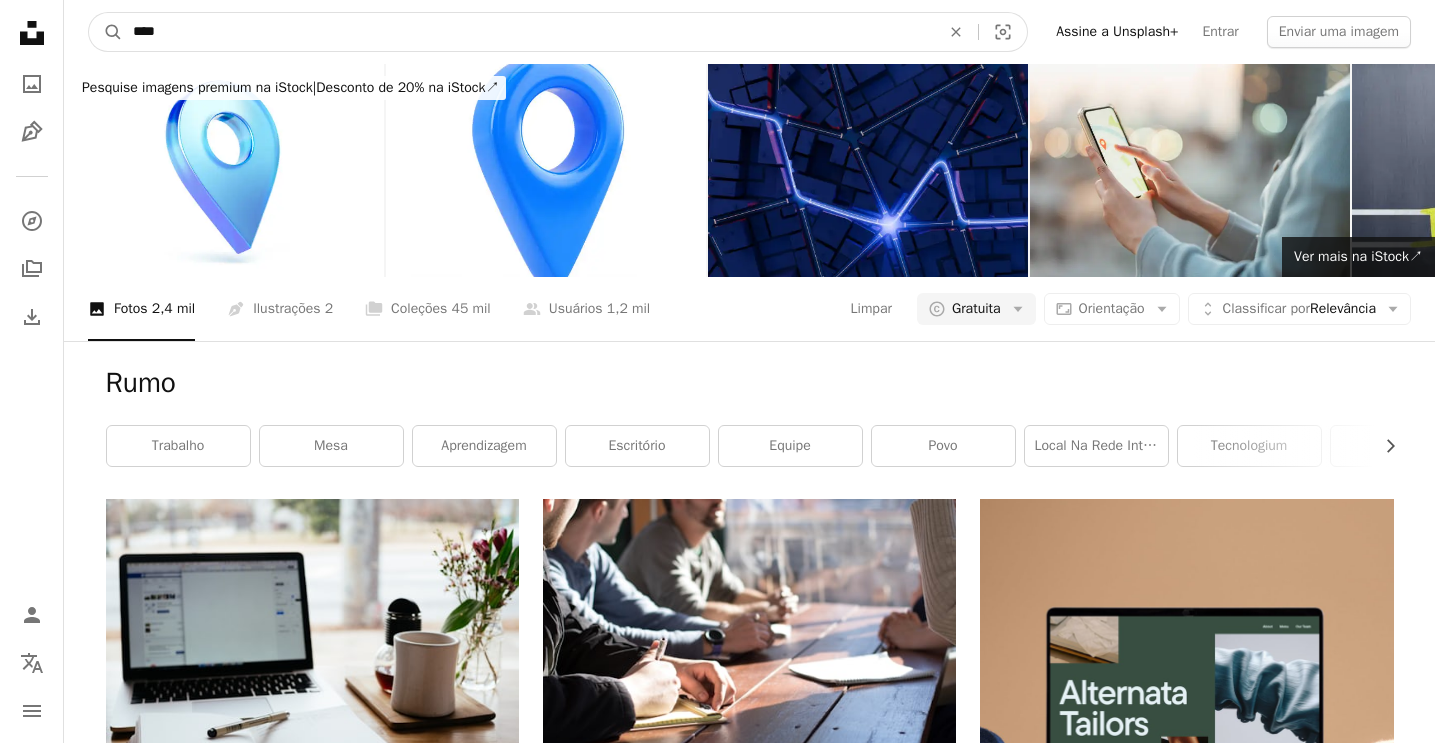 click on "****" at bounding box center (528, 32) 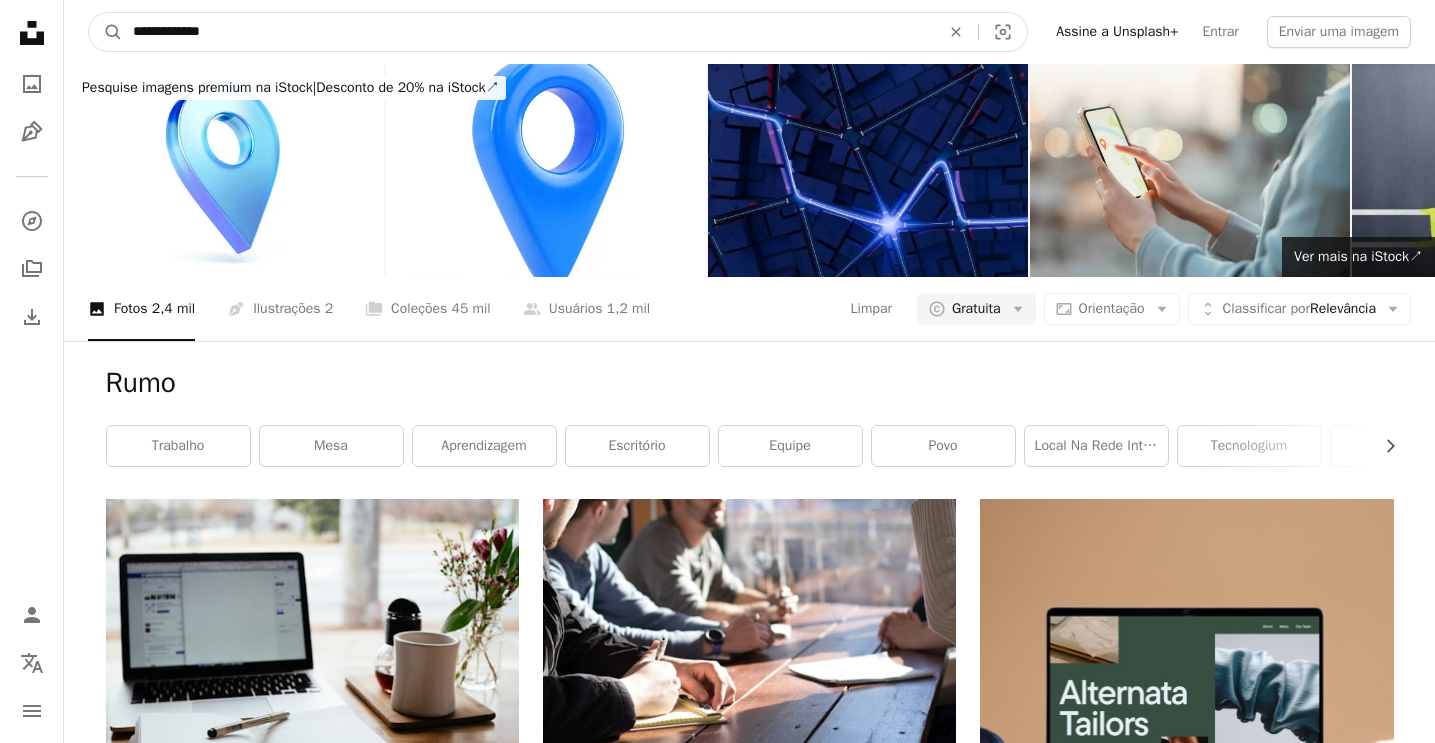 type on "**********" 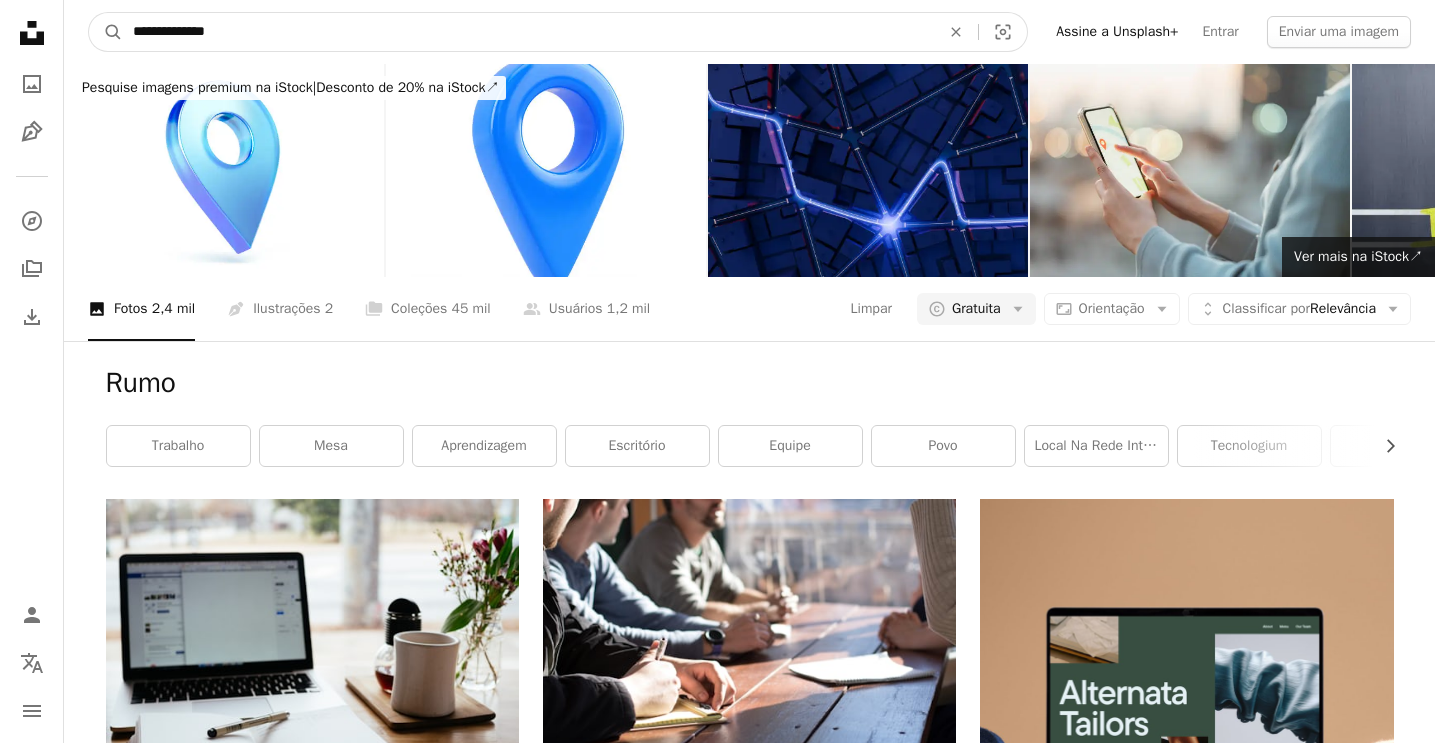 click on "A magnifying glass" at bounding box center [106, 32] 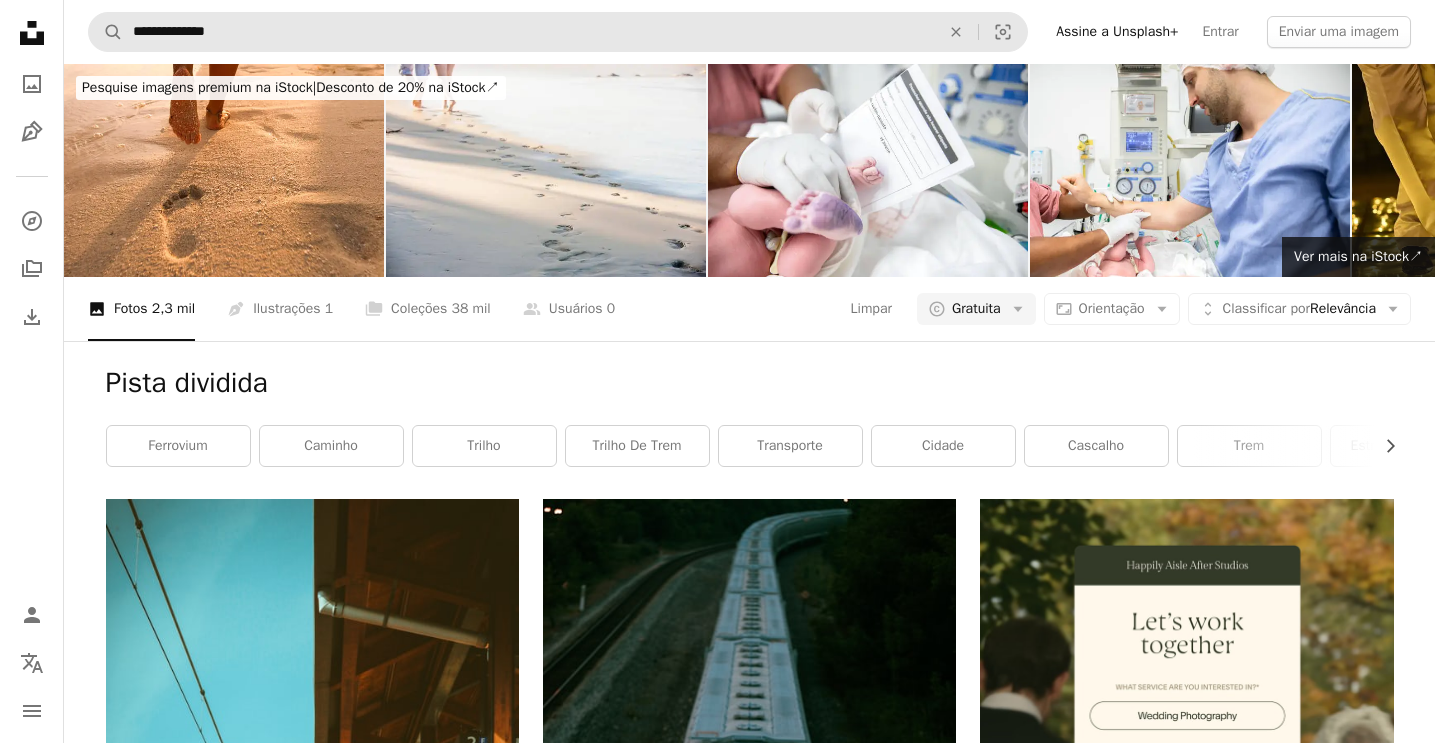 scroll, scrollTop: 0, scrollLeft: 0, axis: both 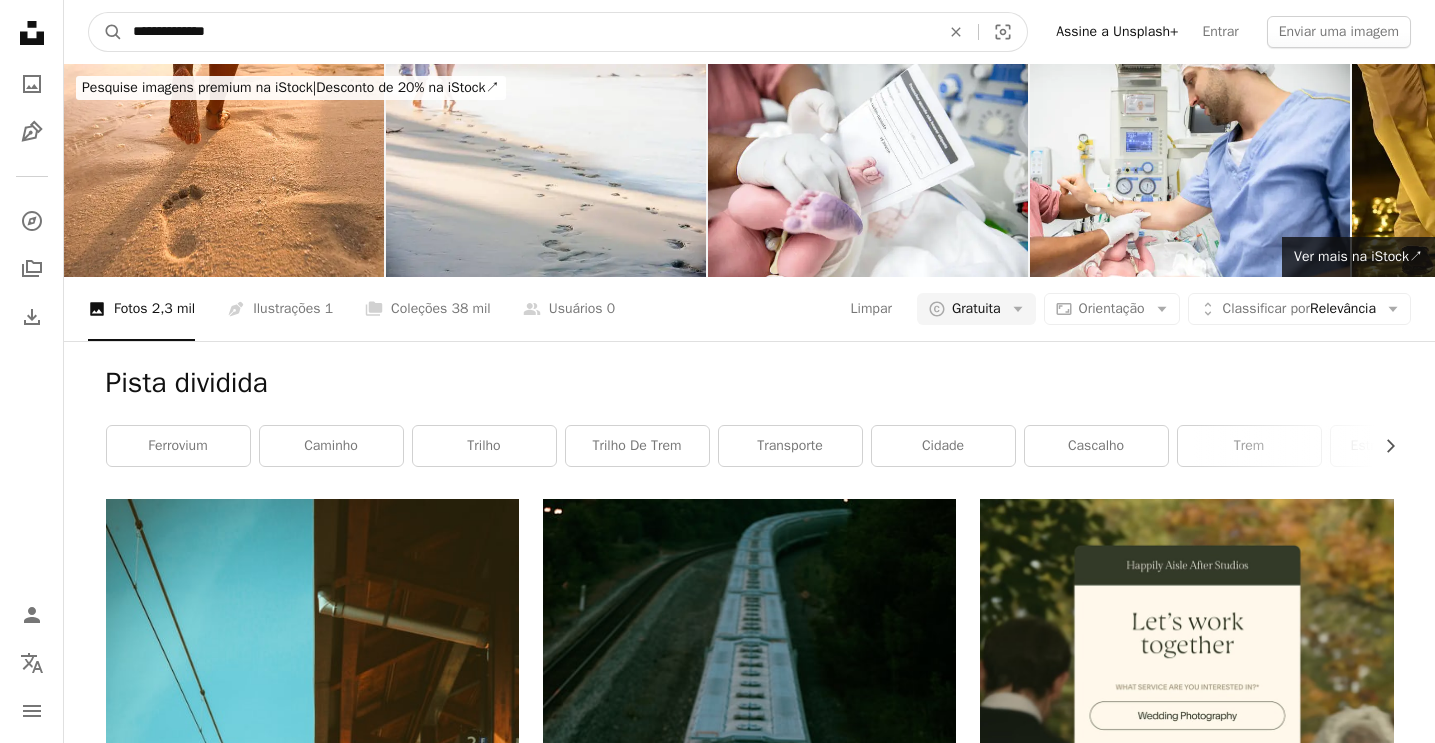 click on "**********" at bounding box center [528, 32] 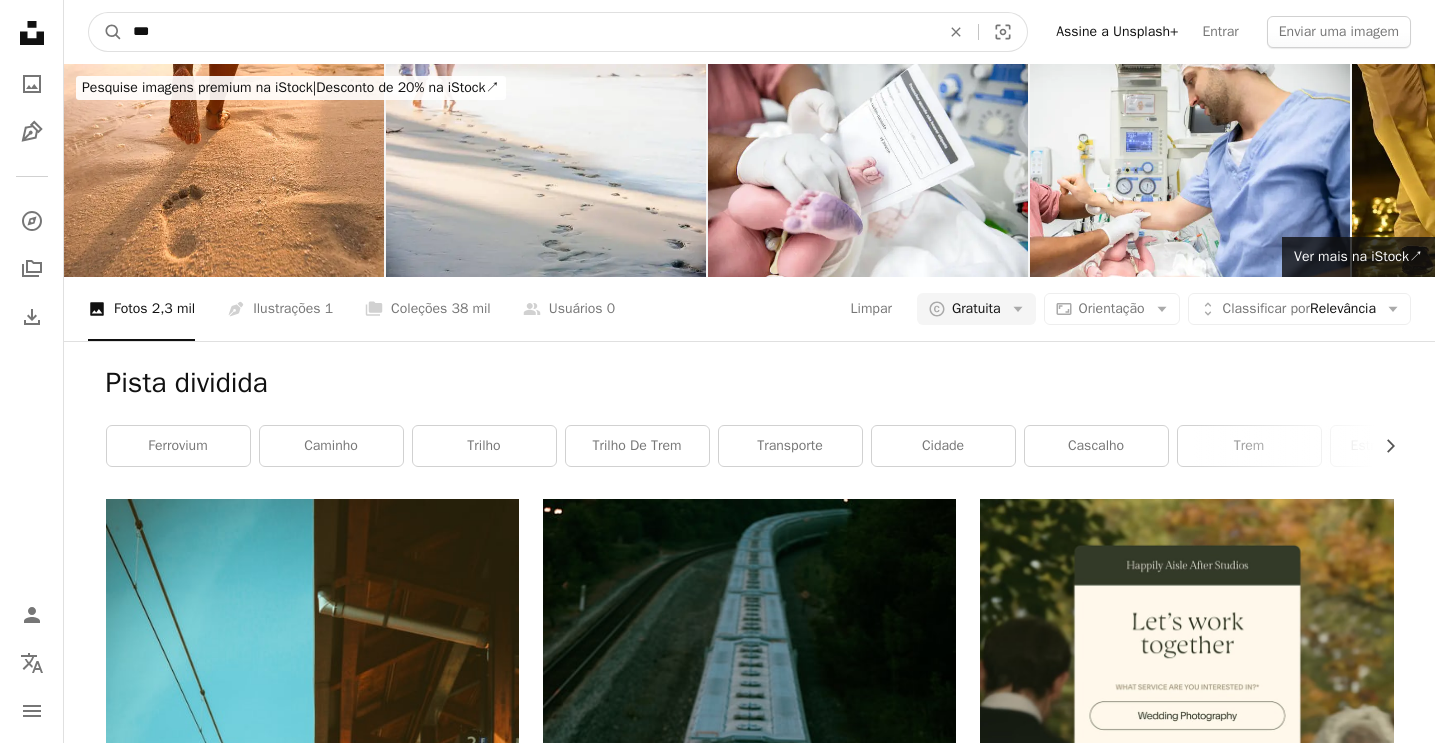 type on "****" 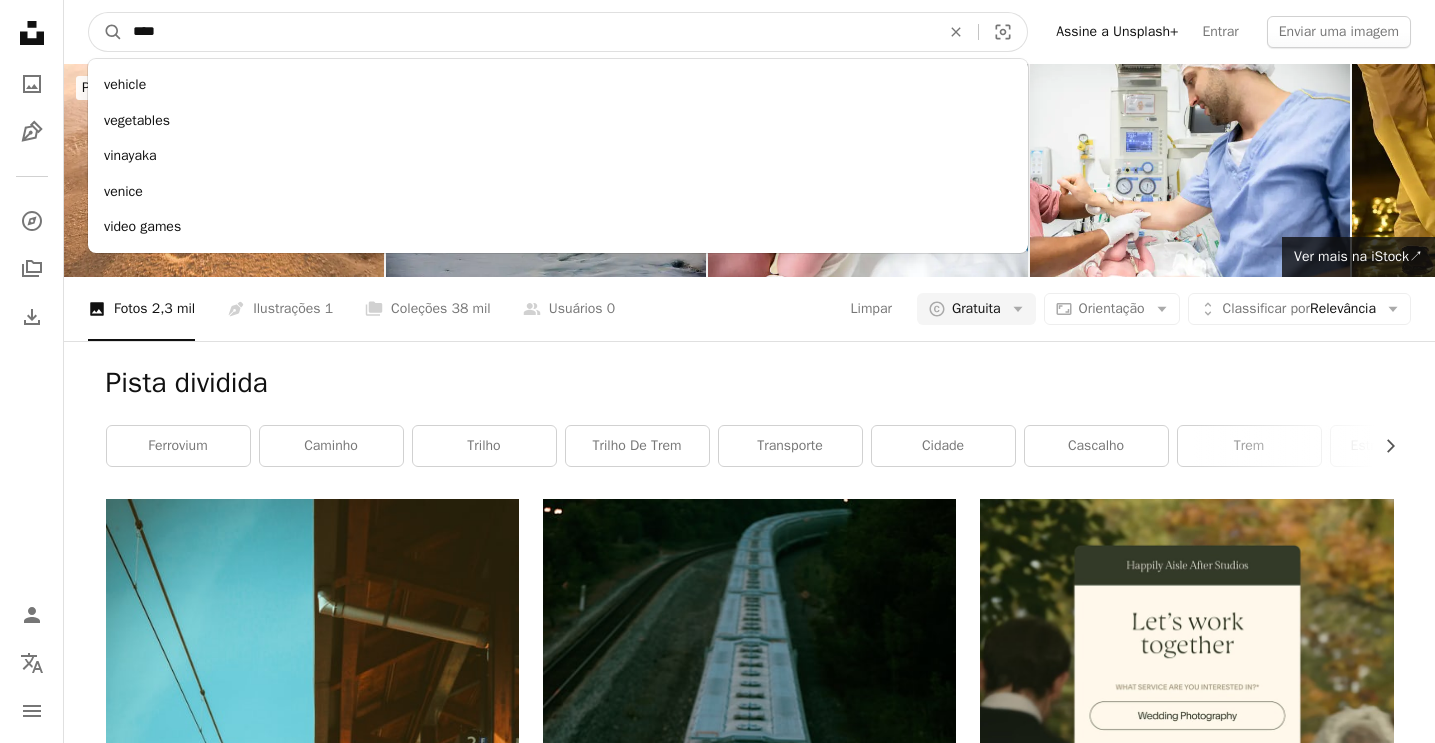 click on "A magnifying glass" at bounding box center (106, 32) 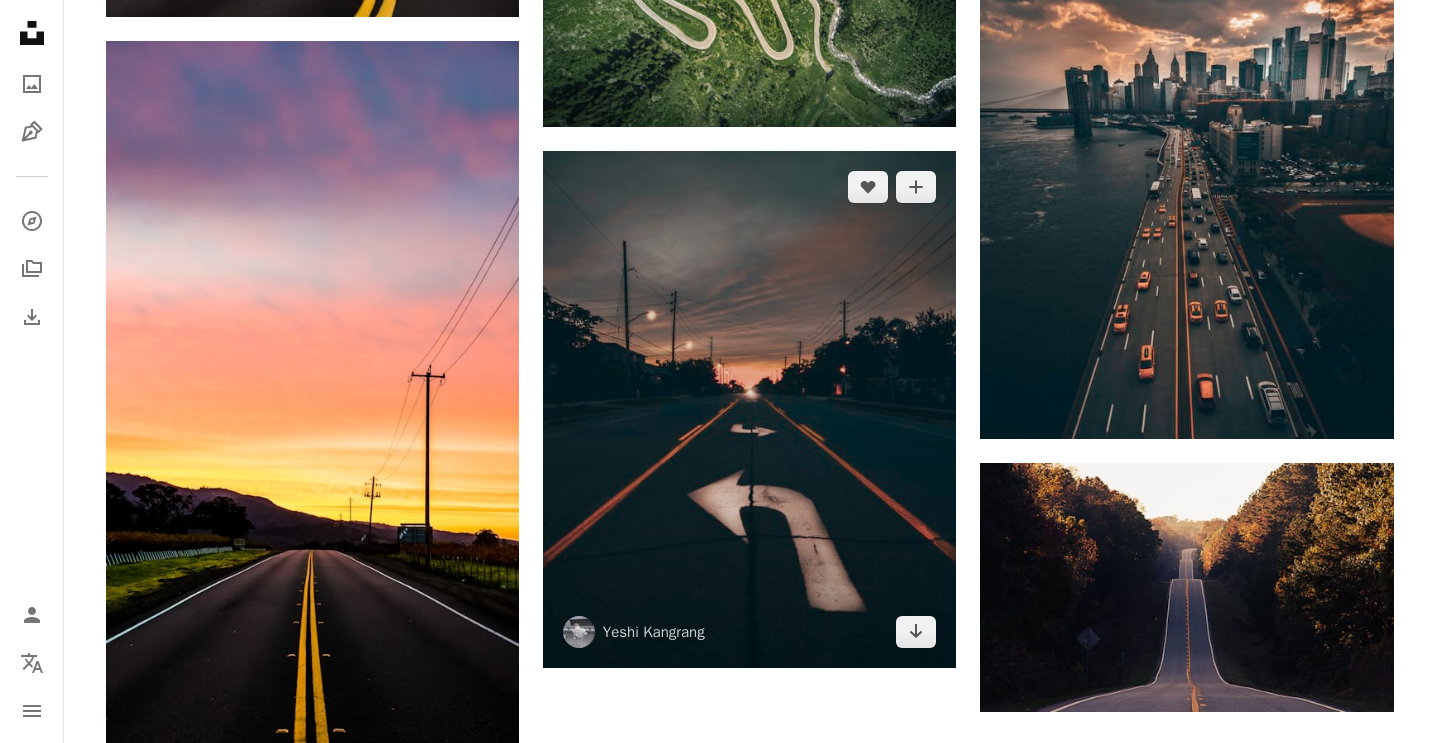 scroll, scrollTop: 3013, scrollLeft: 0, axis: vertical 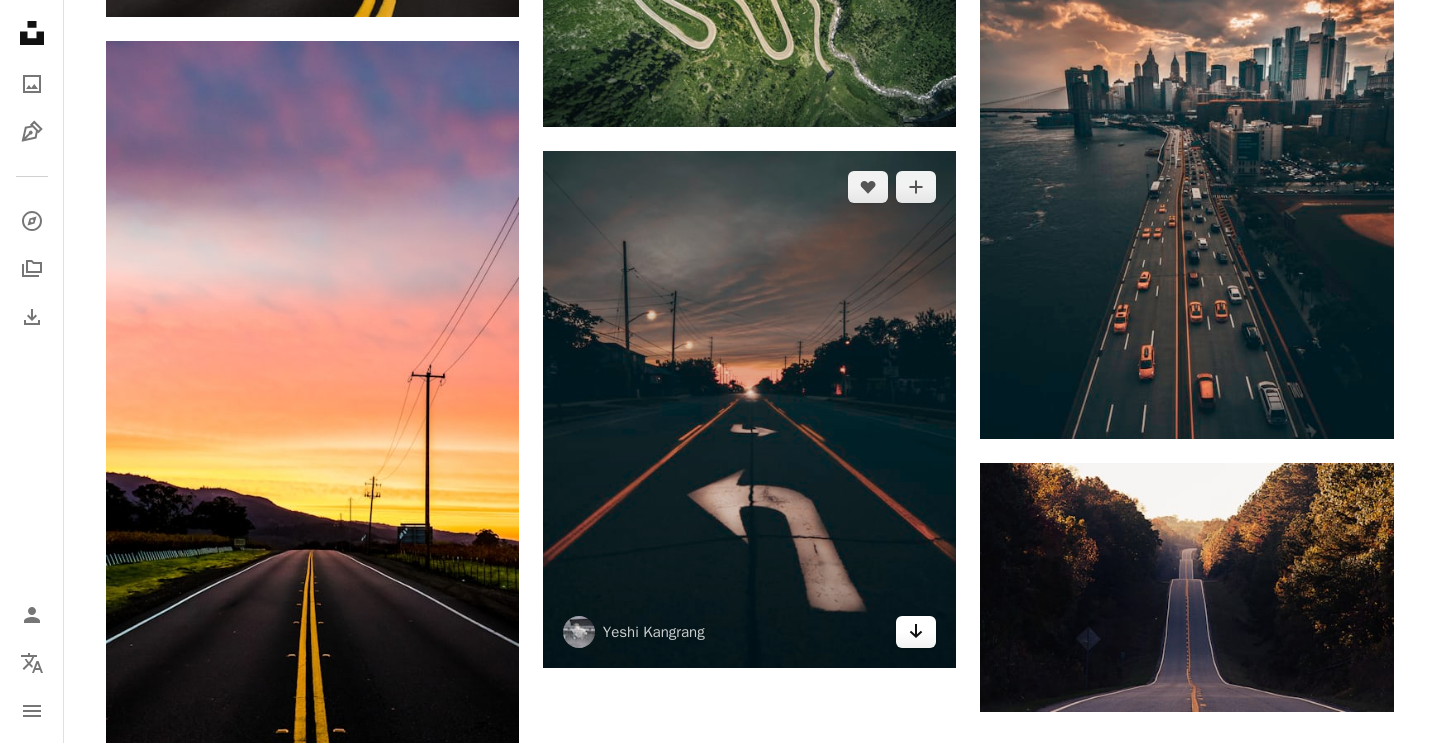 click on "Arrow pointing down" 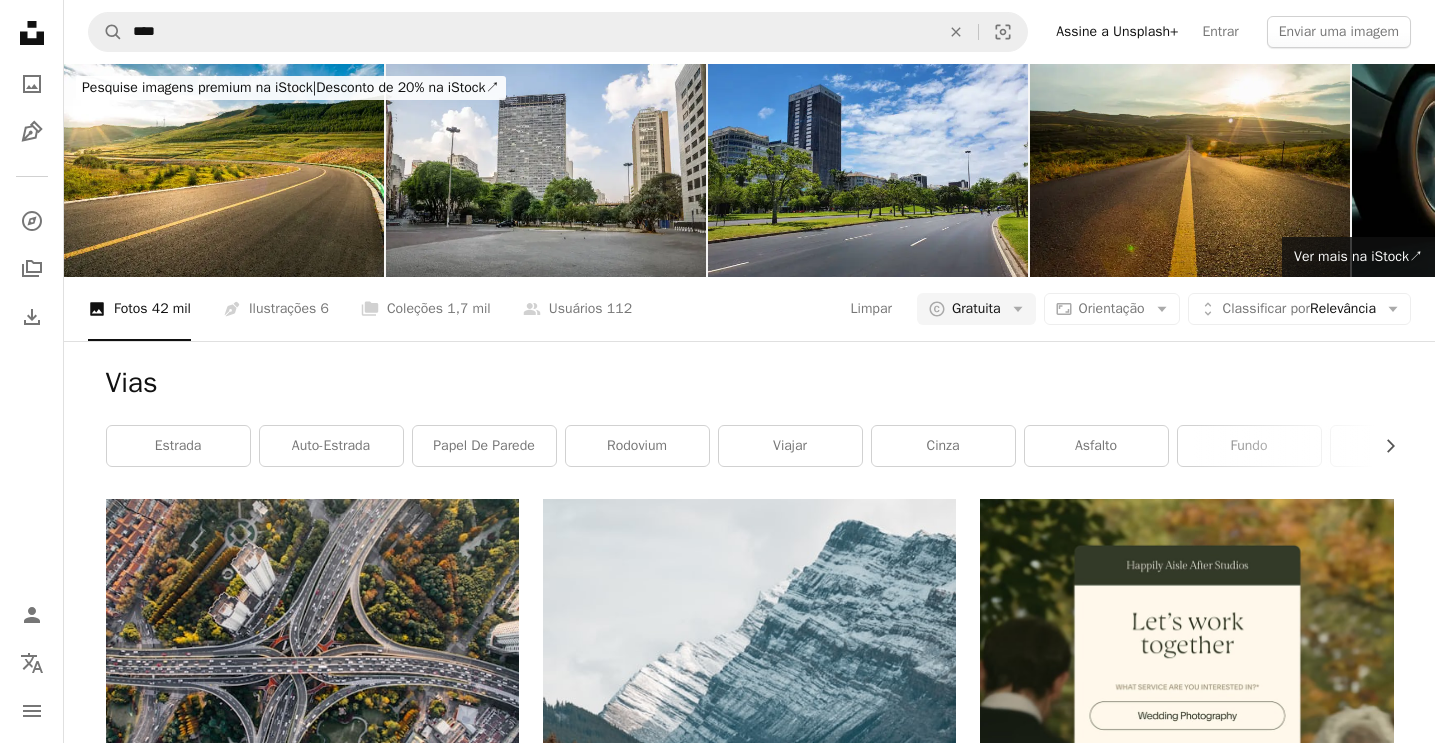 scroll, scrollTop: 0, scrollLeft: 0, axis: both 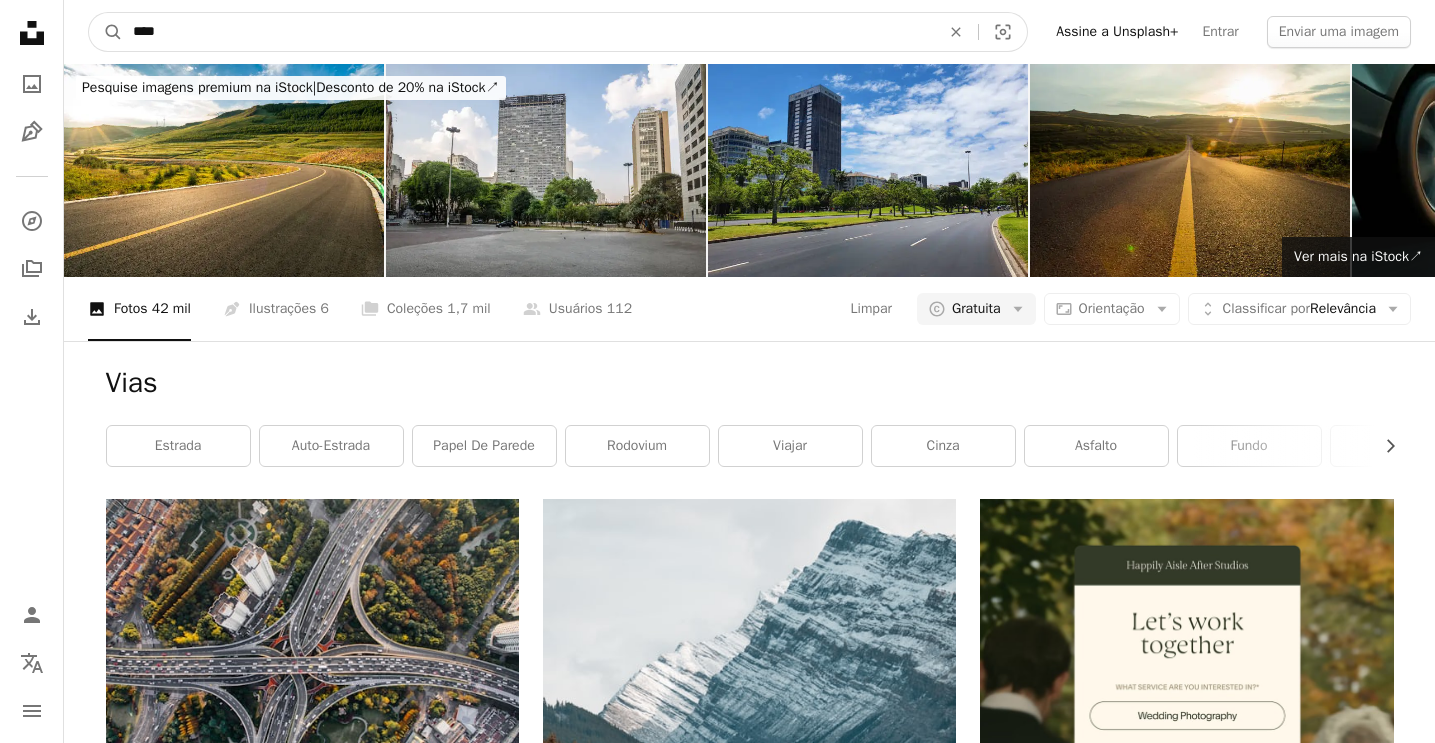 click on "****" at bounding box center [528, 32] 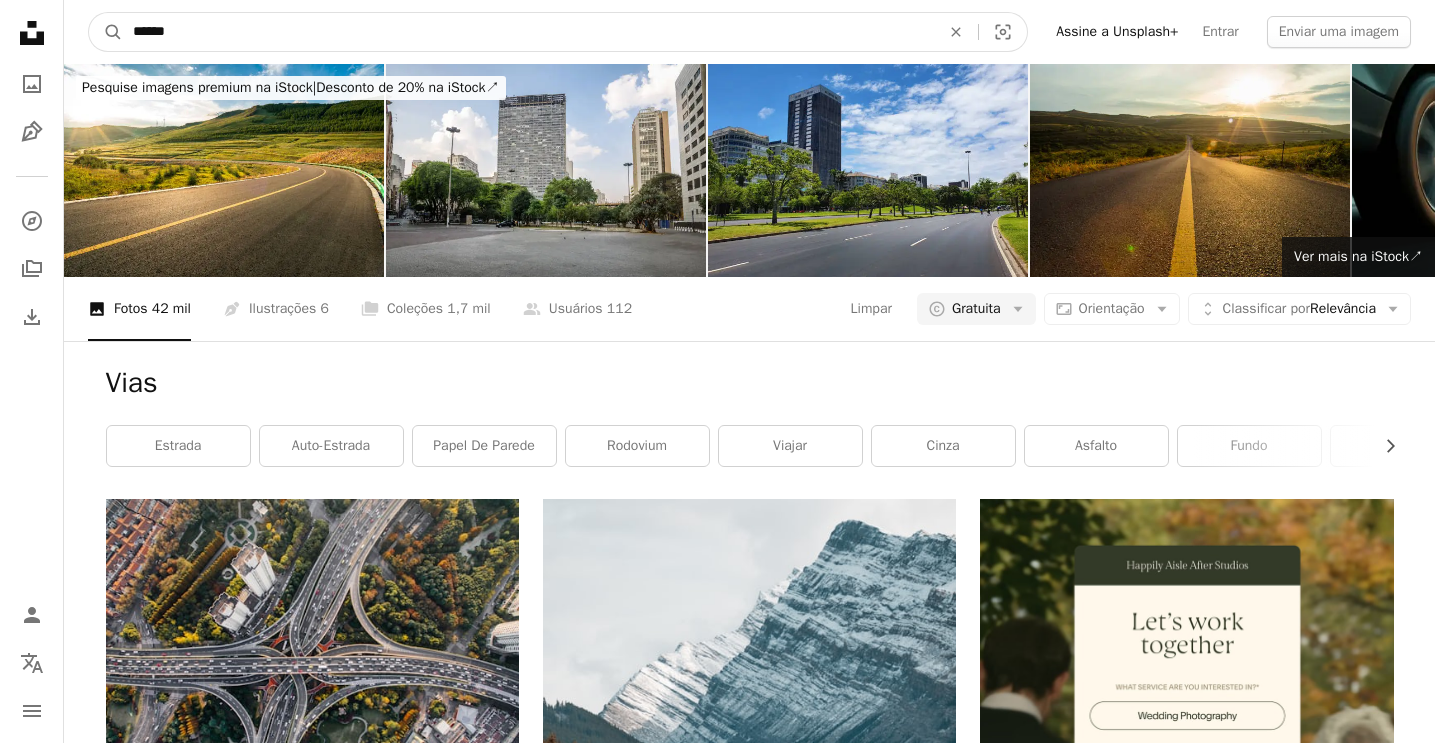 type on "*******" 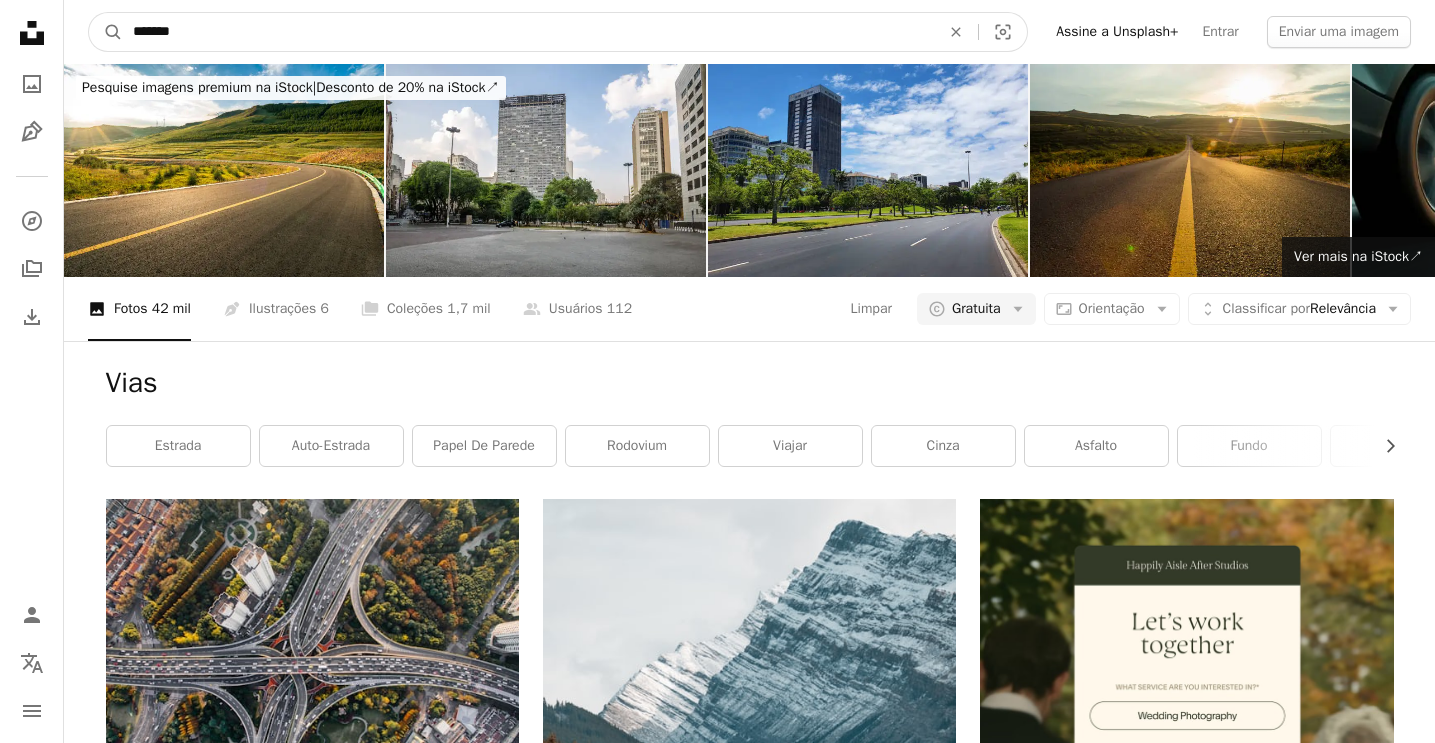 click on "A magnifying glass" at bounding box center [106, 32] 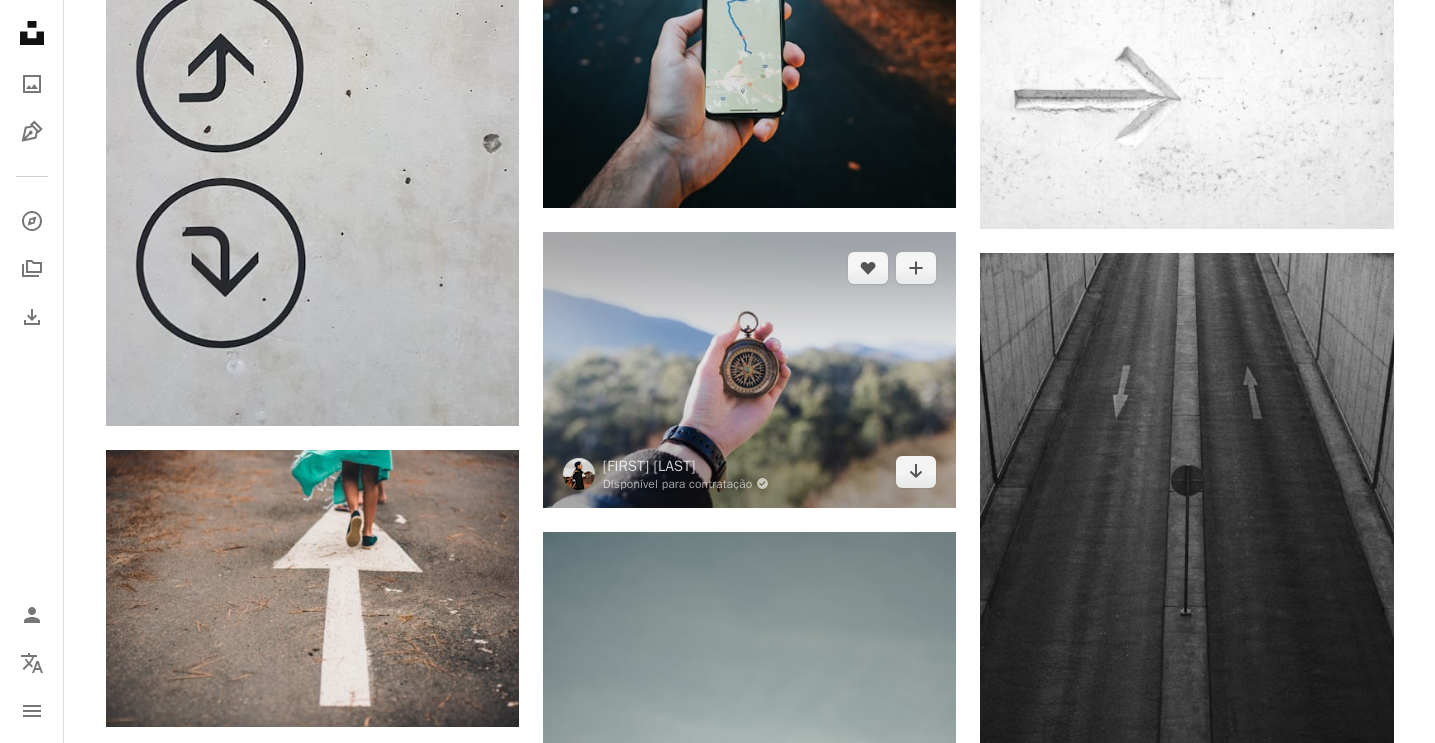 scroll, scrollTop: 1136, scrollLeft: 0, axis: vertical 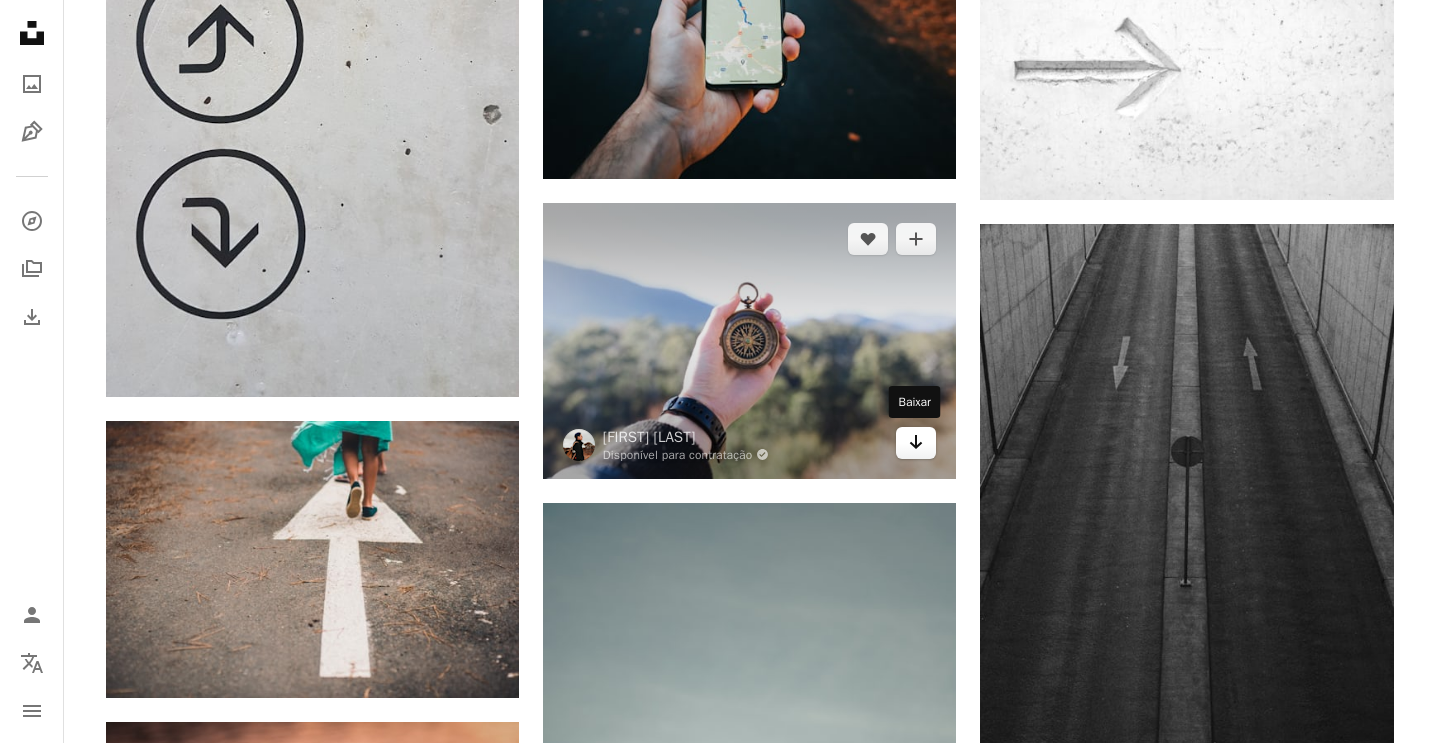click 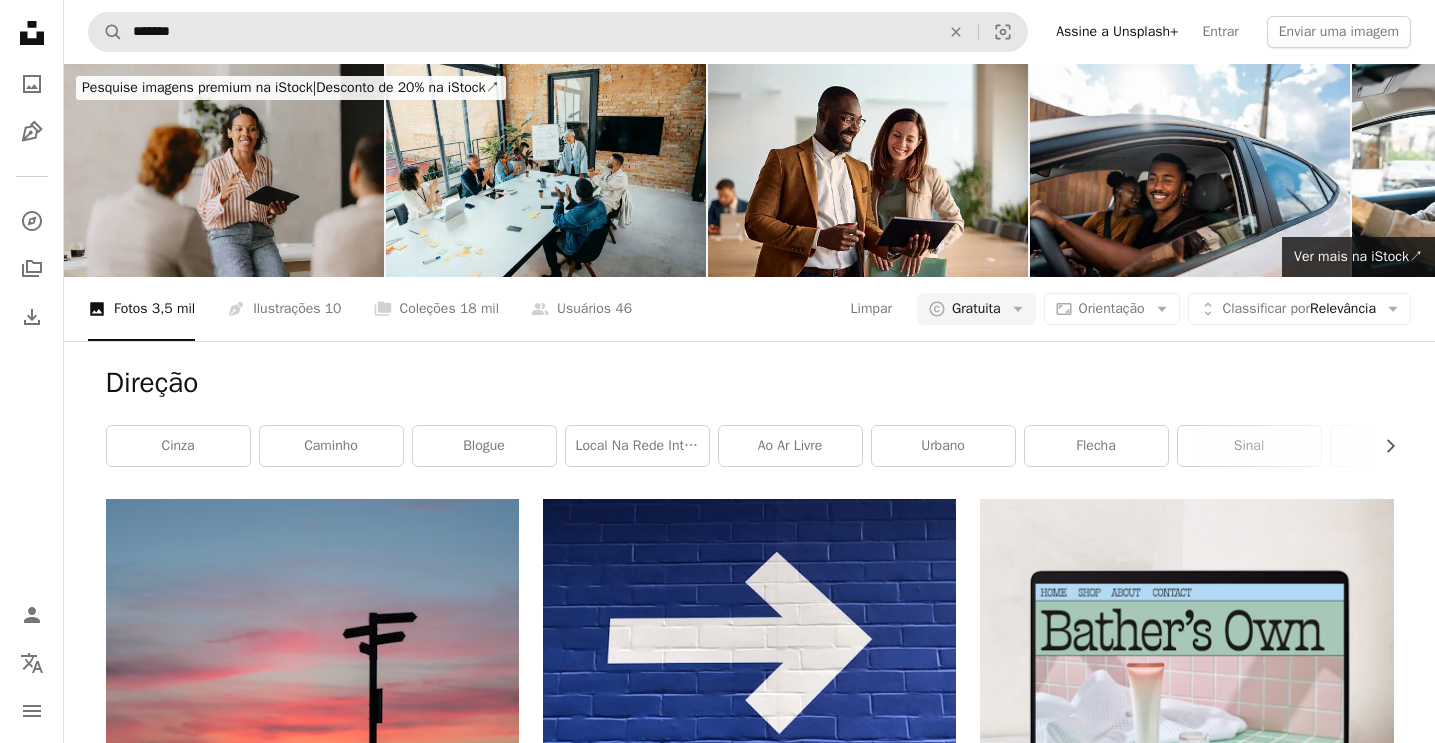 scroll, scrollTop: -1, scrollLeft: 0, axis: vertical 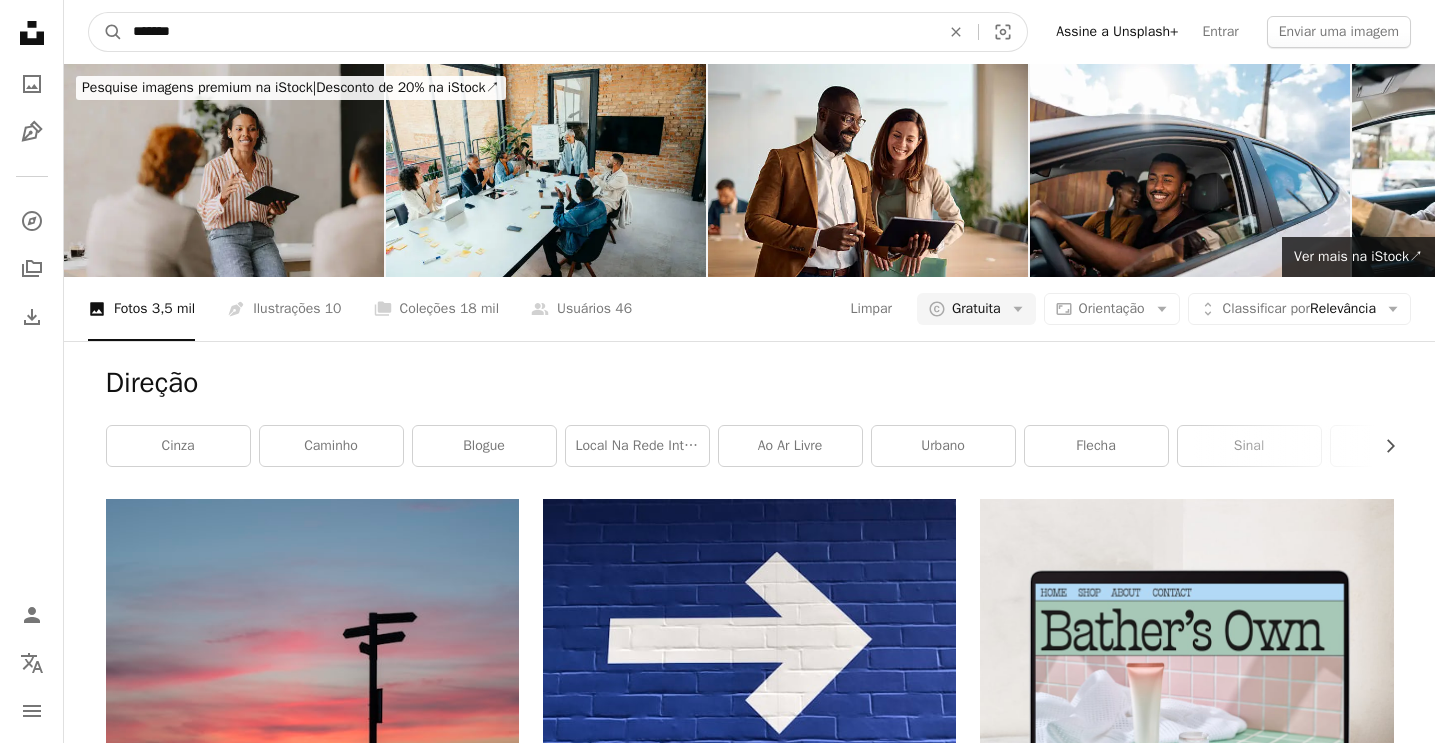 click on "*******" at bounding box center (528, 32) 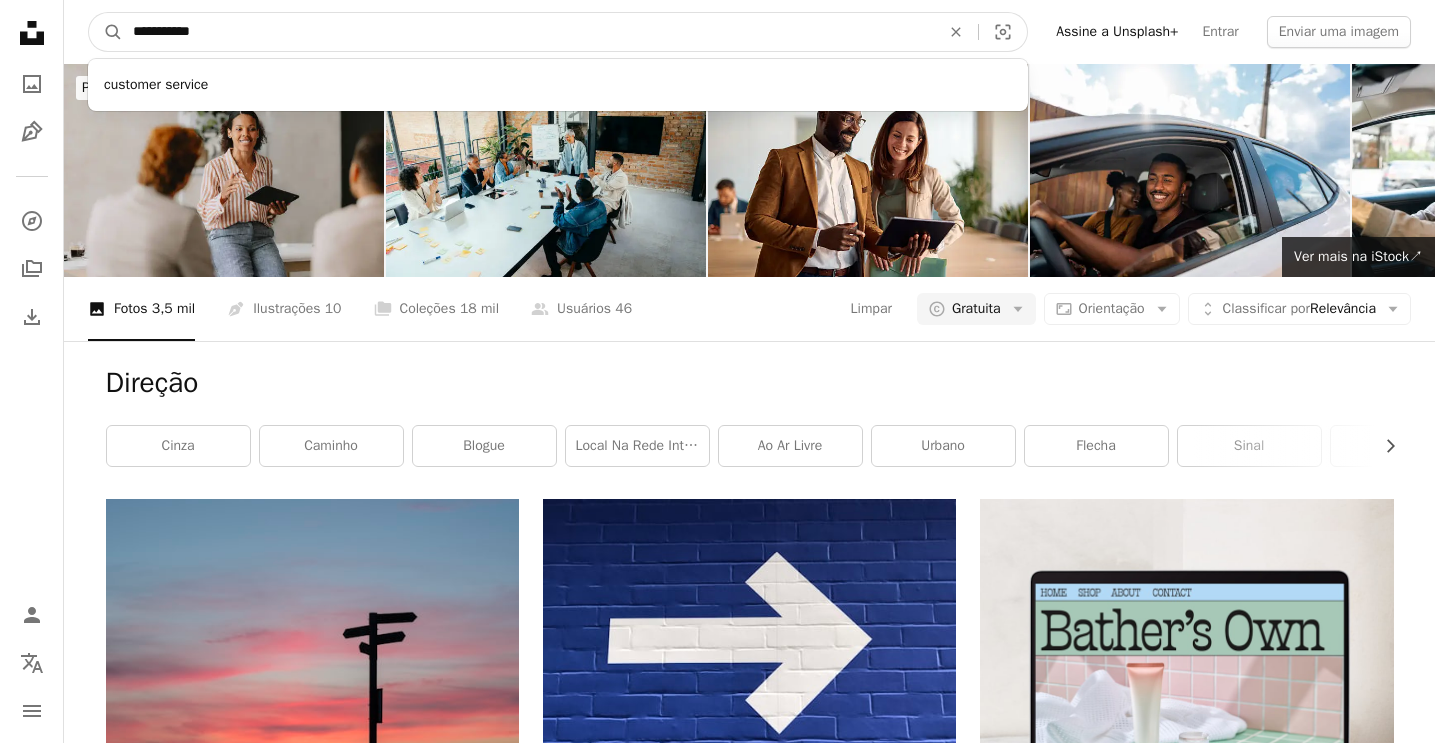 type on "**********" 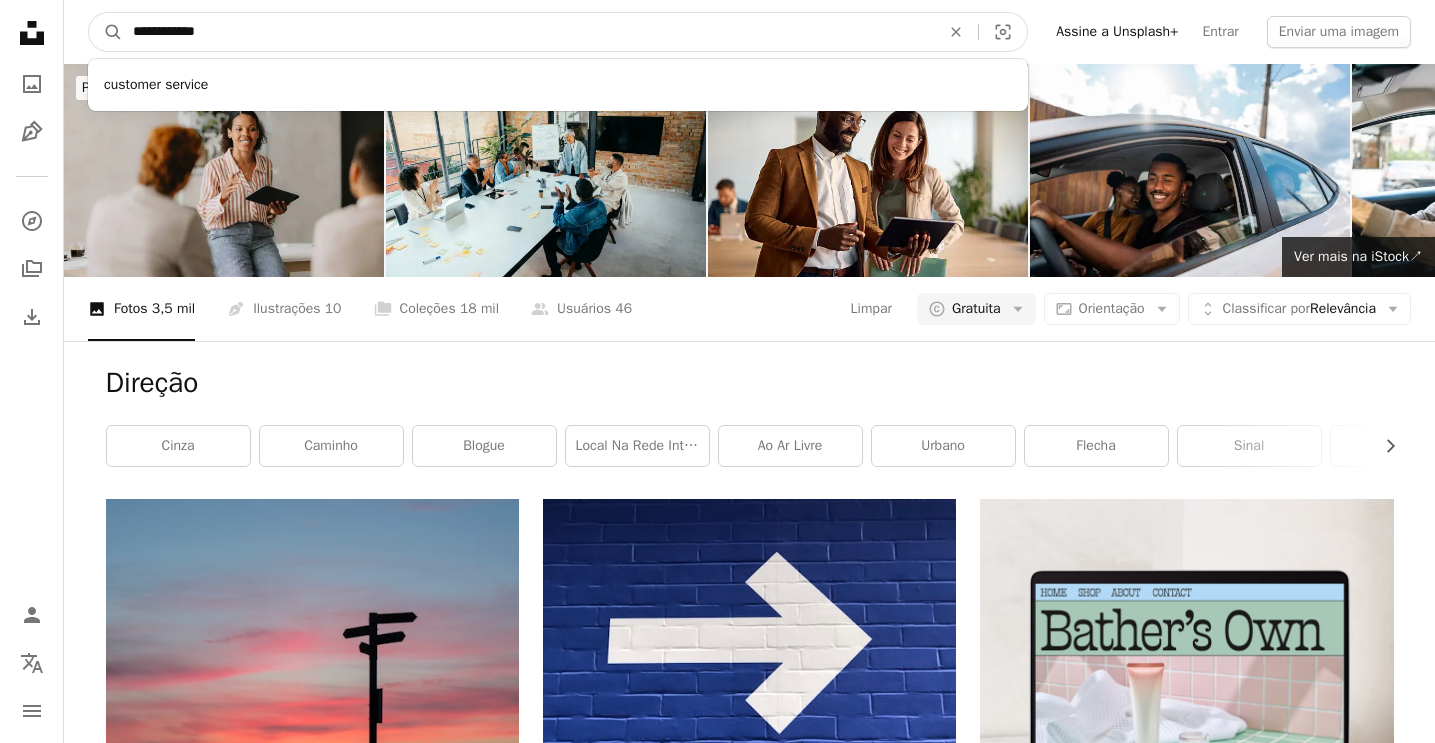 click on "A magnifying glass" at bounding box center (106, 32) 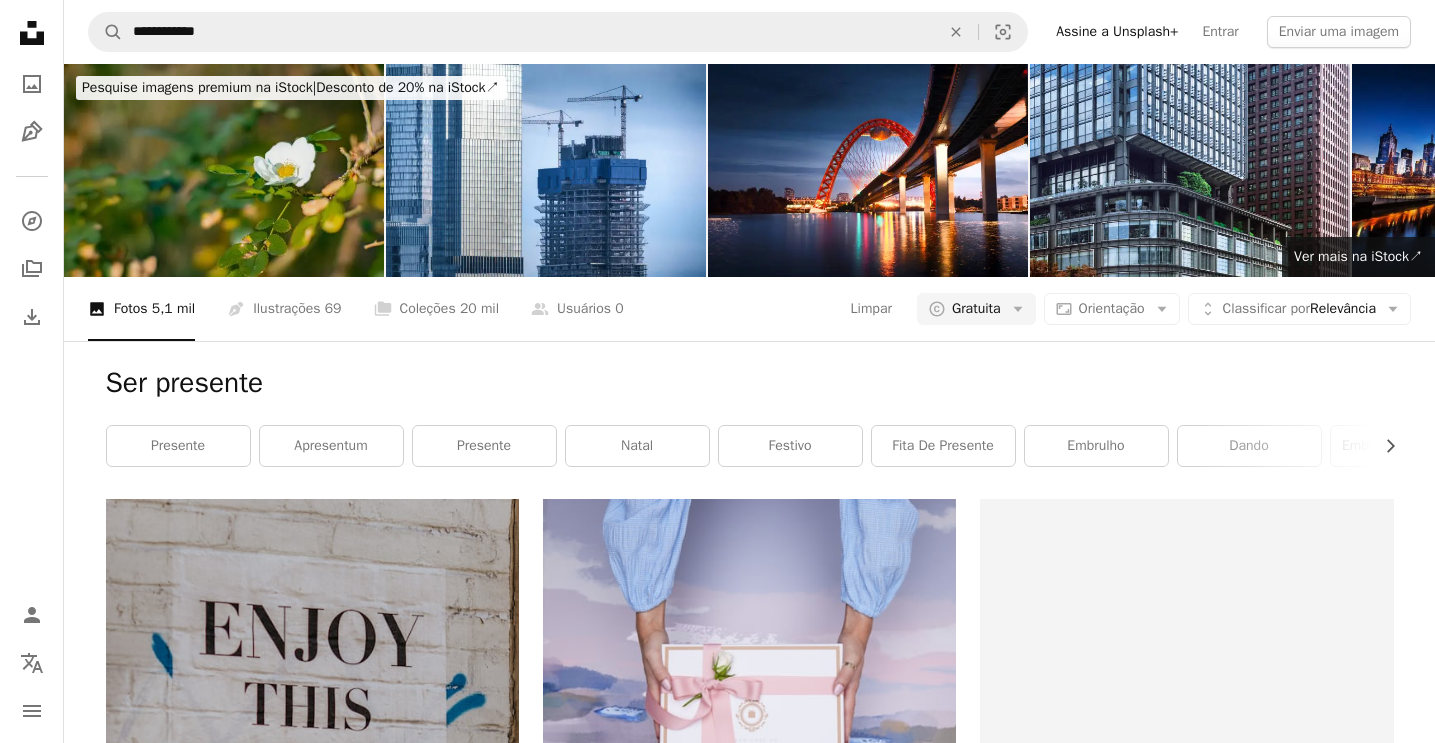 scroll, scrollTop: 0, scrollLeft: 0, axis: both 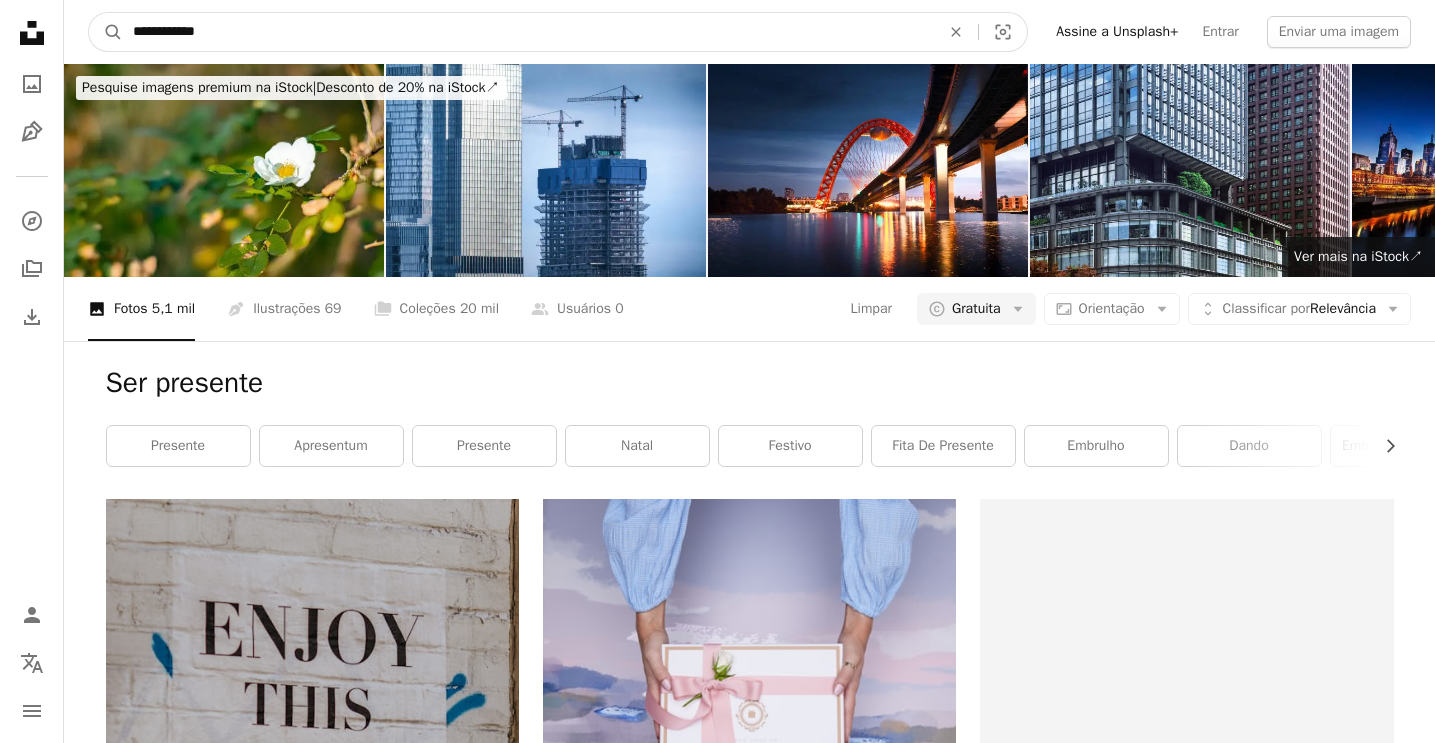 drag, startPoint x: 155, startPoint y: 32, endPoint x: -21, endPoint y: 18, distance: 176.55594 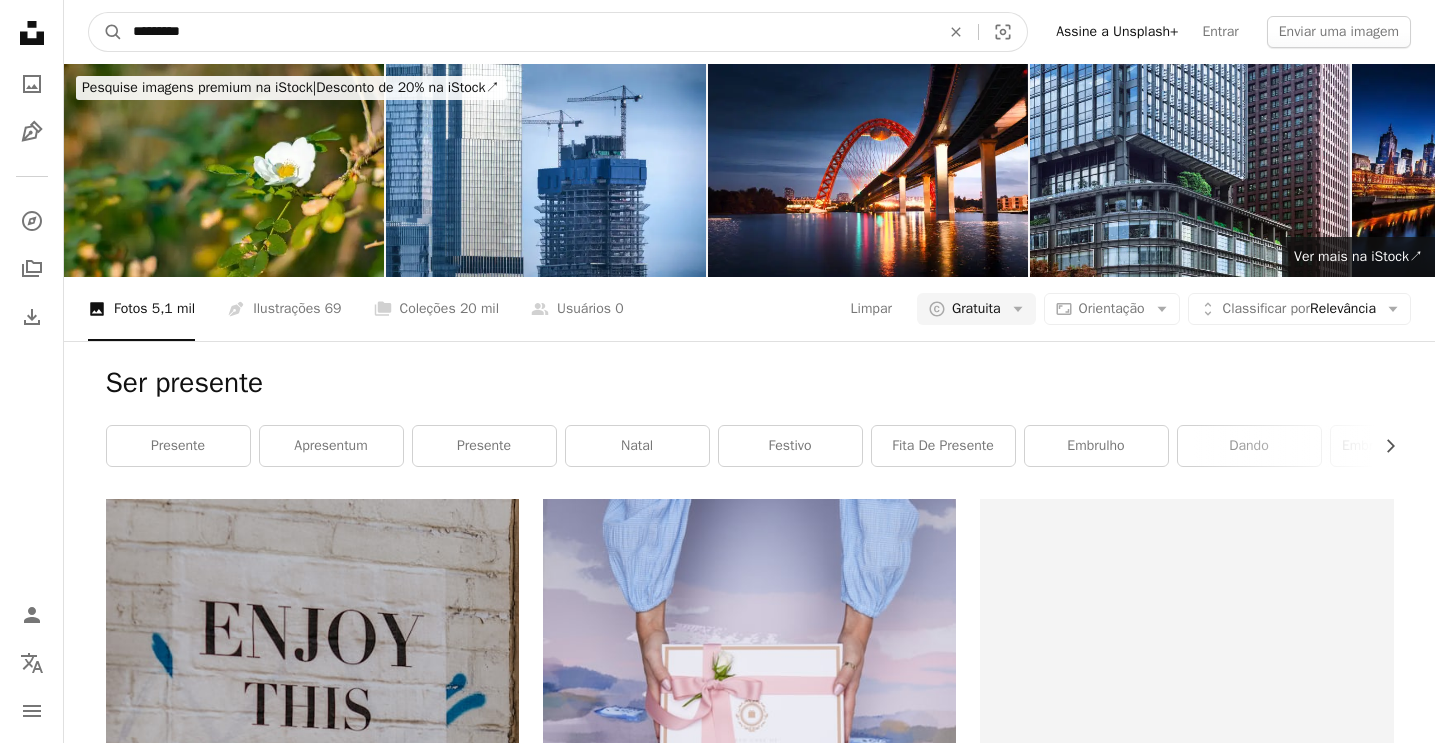 click on "A magnifying glass" at bounding box center [106, 32] 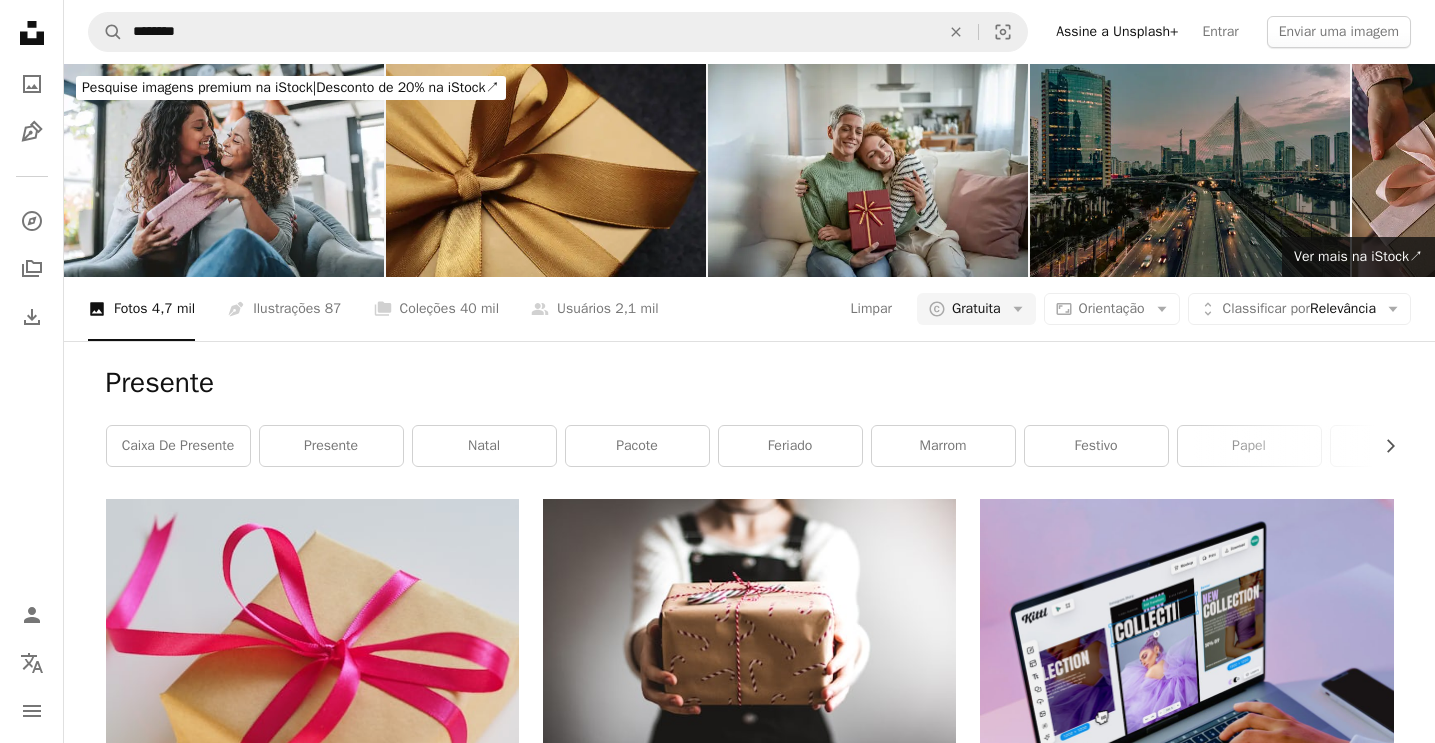 scroll, scrollTop: 0, scrollLeft: 0, axis: both 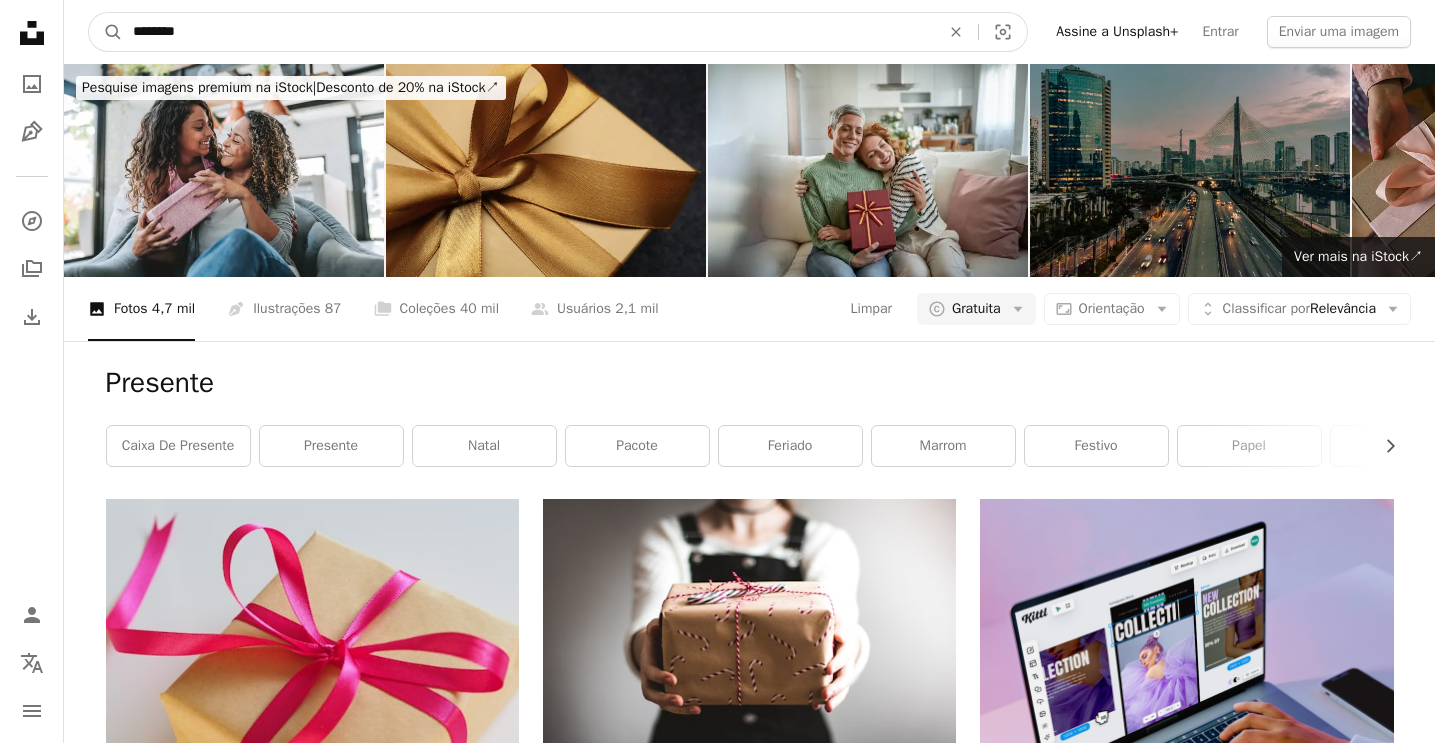click on "********" at bounding box center [528, 32] 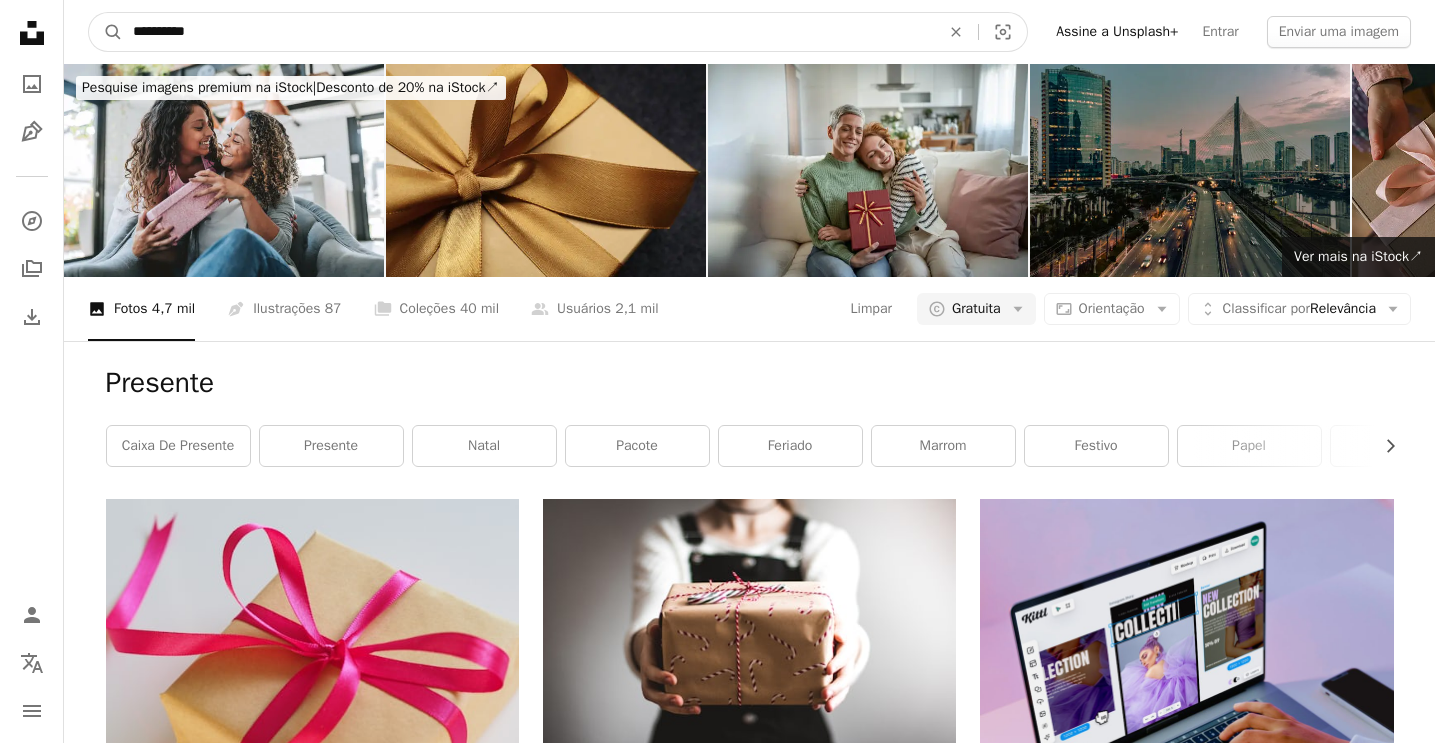 type on "**********" 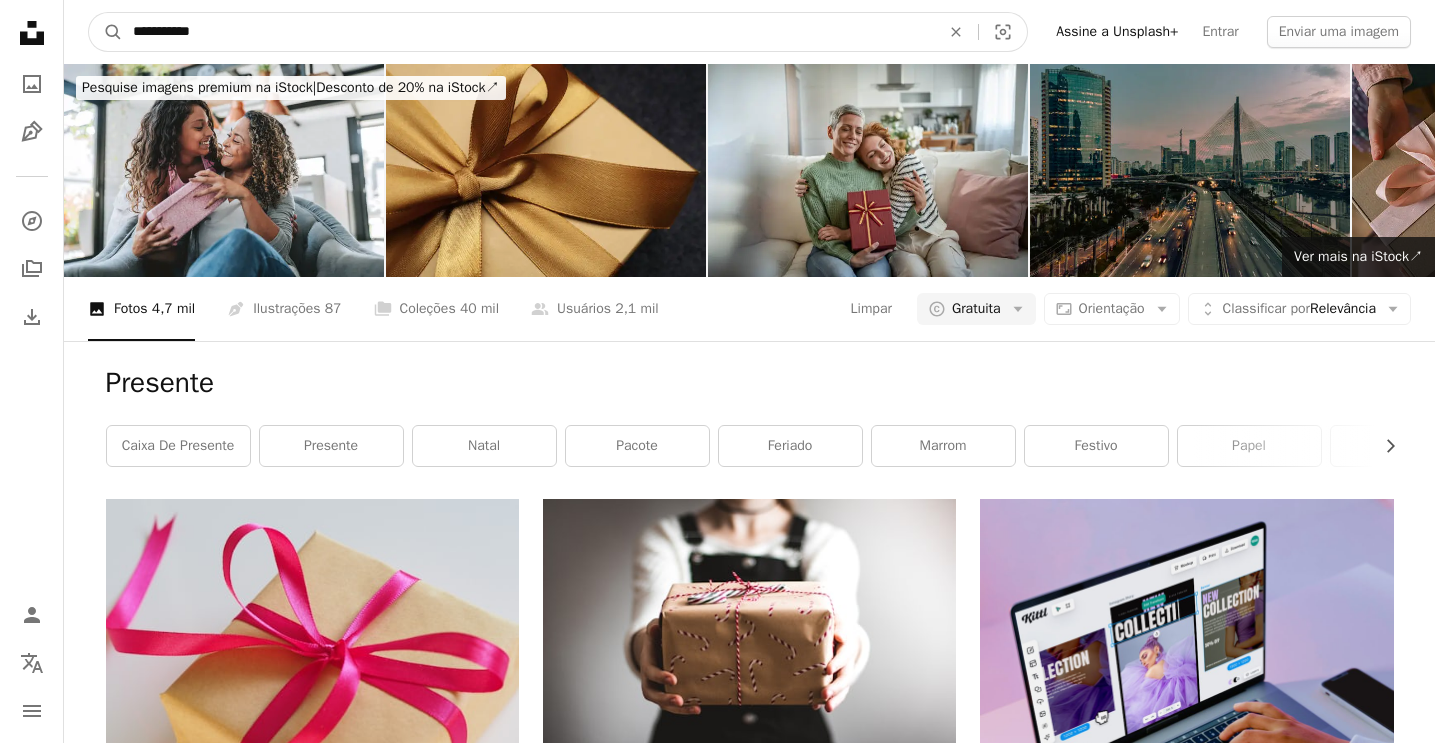 click on "A magnifying glass" at bounding box center [106, 32] 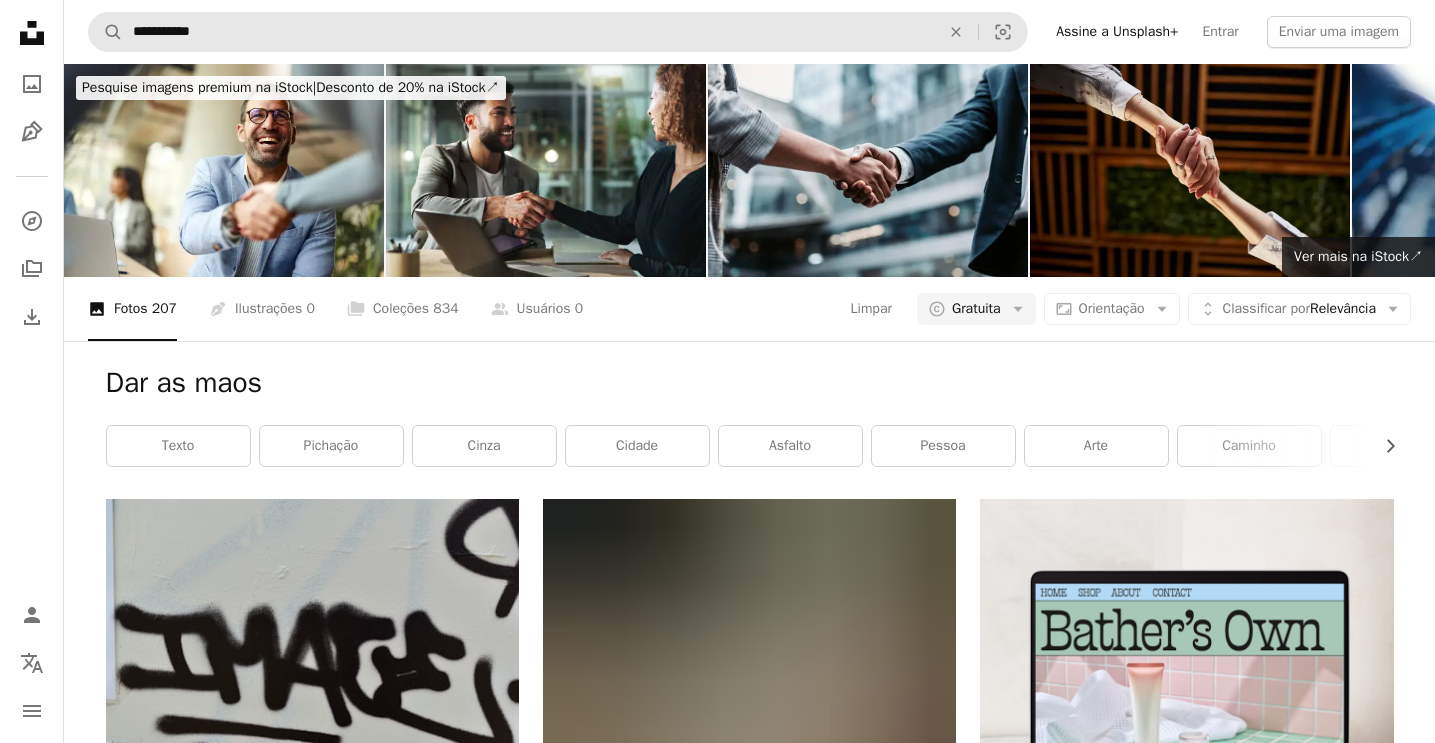 scroll, scrollTop: 0, scrollLeft: 0, axis: both 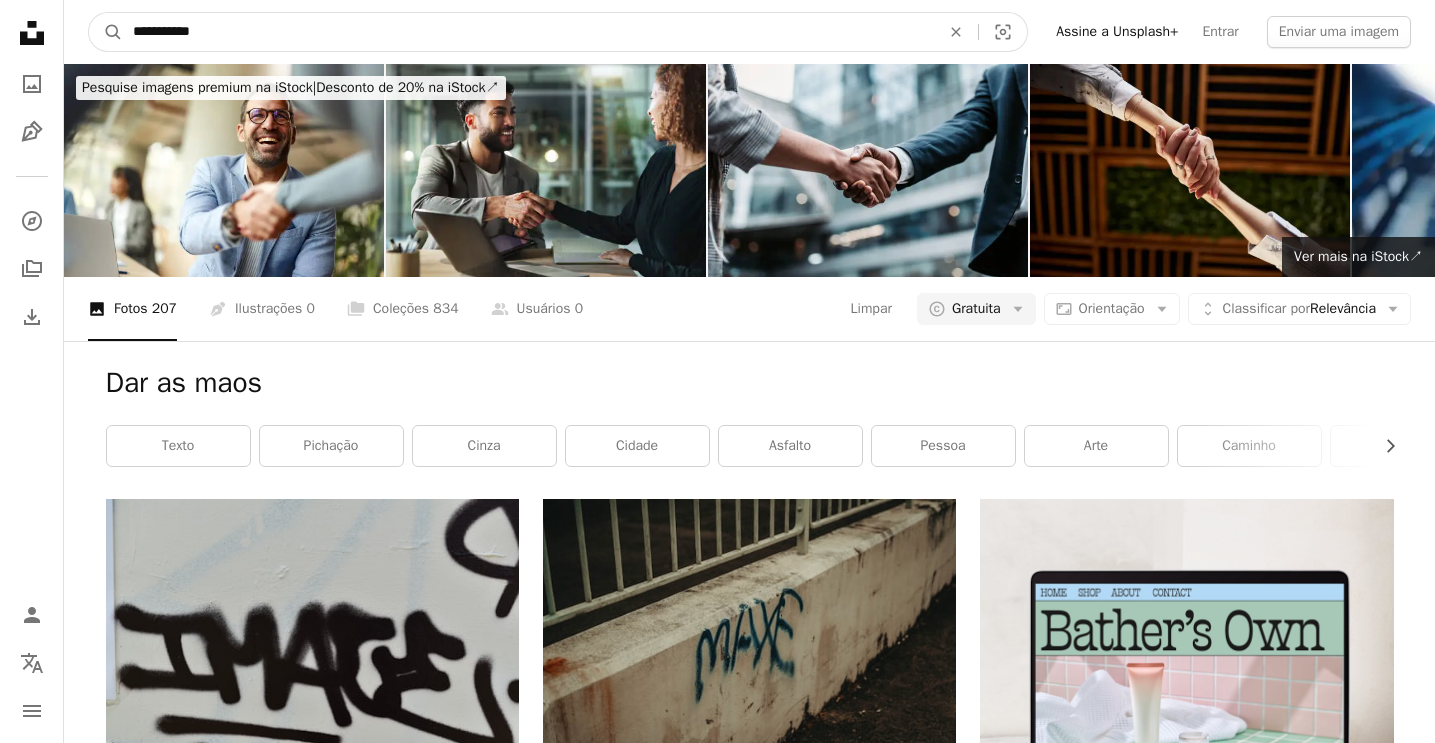 drag, startPoint x: 262, startPoint y: 41, endPoint x: -28, endPoint y: 36, distance: 290.0431 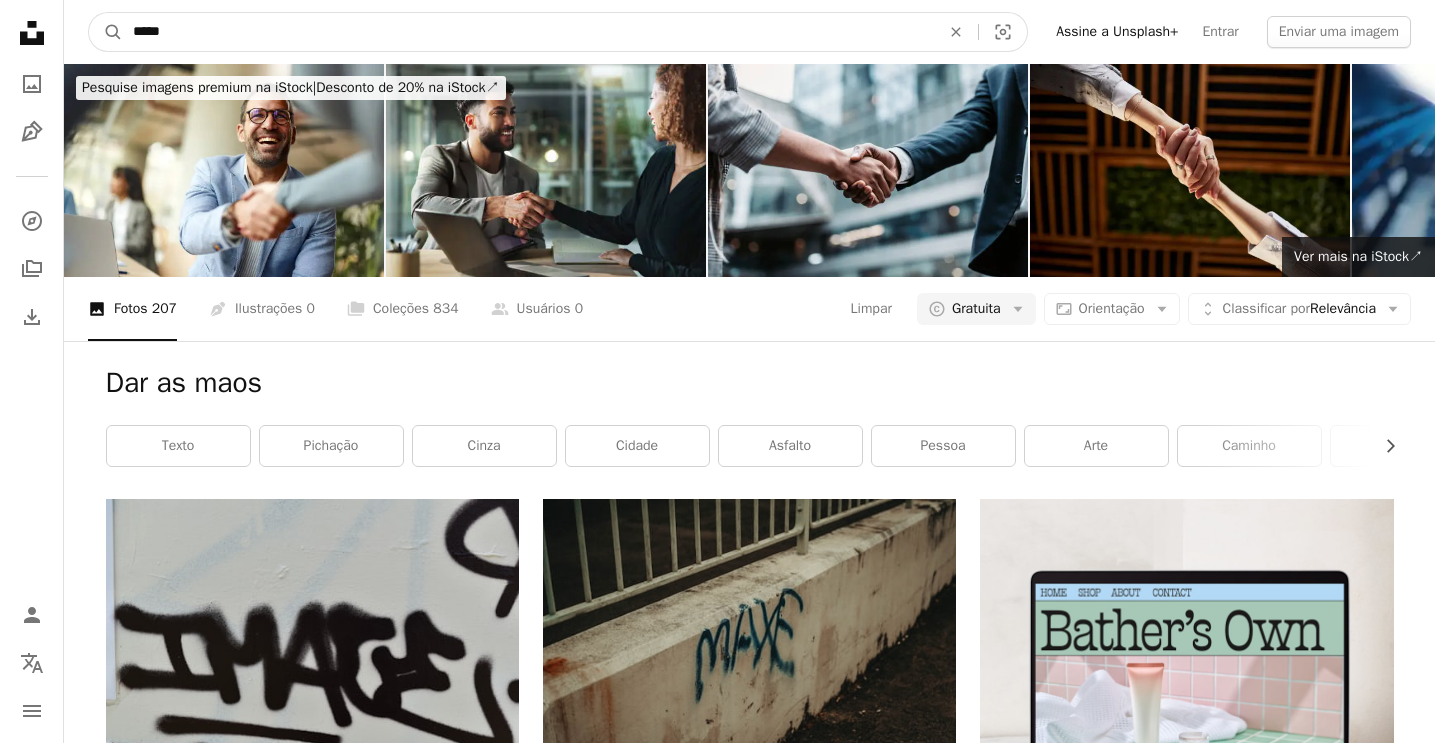 type on "******" 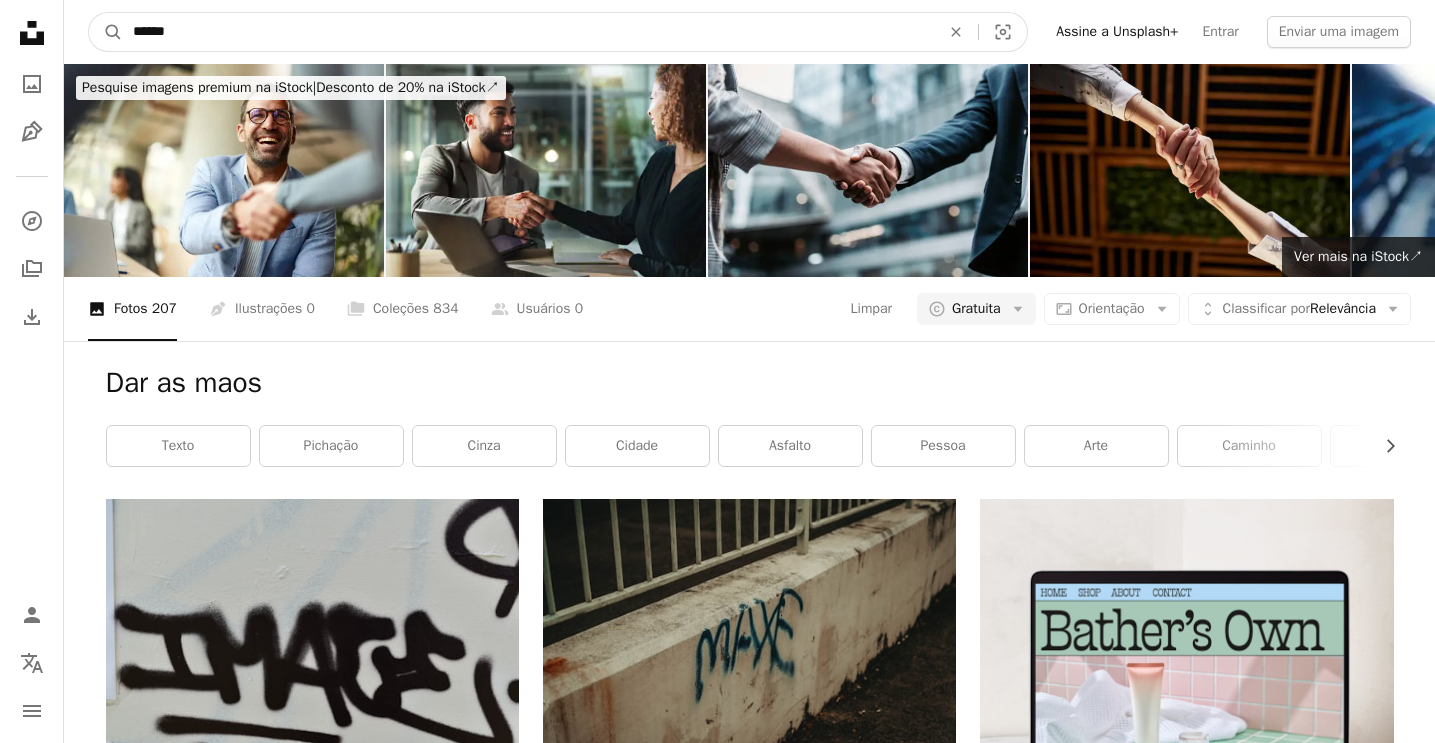click on "A magnifying glass" at bounding box center (106, 32) 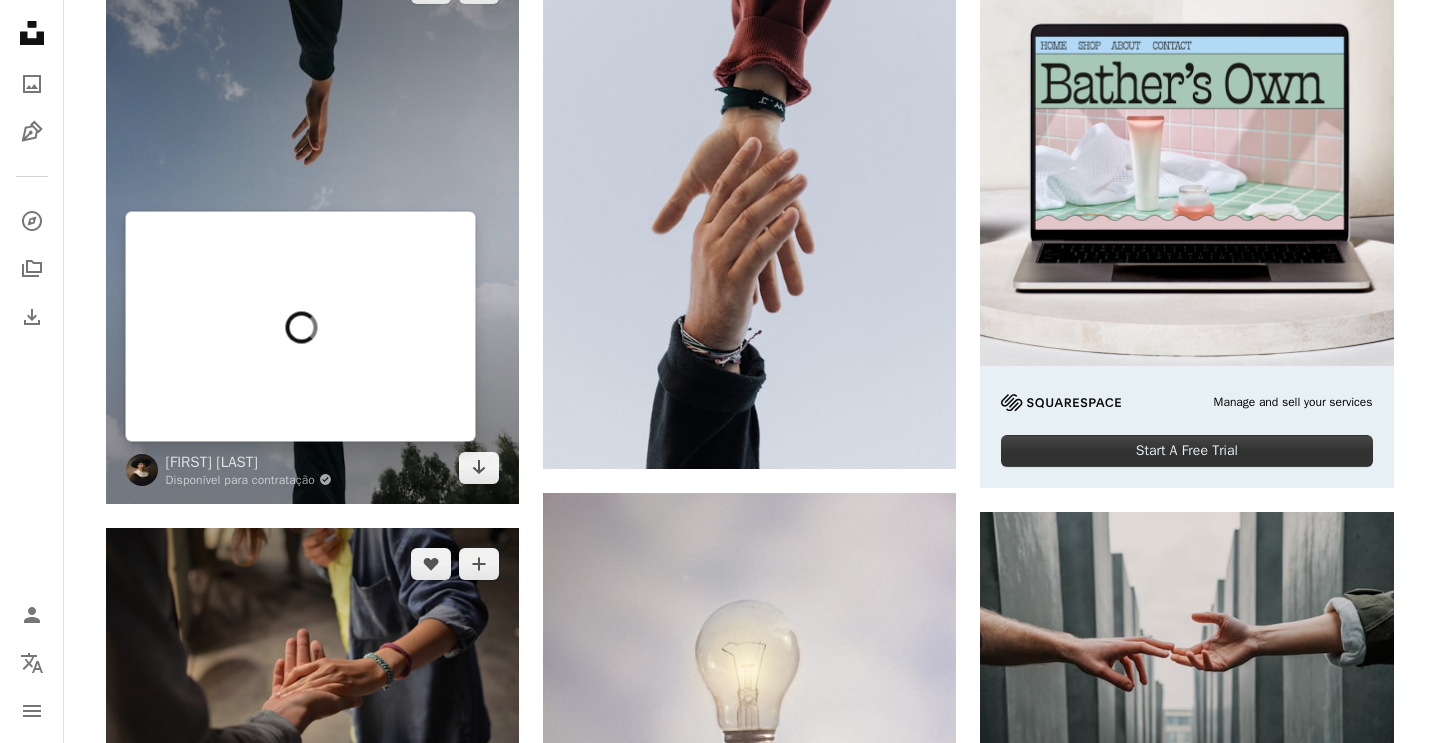 scroll, scrollTop: 540, scrollLeft: 0, axis: vertical 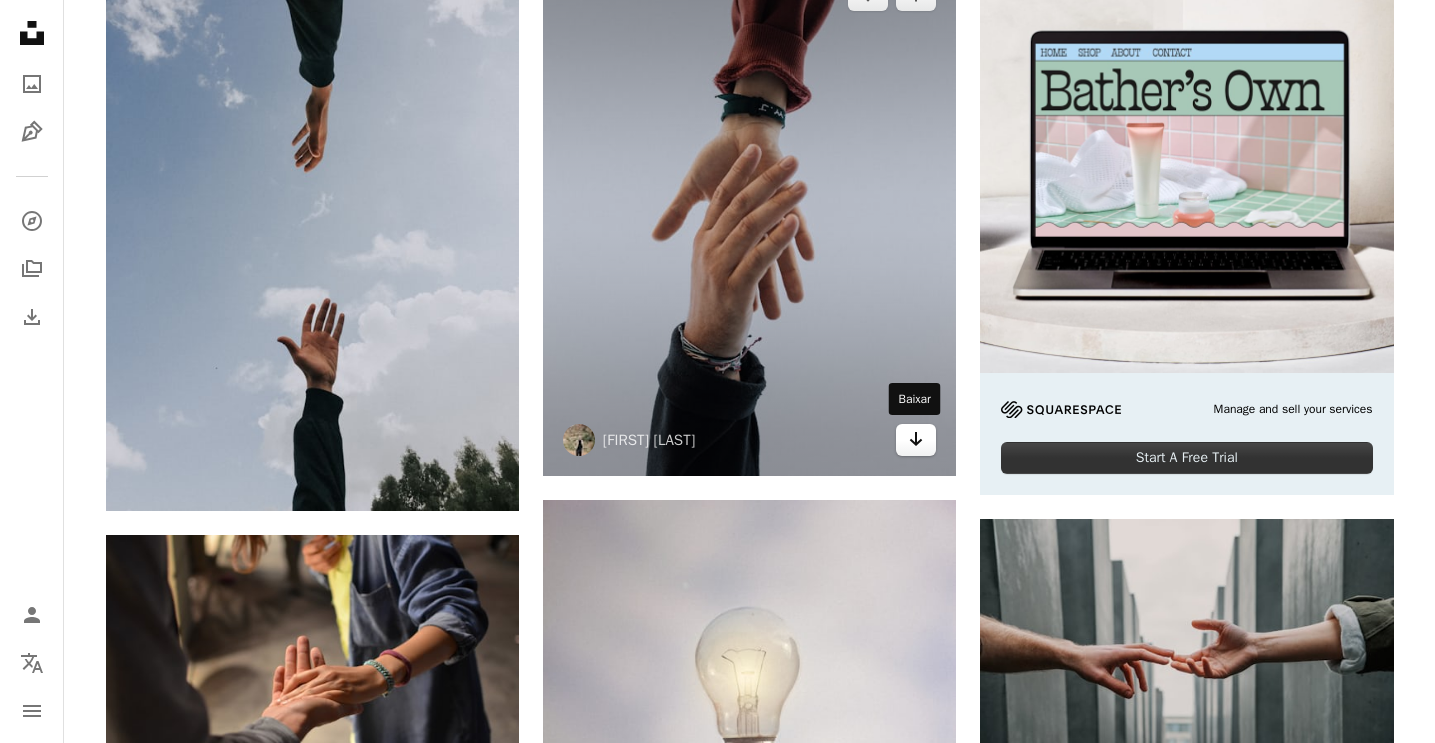 click on "Arrow pointing down" 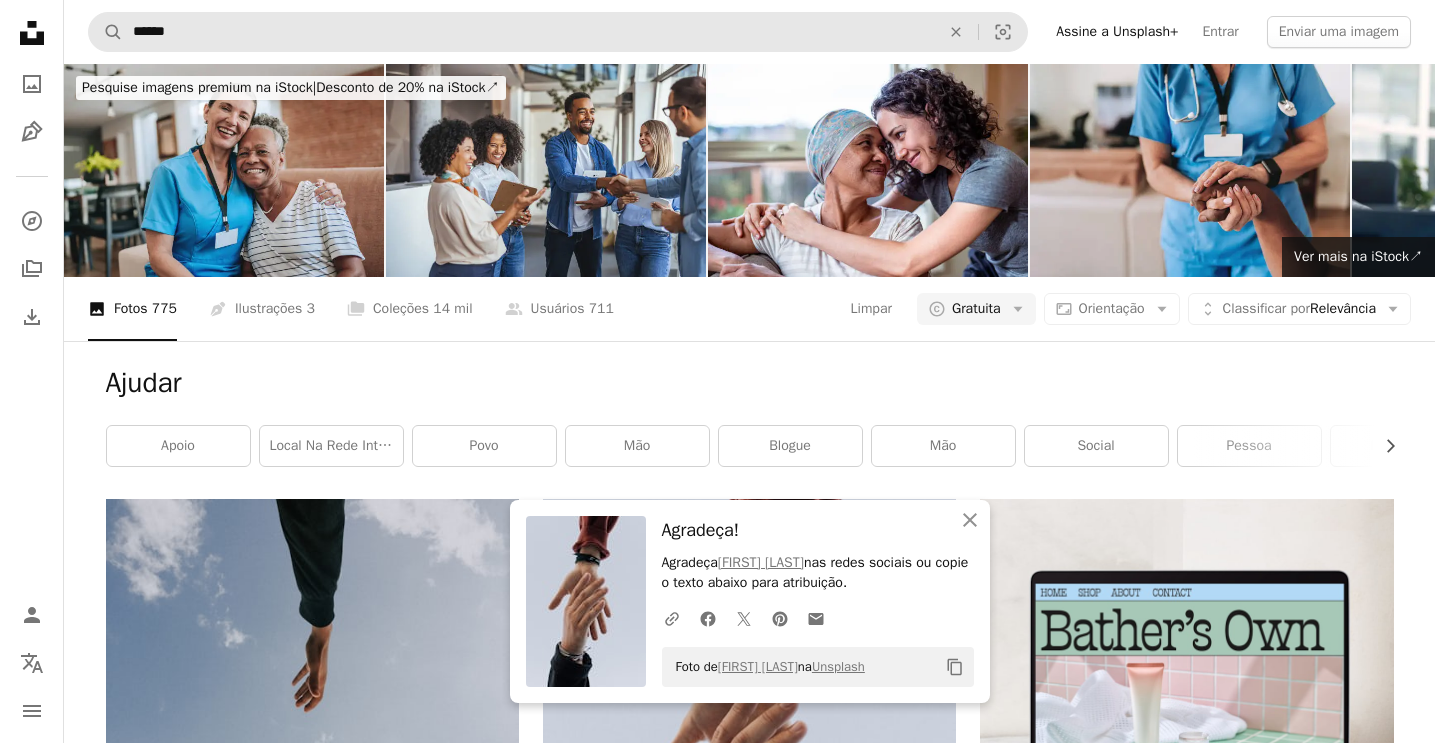 scroll, scrollTop: 0, scrollLeft: 0, axis: both 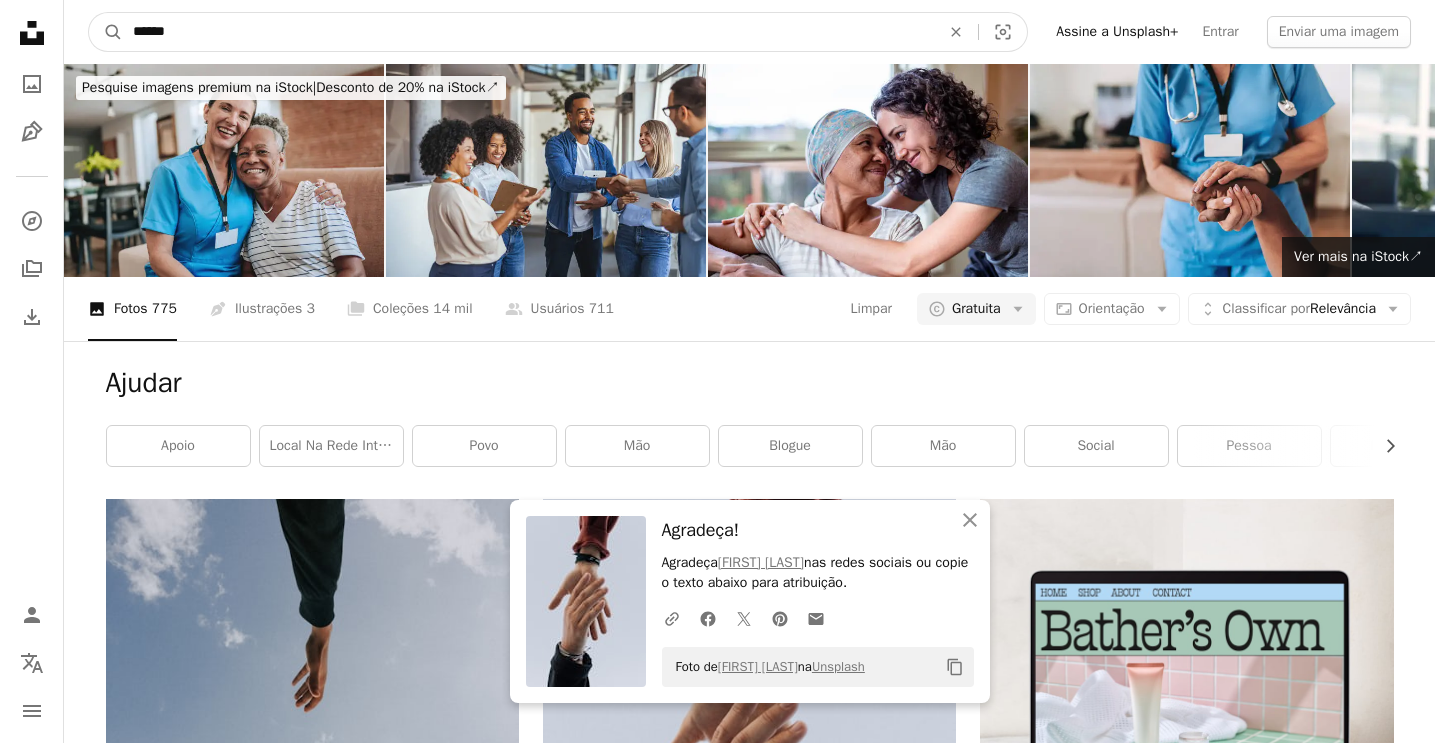 click on "******" at bounding box center (528, 32) 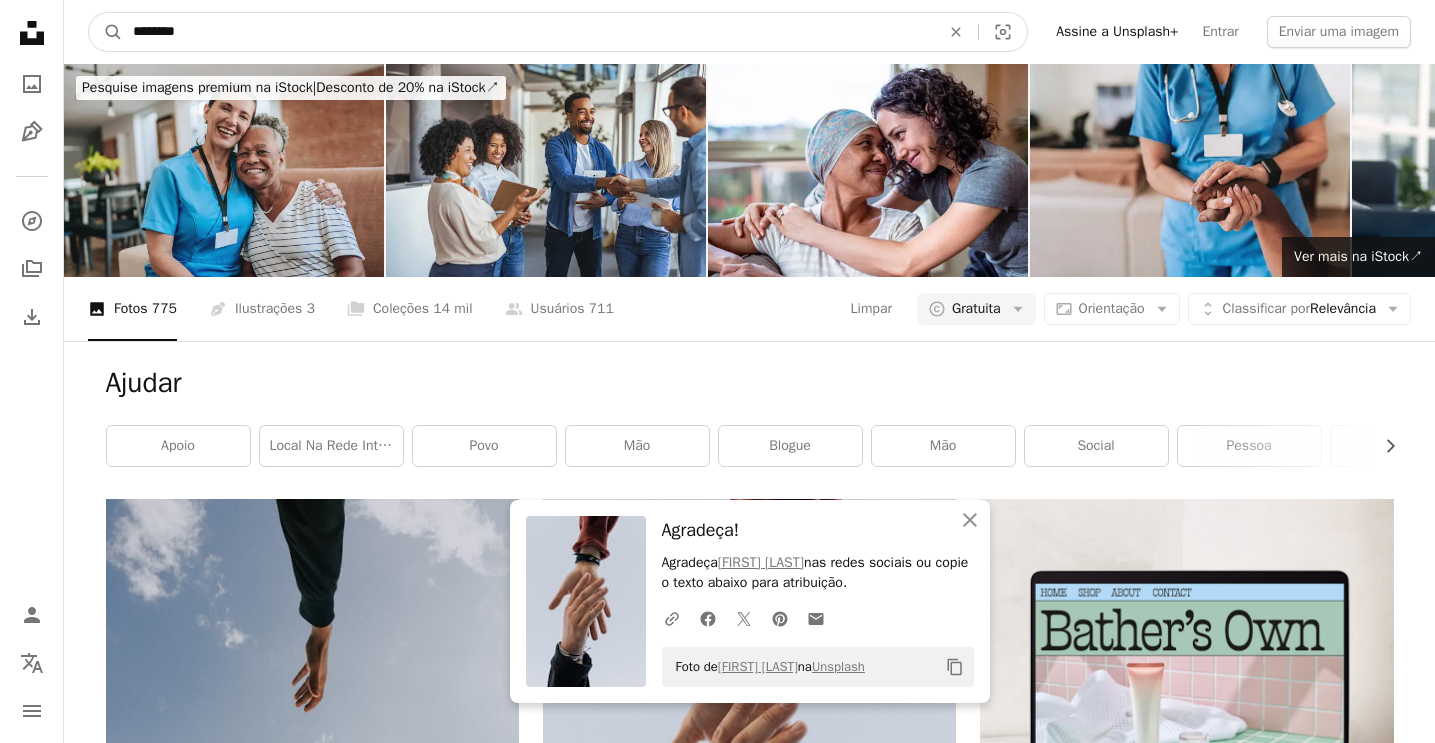 click on "A magnifying glass" at bounding box center (106, 32) 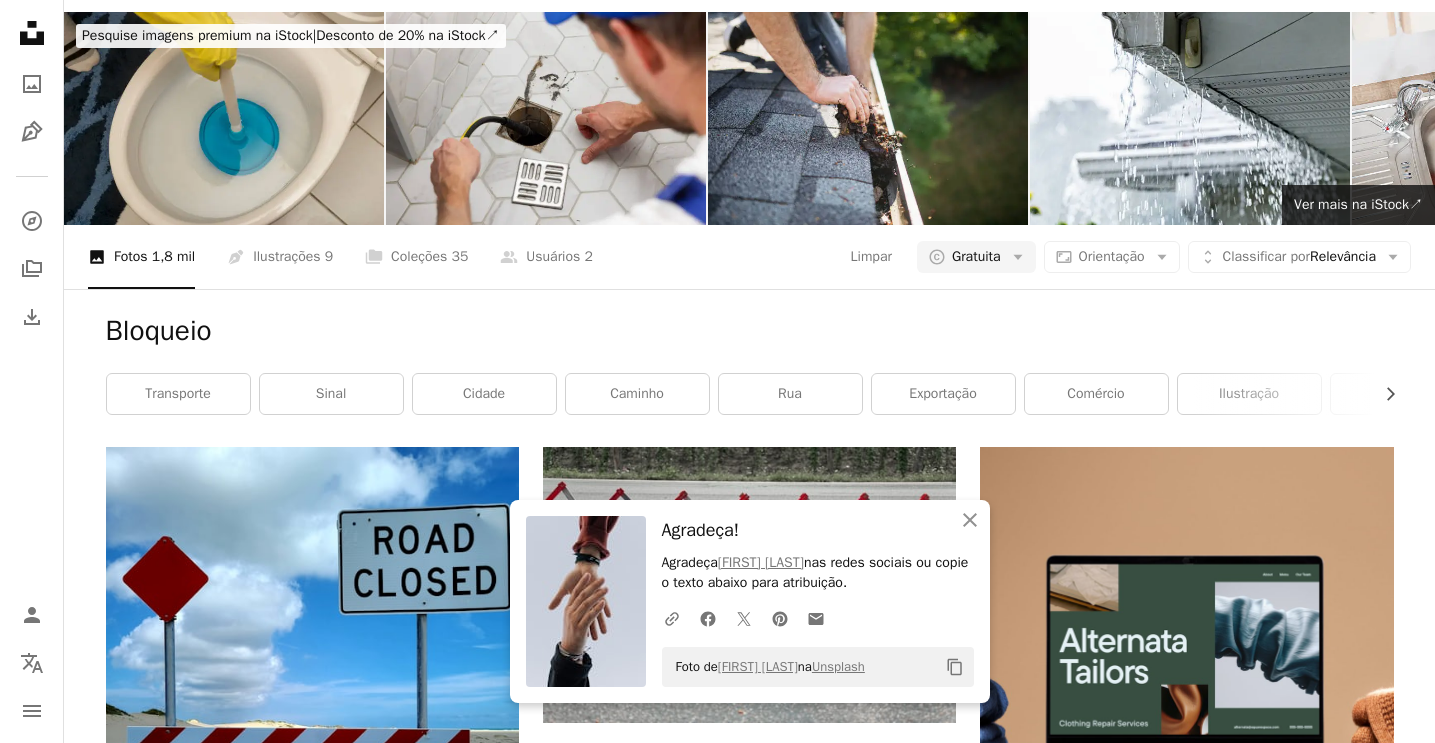 scroll, scrollTop: 104, scrollLeft: 0, axis: vertical 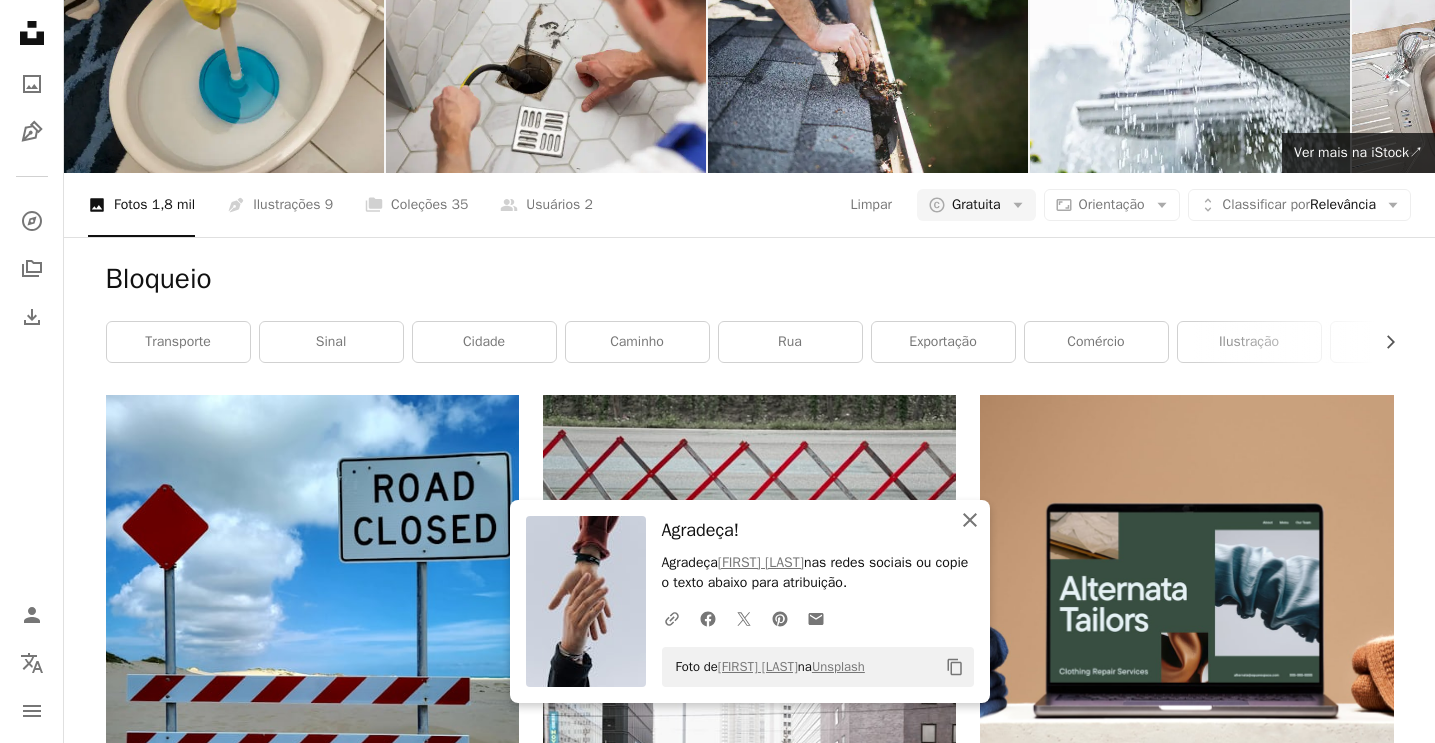 click on "An X shape" 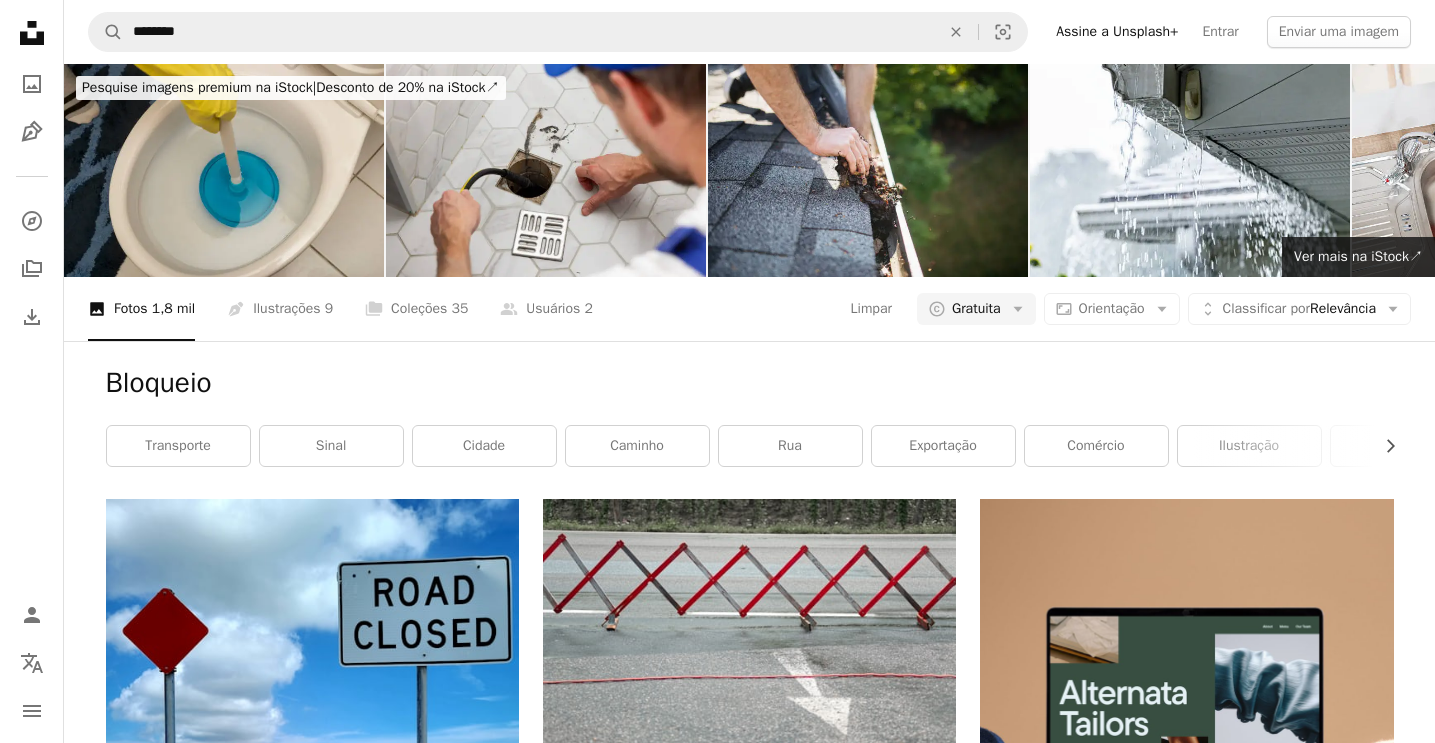 scroll, scrollTop: 0, scrollLeft: 0, axis: both 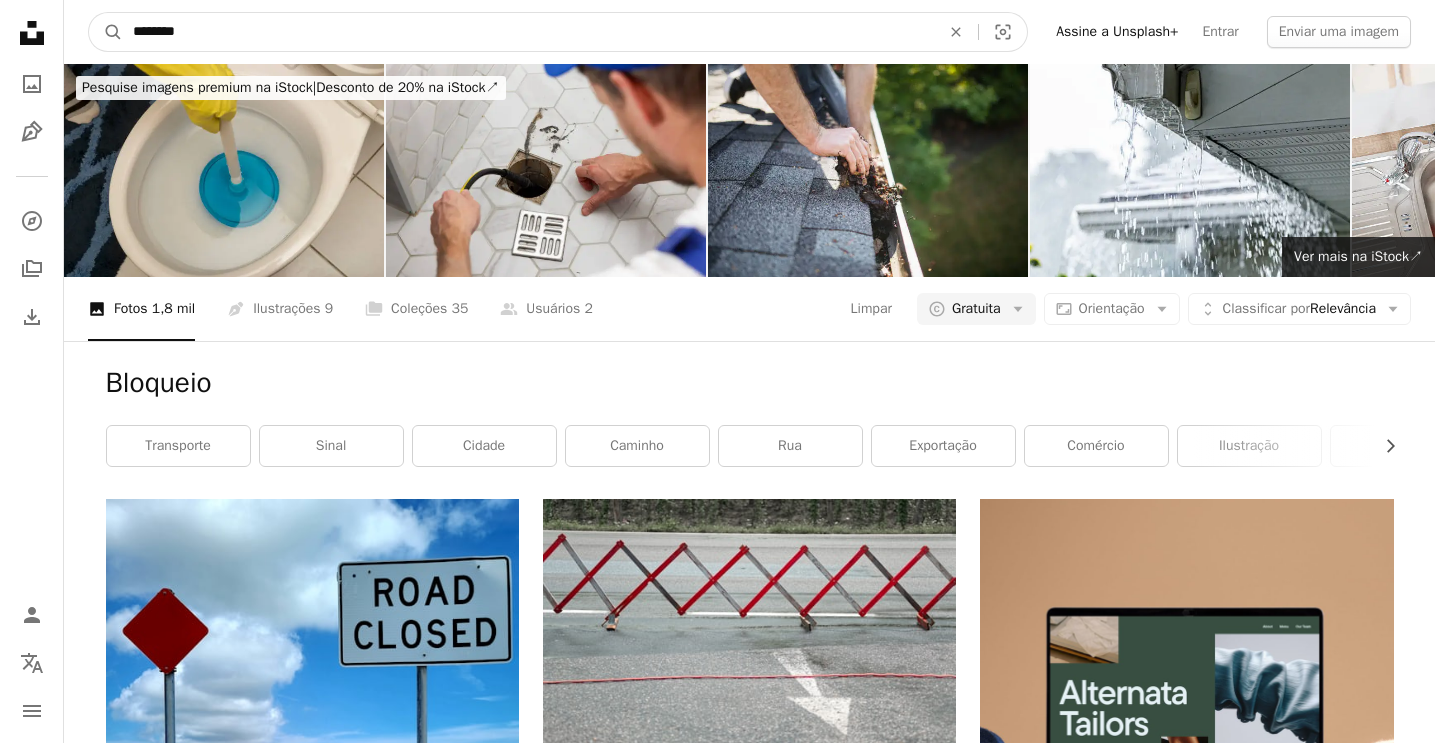 click on "********" at bounding box center [528, 32] 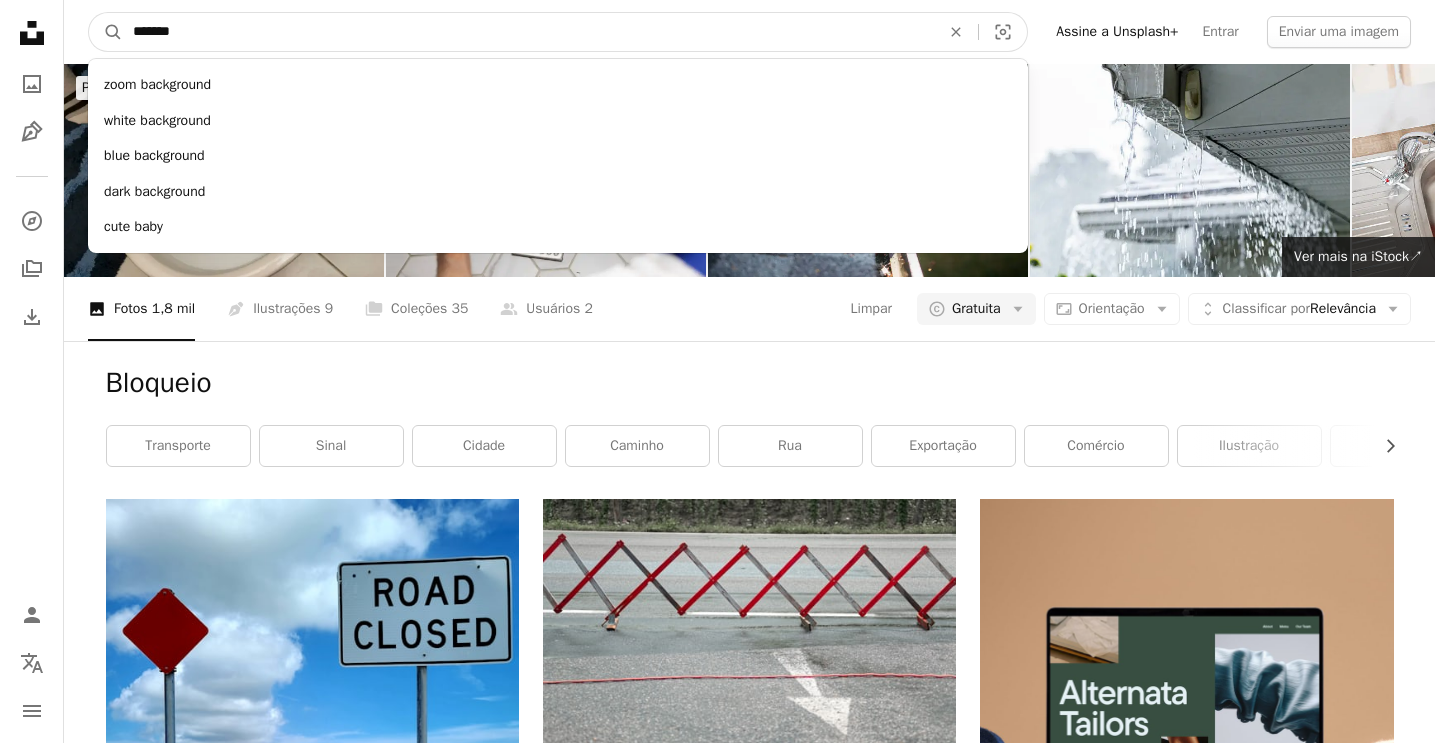 type on "********" 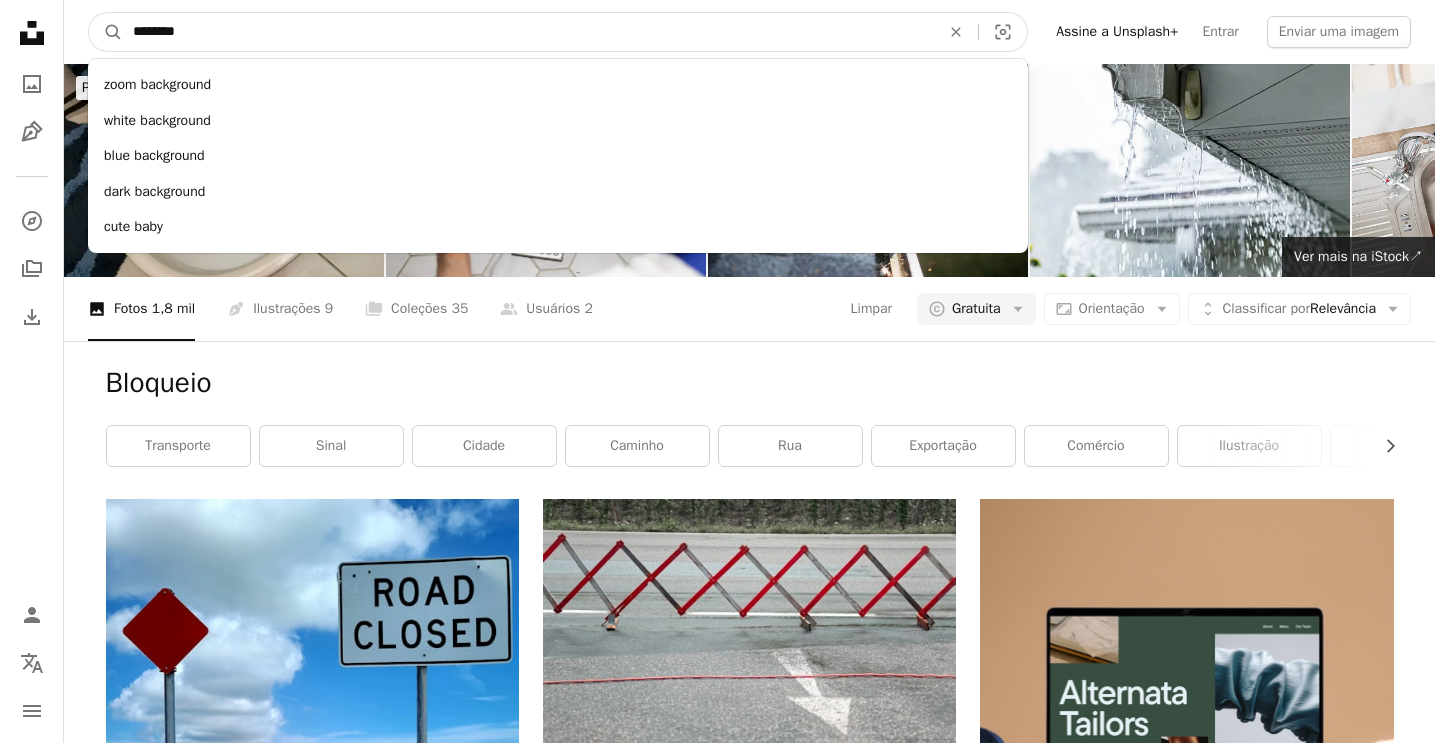 click on "A magnifying glass" at bounding box center (106, 32) 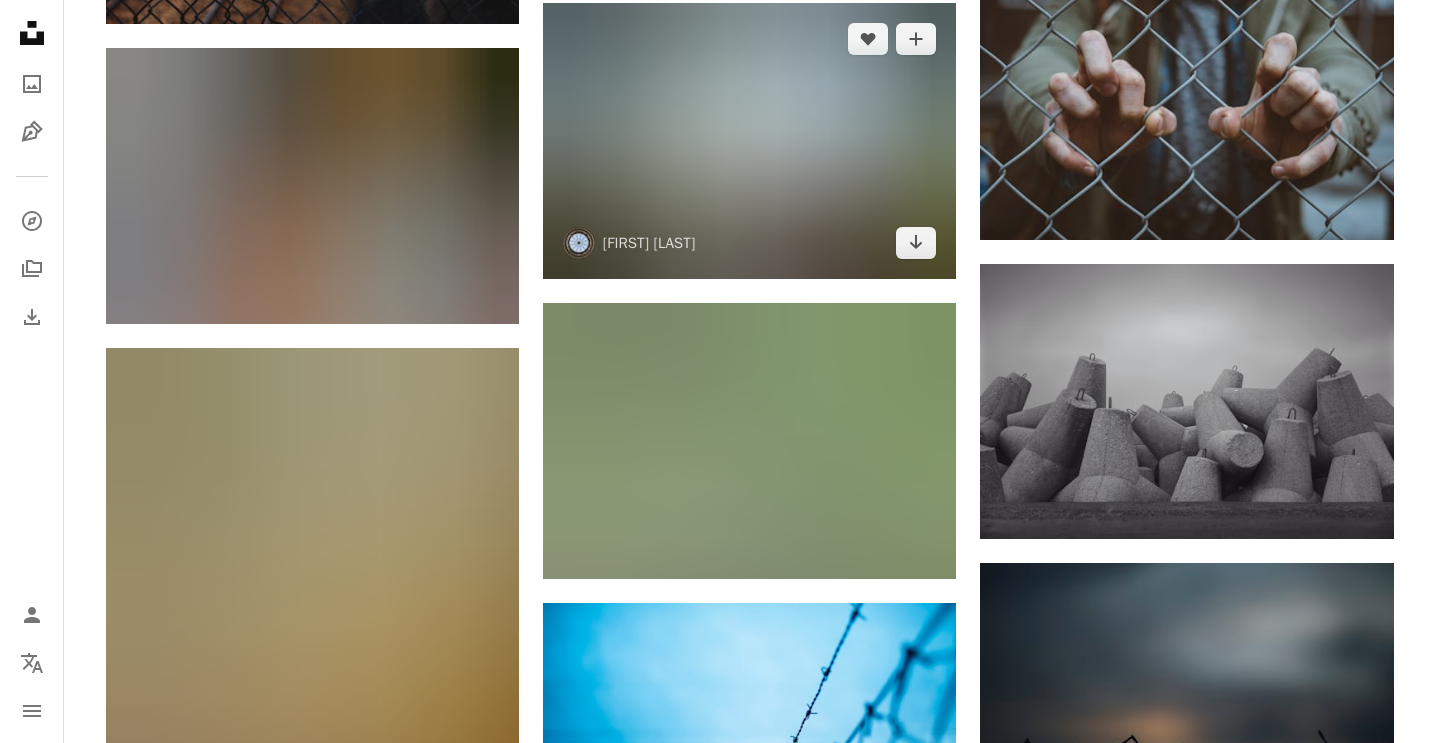scroll, scrollTop: 1800, scrollLeft: 0, axis: vertical 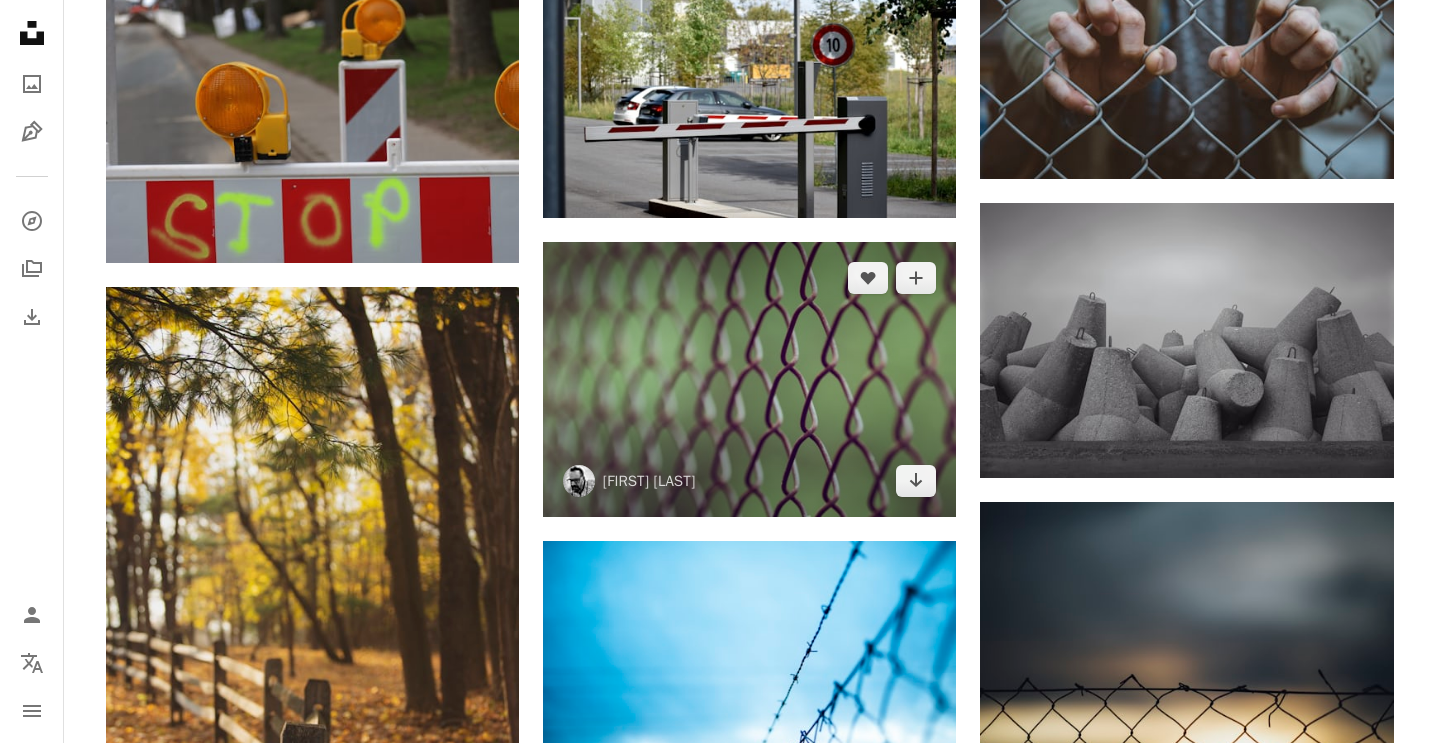 click at bounding box center (749, 379) 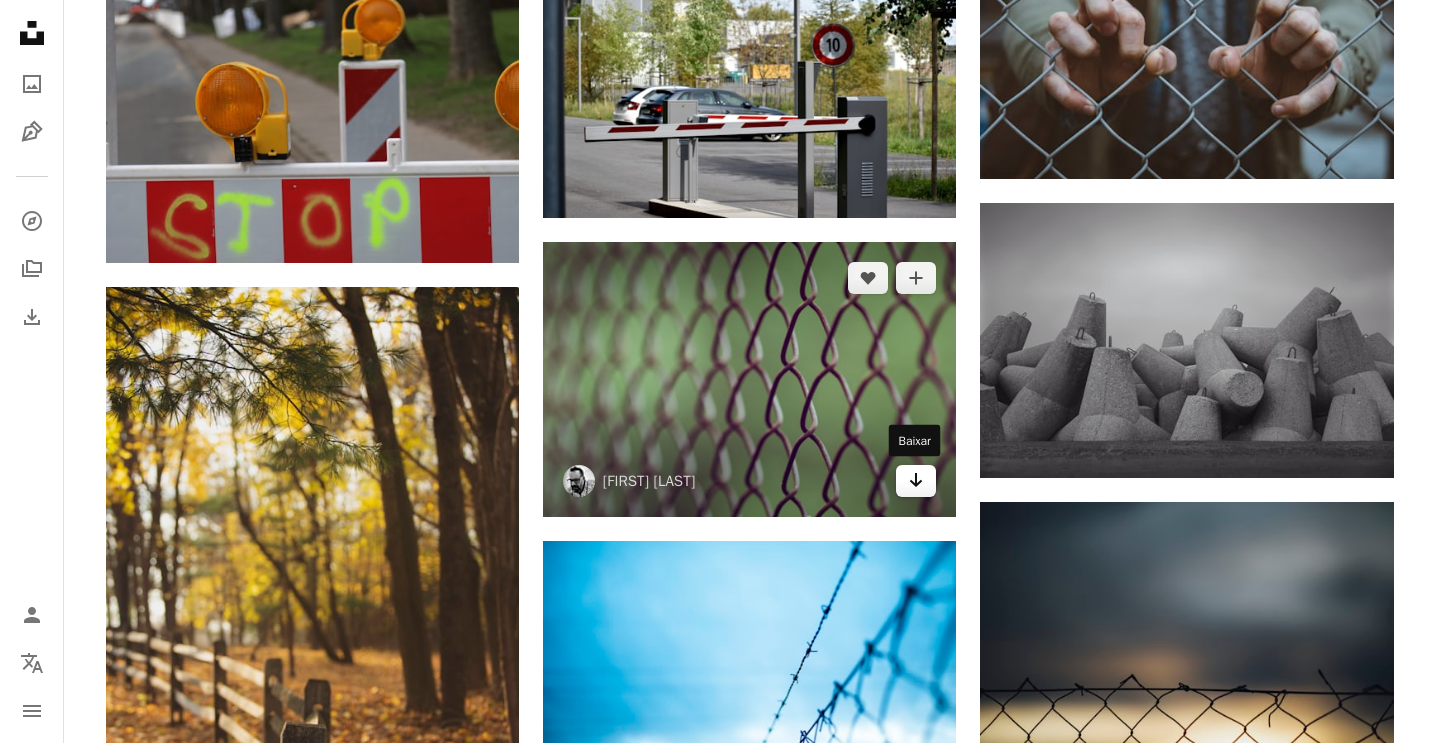 click 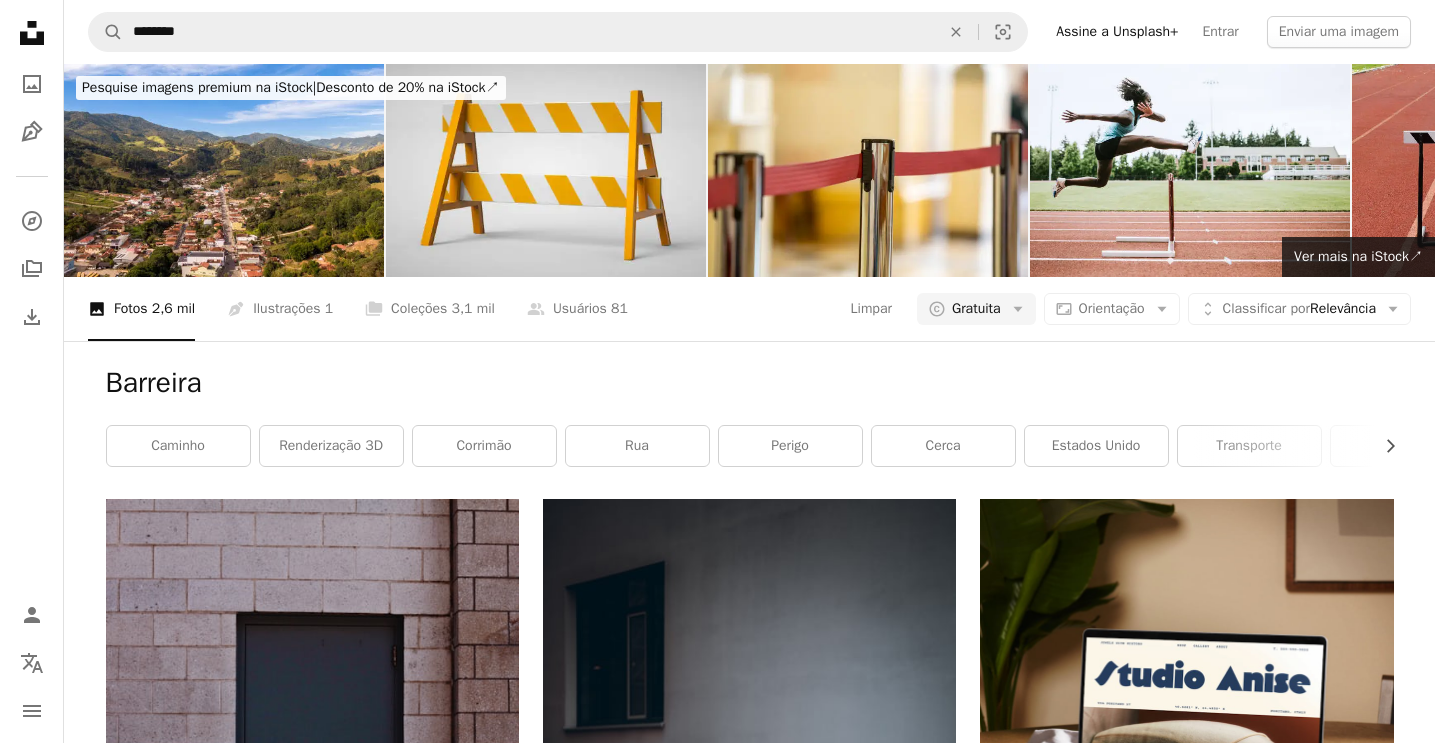 scroll, scrollTop: -2, scrollLeft: 0, axis: vertical 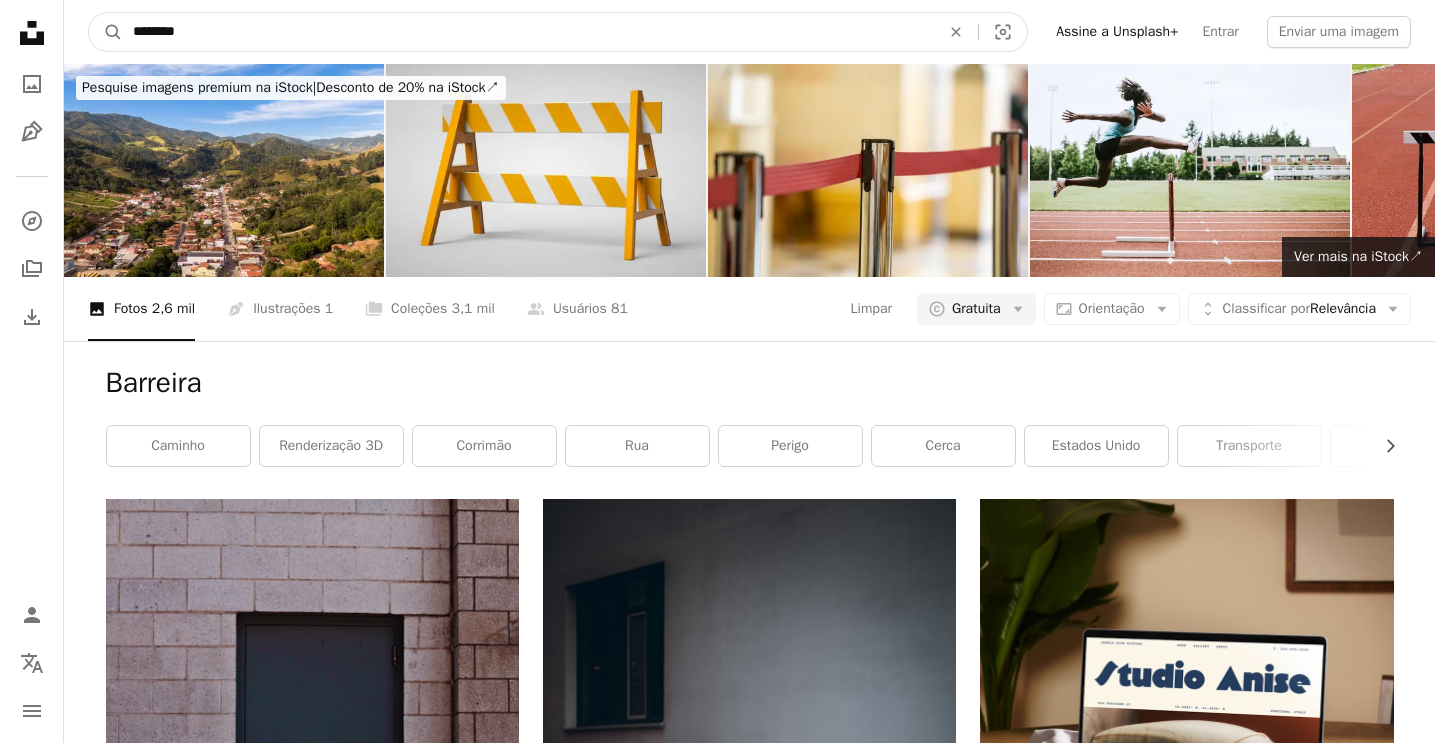 click on "********" at bounding box center (528, 32) 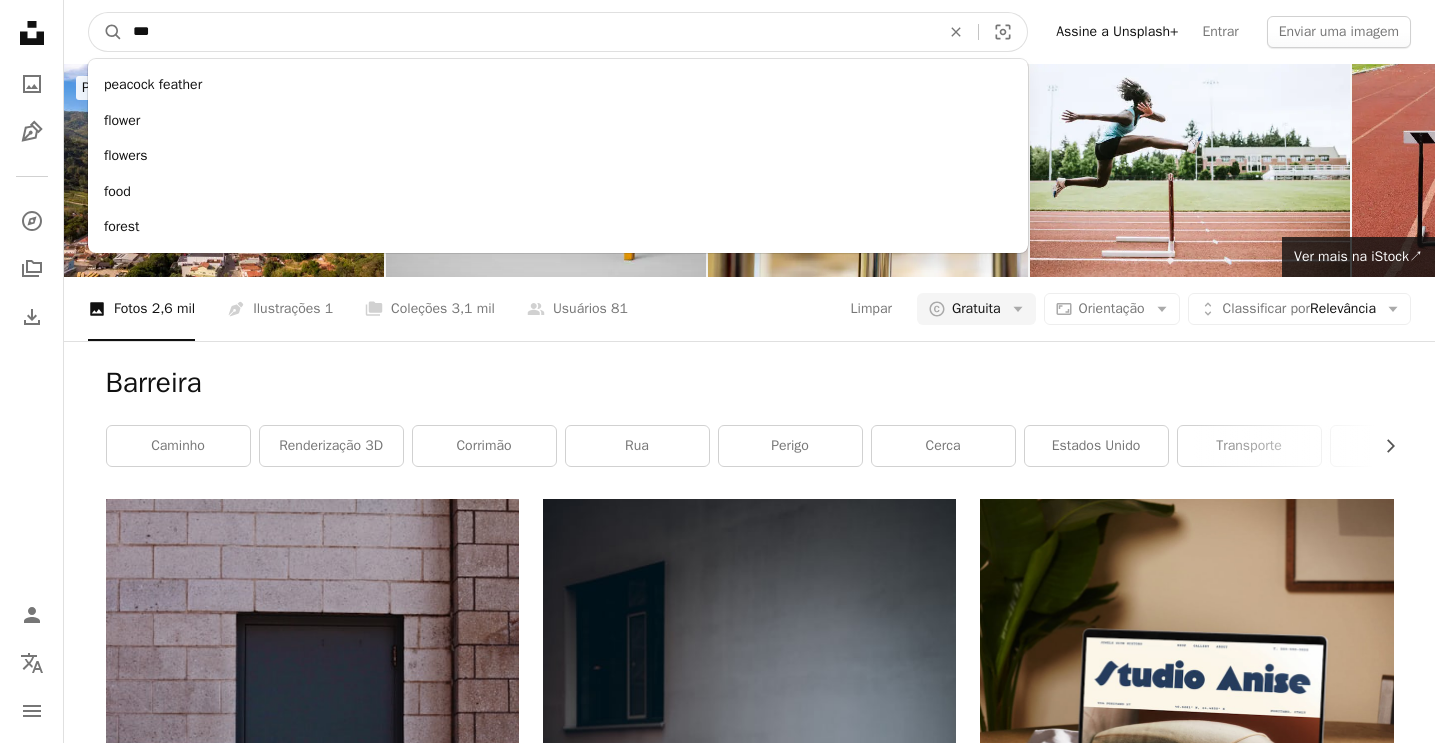 type on "****" 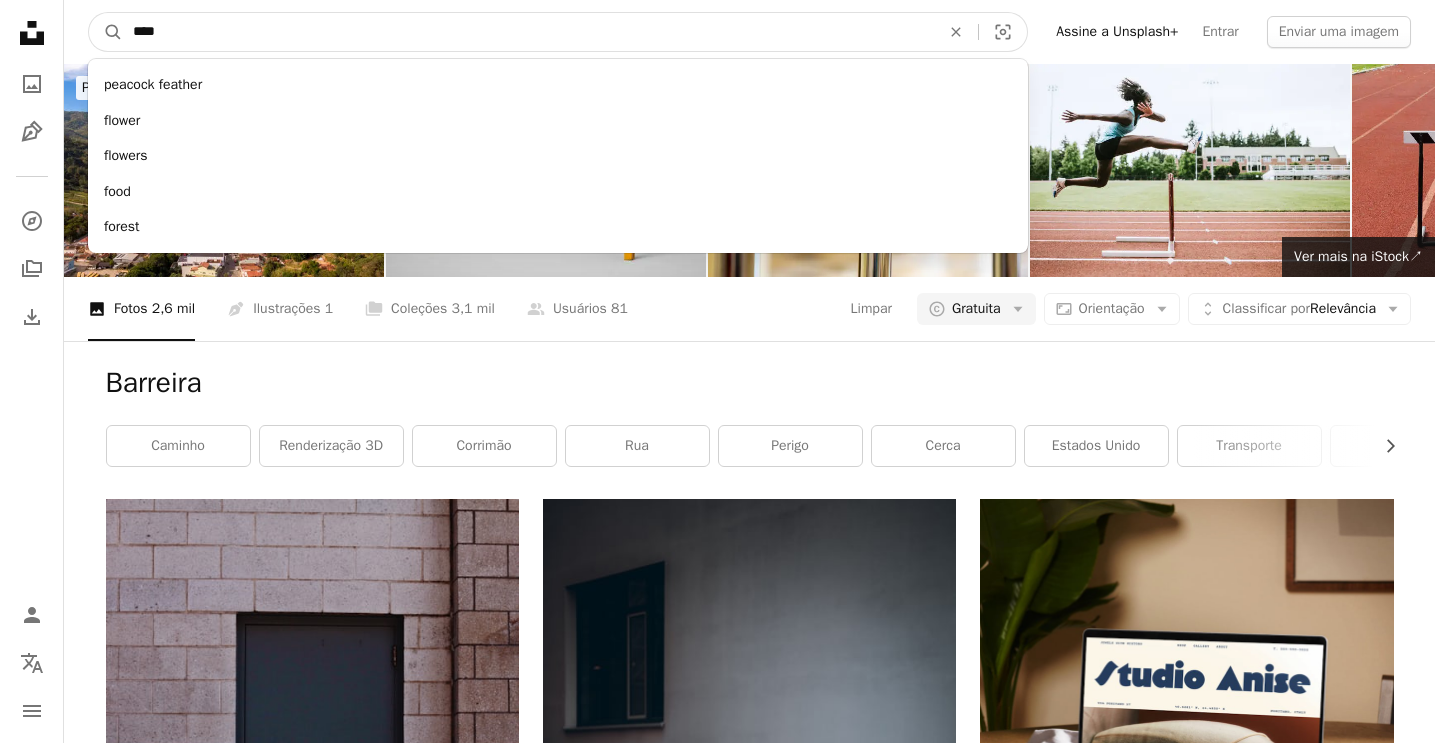 click on "A magnifying glass" at bounding box center (106, 32) 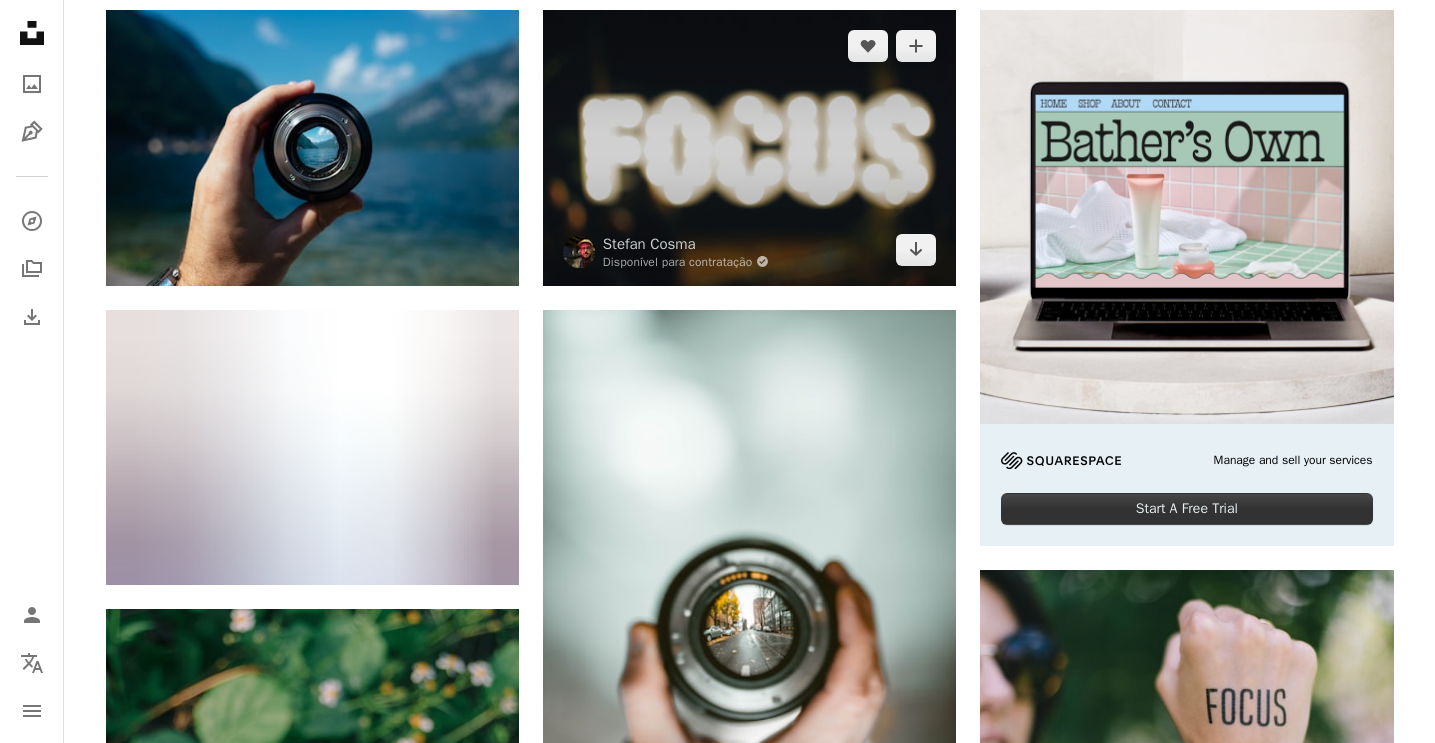 scroll, scrollTop: 492, scrollLeft: 0, axis: vertical 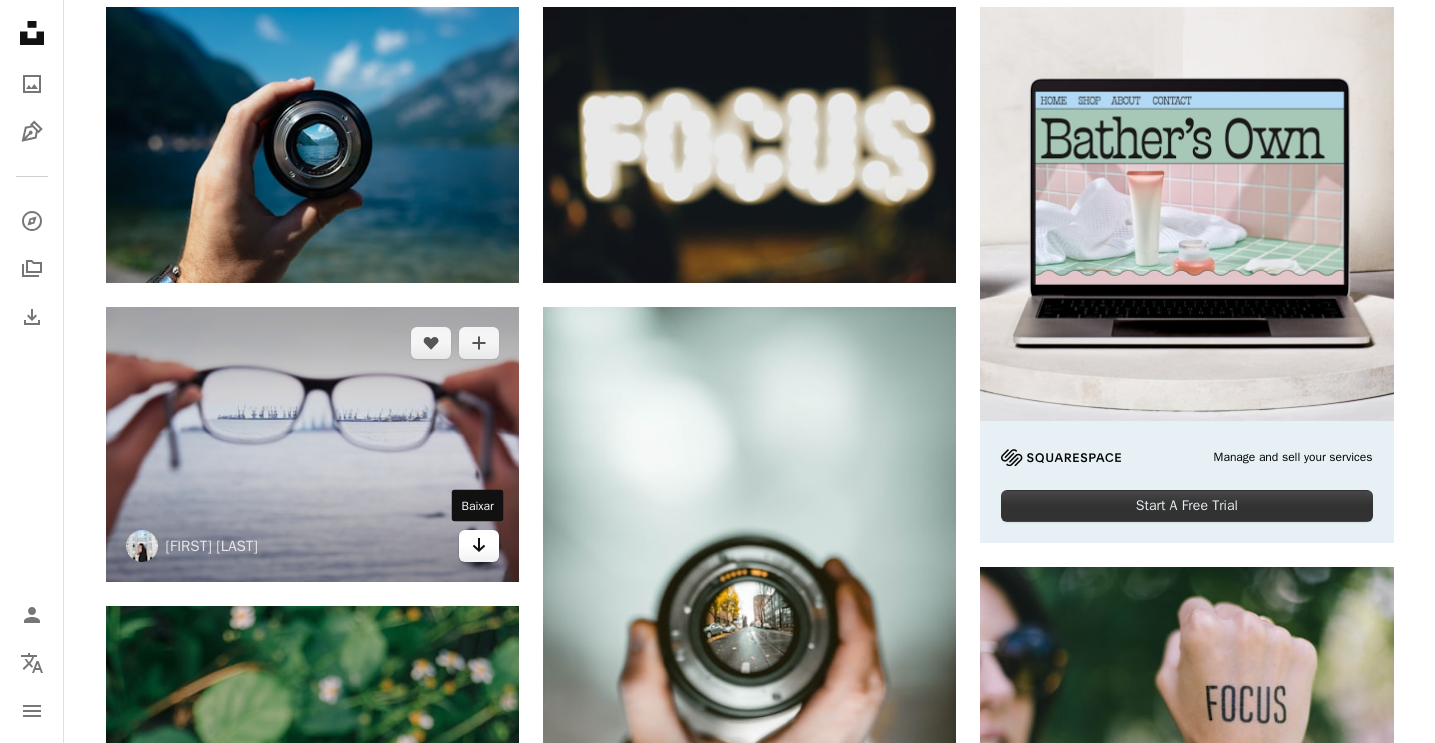 click on "Arrow pointing down" 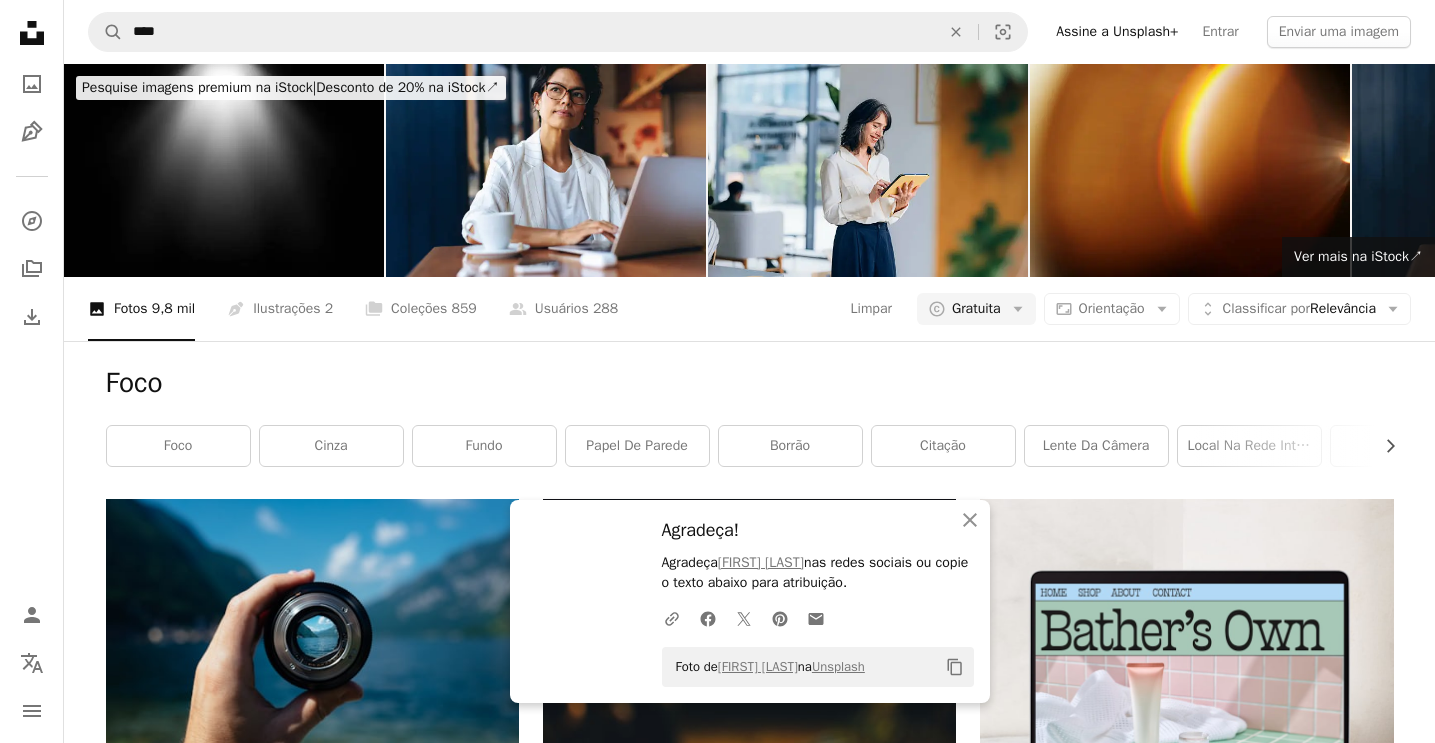 scroll, scrollTop: 0, scrollLeft: 0, axis: both 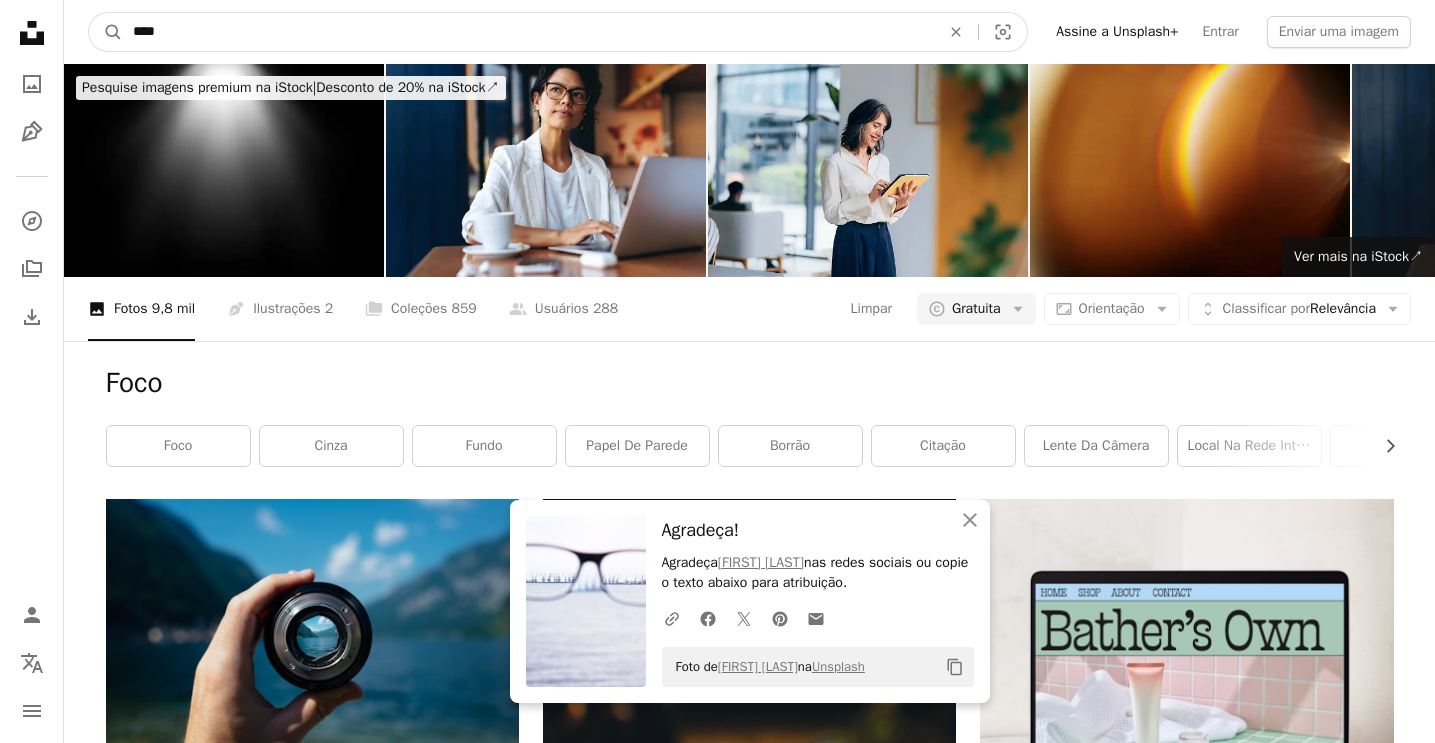 click on "****" at bounding box center [528, 32] 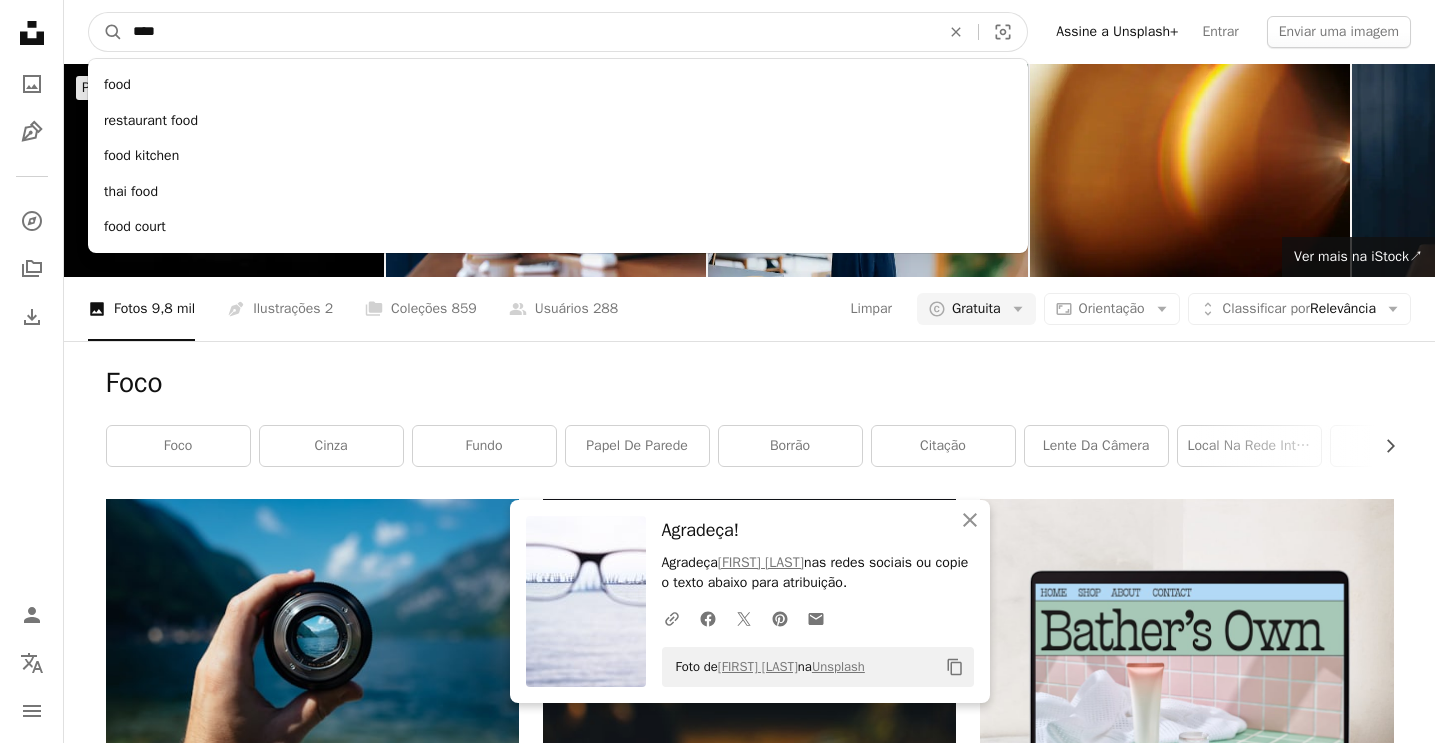 click on "****" at bounding box center (528, 32) 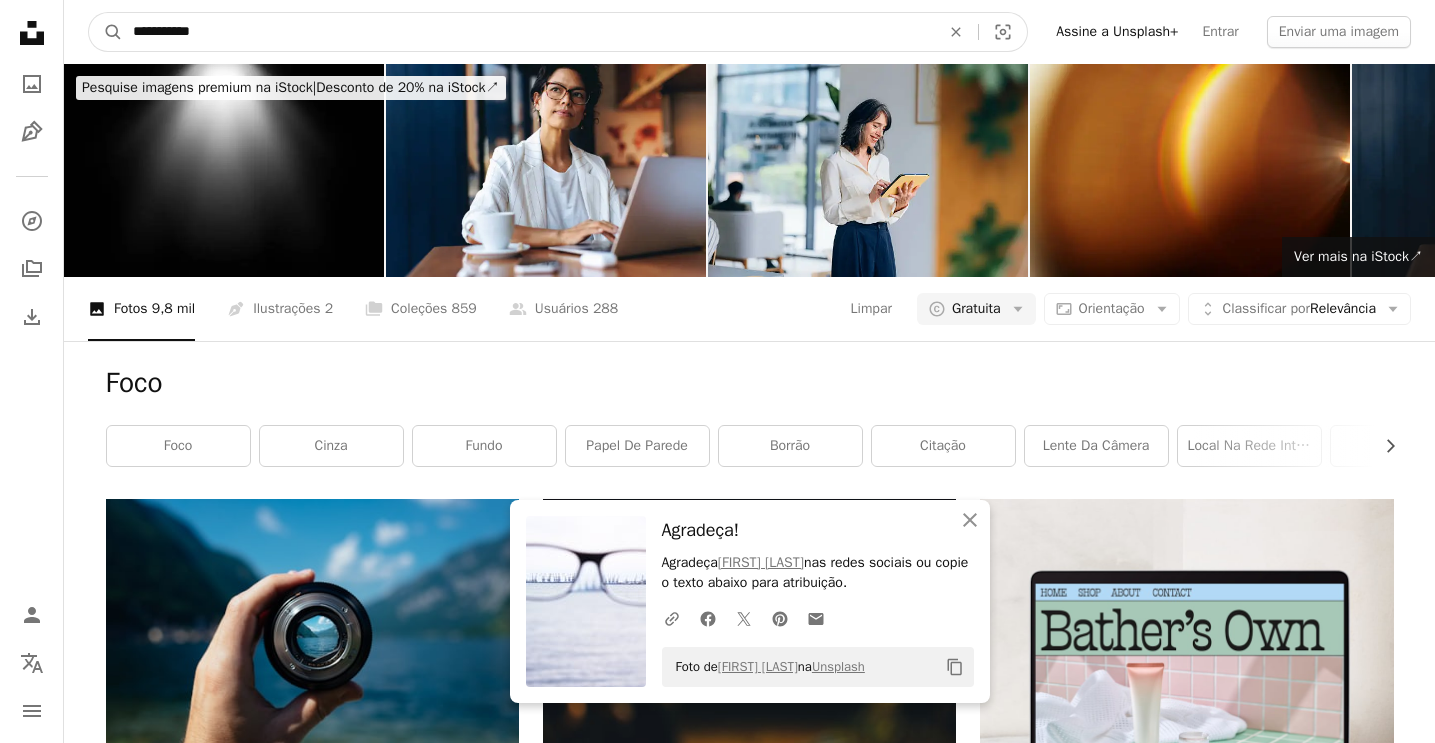 click on "A magnifying glass" at bounding box center (106, 32) 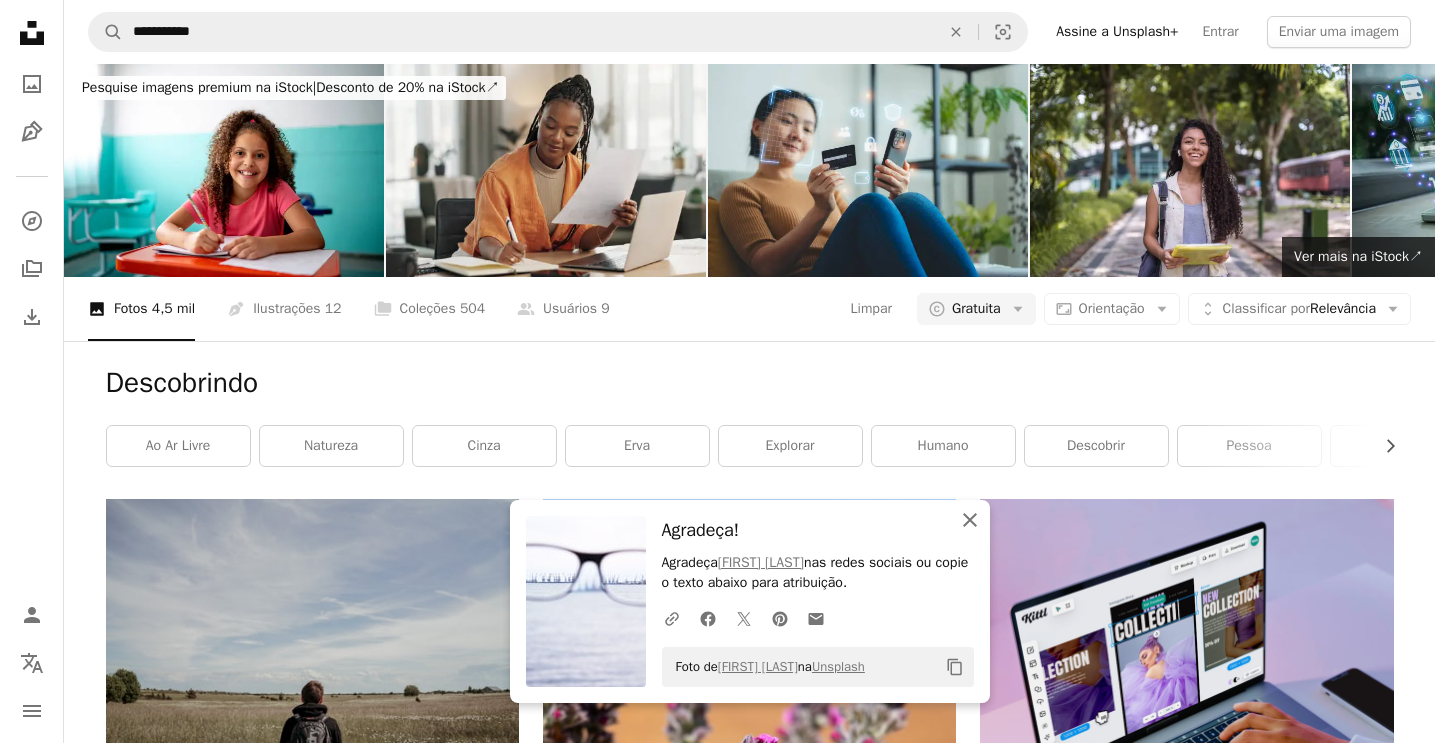 click on "An X shape" 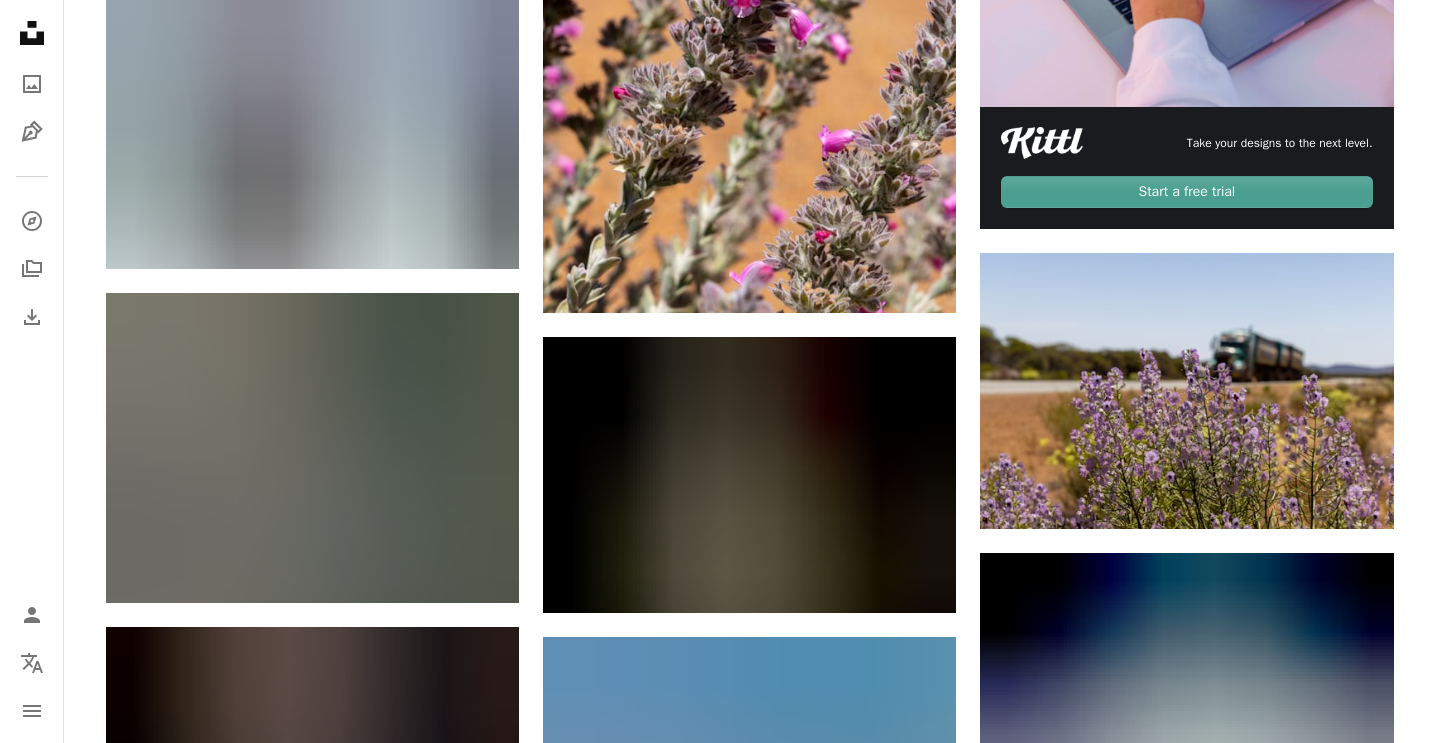 scroll, scrollTop: 859, scrollLeft: 0, axis: vertical 